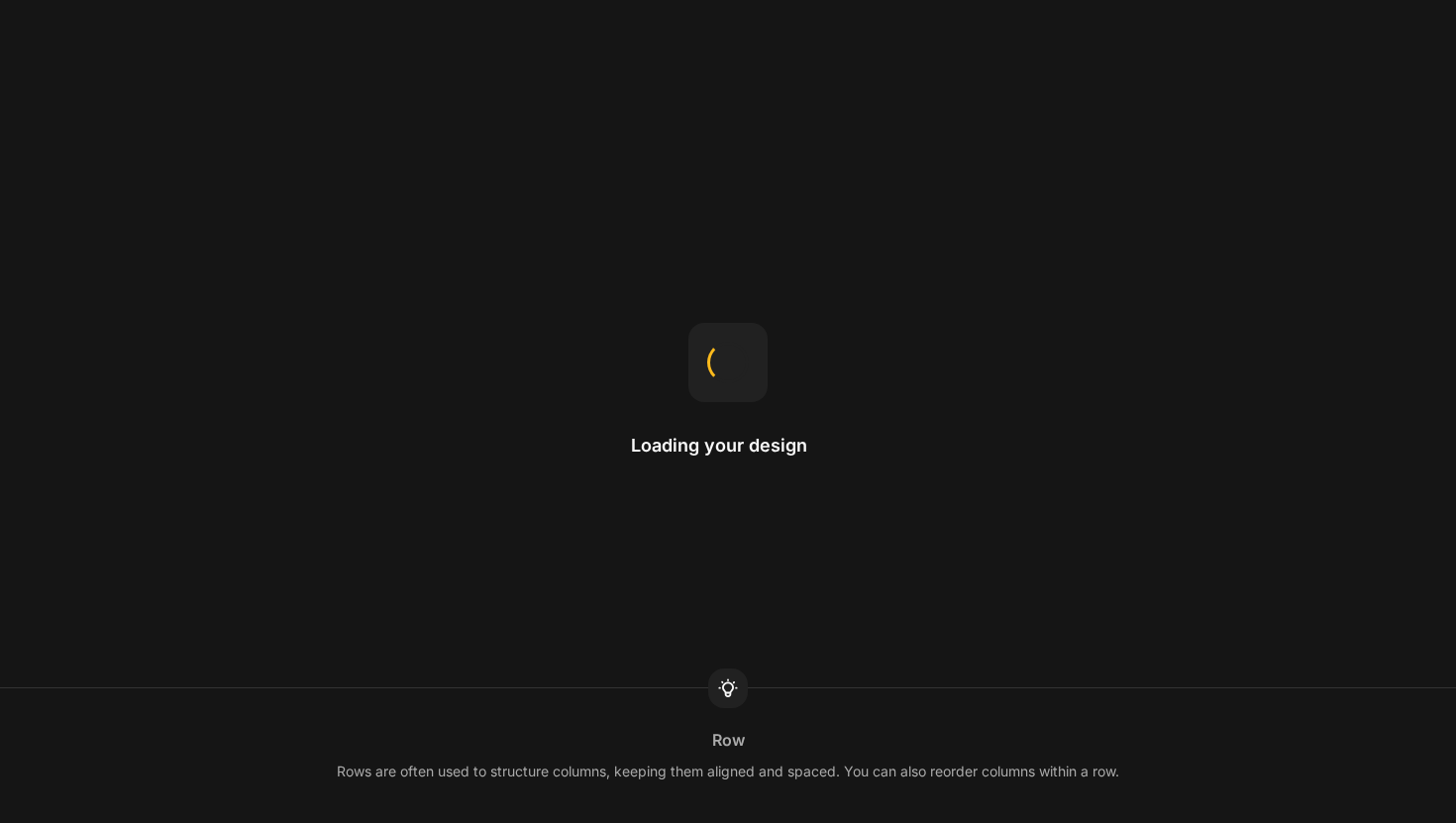 scroll, scrollTop: 0, scrollLeft: 0, axis: both 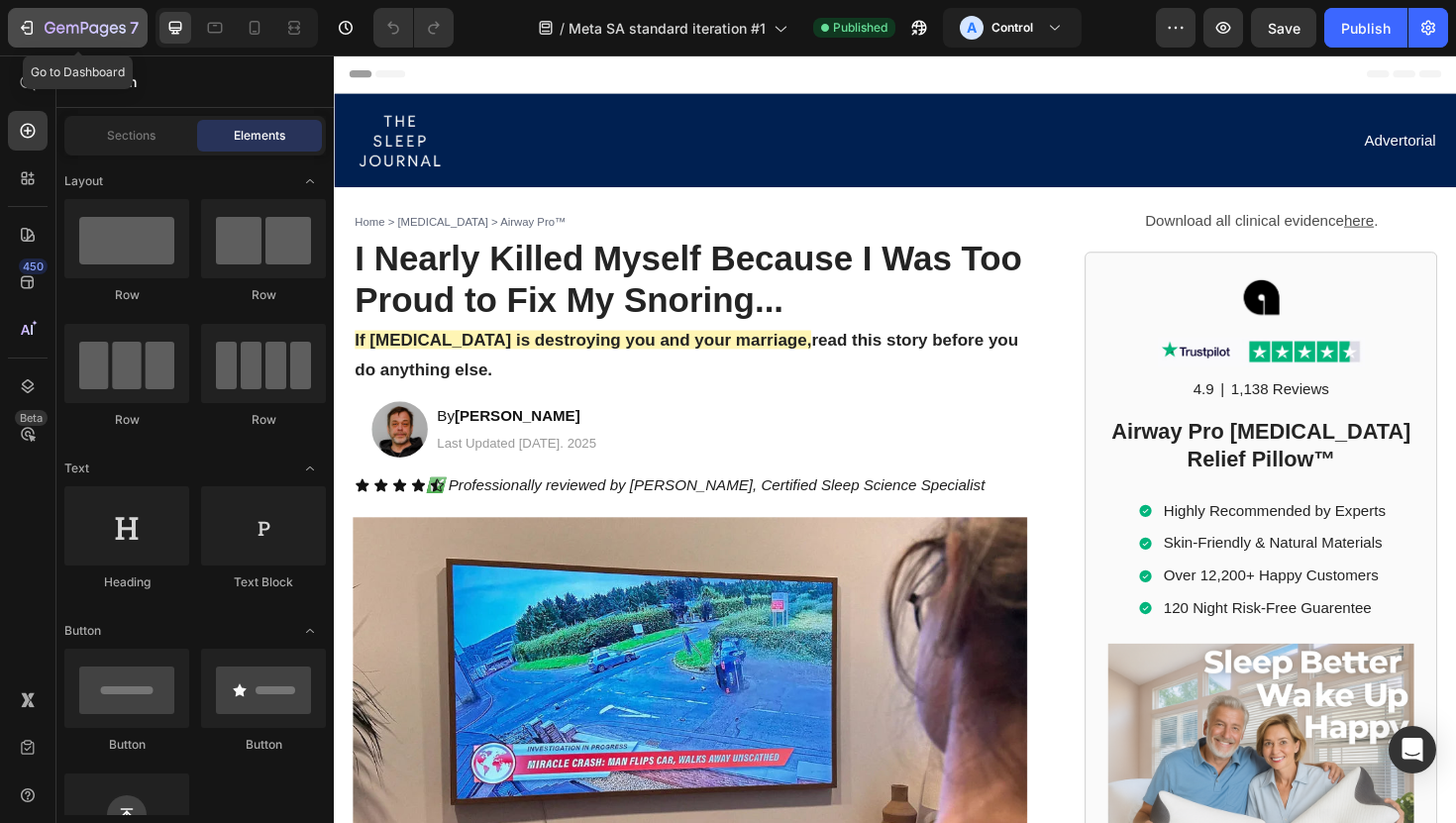 click on "7" 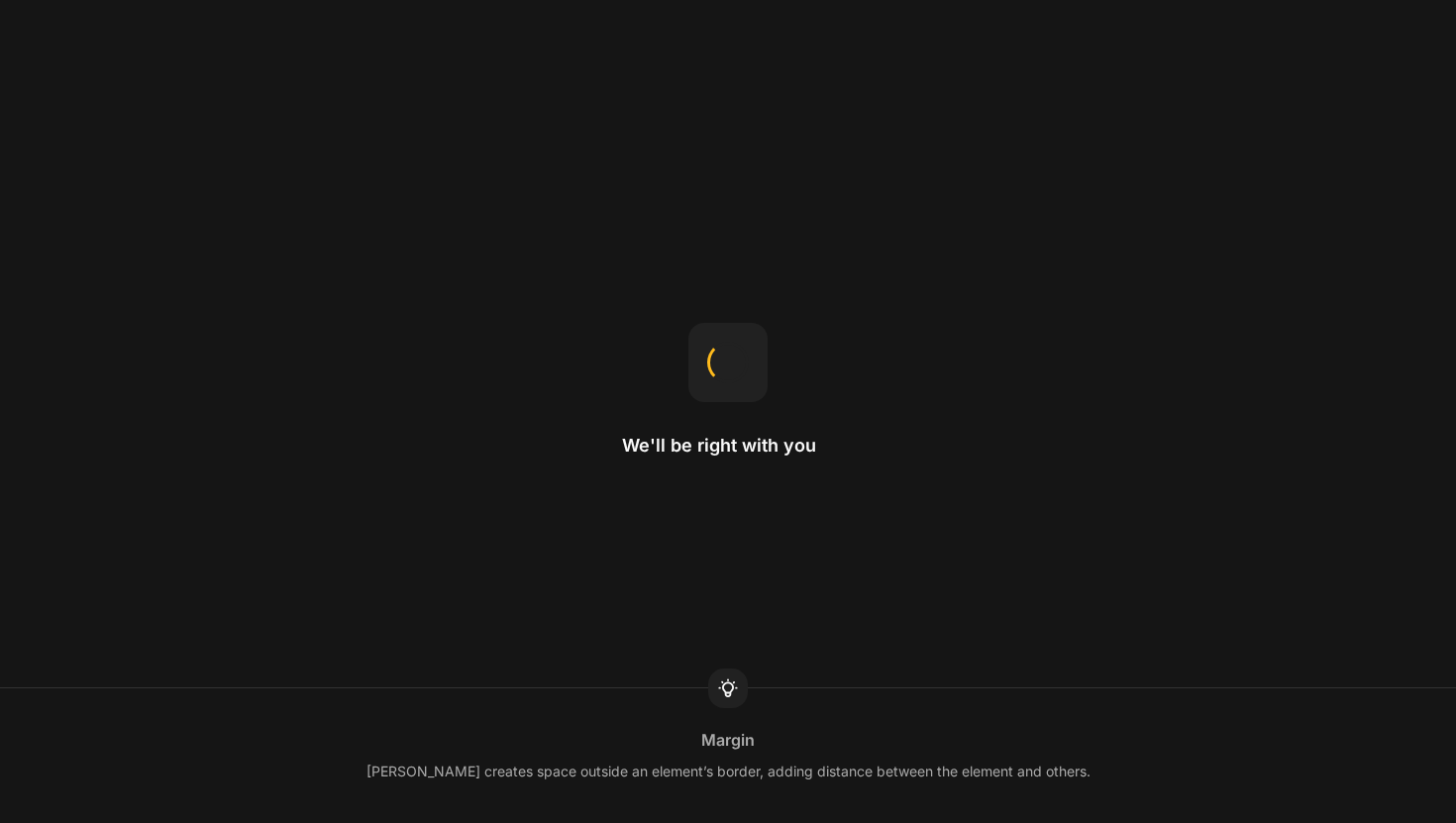 scroll, scrollTop: 0, scrollLeft: 0, axis: both 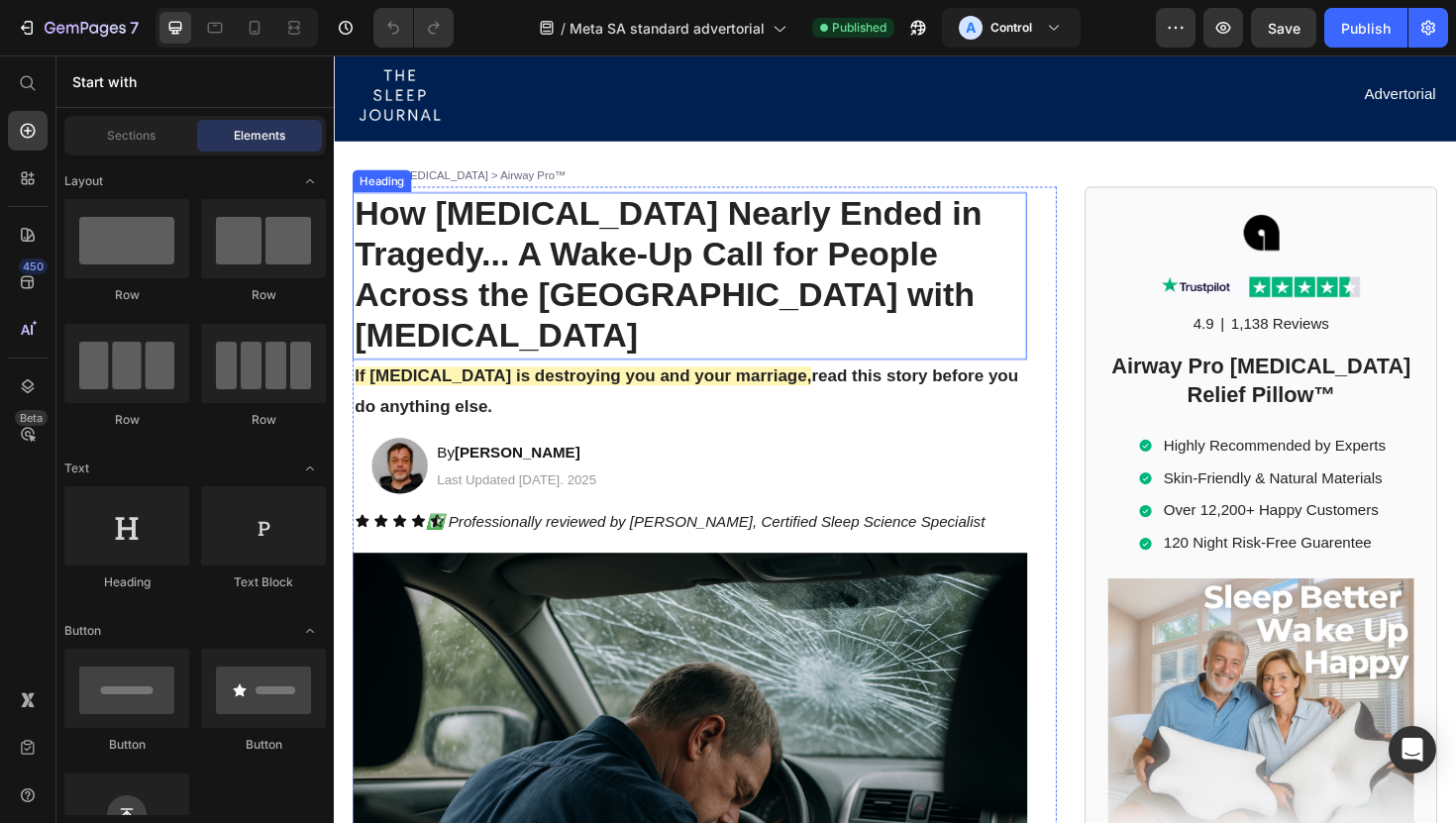 click on "How [MEDICAL_DATA] Nearly Ended in Tragedy... A Wake-Up Call for People Across the [GEOGRAPHIC_DATA] with [MEDICAL_DATA]" at bounding box center [687, 287] 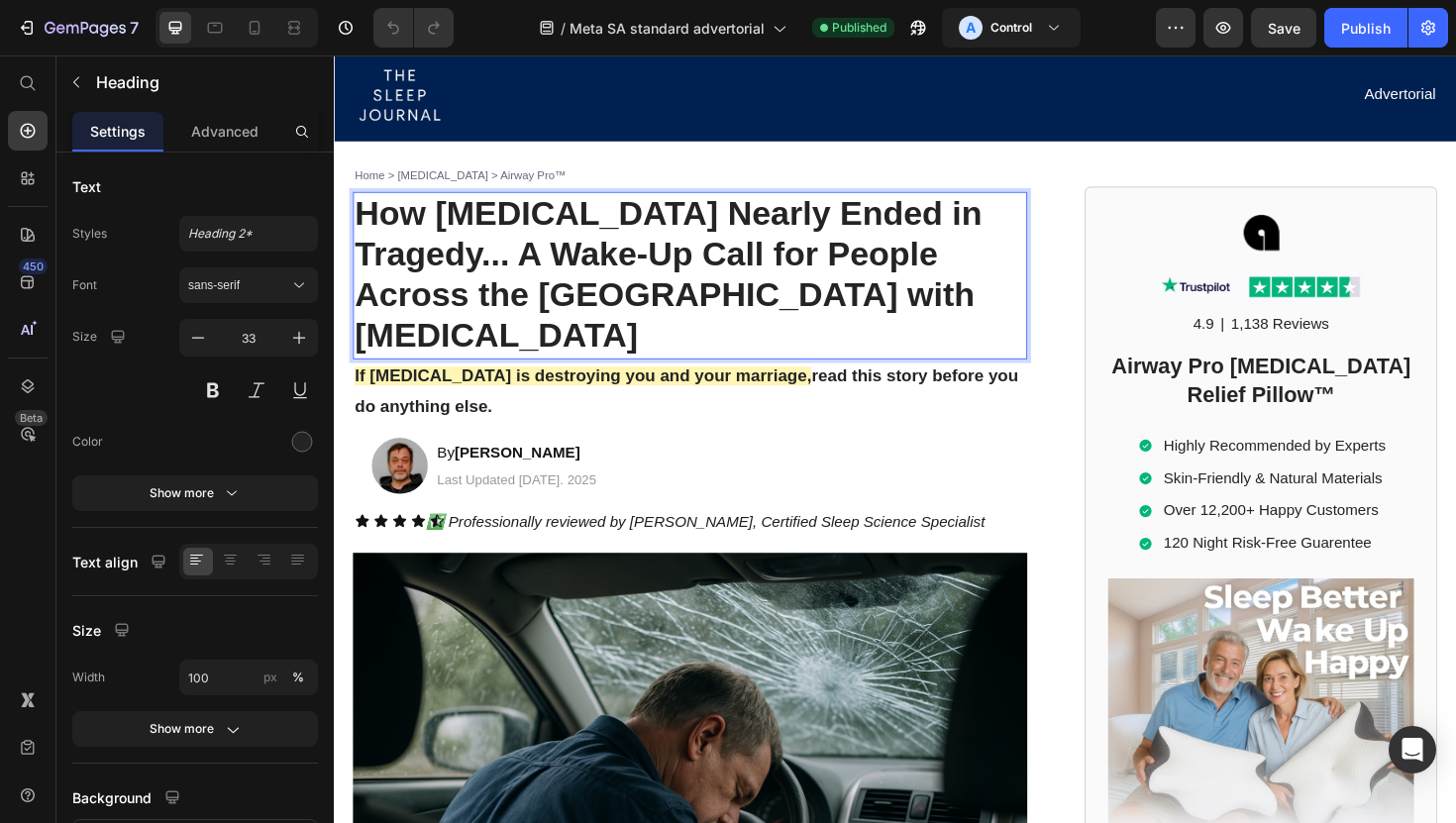 click on "How [MEDICAL_DATA] Nearly Ended in Tragedy... A Wake-Up Call for People Across the [GEOGRAPHIC_DATA] with [MEDICAL_DATA]" at bounding box center [687, 287] 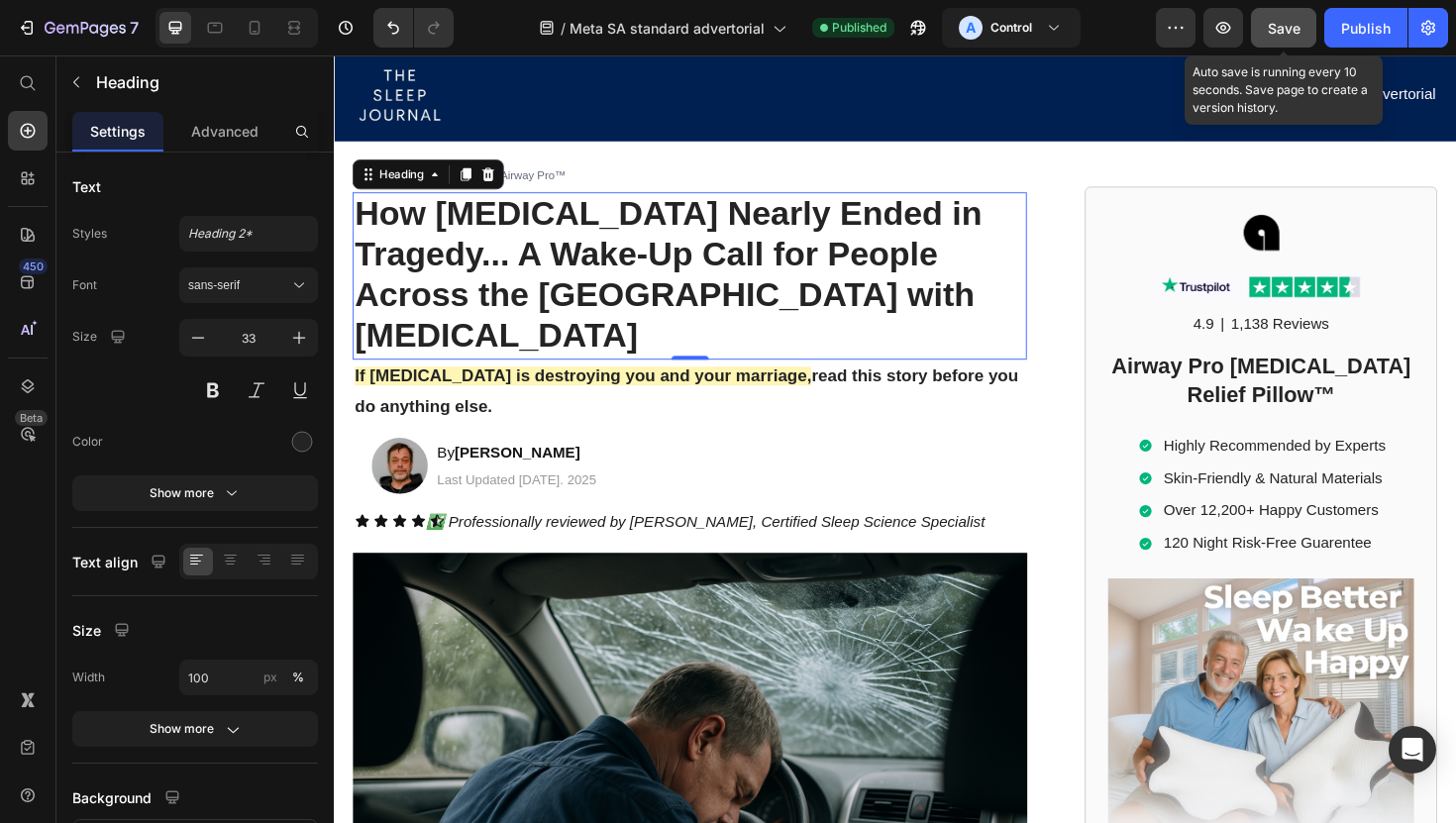 click on "Save" at bounding box center [1284, 28] 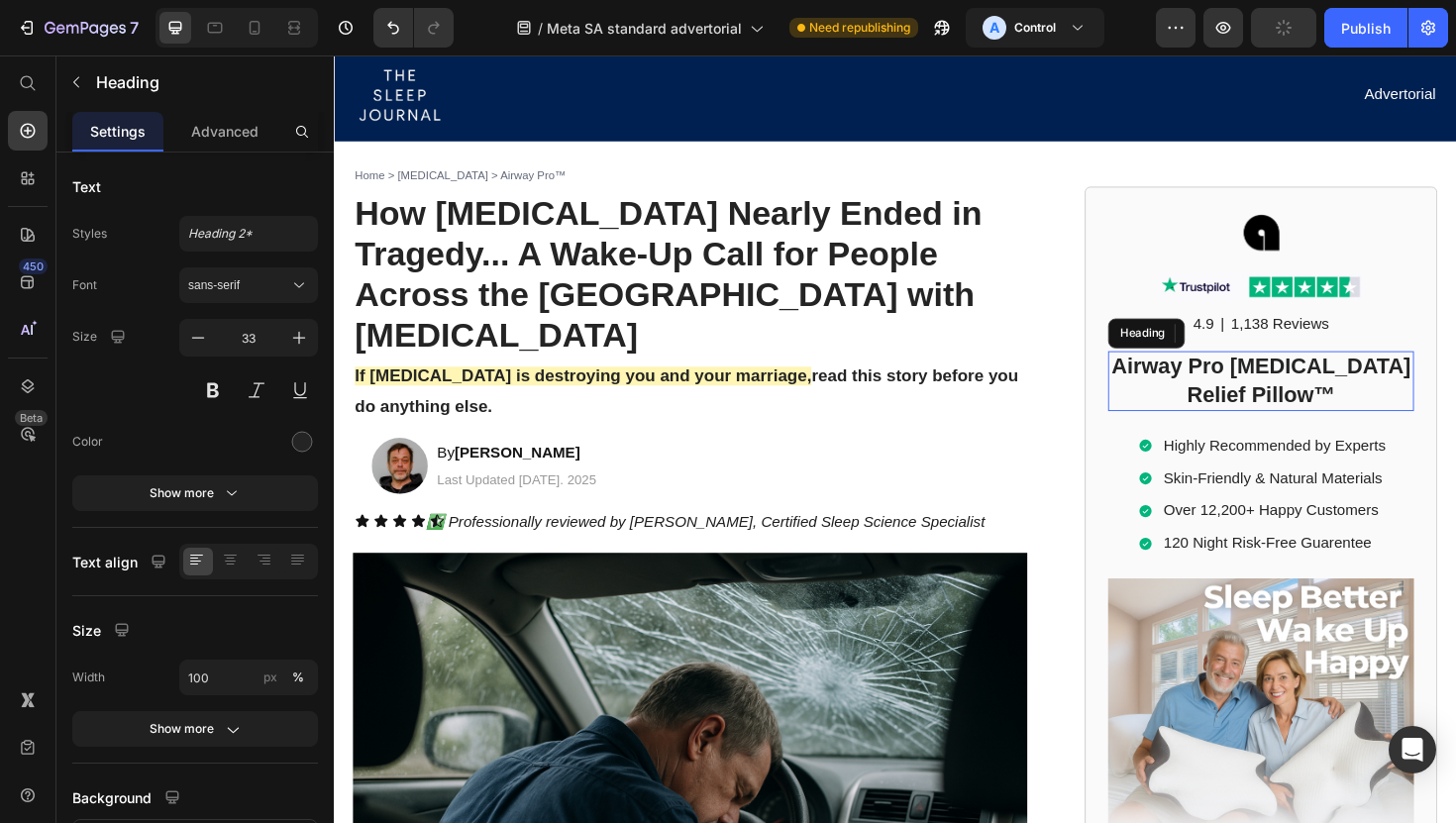 click on "Airway Pro [MEDICAL_DATA] Relief Pillow™" at bounding box center [1315, 400] 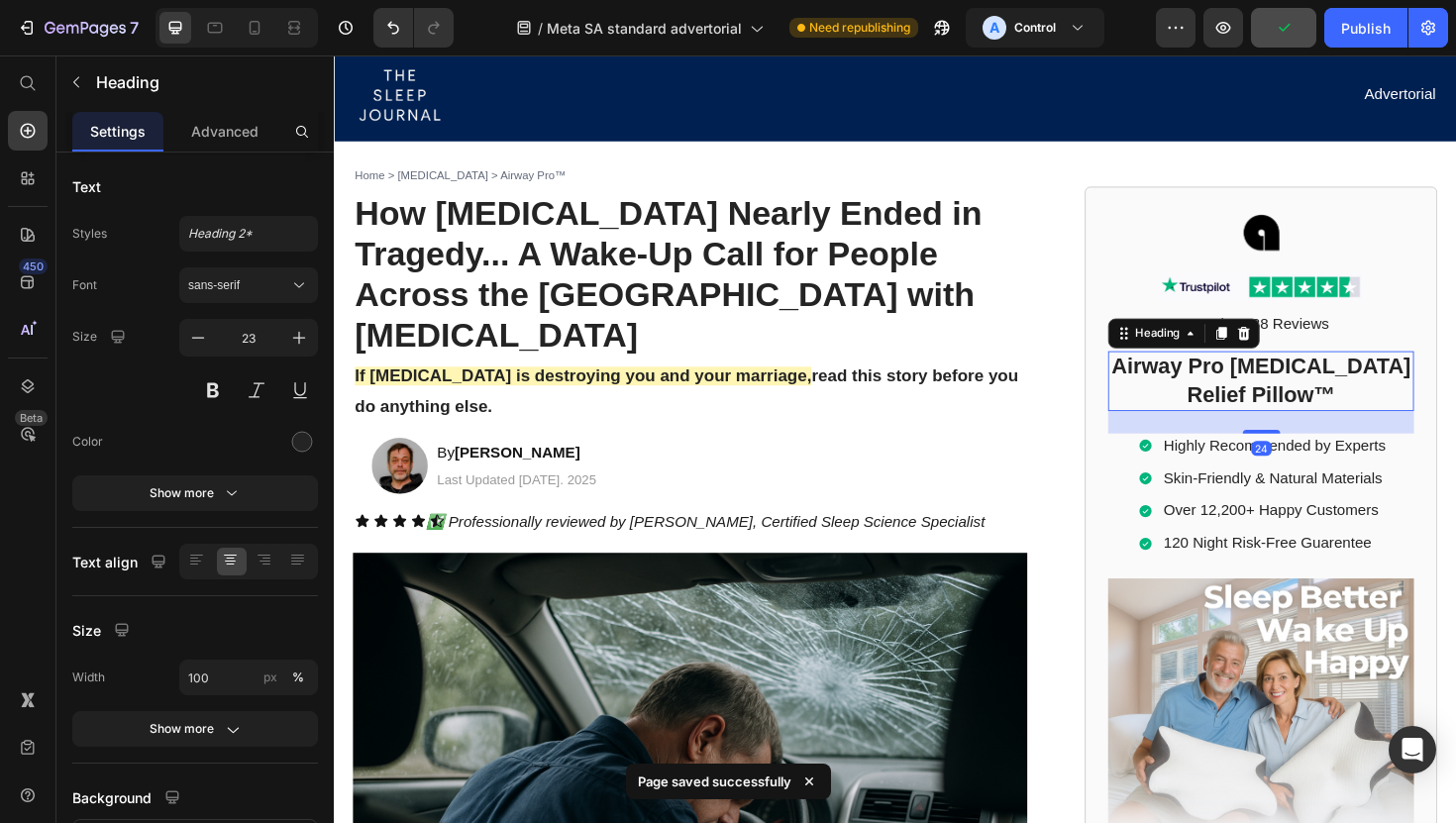 click on "Airway Pro [MEDICAL_DATA] Relief Pillow™" at bounding box center [1315, 400] 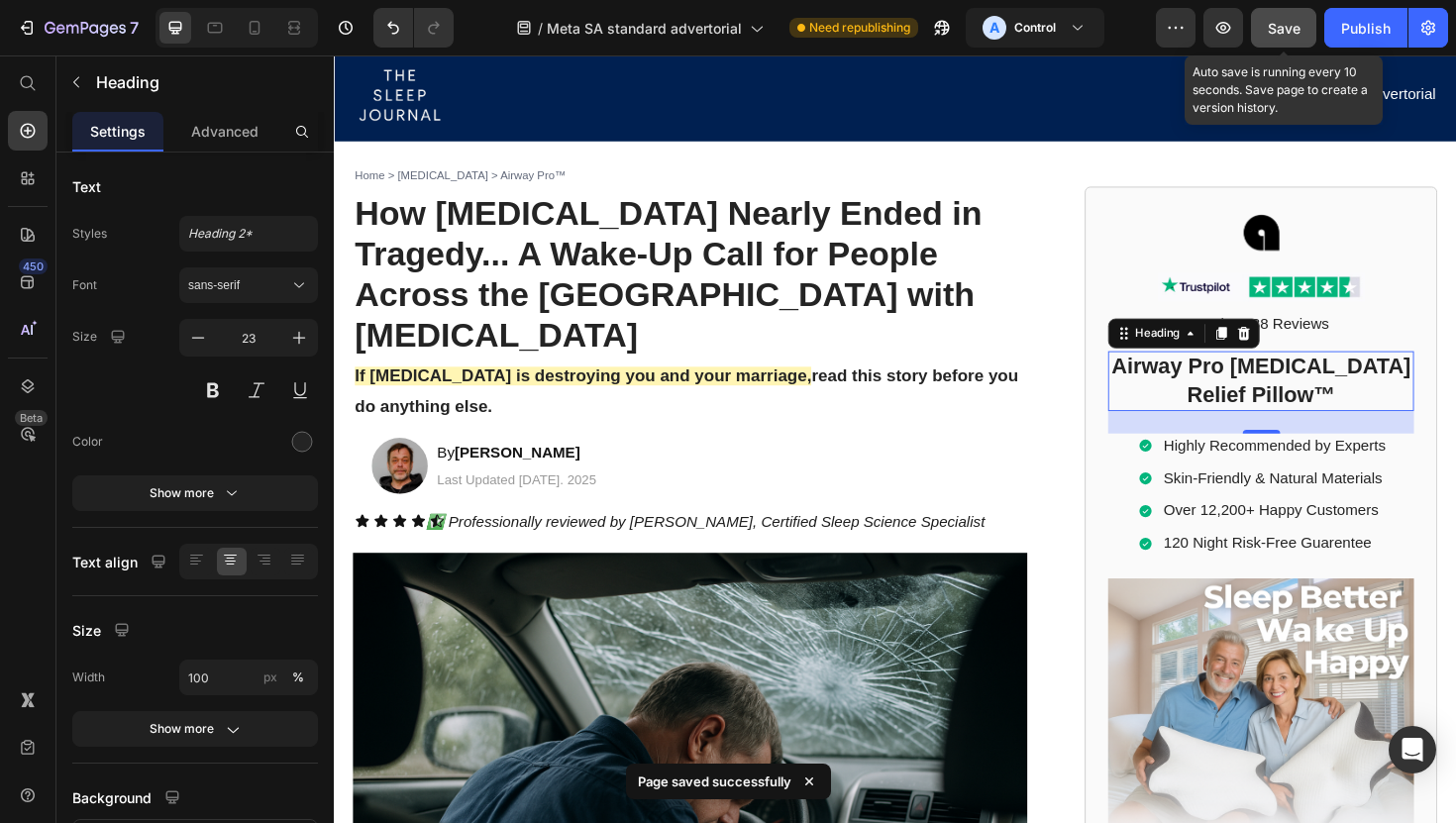 click on "Save" 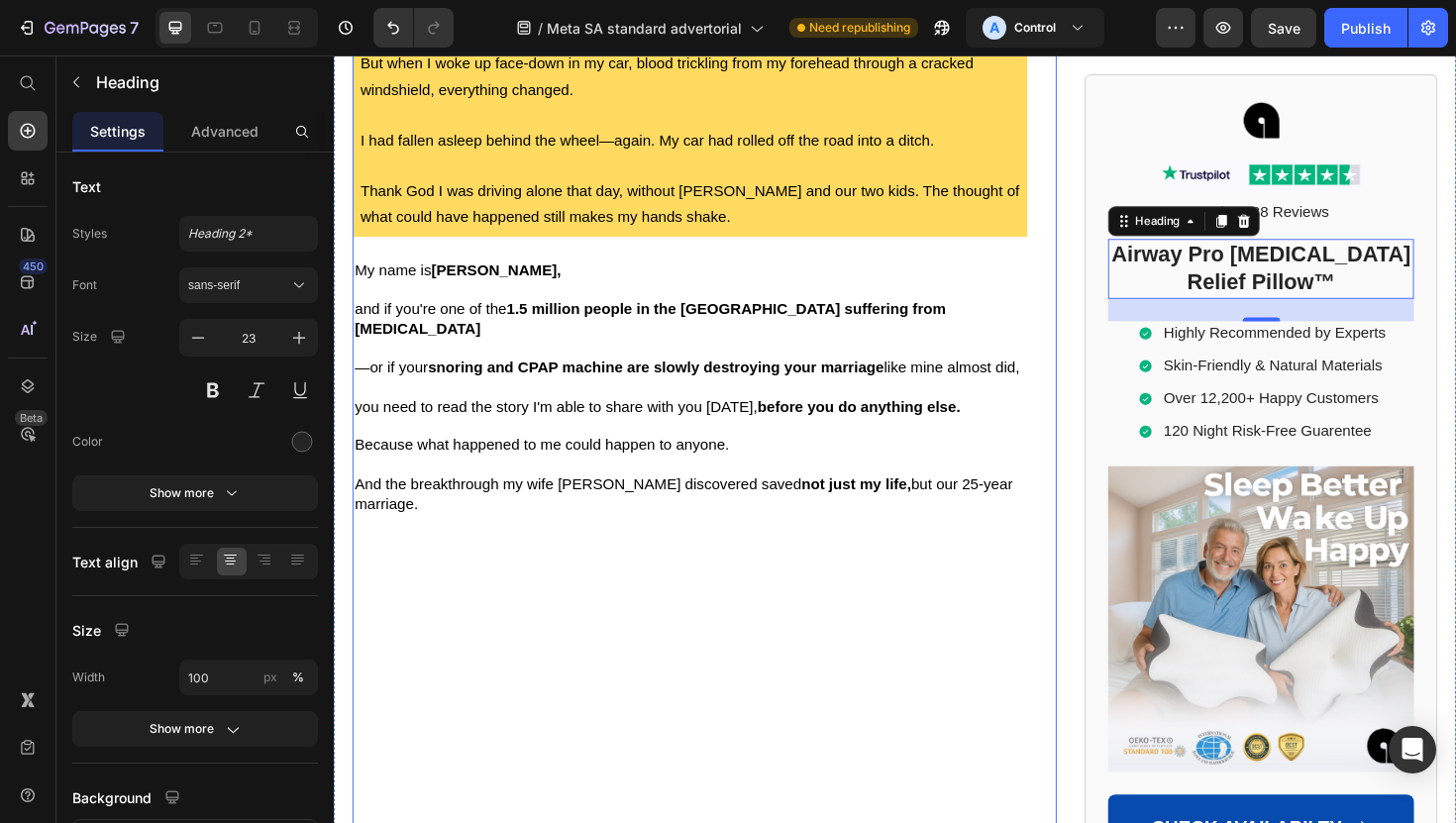 scroll, scrollTop: 1238, scrollLeft: 0, axis: vertical 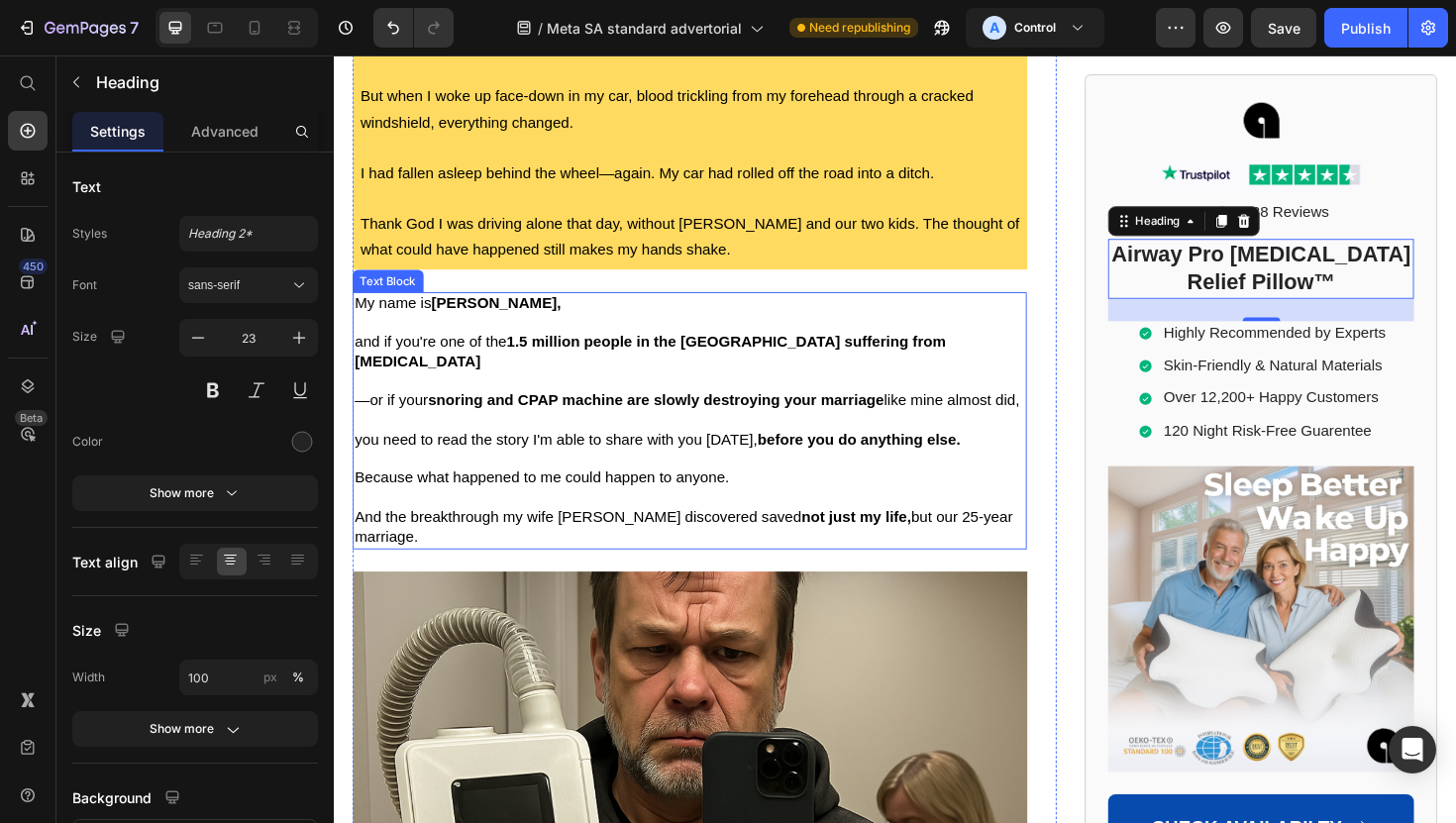 click on "1.5 million people in the [GEOGRAPHIC_DATA] suffering from [MEDICAL_DATA]" at bounding box center [669, 369] 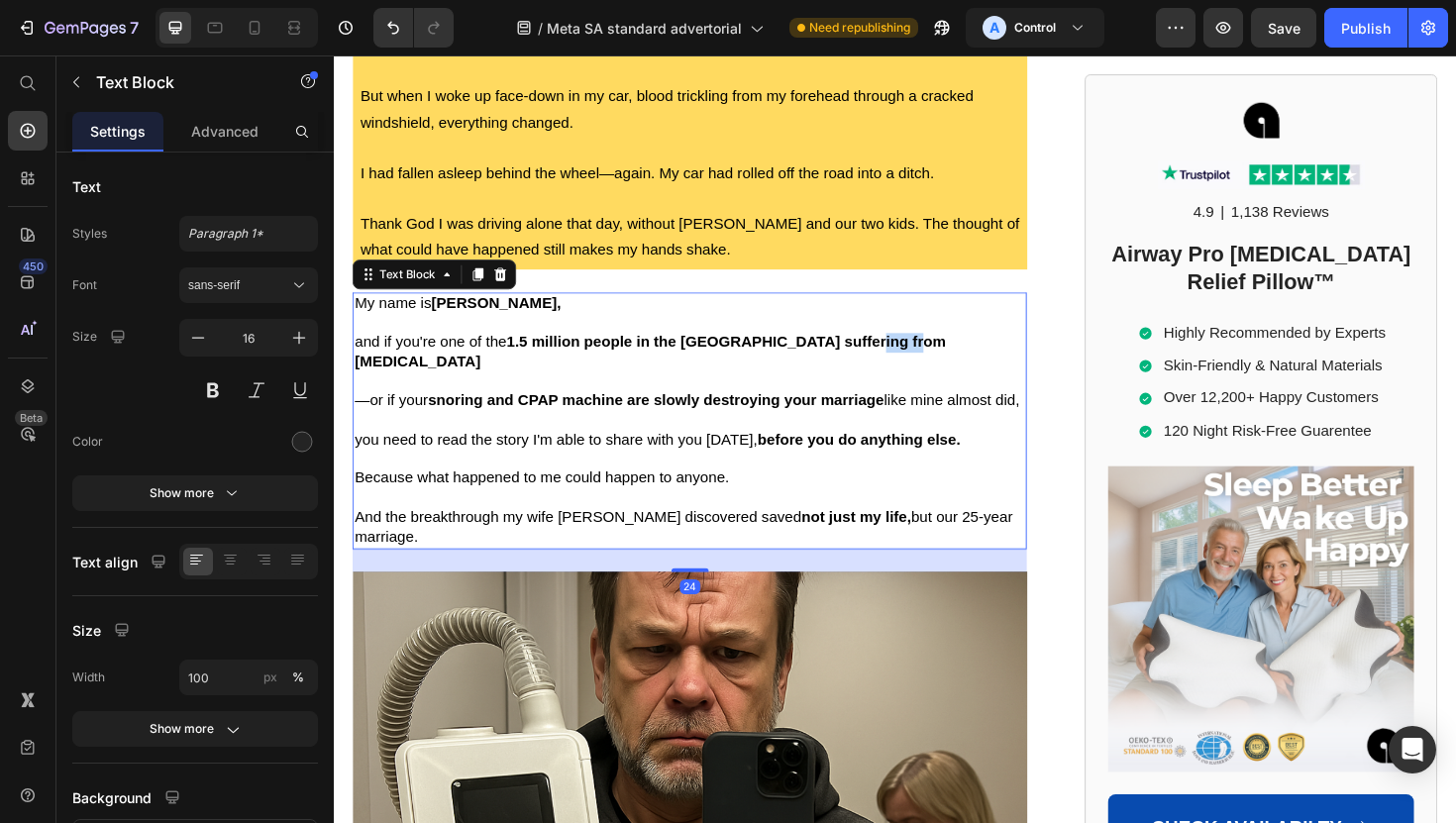 click on "1.5 million people in the [GEOGRAPHIC_DATA] suffering from [MEDICAL_DATA]" at bounding box center [669, 369] 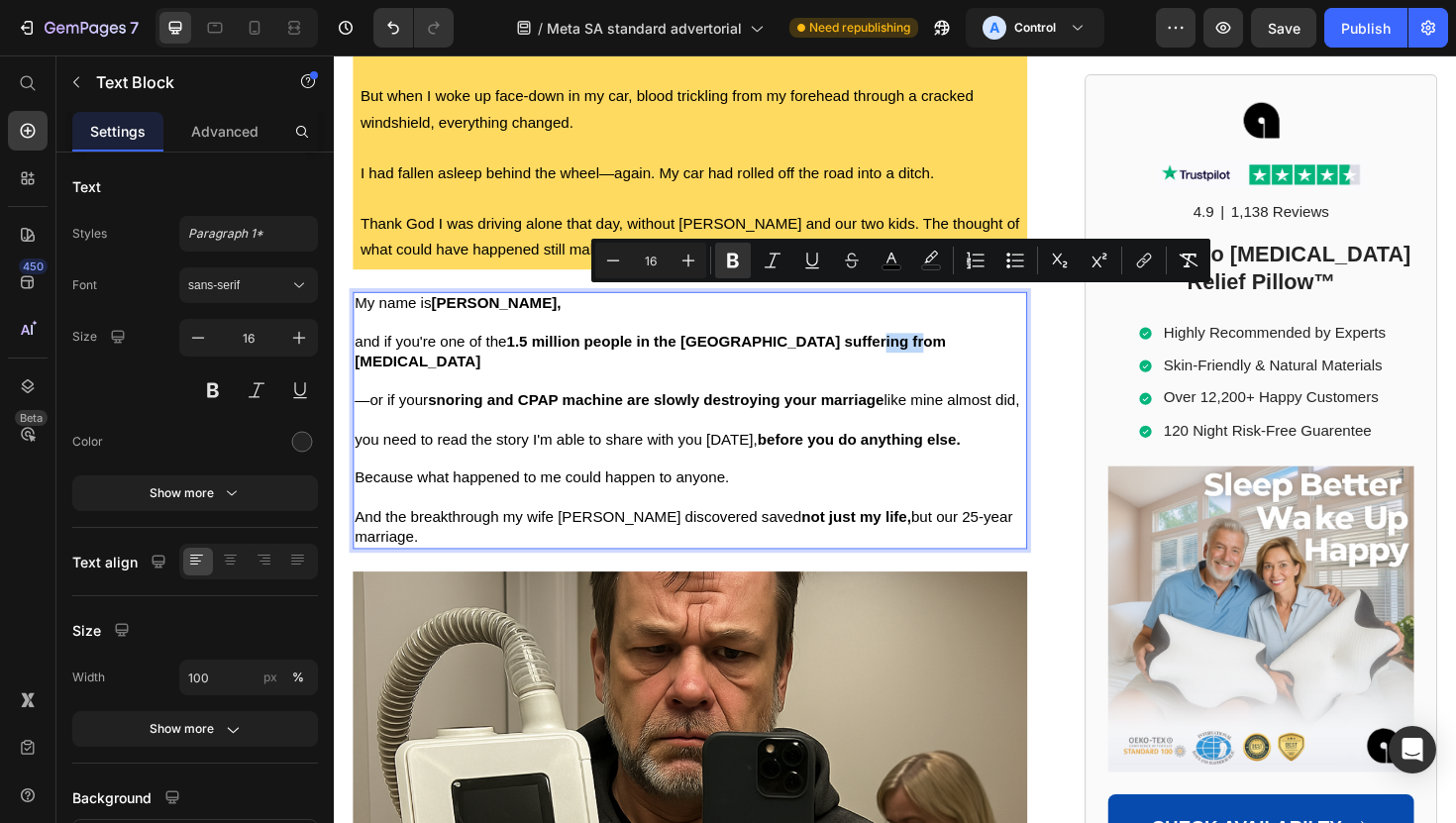 click on "1.5 million people in the [GEOGRAPHIC_DATA] suffering from [MEDICAL_DATA]" at bounding box center [669, 369] 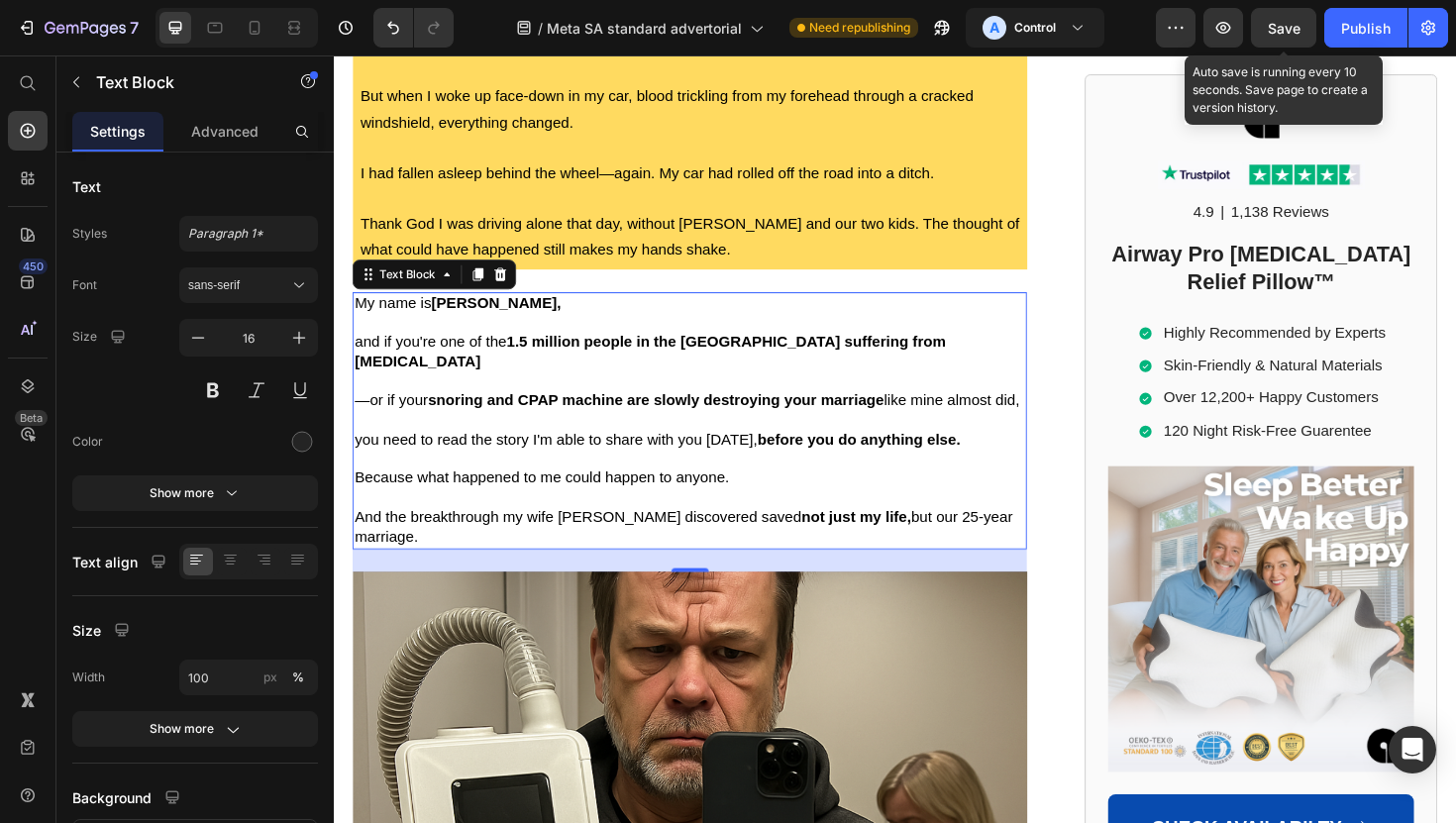 click on "Save" at bounding box center (1284, 28) 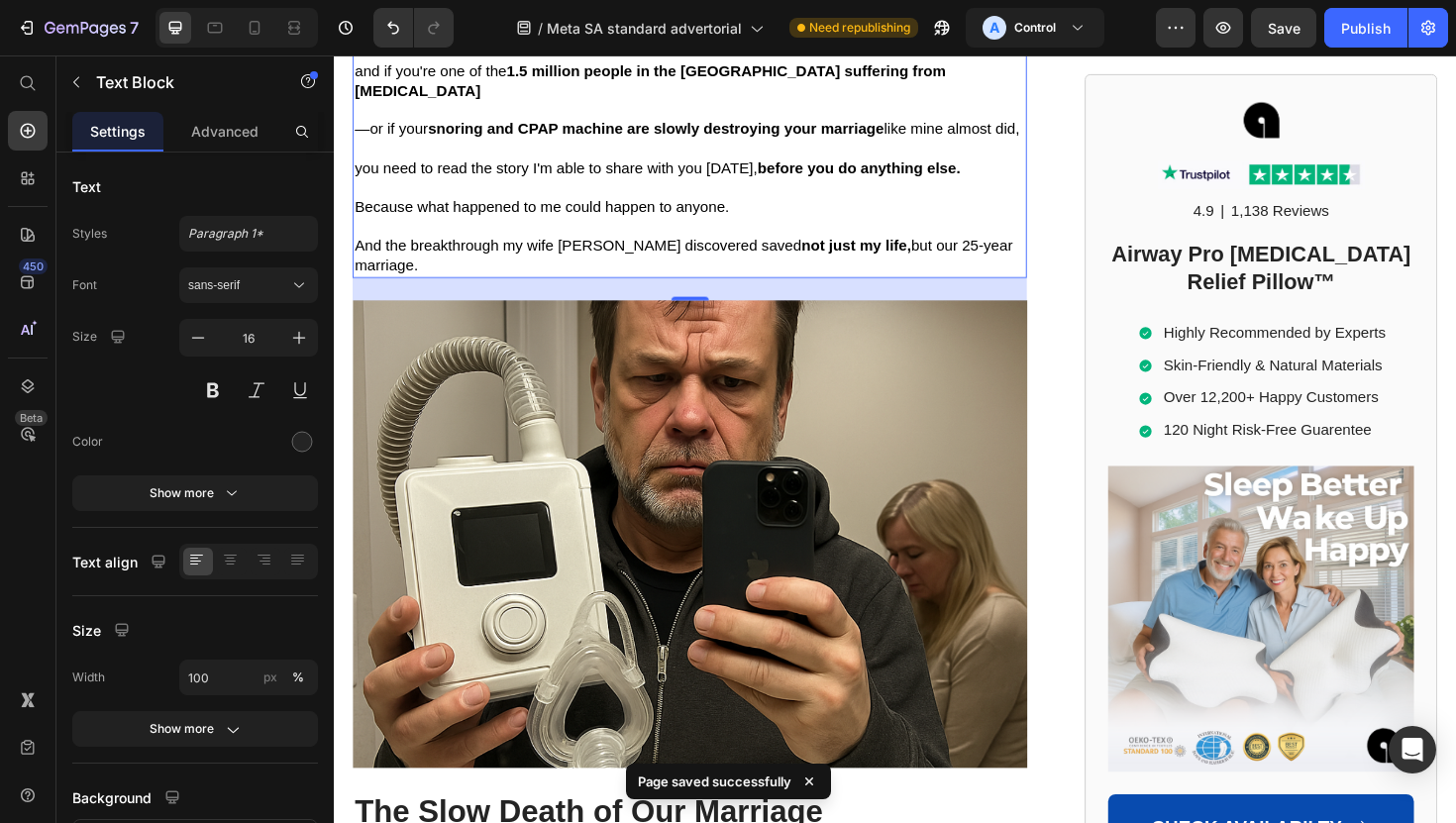 scroll, scrollTop: 1526, scrollLeft: 0, axis: vertical 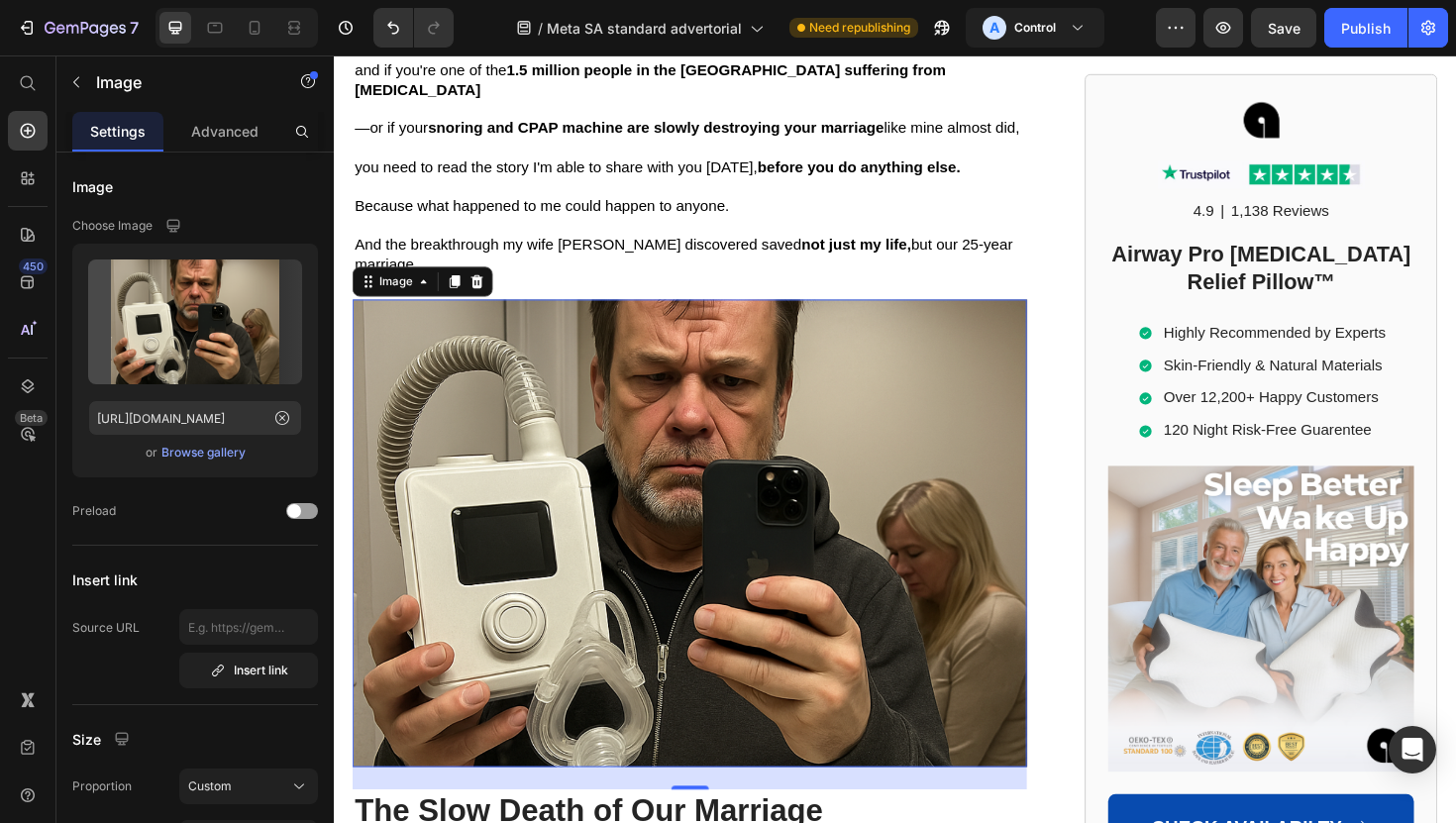 click at bounding box center (710, 562) 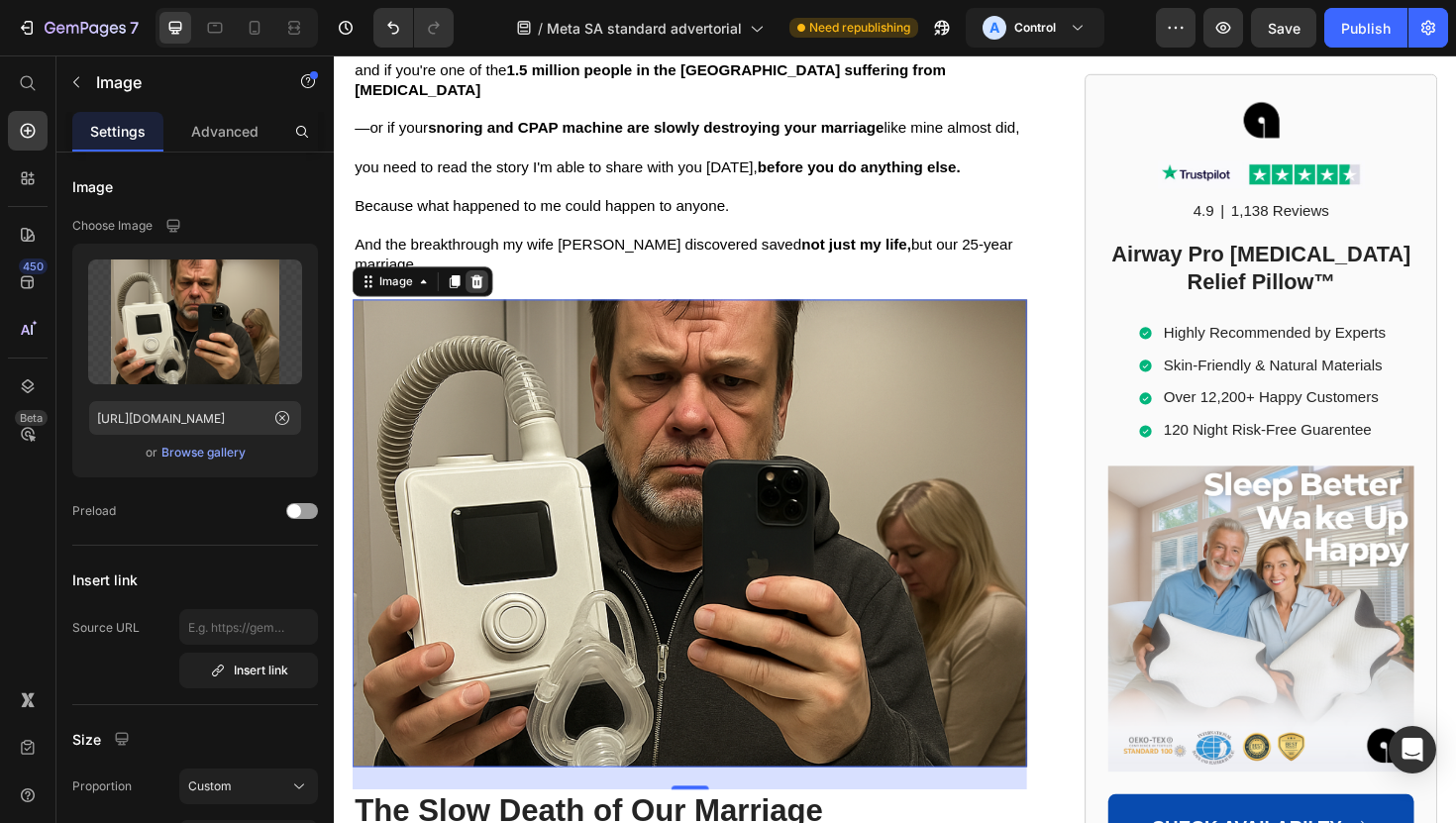 click 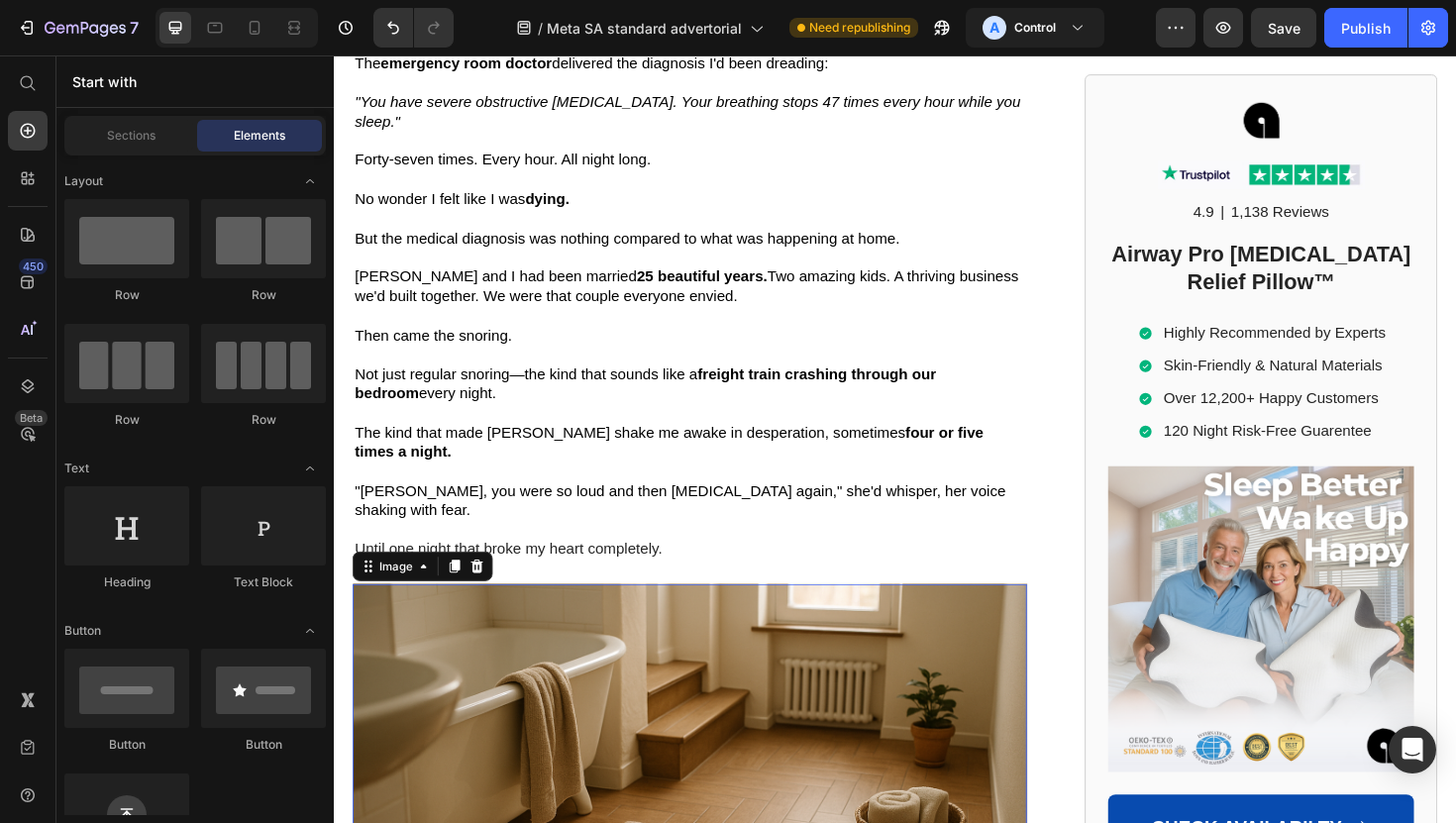 click at bounding box center (710, 863) 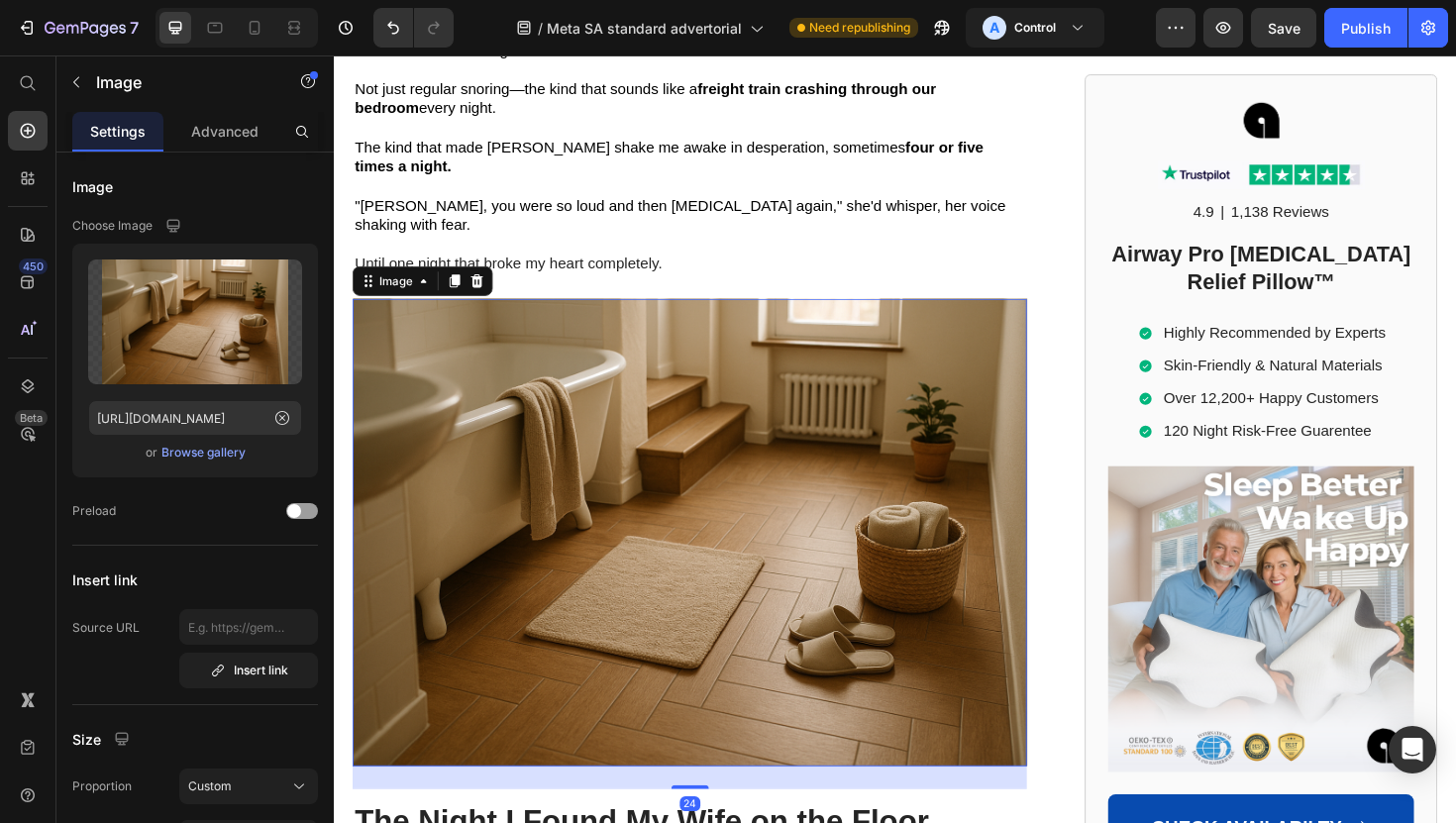 scroll, scrollTop: 2124, scrollLeft: 0, axis: vertical 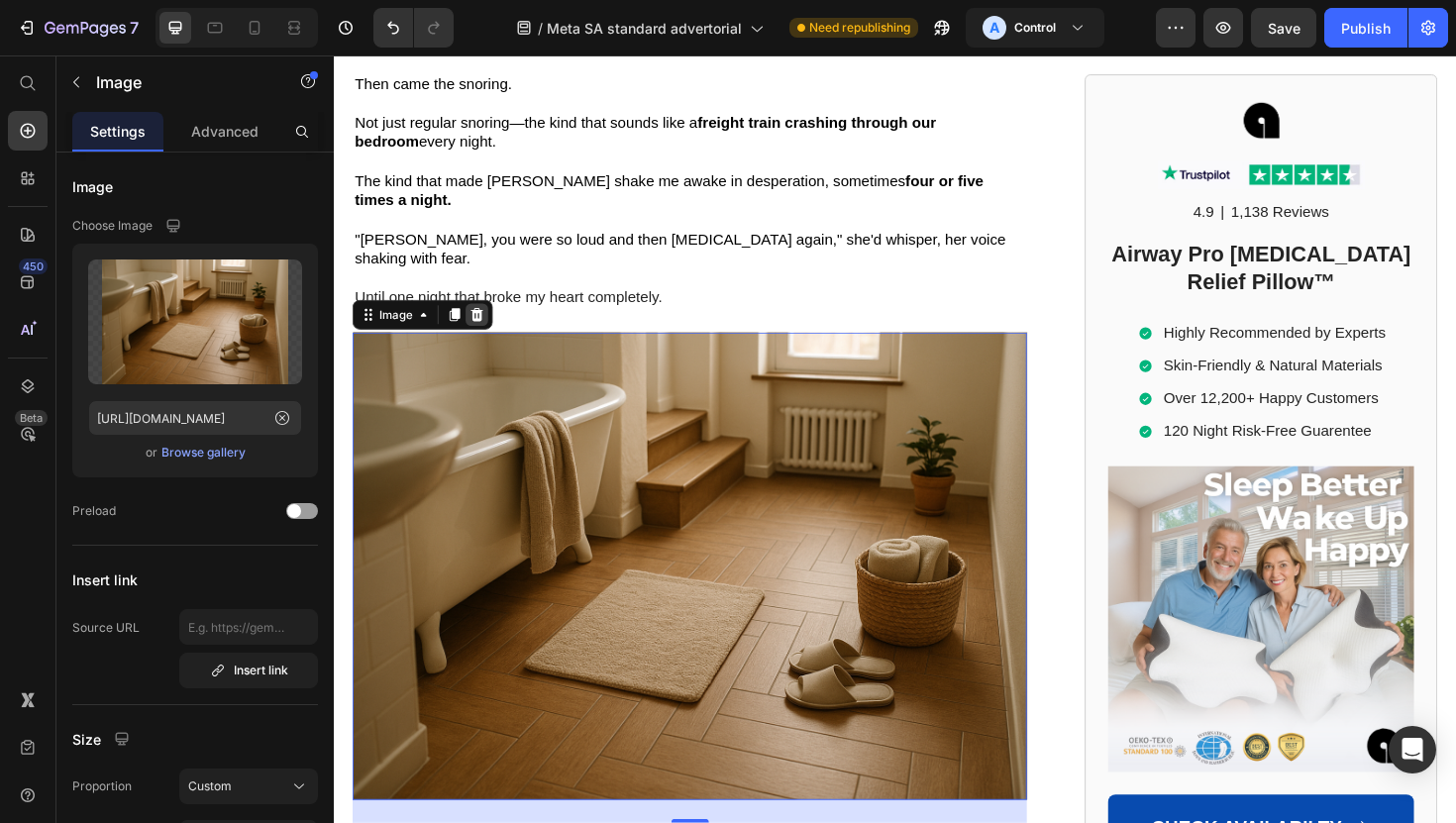 click 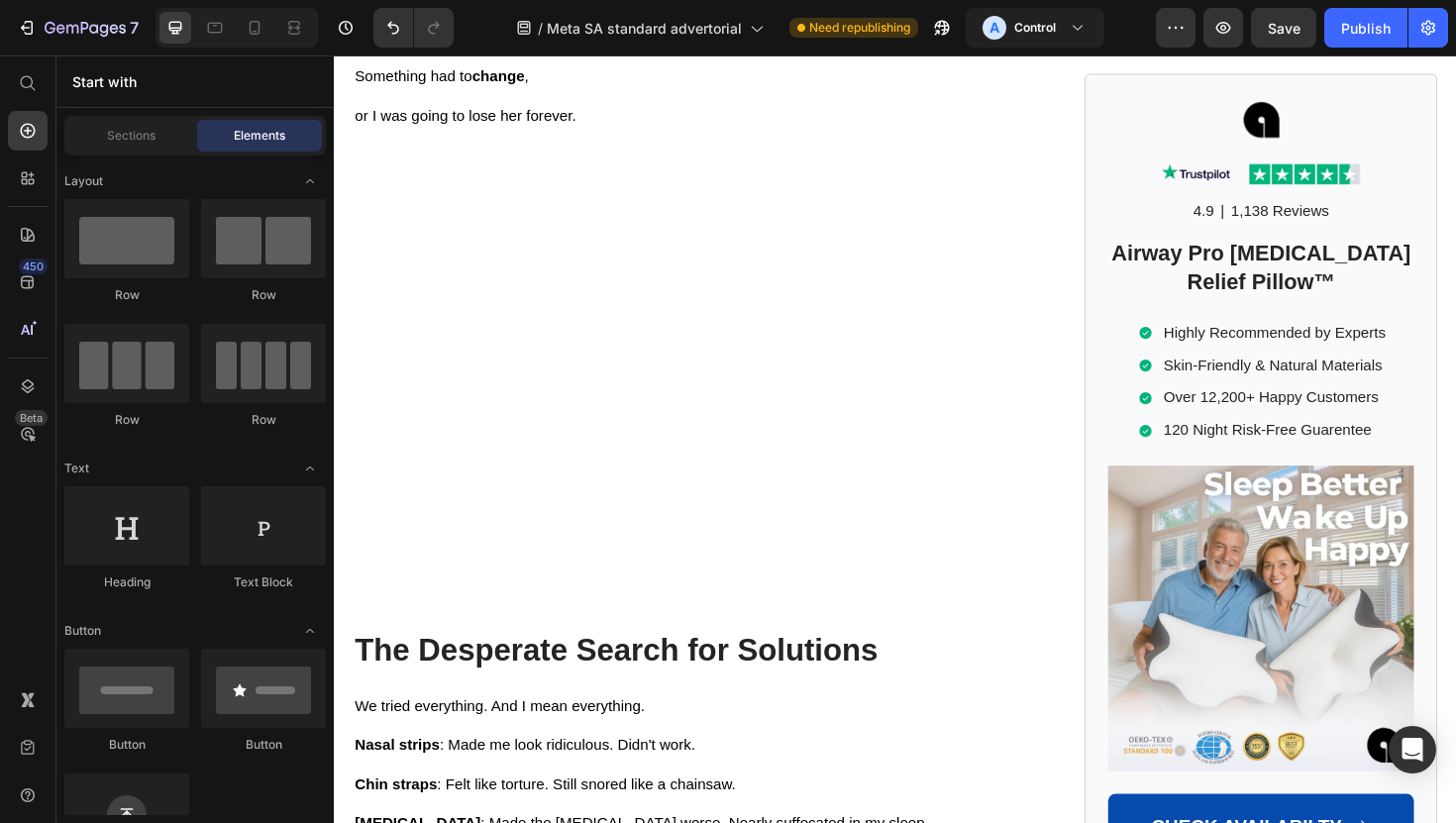scroll, scrollTop: 3006, scrollLeft: 0, axis: vertical 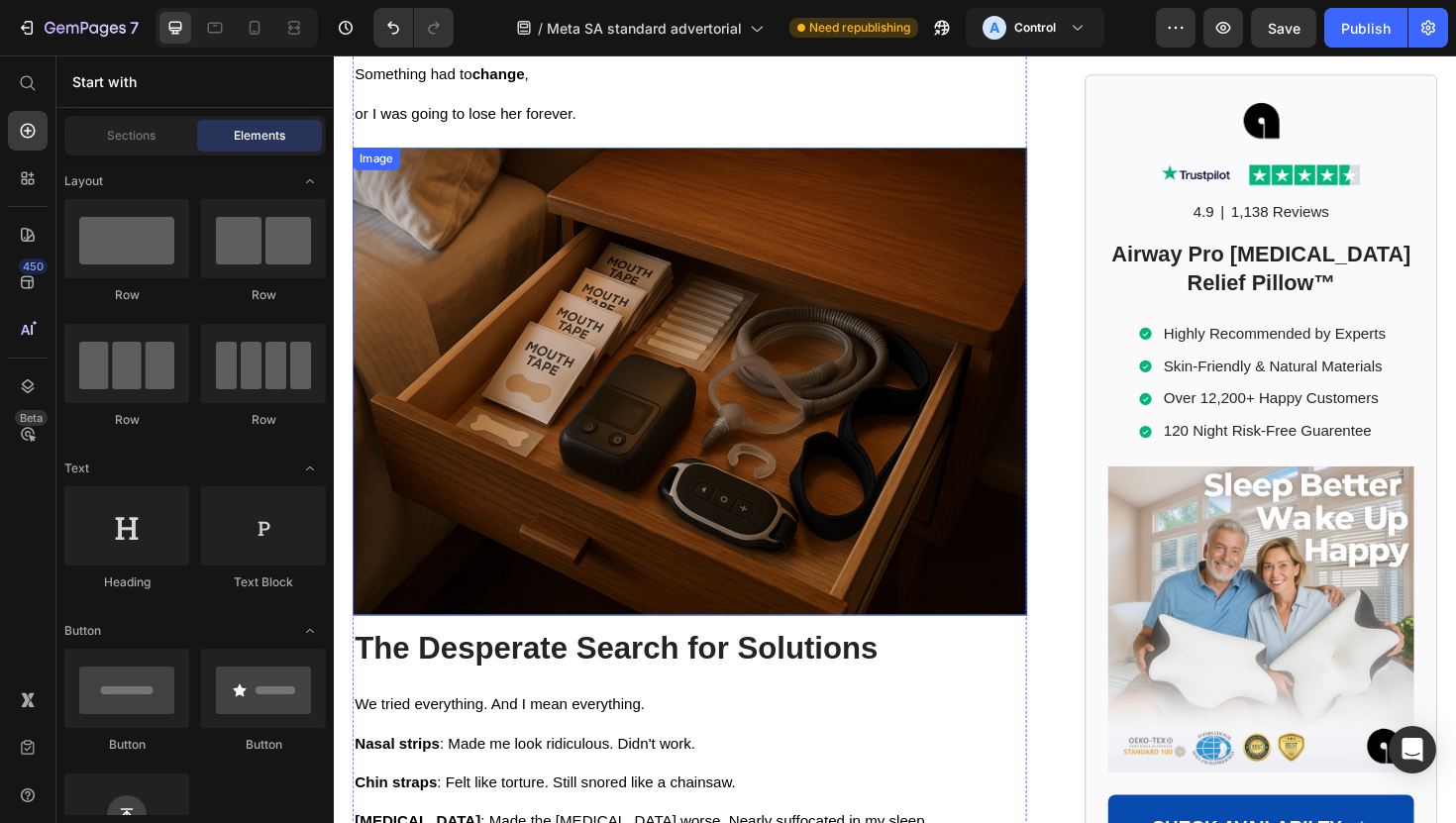 click at bounding box center (710, 401) 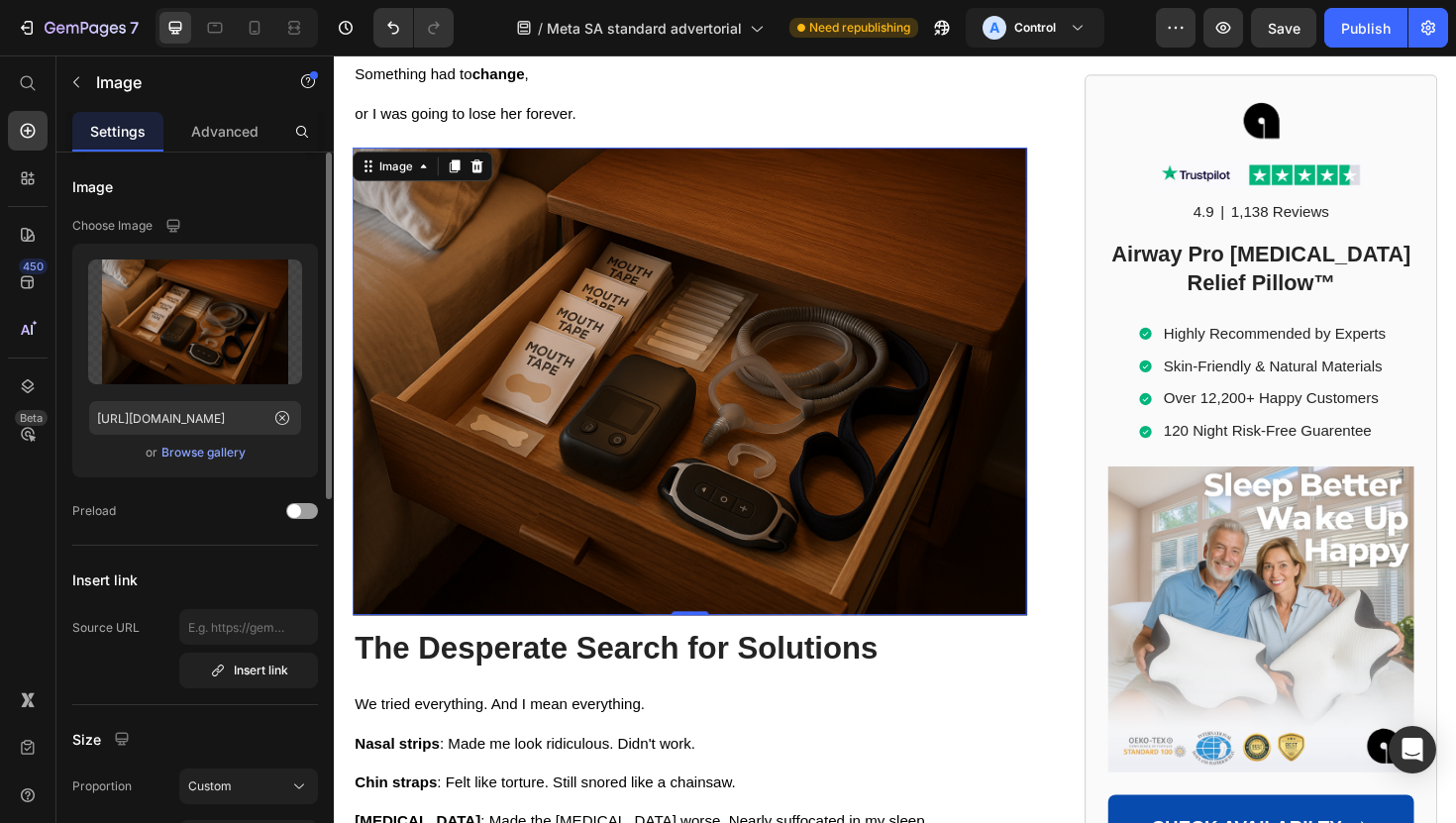 click on "Browse gallery" at bounding box center [203, 453] 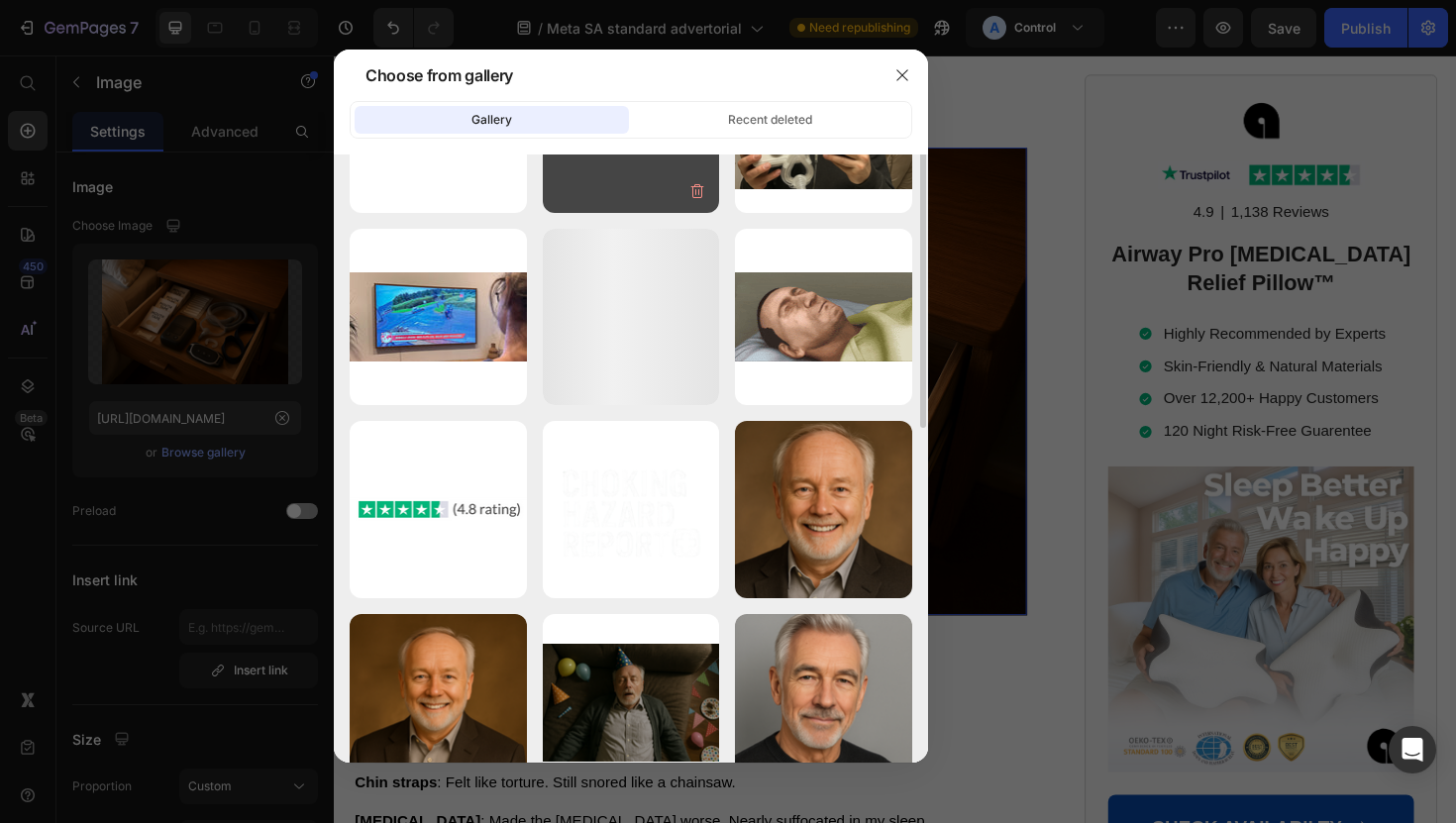 scroll, scrollTop: 0, scrollLeft: 0, axis: both 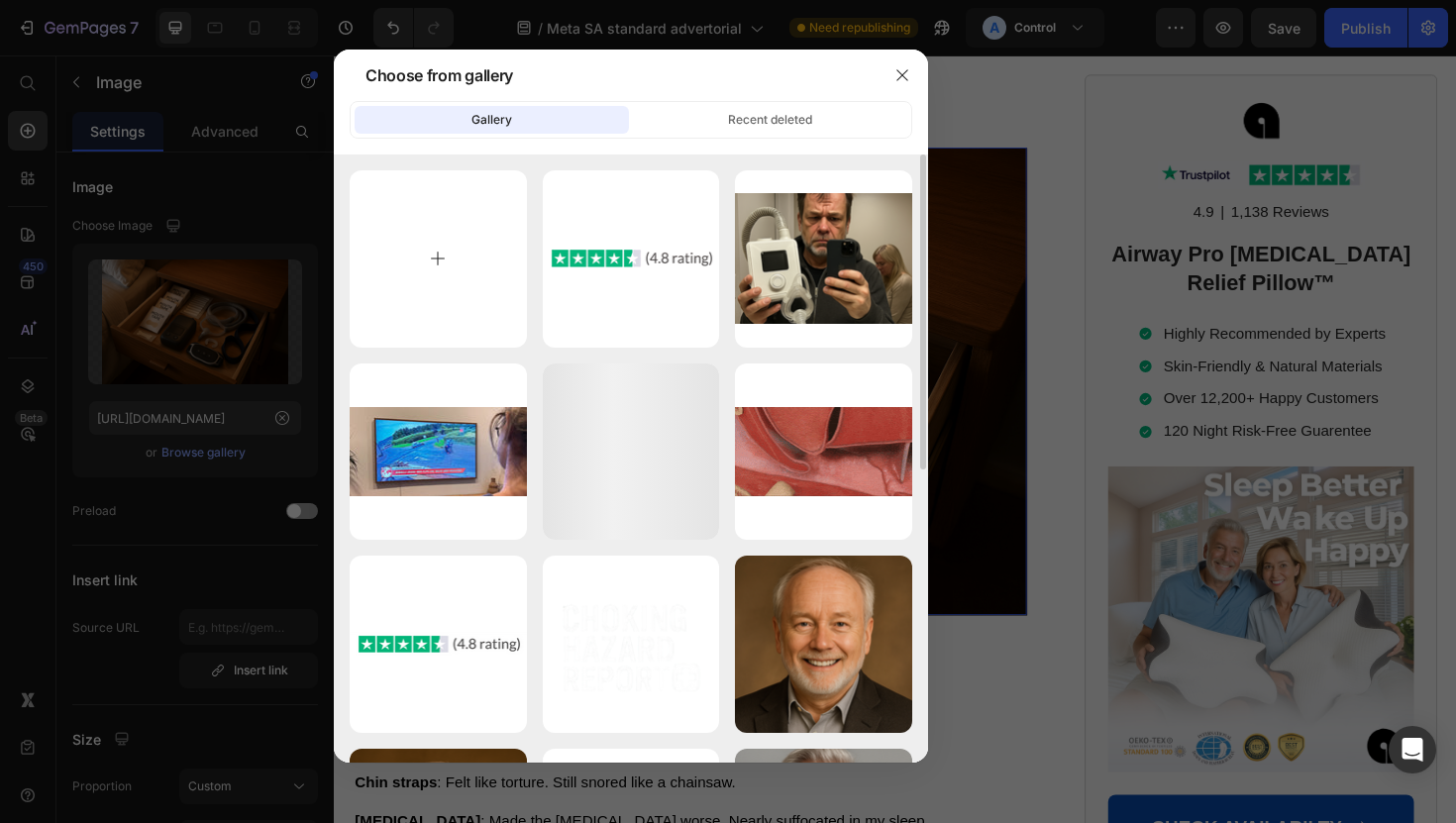 click at bounding box center (438, 258) 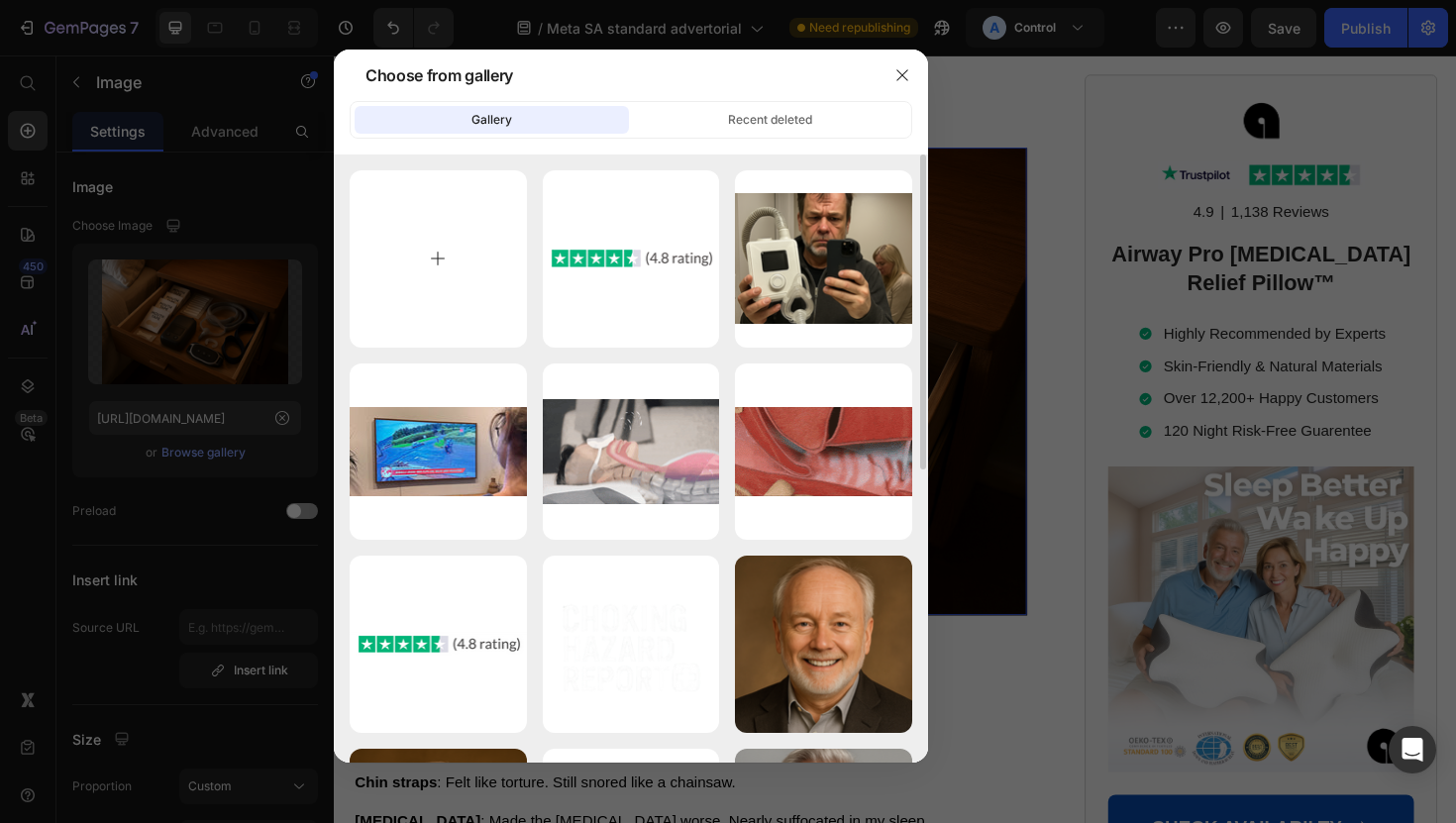 type on "C:\fakepath\961864335-281580546-IMG_6760 (1).png" 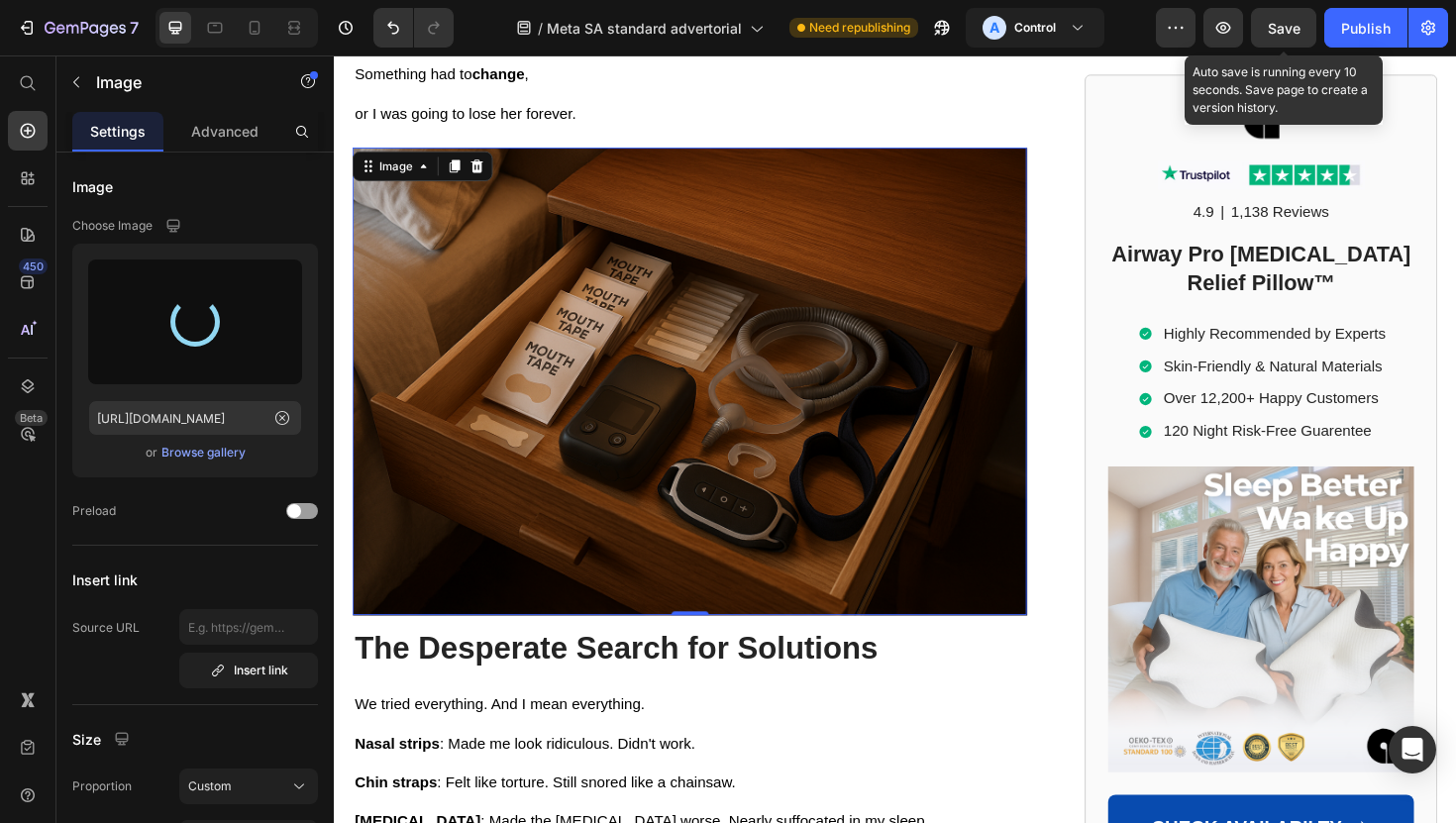click on "Save" at bounding box center [1284, 28] 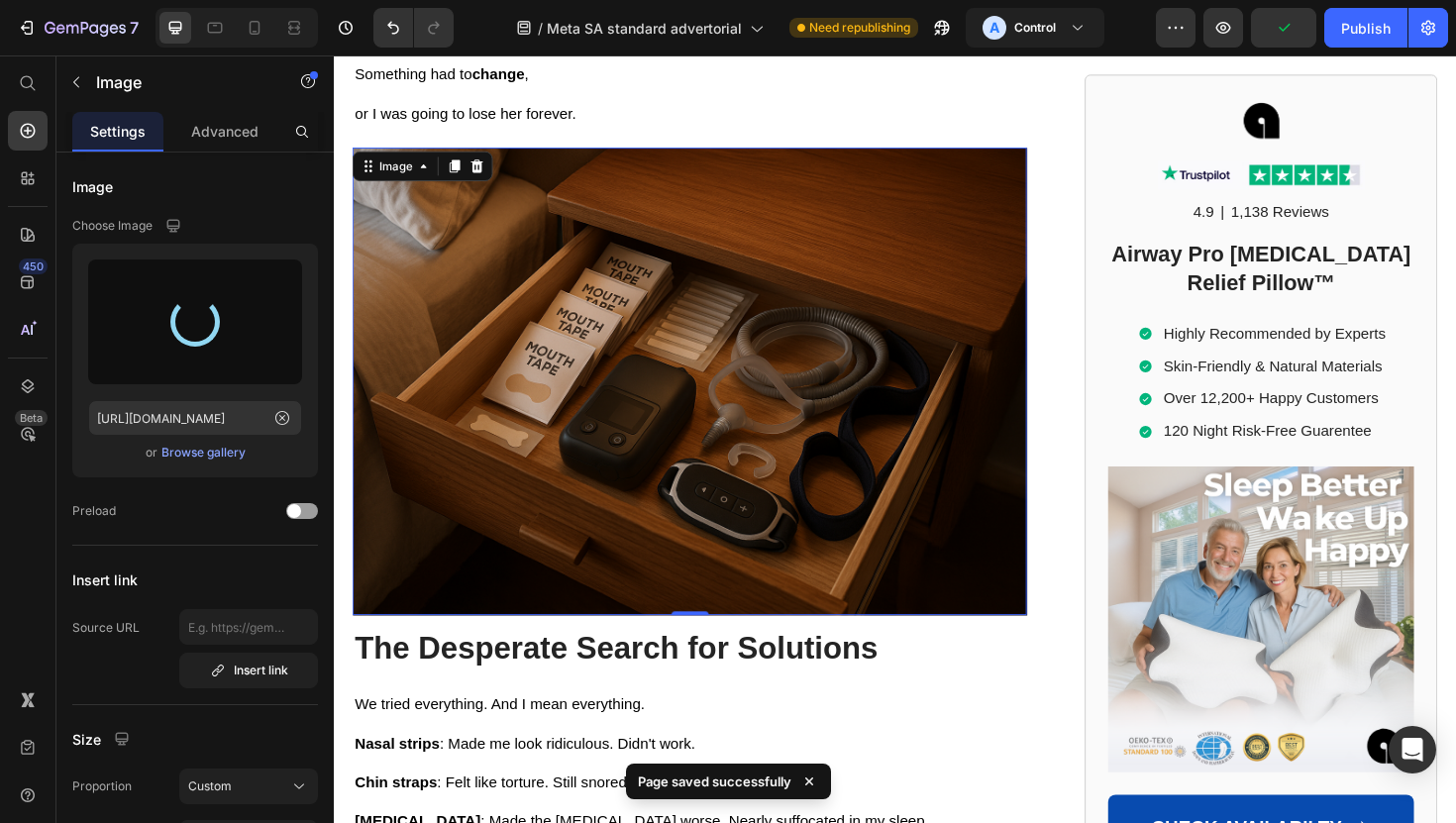 type on "[URL][DOMAIN_NAME]" 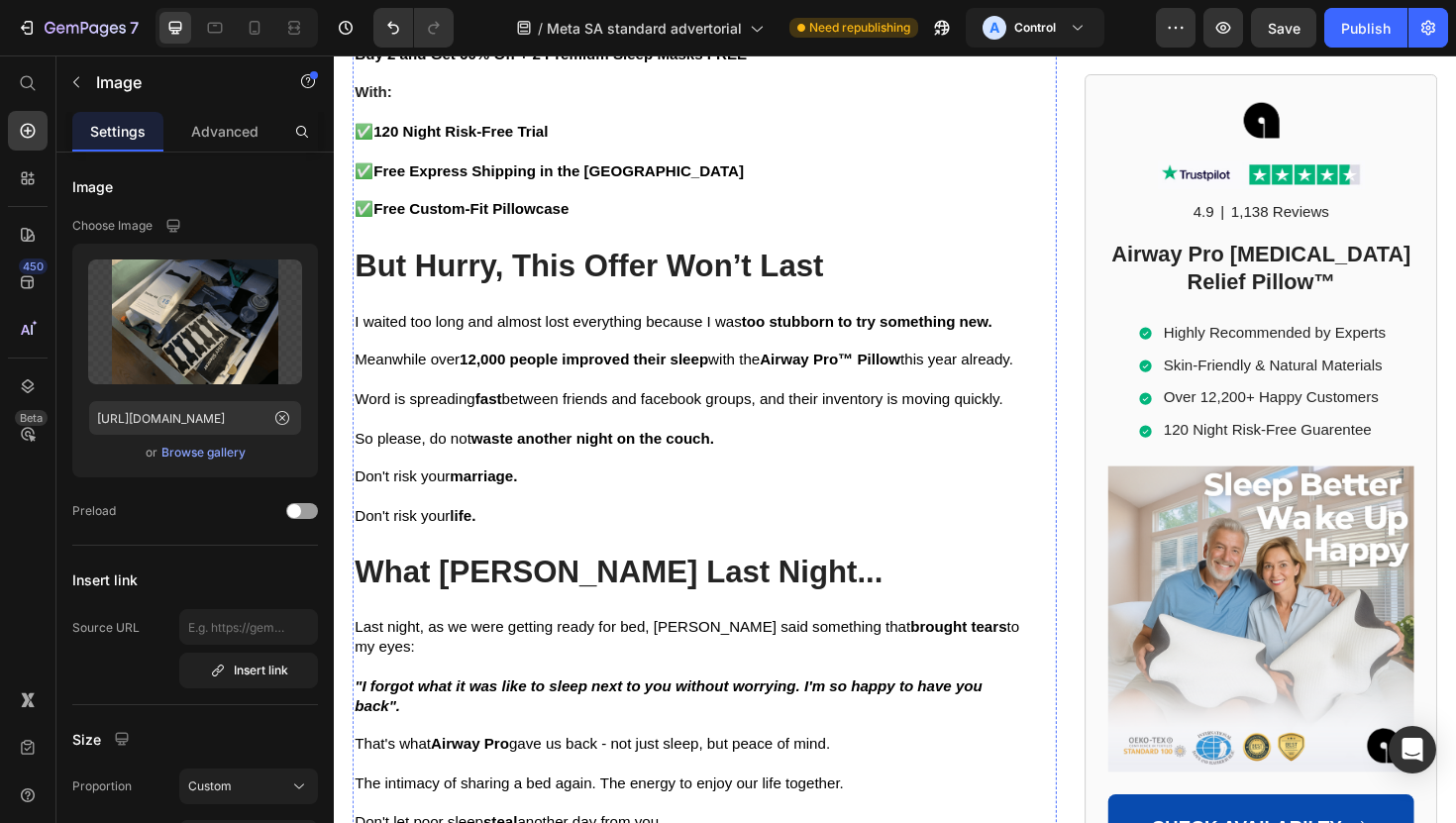 scroll, scrollTop: 9844, scrollLeft: 0, axis: vertical 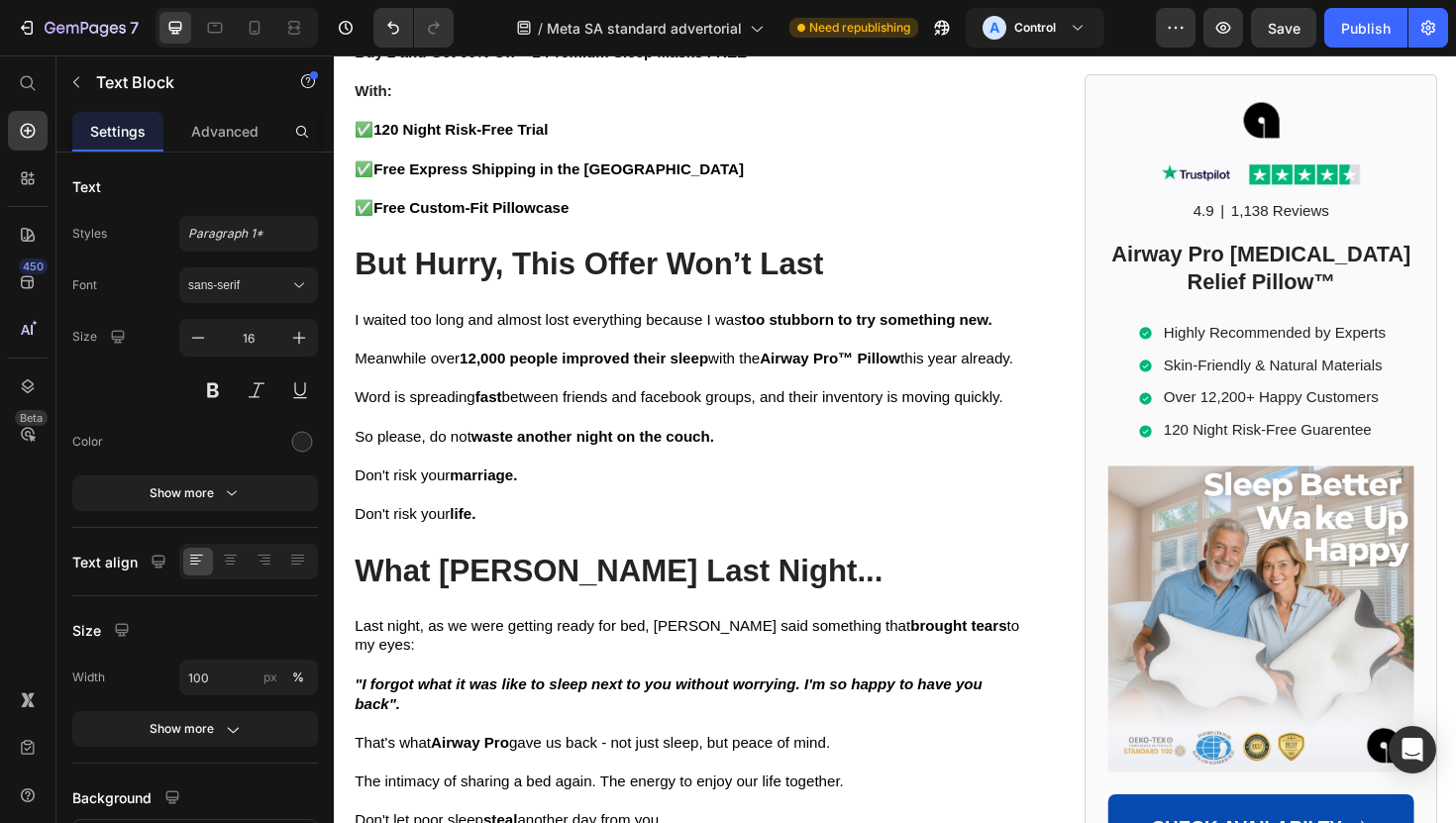 click on "So meanwhile CPAP machines force air through your throat, the Airway Pillow  naturally positions your body for optimal air intake." at bounding box center (710, -685) 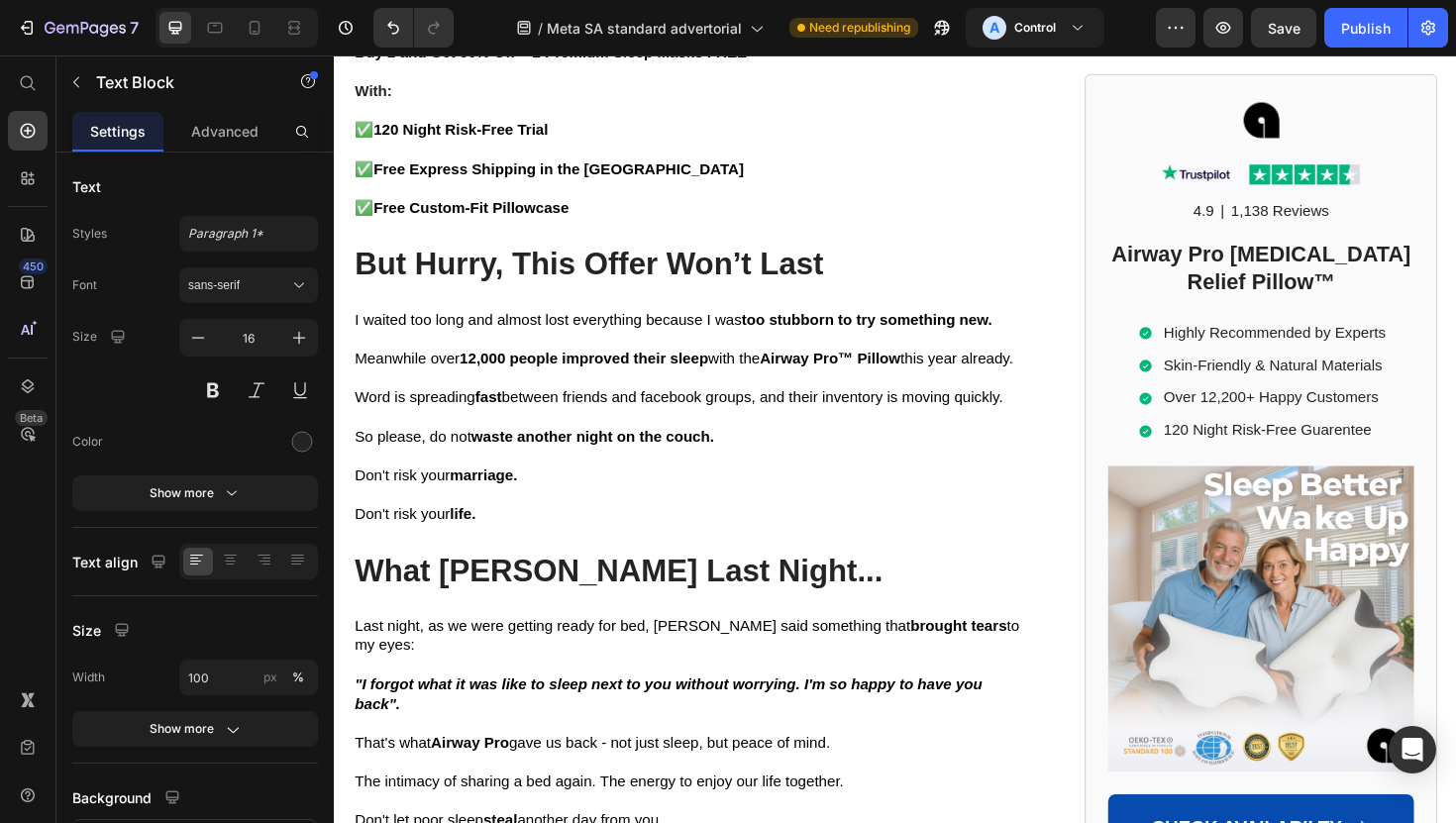 click on "So meanwhile CPAP machines force air through your throat, the Airway Pillow  naturally positions your body for optimal air intake." at bounding box center (710, -685) 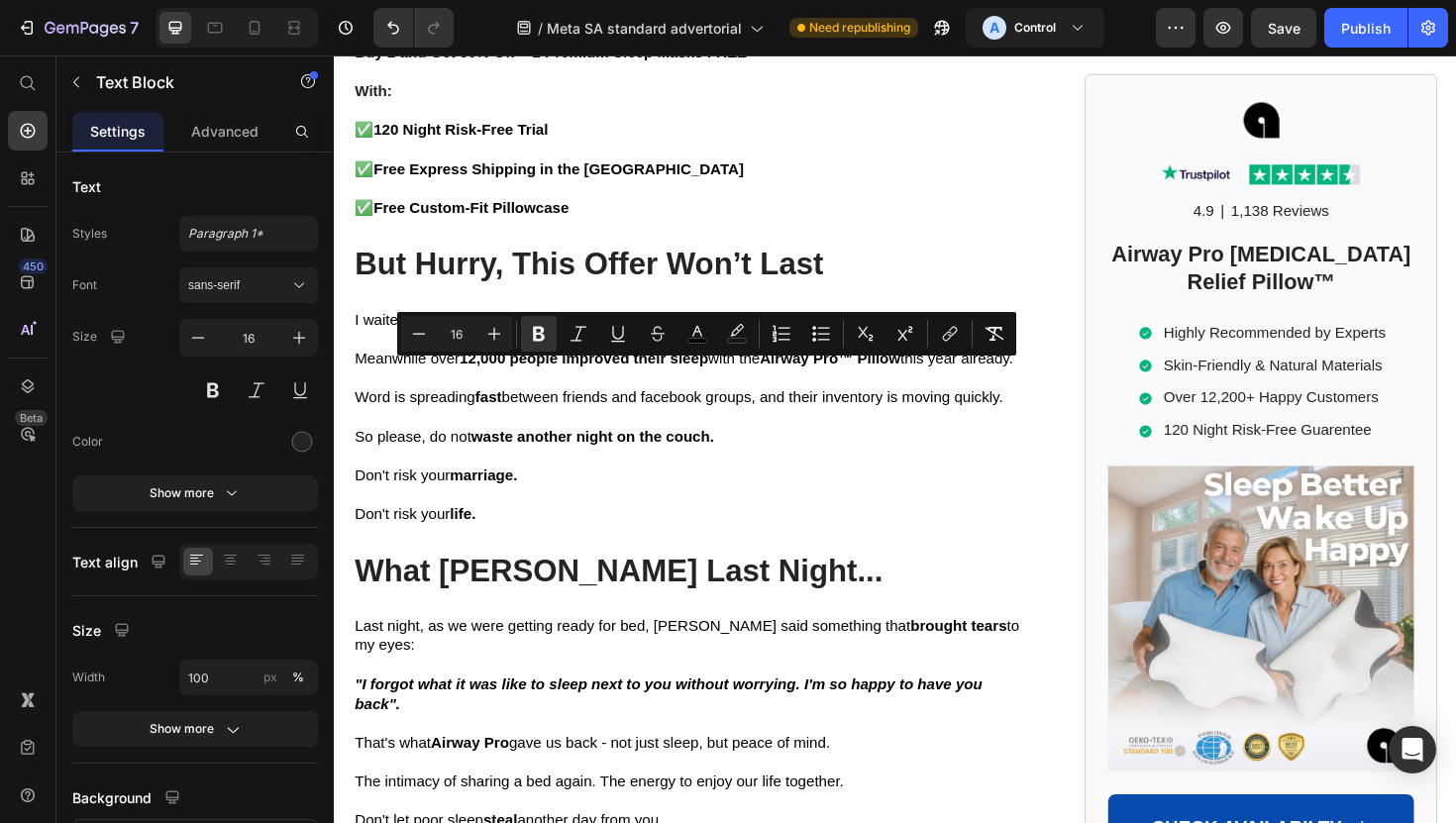 drag, startPoint x: 611, startPoint y: 477, endPoint x: 358, endPoint y: 387, distance: 268.53119 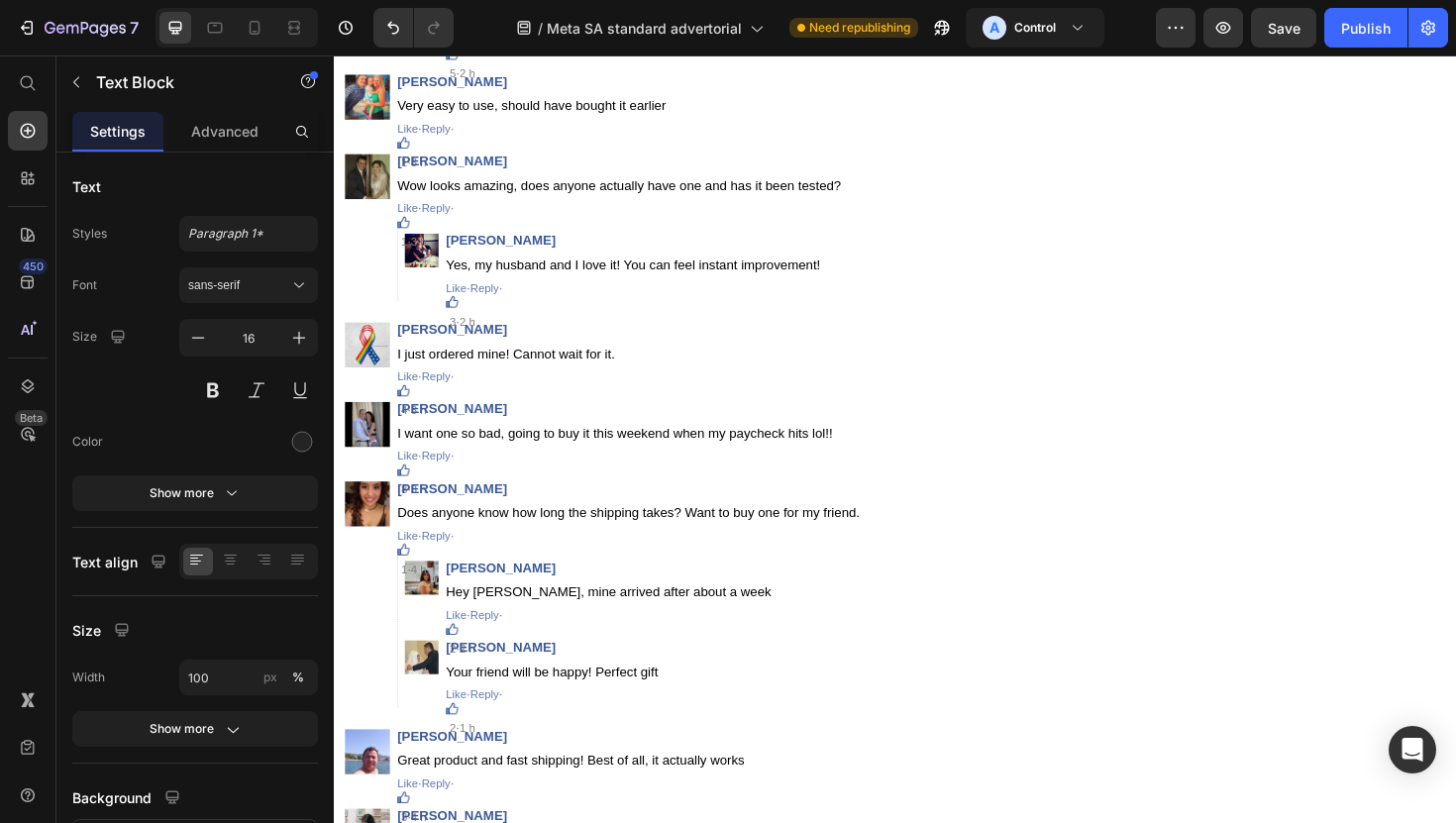 scroll, scrollTop: 12617, scrollLeft: 0, axis: vertical 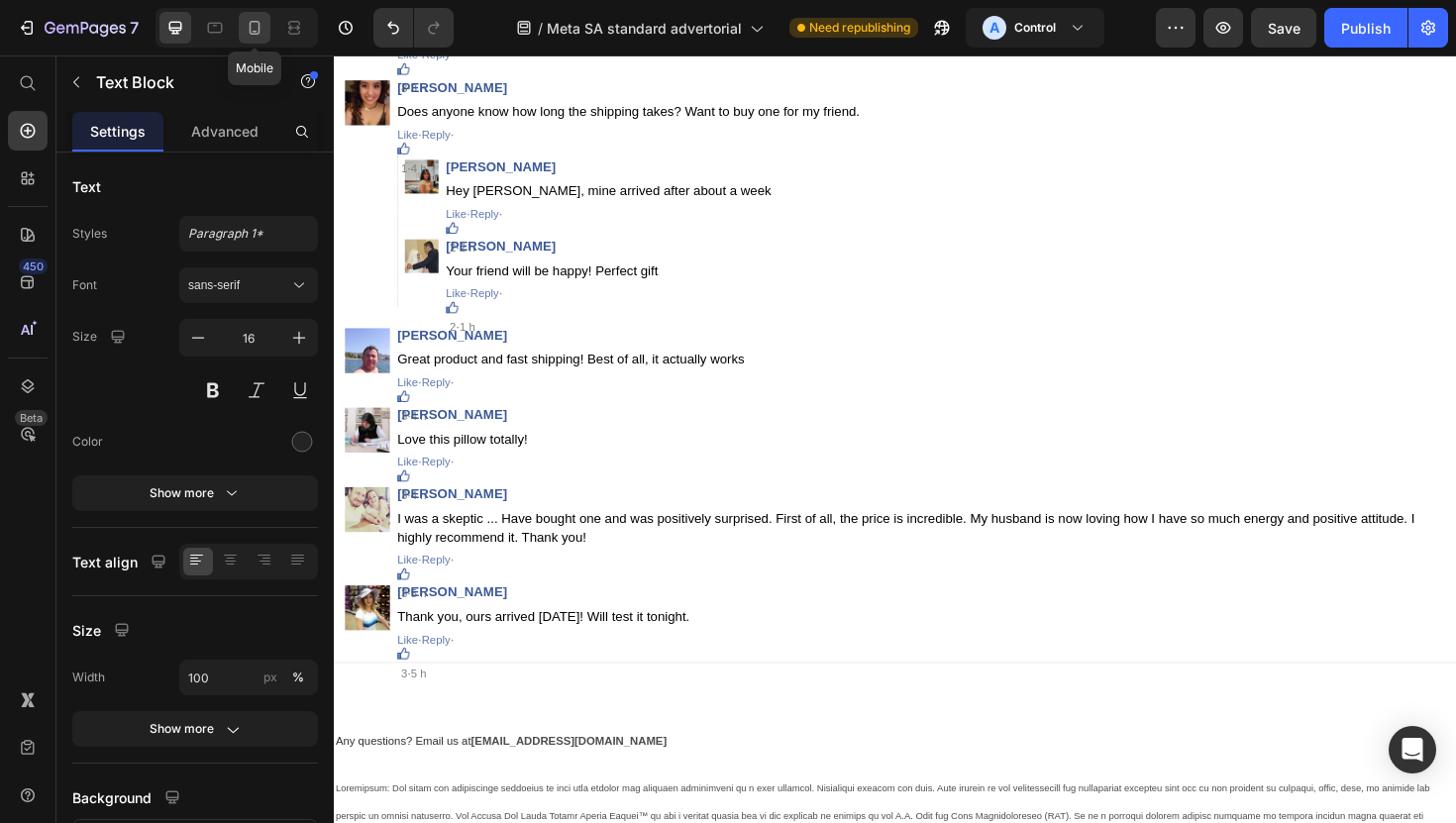 click 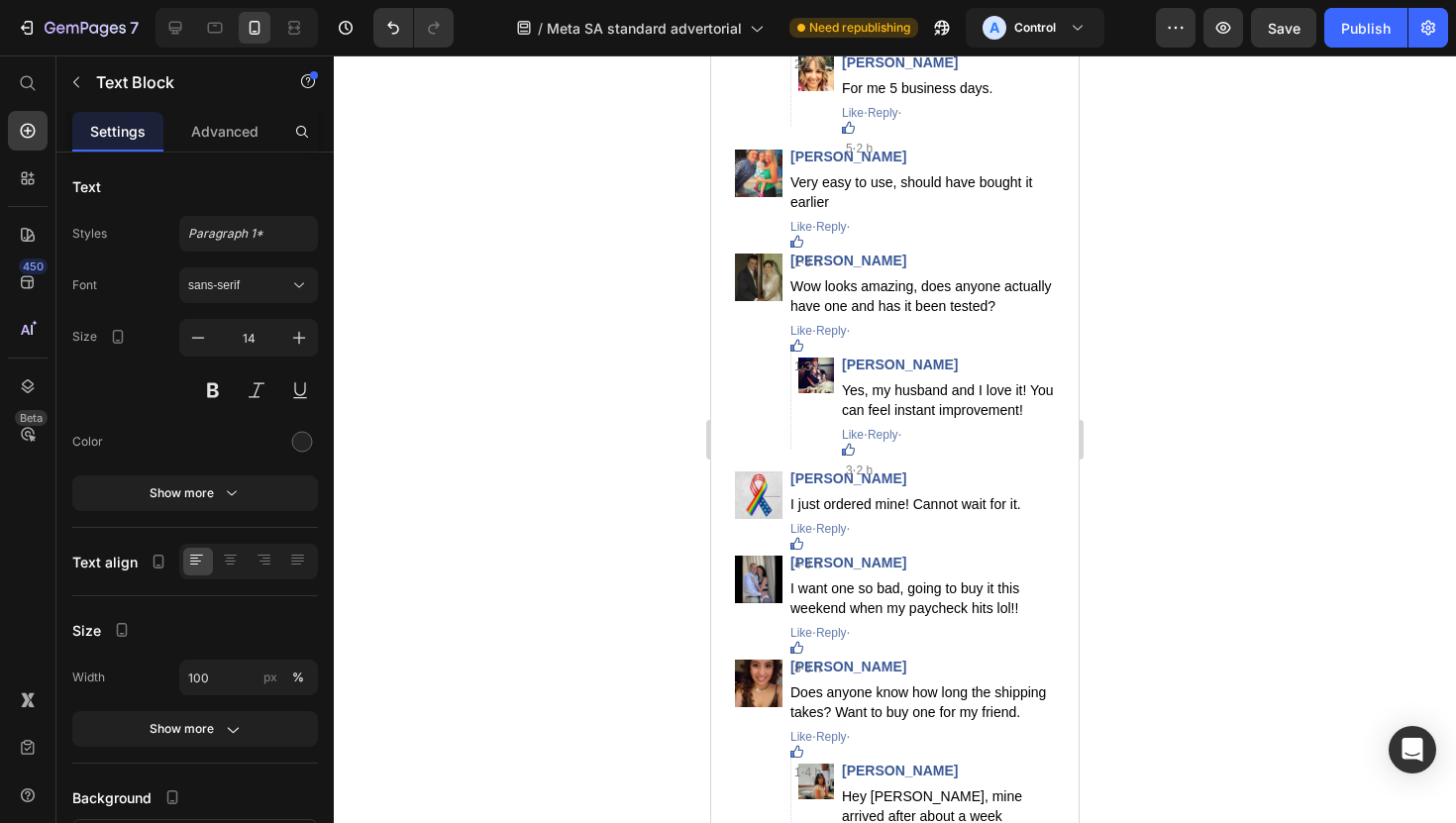 scroll, scrollTop: 13694, scrollLeft: 0, axis: vertical 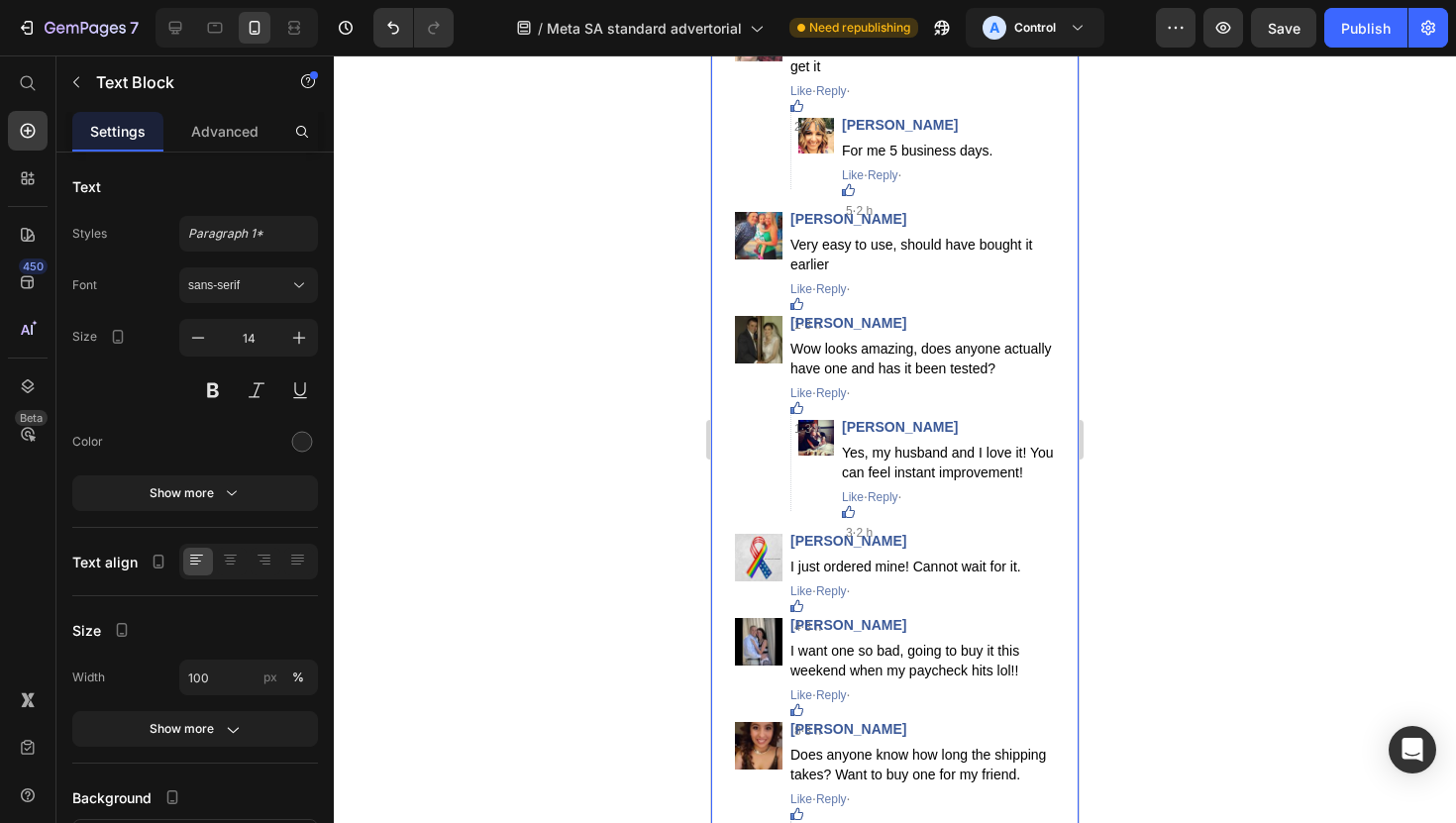 click on "Home > [MEDICAL_DATA] > Airway Pro™  Text Block ⁠⁠⁠⁠⁠⁠⁠ How [MEDICAL_DATA] Nearly Ended in Tragedy... A Wake-Up Call for People Across the [GEOGRAPHIC_DATA] with [MEDICAL_DATA] Heading How [MEDICAL_DATA] Nearly Ended in Tragedy...  A Wake-Up Call for People Across the [GEOGRAPHIC_DATA] with [MEDICAL_DATA] Heading If [MEDICAL_DATA] is destroying you and your marriage,  read this story before you do anything else. Text Block Image By  [PERSON_NAME] Text Block Last Updated [DATE]. 2025 Text Block Row ✅ Professionally reviewed by [PERSON_NAME], Certified Sleep Science Specialist Text Block Icon Icon Icon Icon Icon Icon List Row Image The Day I Almost Killed Someone Heading I thought I could handle the exhaustion...   The way my eyelids felt like lead weights during important meetings. The panic when I'd catch myself nodding off at red lights.   But when I woke up face-down in my car, blood trickling from my forehead through a cracked windshield, everything changed.     Text Block My name is  [PERSON_NAME],  and if you're one of the  The" at bounding box center (894, -7116) 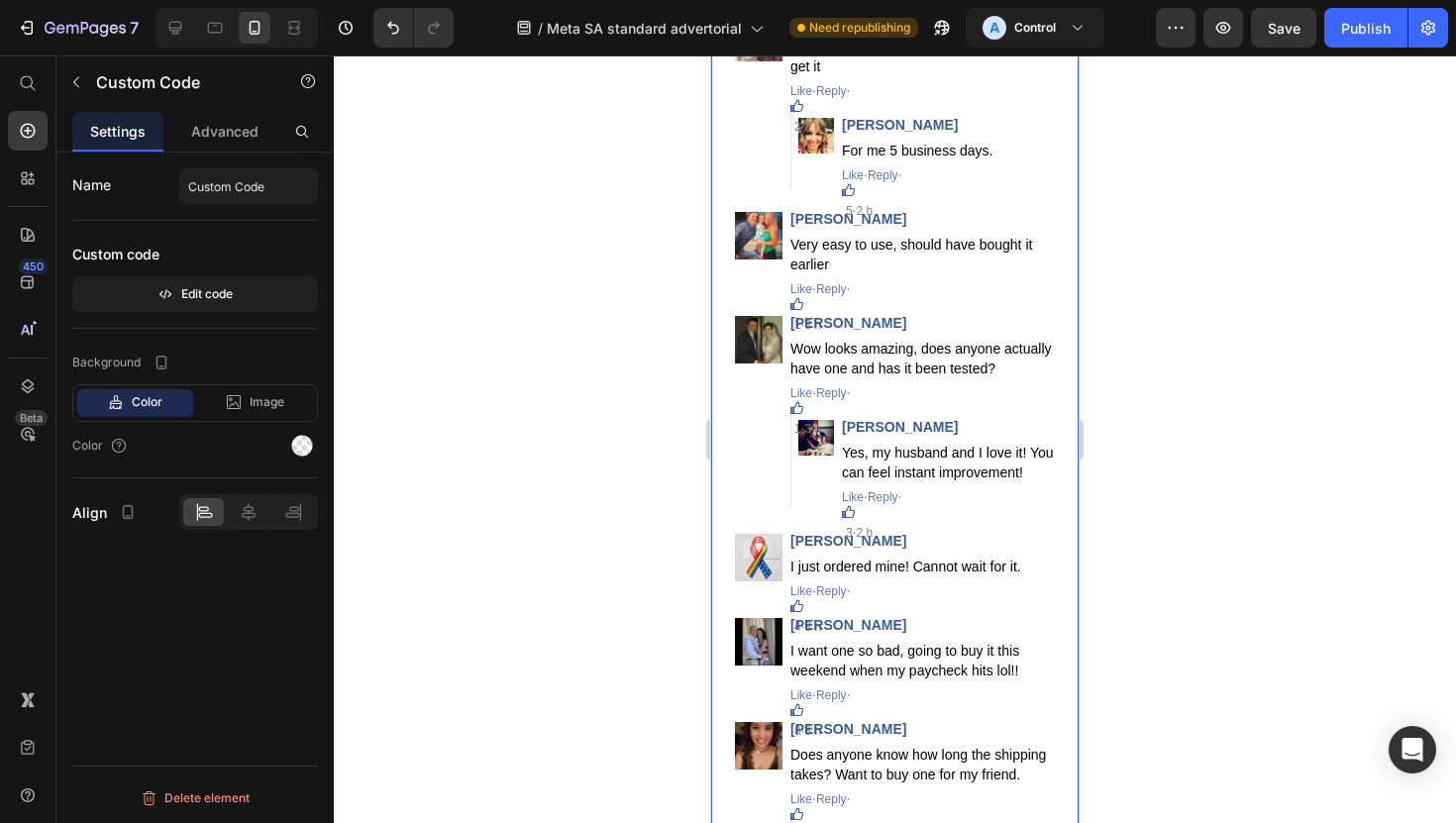 click on "Error occurred during initialization
Publish
[PERSON_NAME]
Can anybody vouch for this?
Like  ·  Reply  ·    4  ·  39 min
[PERSON_NAME], I am using this for a while now. Results are fast, my friends noticed the difference right away
Like  ·  Reply  ·    7  ·  16 min
[PERSON_NAME]
I bought mine for the full price and now are 60% off? That's not fair!
Like  ·" at bounding box center [894, 397] 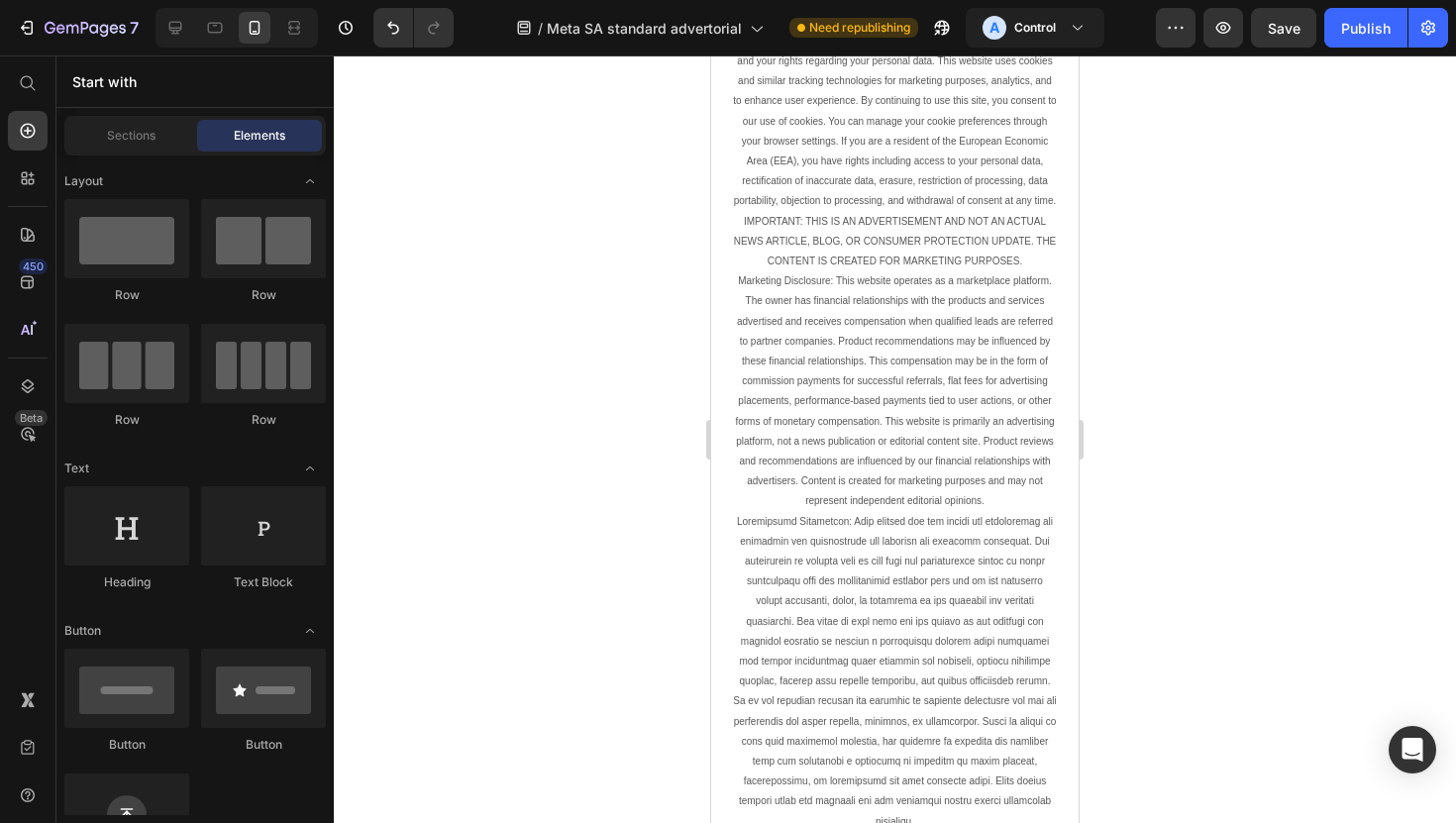 scroll, scrollTop: 13451, scrollLeft: 0, axis: vertical 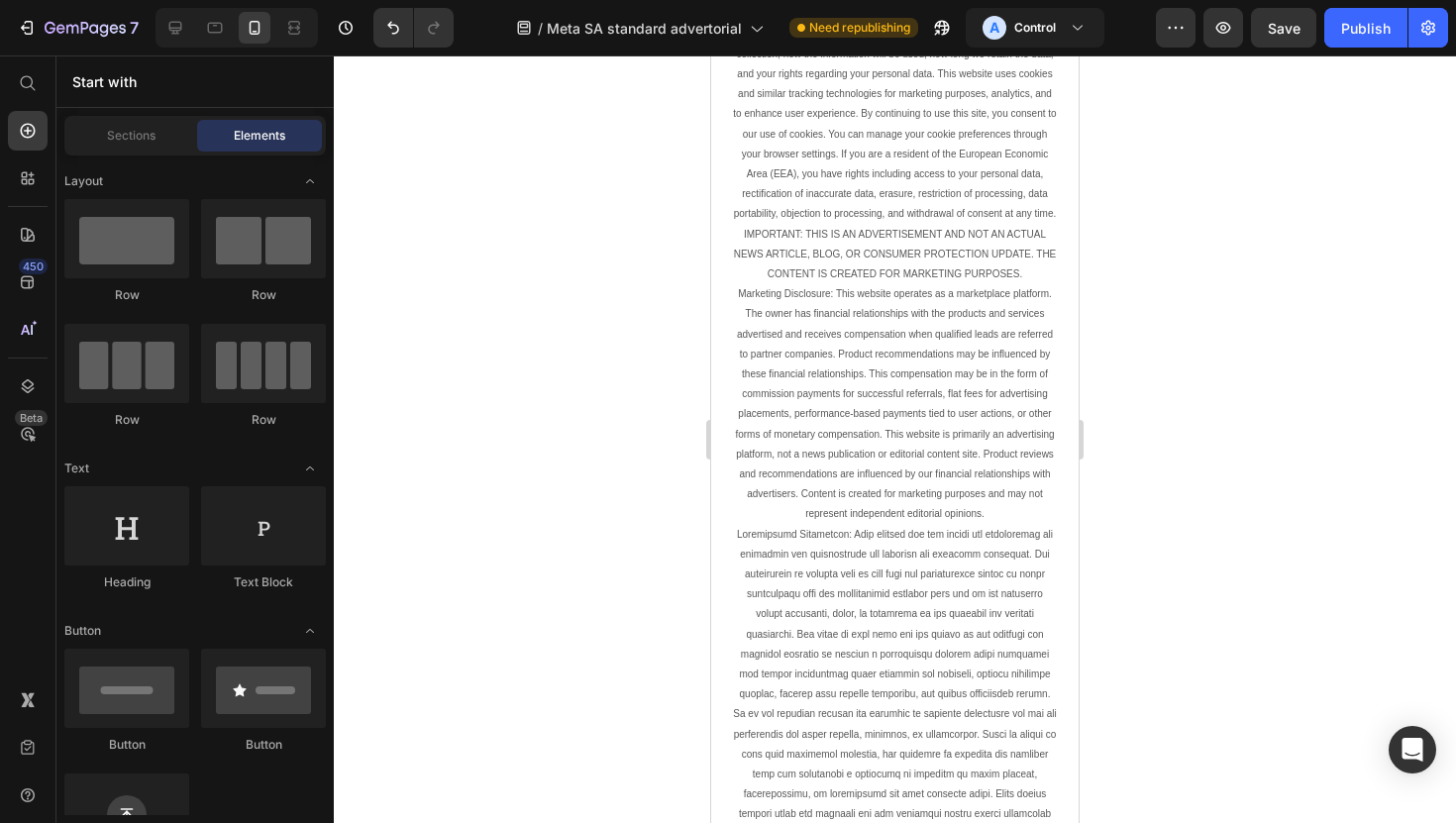 click on "Any questions? Email us at" at bounding box center (790, -447) 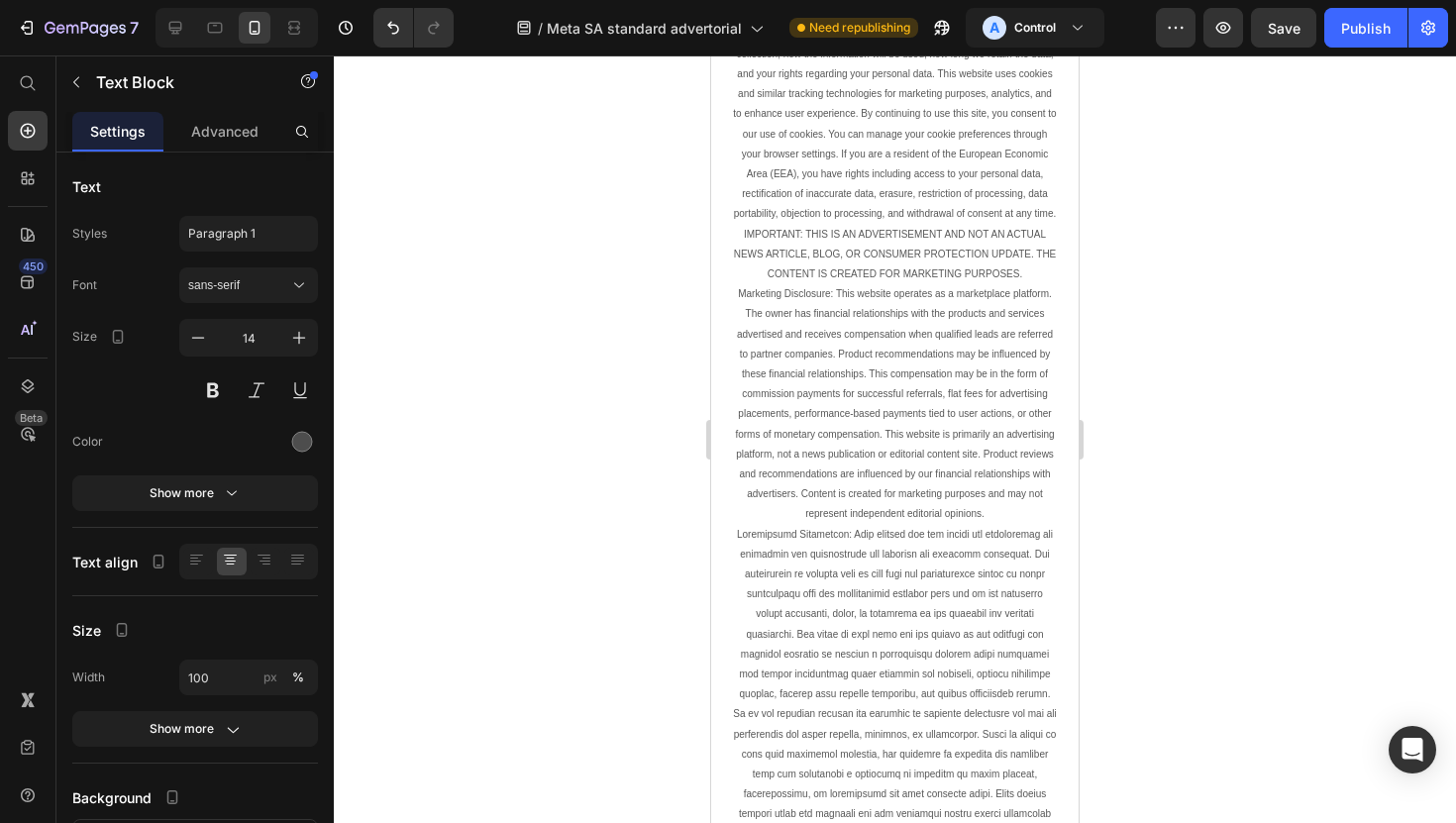 click 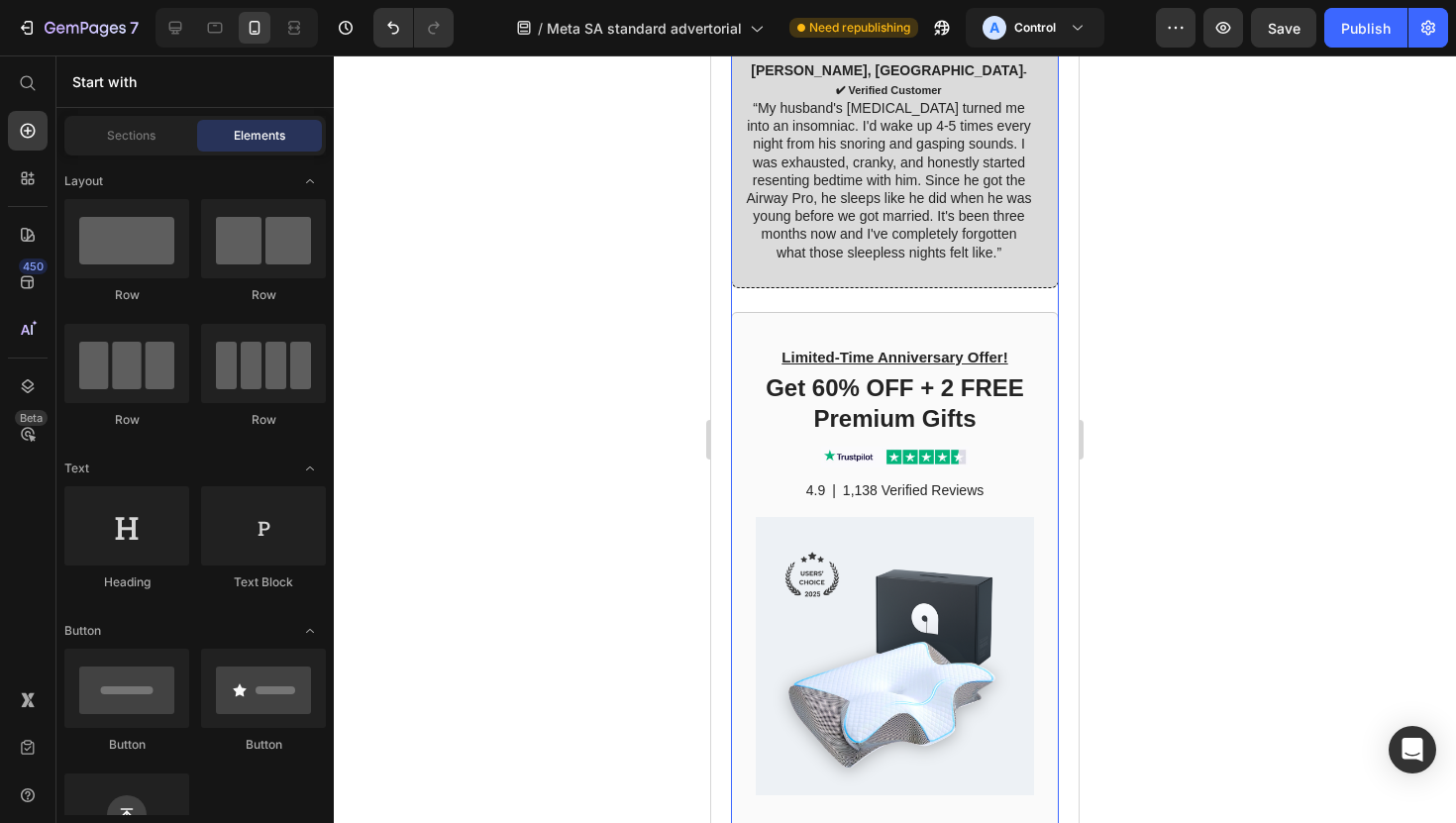 scroll, scrollTop: 11769, scrollLeft: 0, axis: vertical 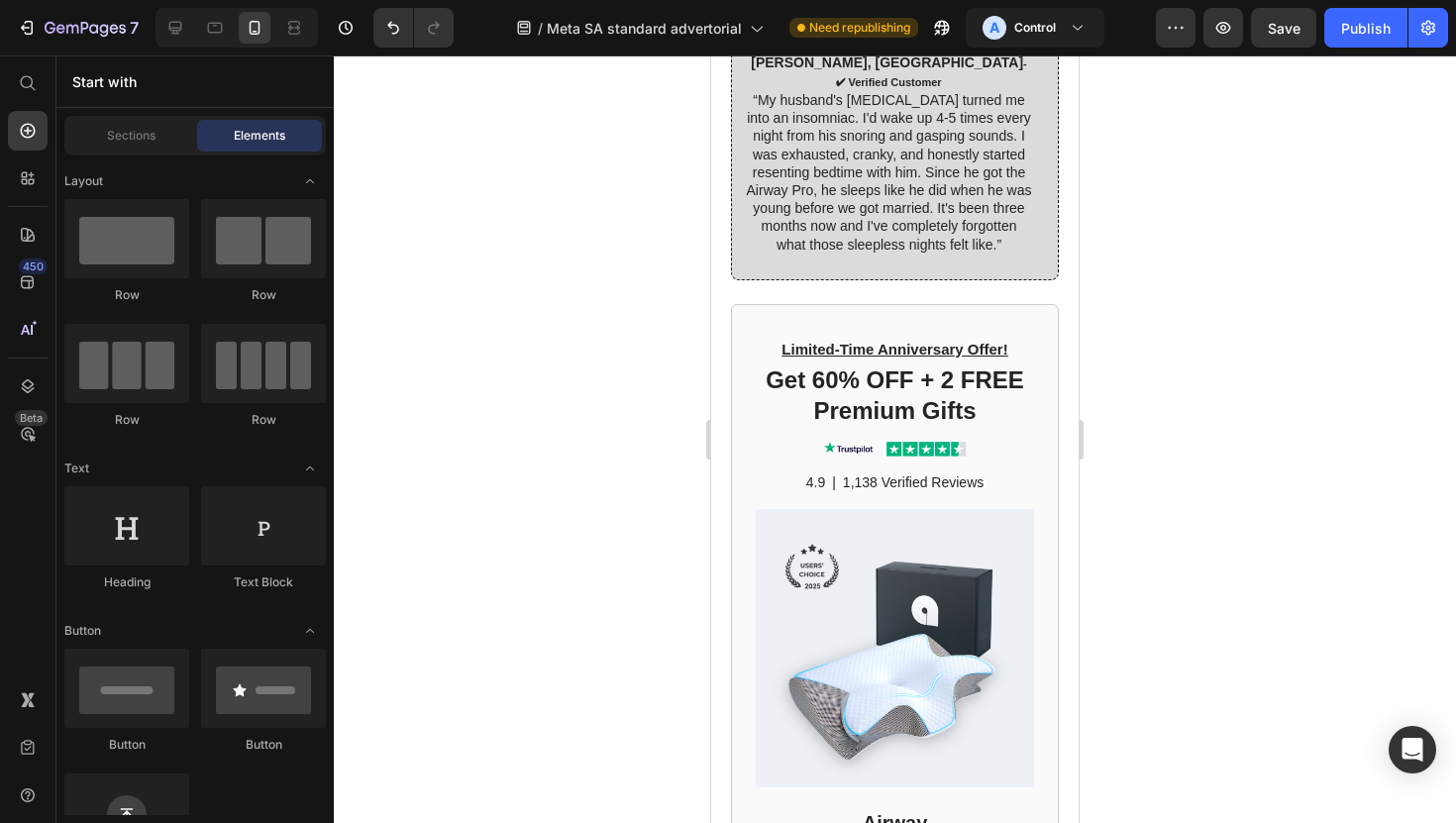 click on "7  Version history  /  Meta SA standard advertorial Need republishing A Control Preview  Save   Publish" 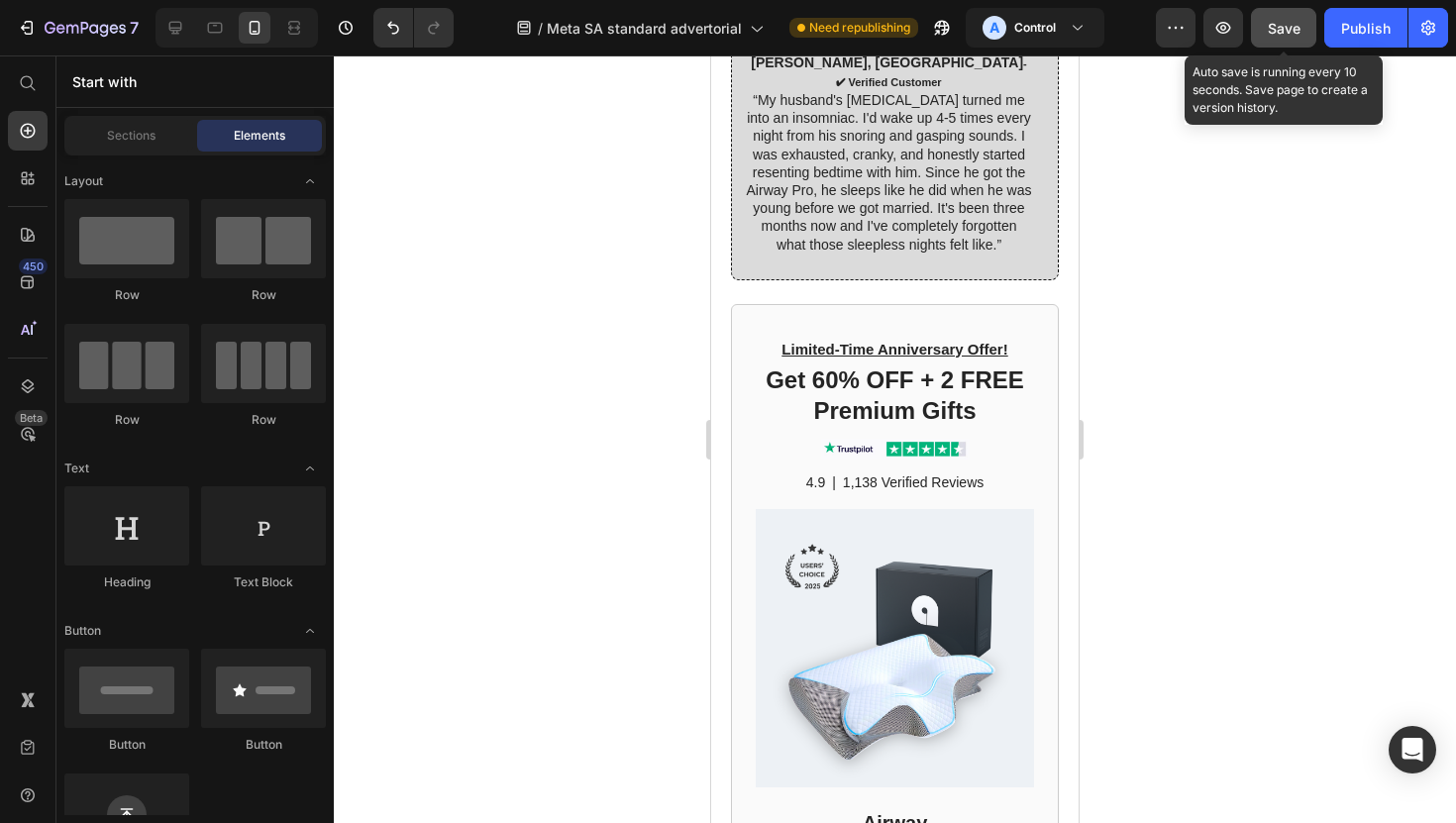 click on "Save" 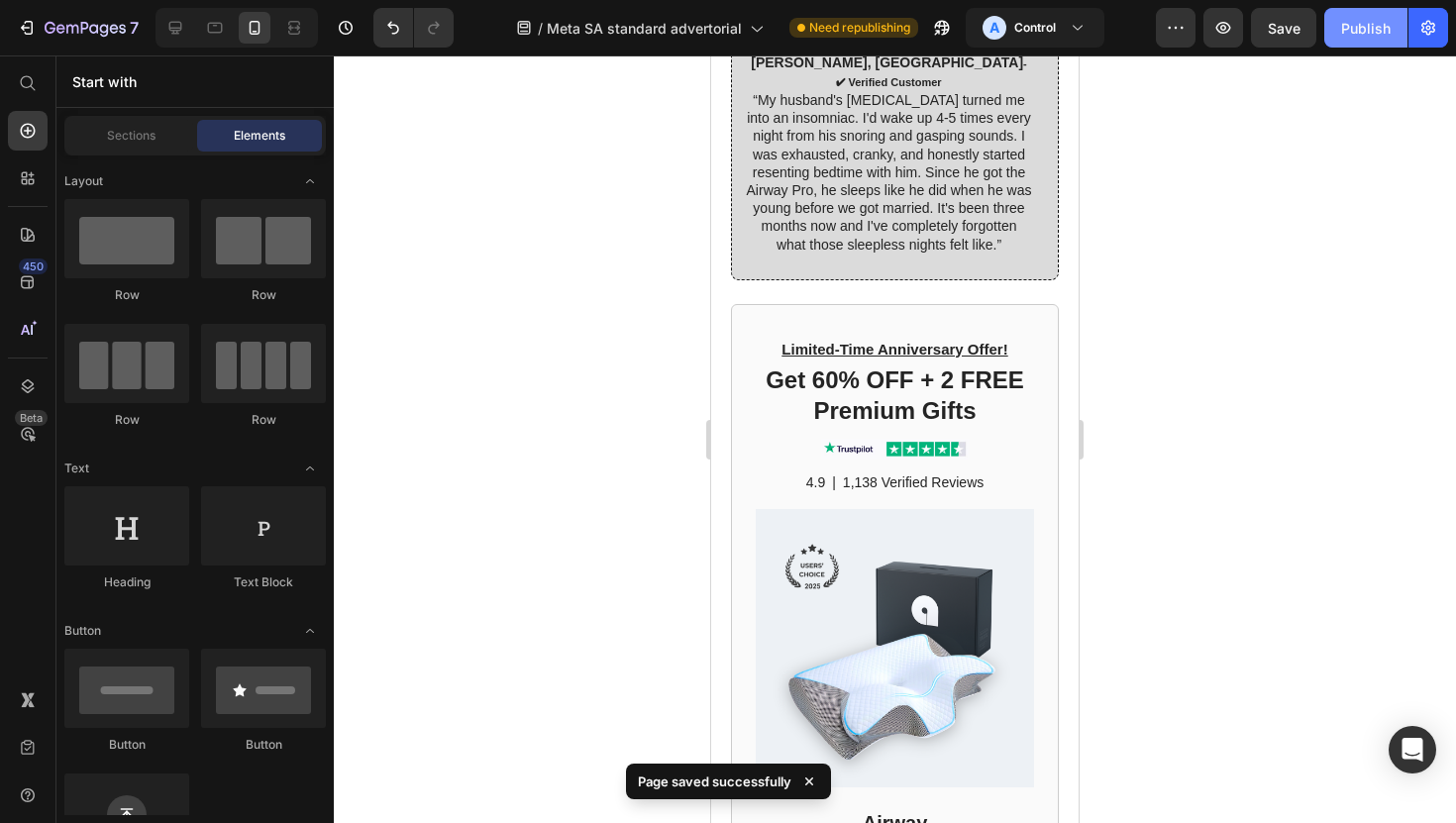 click on "Publish" at bounding box center [1366, 28] 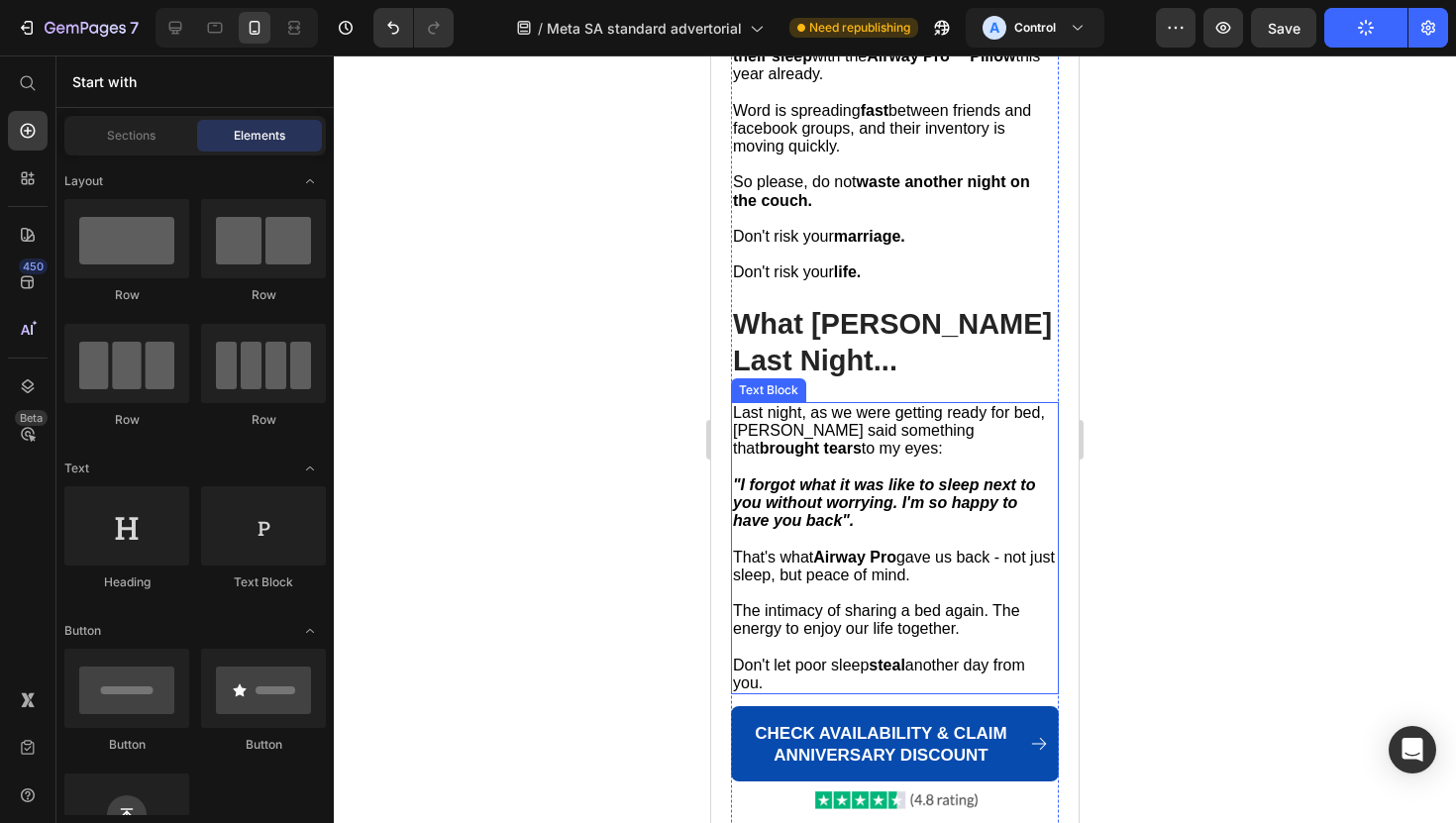scroll, scrollTop: 10510, scrollLeft: 0, axis: vertical 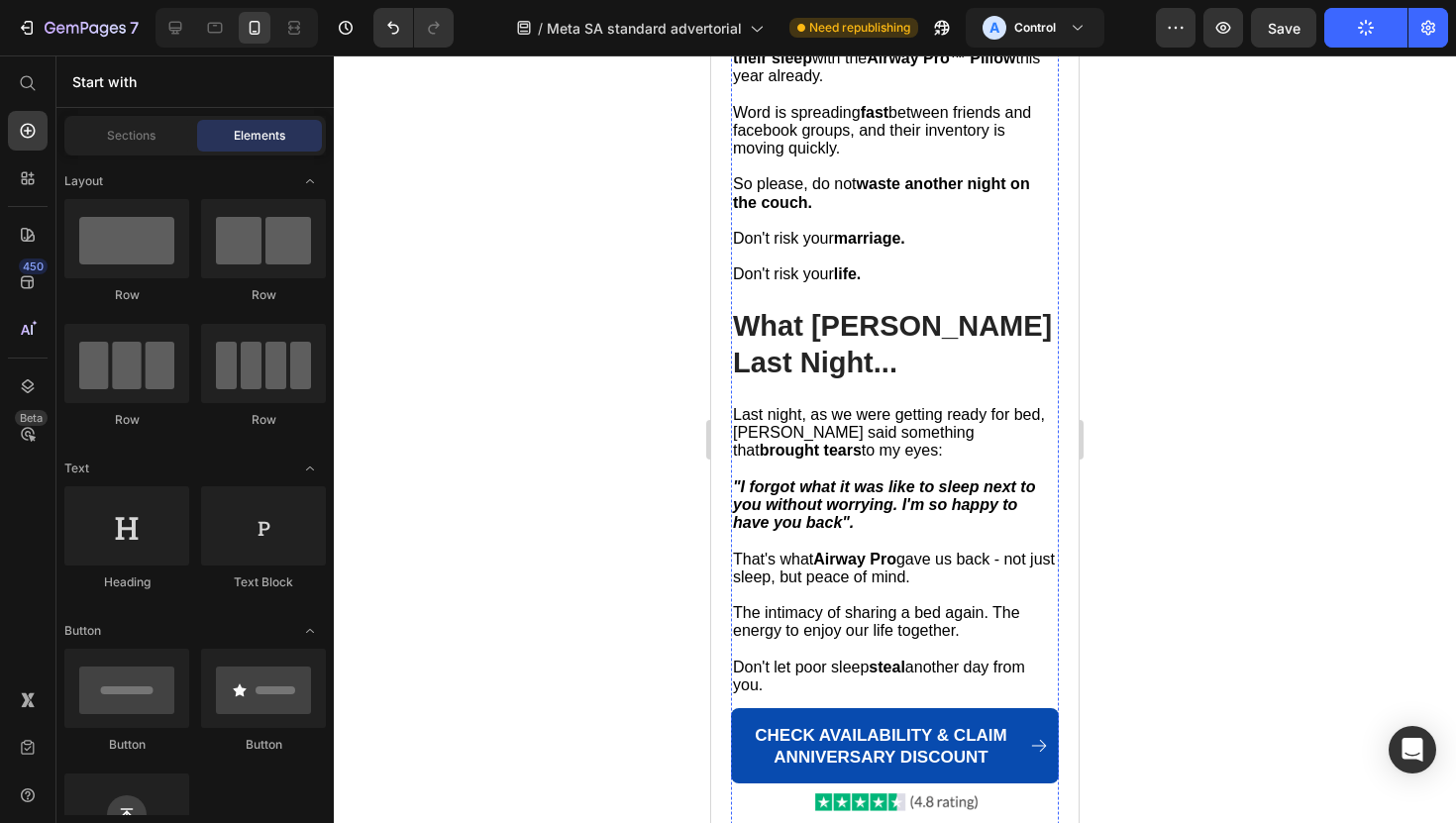click at bounding box center (894, -605) 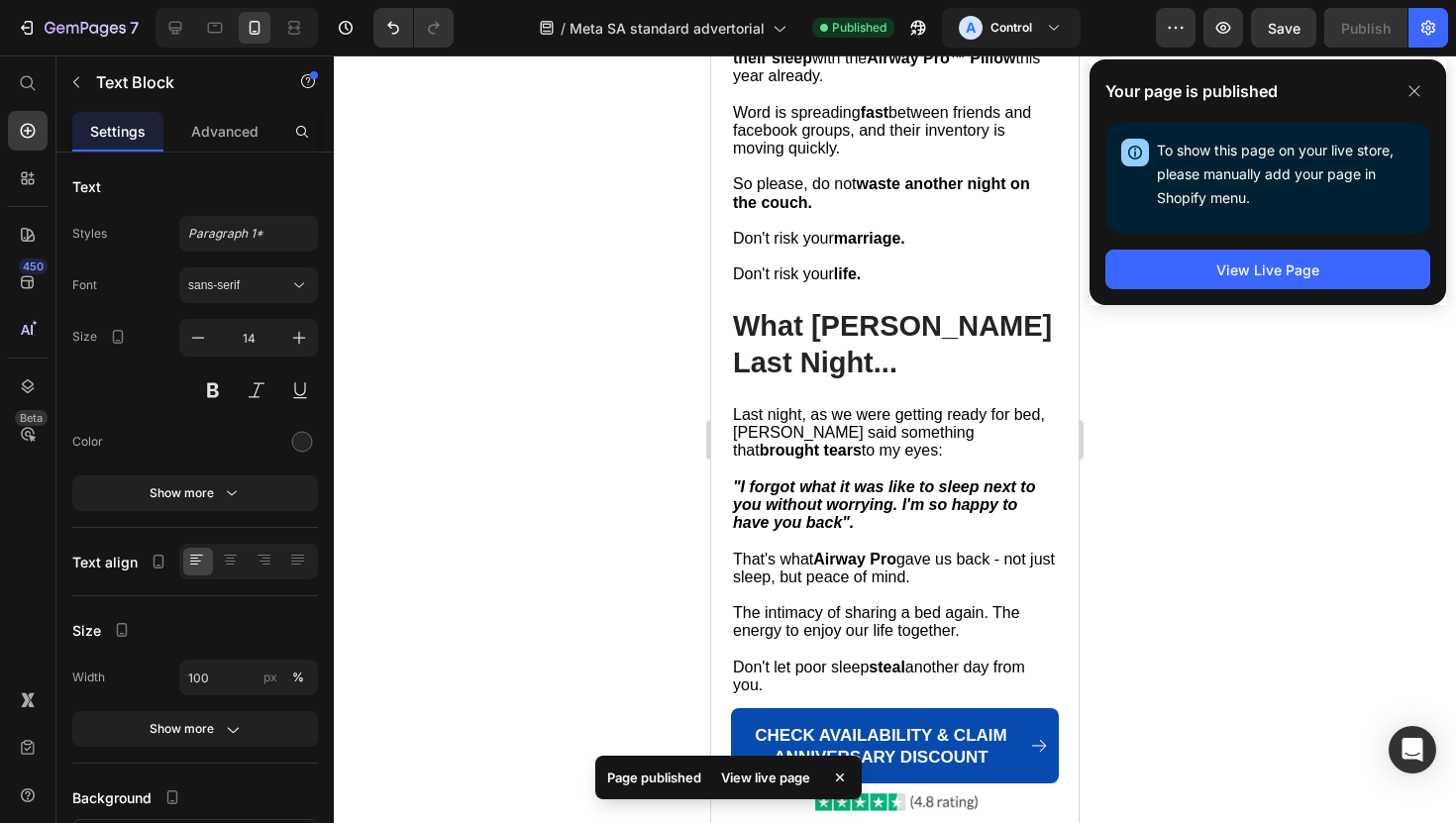 click on "Chiropractor visits for [MEDICAL_DATA]:  £70 per session" at bounding box center [883, -632] 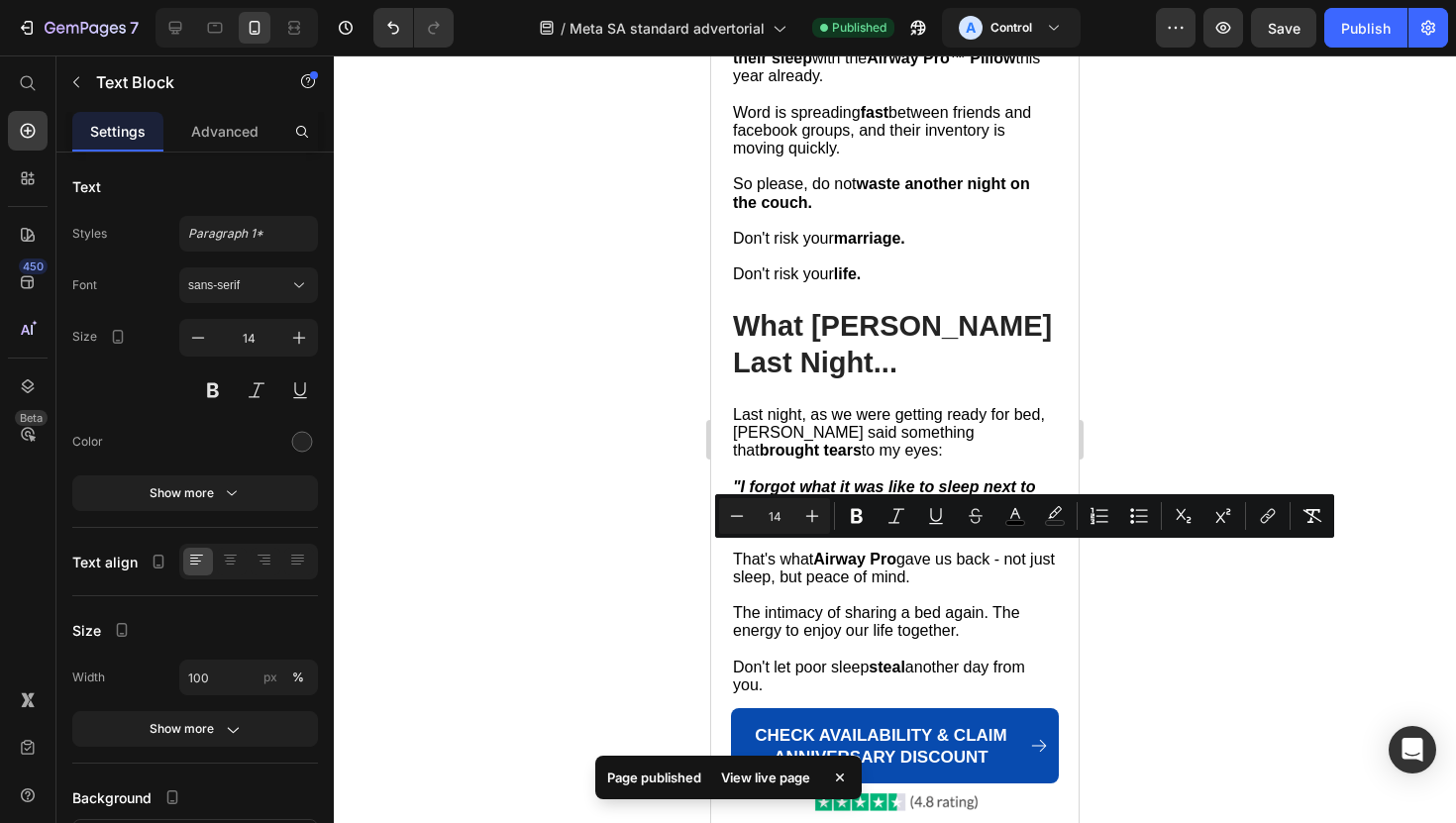 drag, startPoint x: 735, startPoint y: 558, endPoint x: 1037, endPoint y: 562, distance: 302.0265 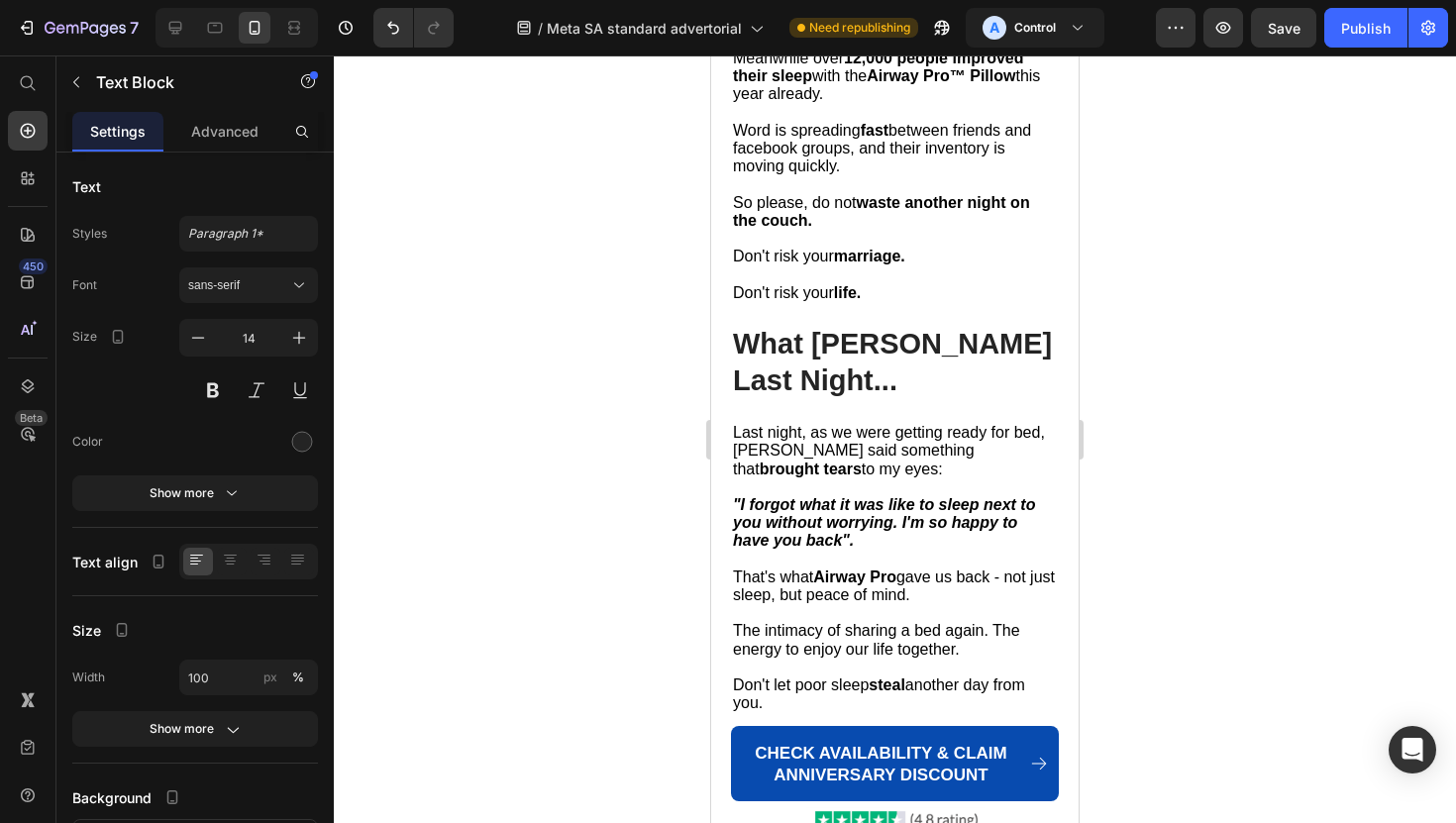 click on "4 different Wedge Pillows (none of them have truly worked): £140" at bounding box center [894, -623] 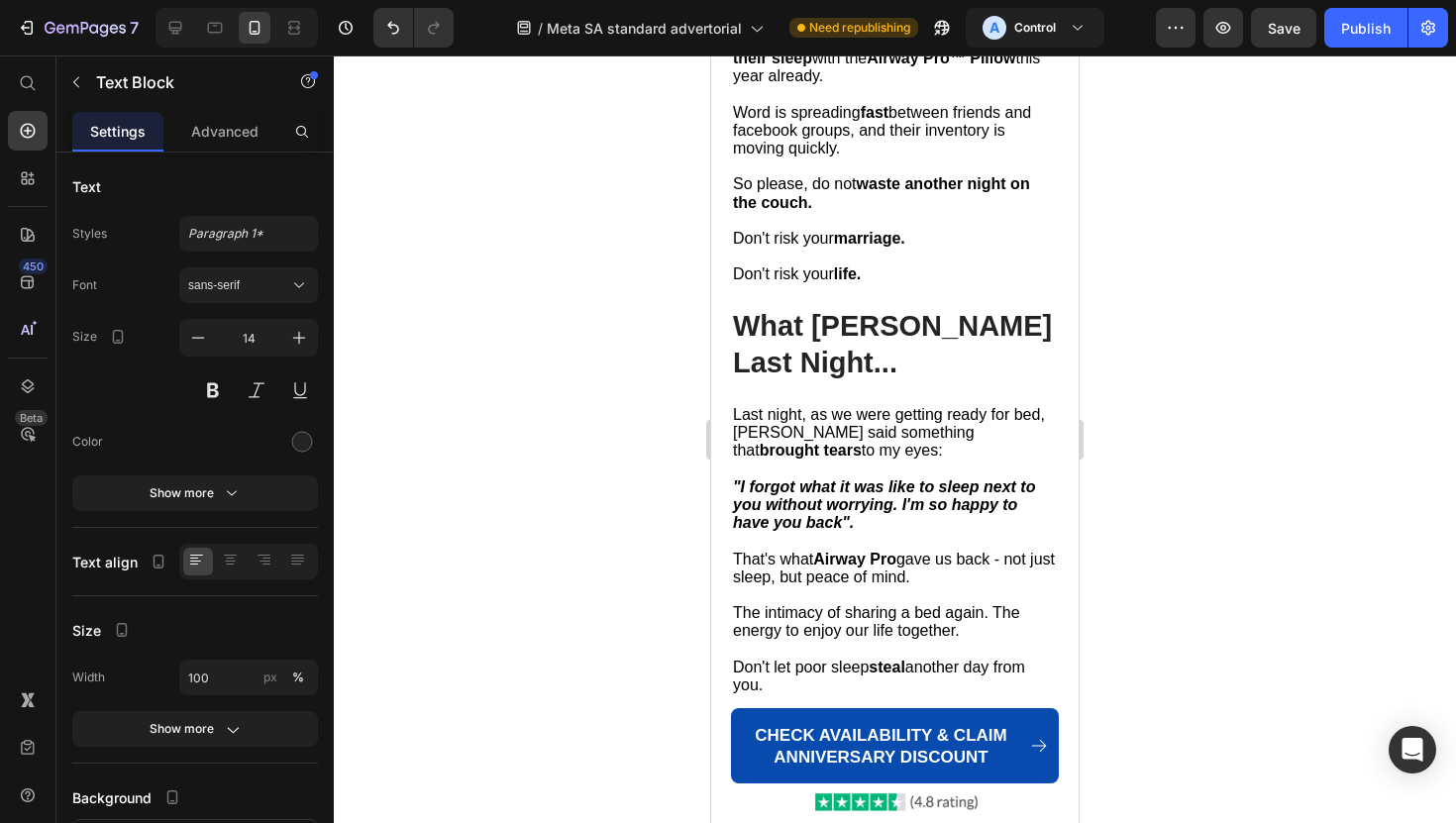 drag, startPoint x: 788, startPoint y: 572, endPoint x: 822, endPoint y: 572, distance: 34 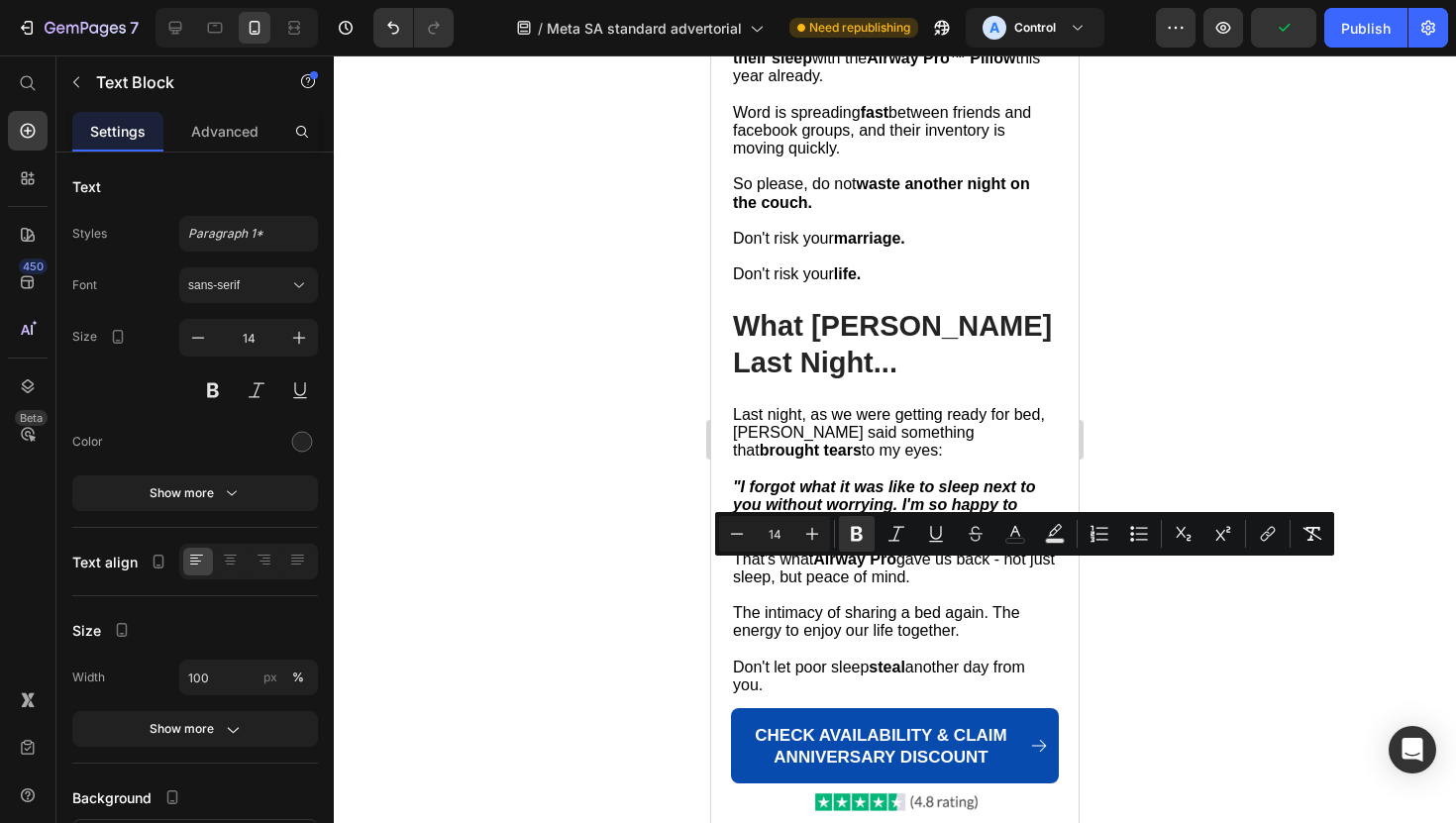 click on "4 different Wedge Pillows (none of them have truly worked):  £140" at bounding box center [894, -632] 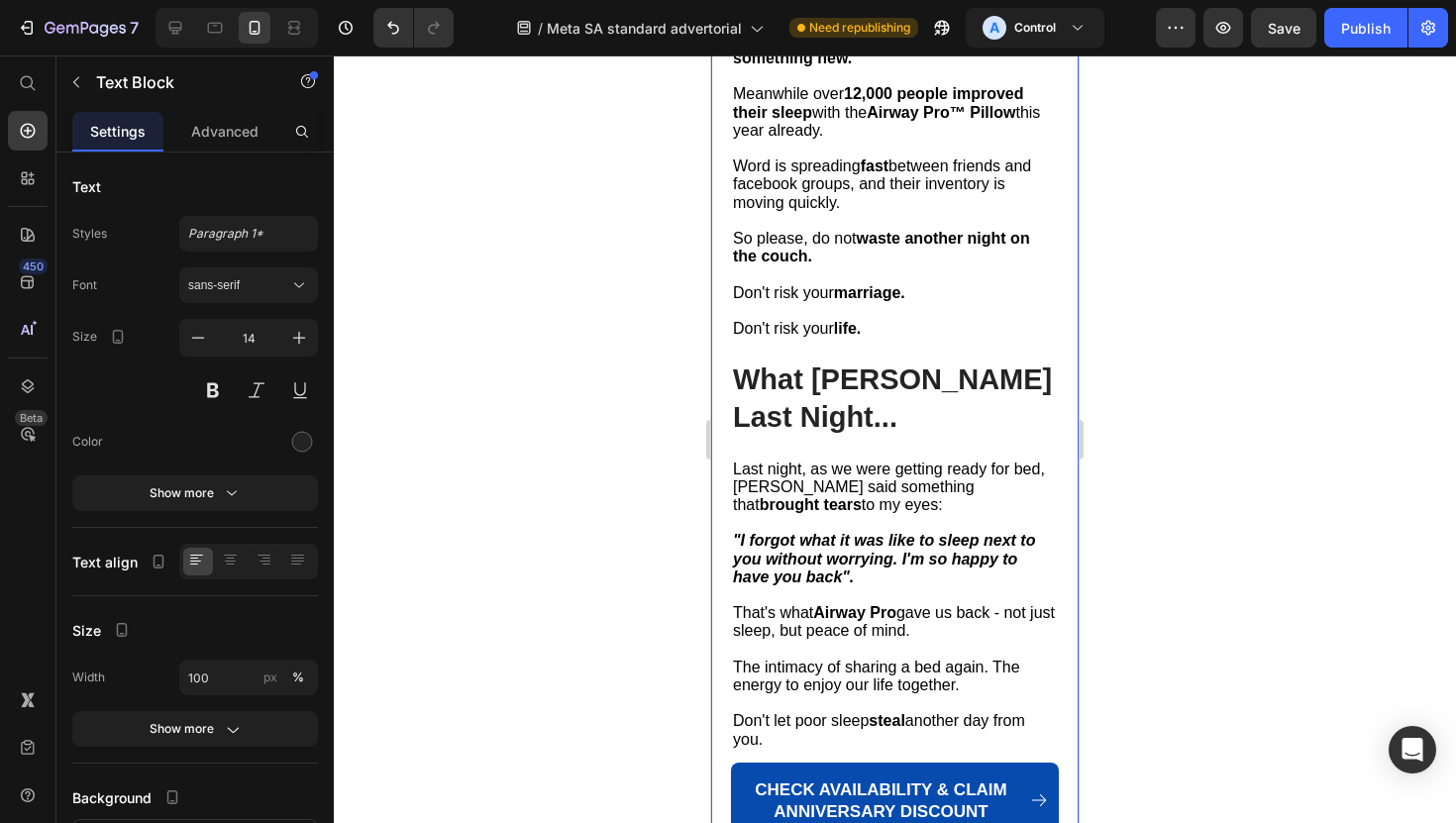 drag, startPoint x: 1042, startPoint y: 609, endPoint x: 731, endPoint y: 600, distance: 311.1302 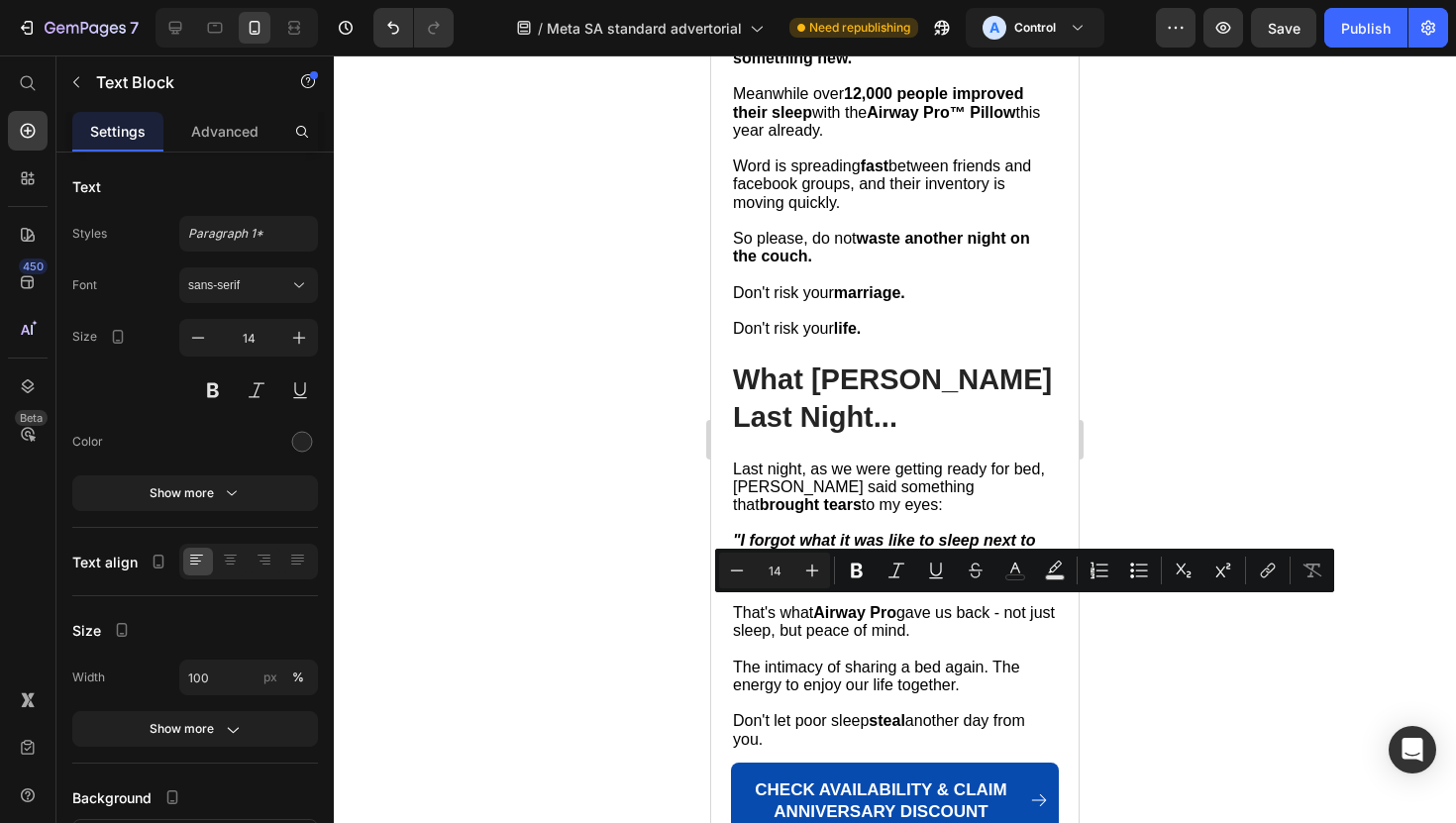 click at bounding box center [894, -551] 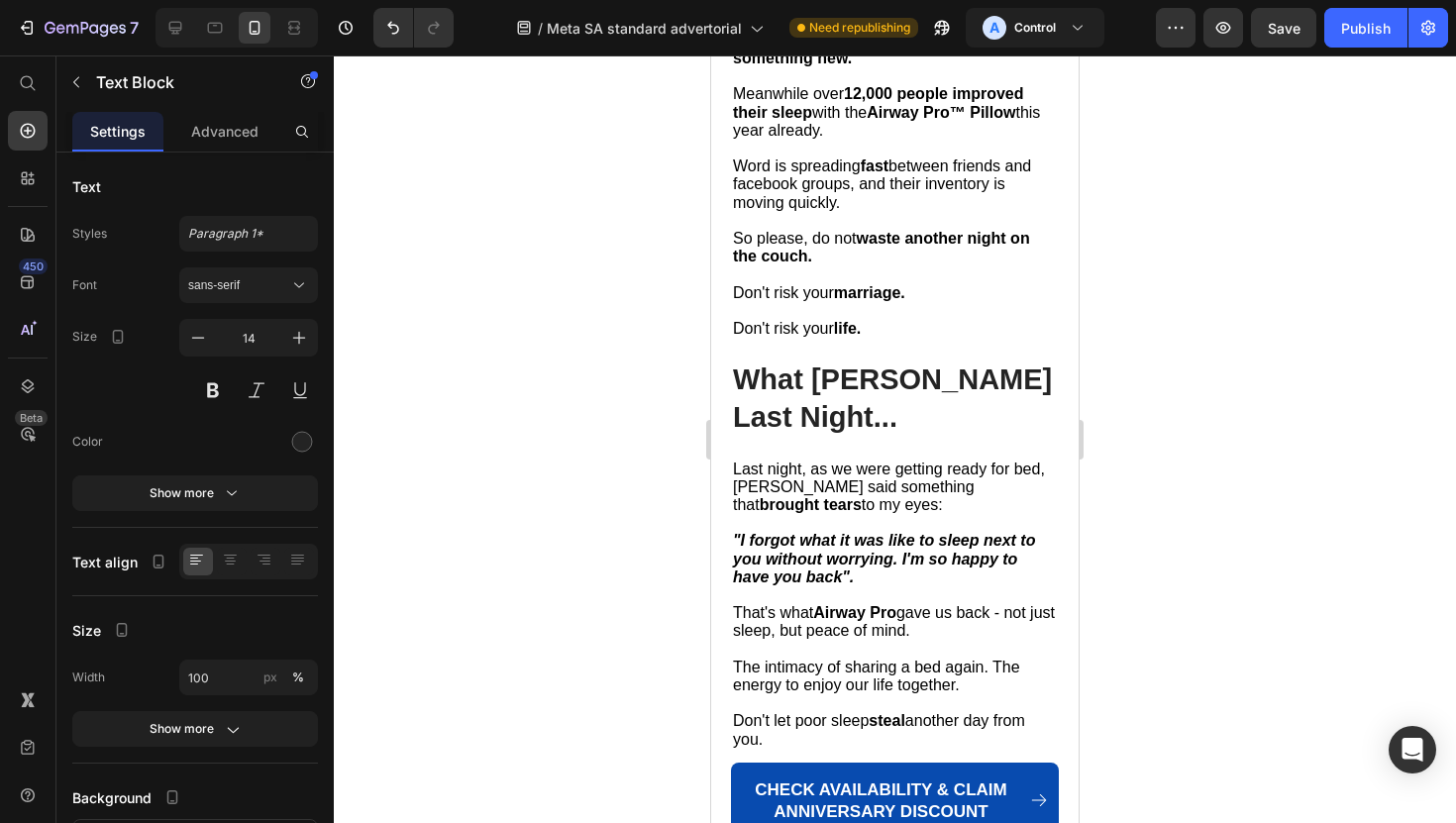 click on "5 Months supply of XyliMelts dry mouth mints:  total £35" at bounding box center [894, -577] 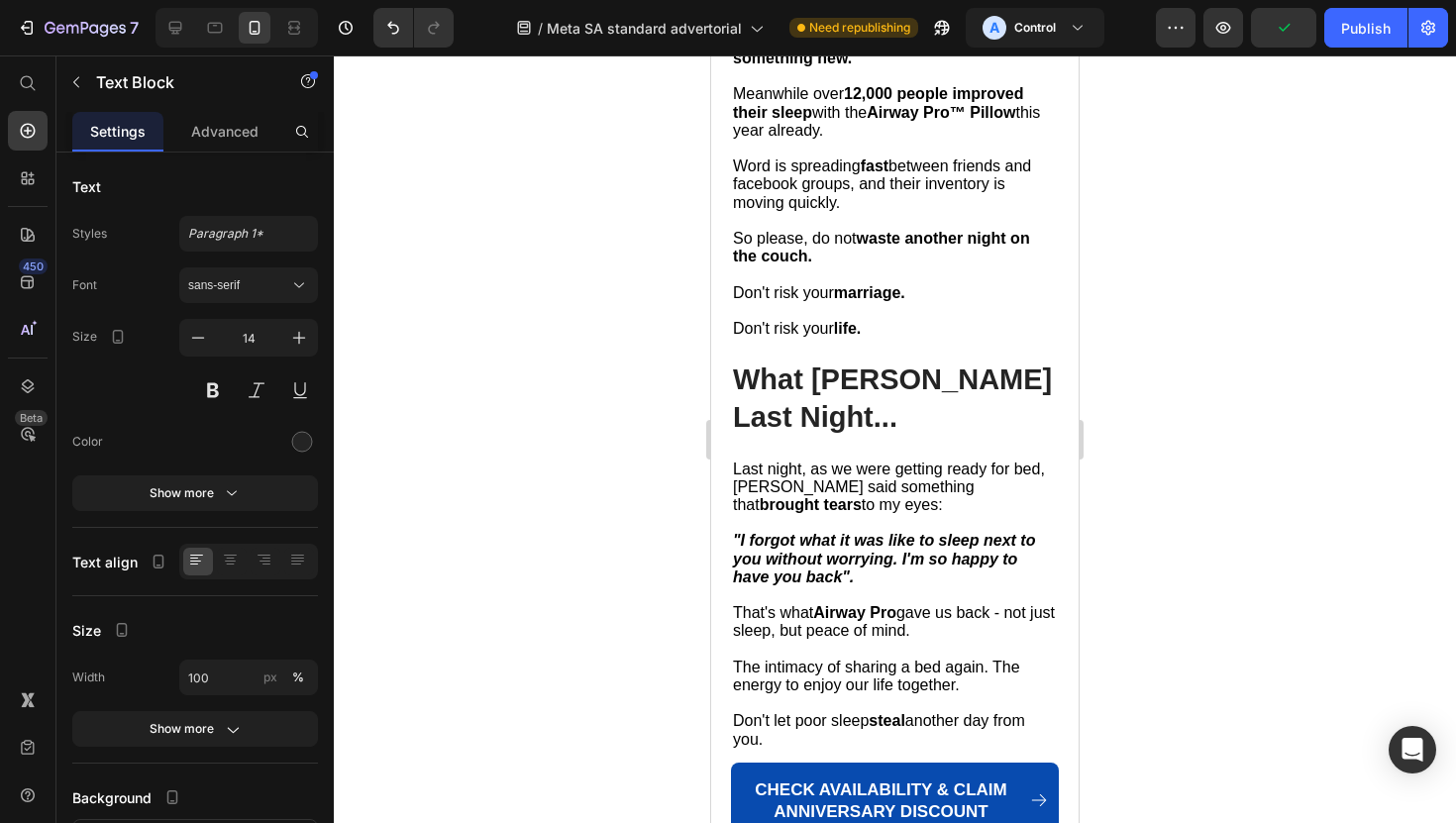 click on "total £35" at bounding box center [888, -577] 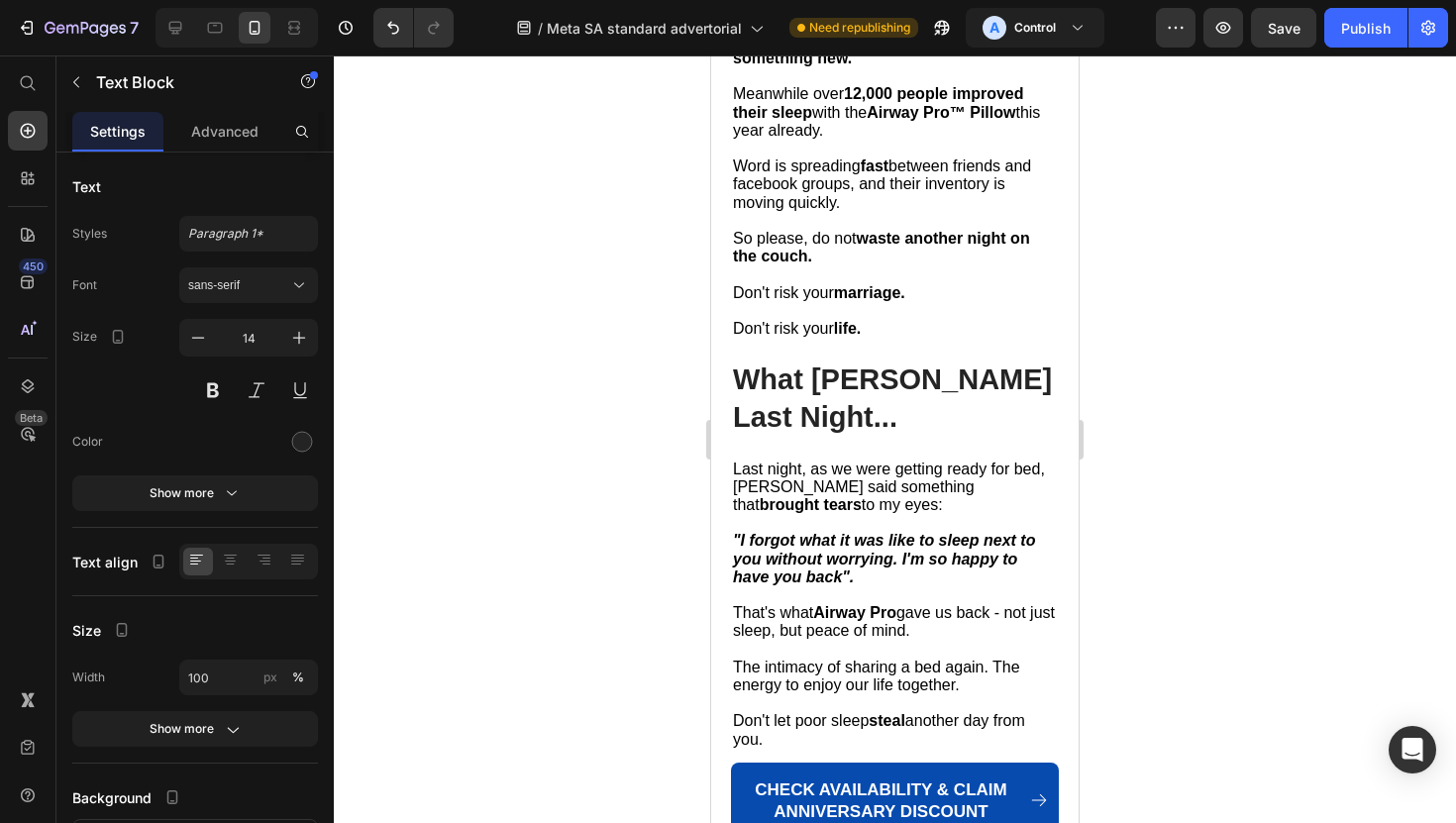 drag, startPoint x: 855, startPoint y: 610, endPoint x: 908, endPoint y: 611, distance: 53.00943 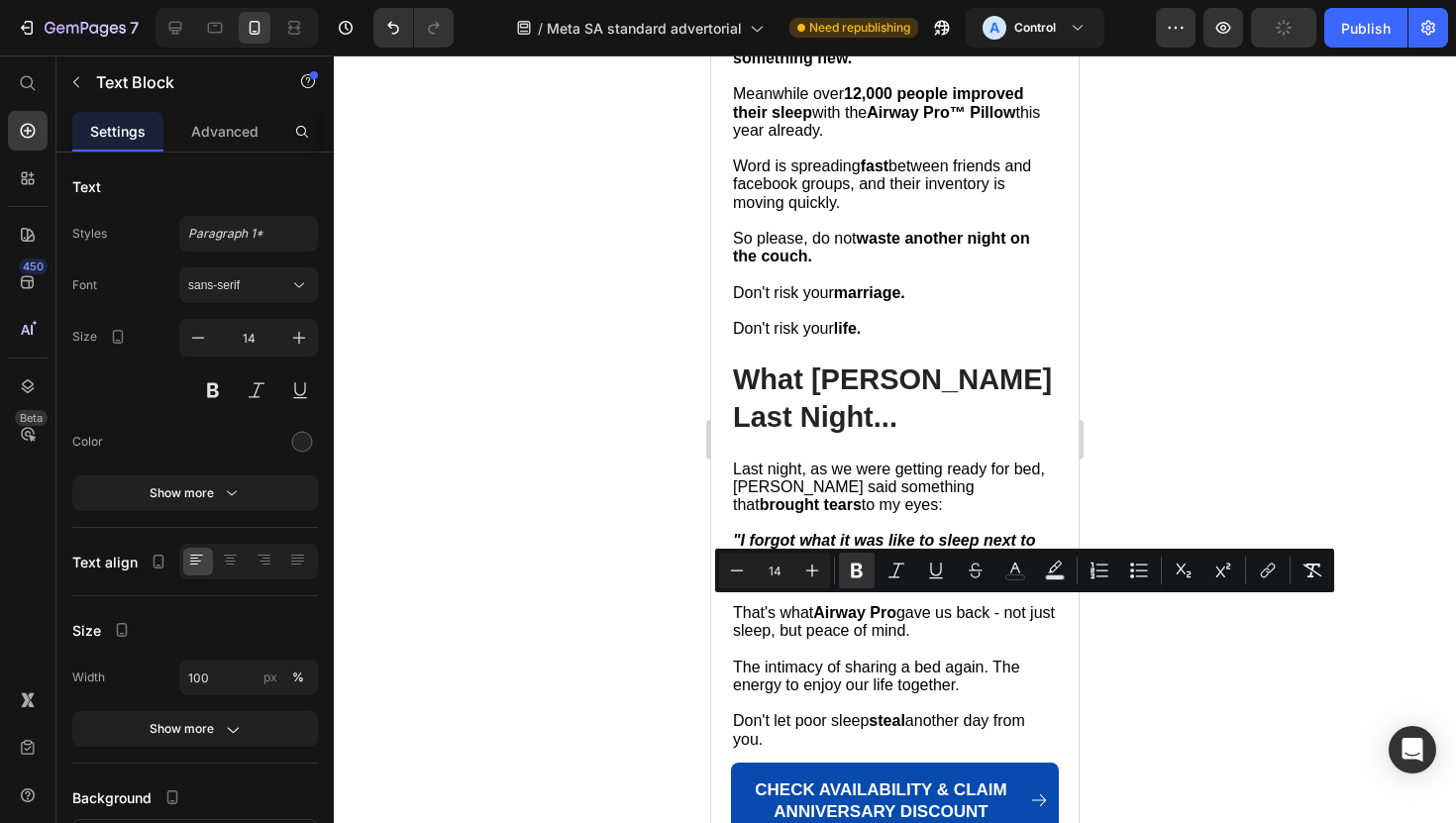 click on "XyliMelts" at bounding box center [880, -586] 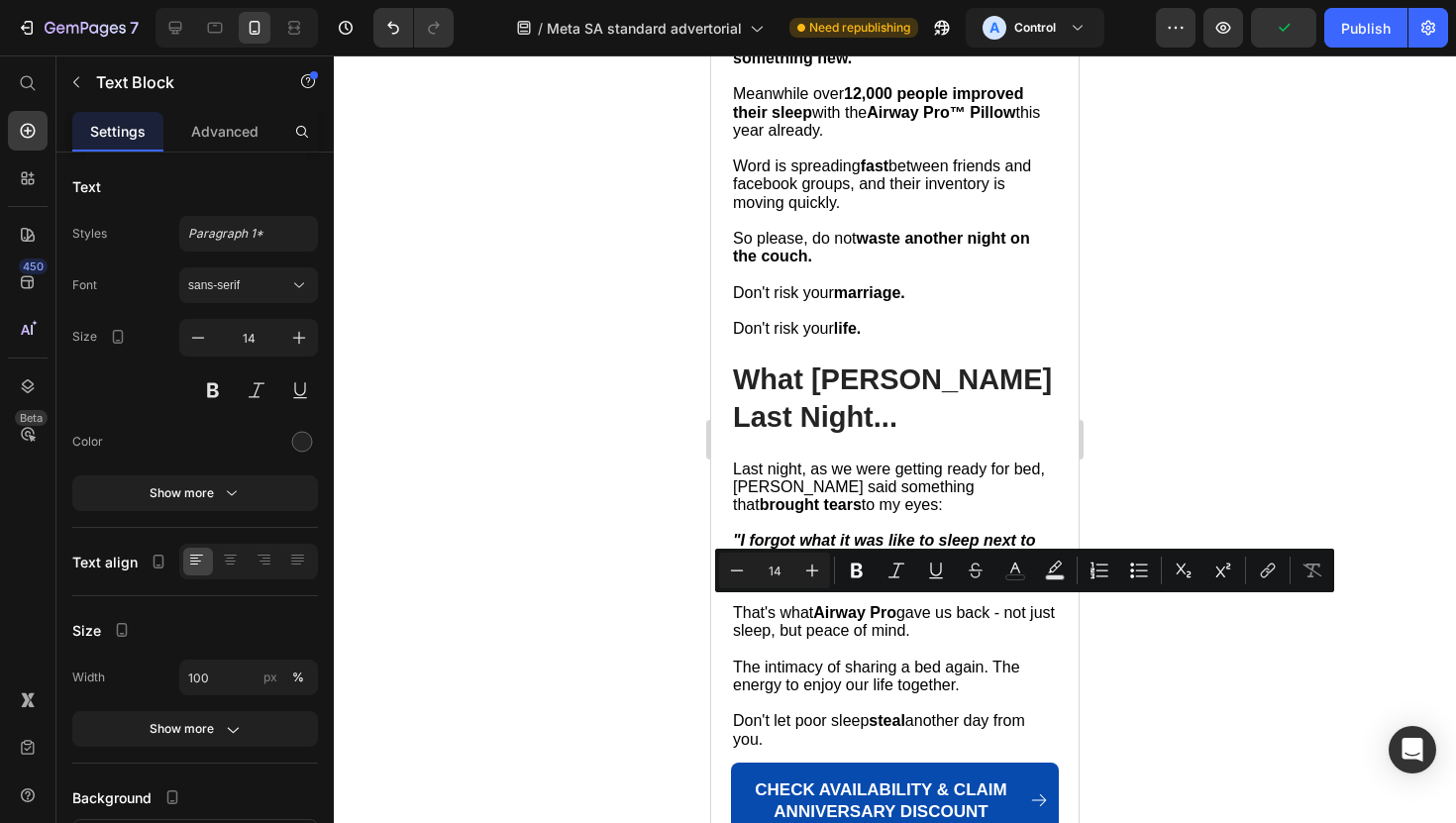 drag, startPoint x: 911, startPoint y: 611, endPoint x: 1010, endPoint y: 611, distance: 99 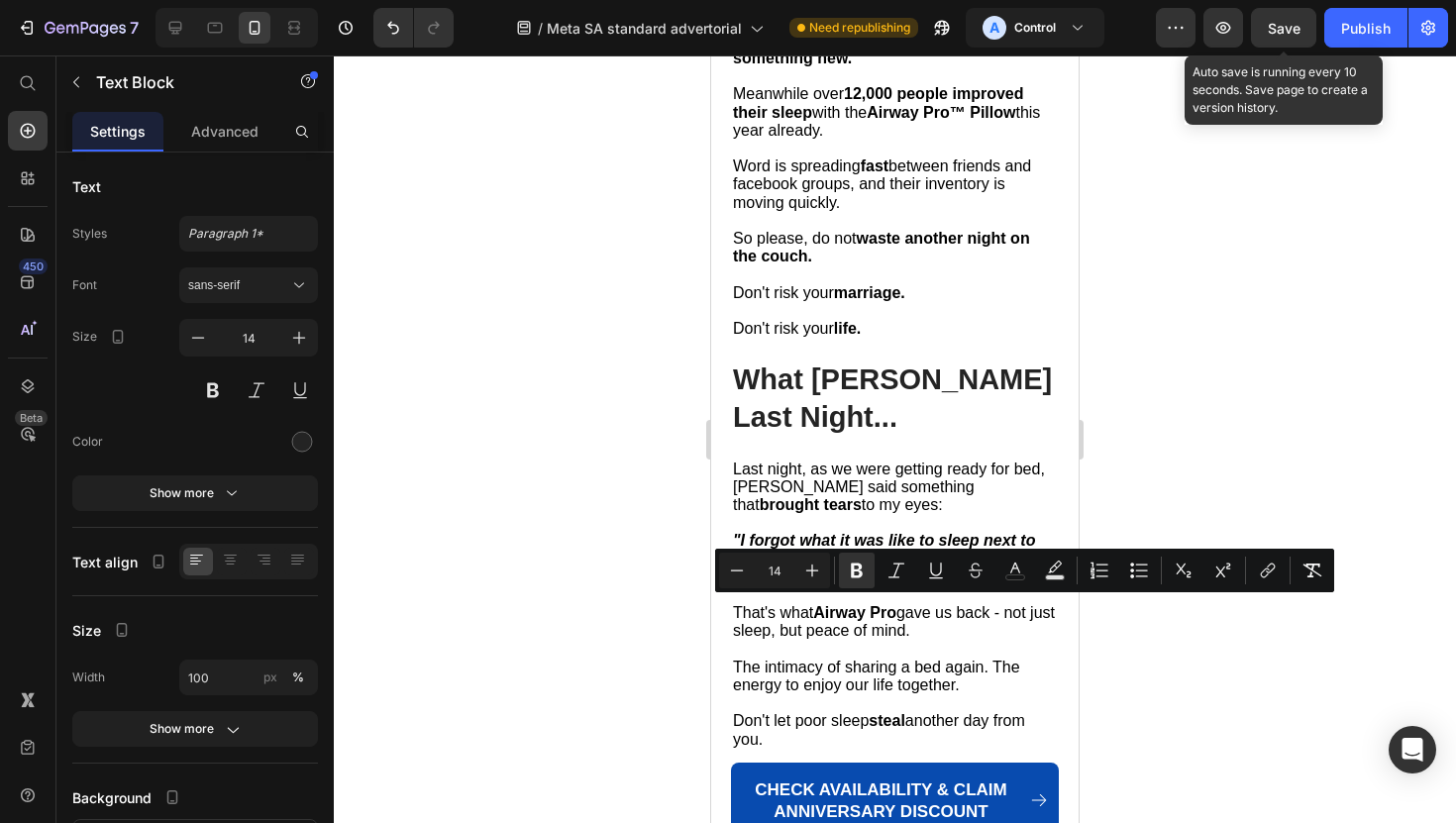 click on "Save" at bounding box center (1284, 28) 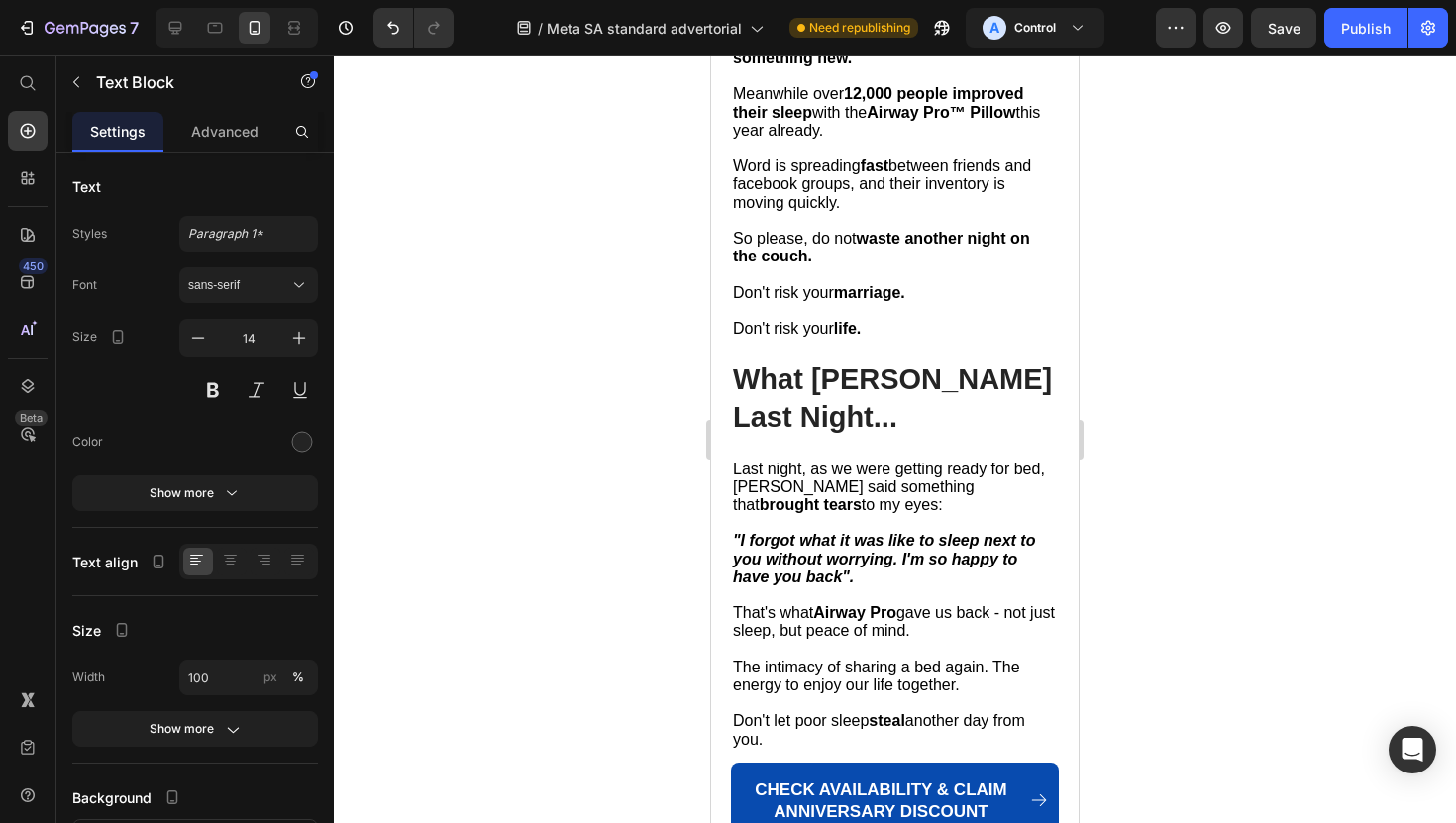 click at bounding box center [894, -551] 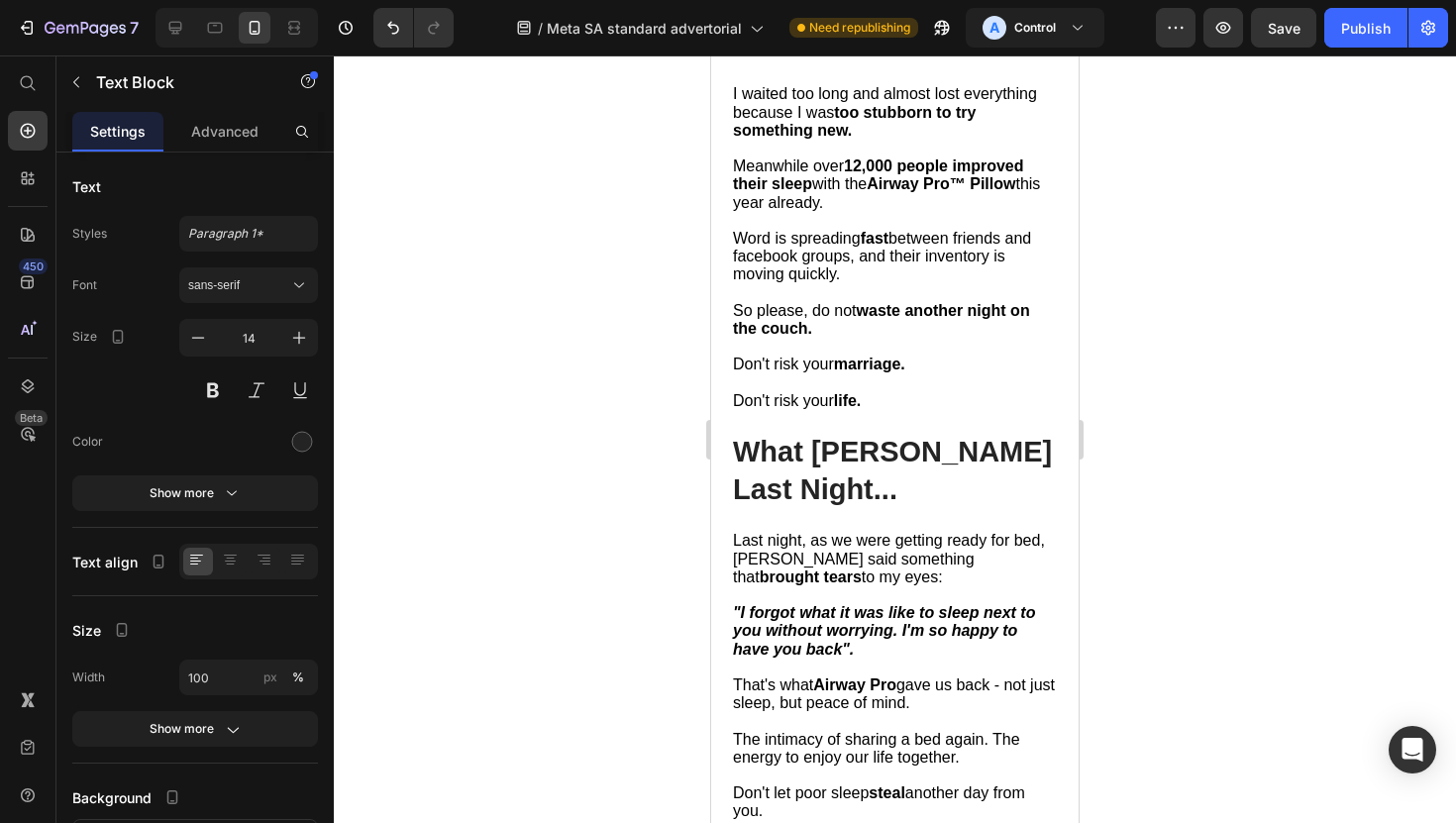 drag, startPoint x: 734, startPoint y: 697, endPoint x: 797, endPoint y: 697, distance: 63 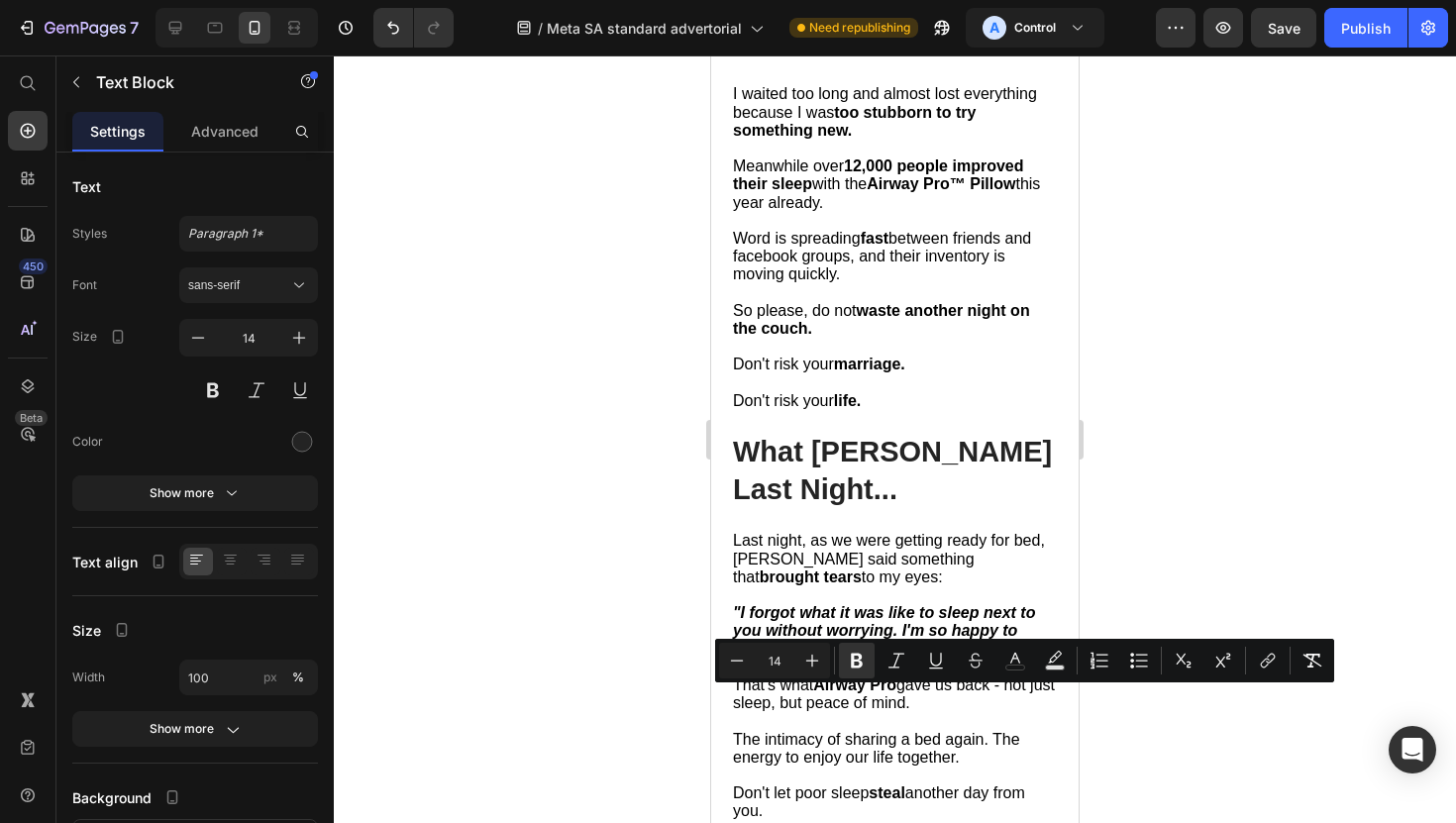 click on "All the other smaller things like nasal strips, chin straps, mouthtapes, nose dilators, jaw retainers:  total £132" at bounding box center (894, -515) 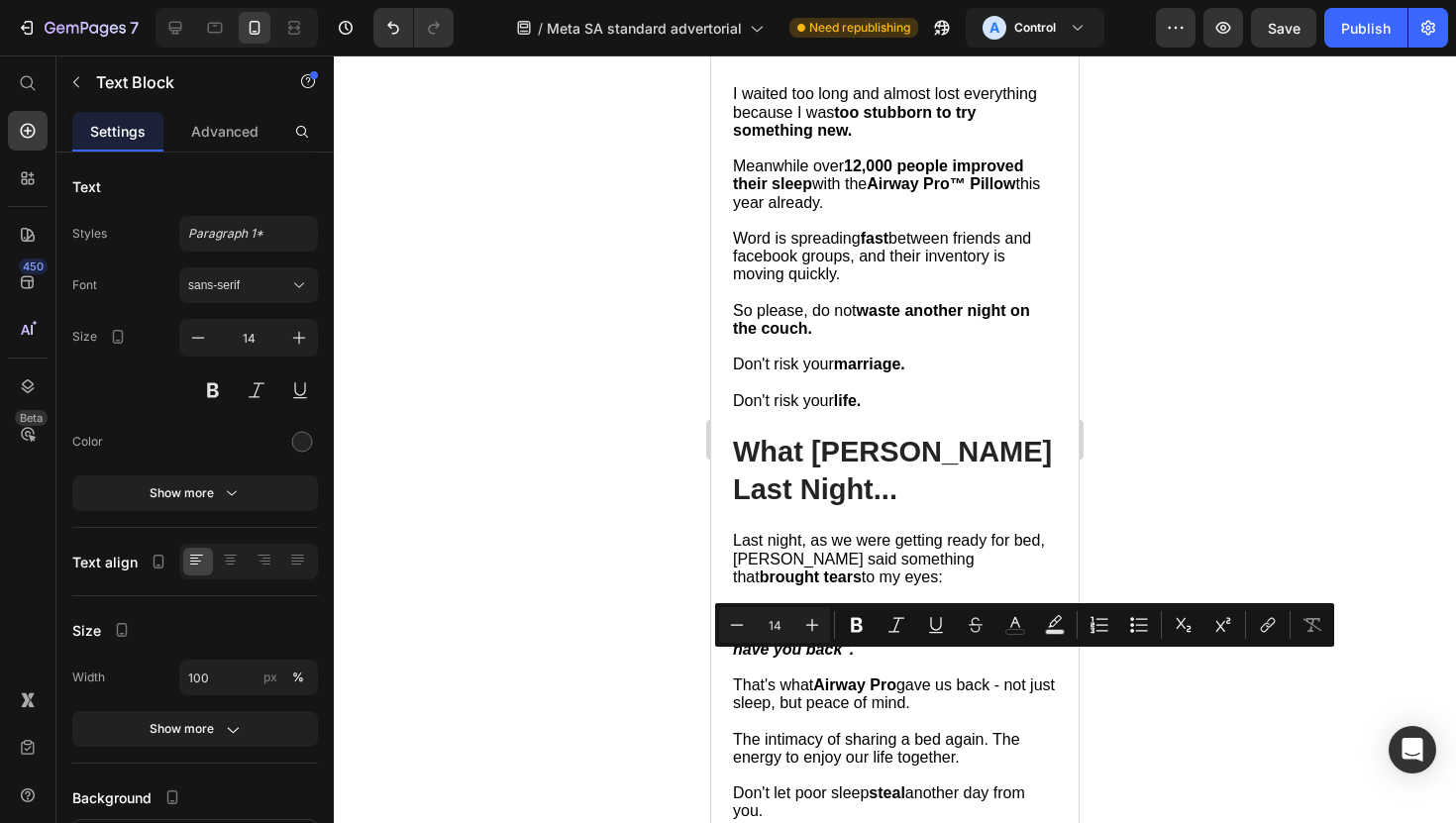drag, startPoint x: 927, startPoint y: 661, endPoint x: 1020, endPoint y: 683, distance: 95.56673 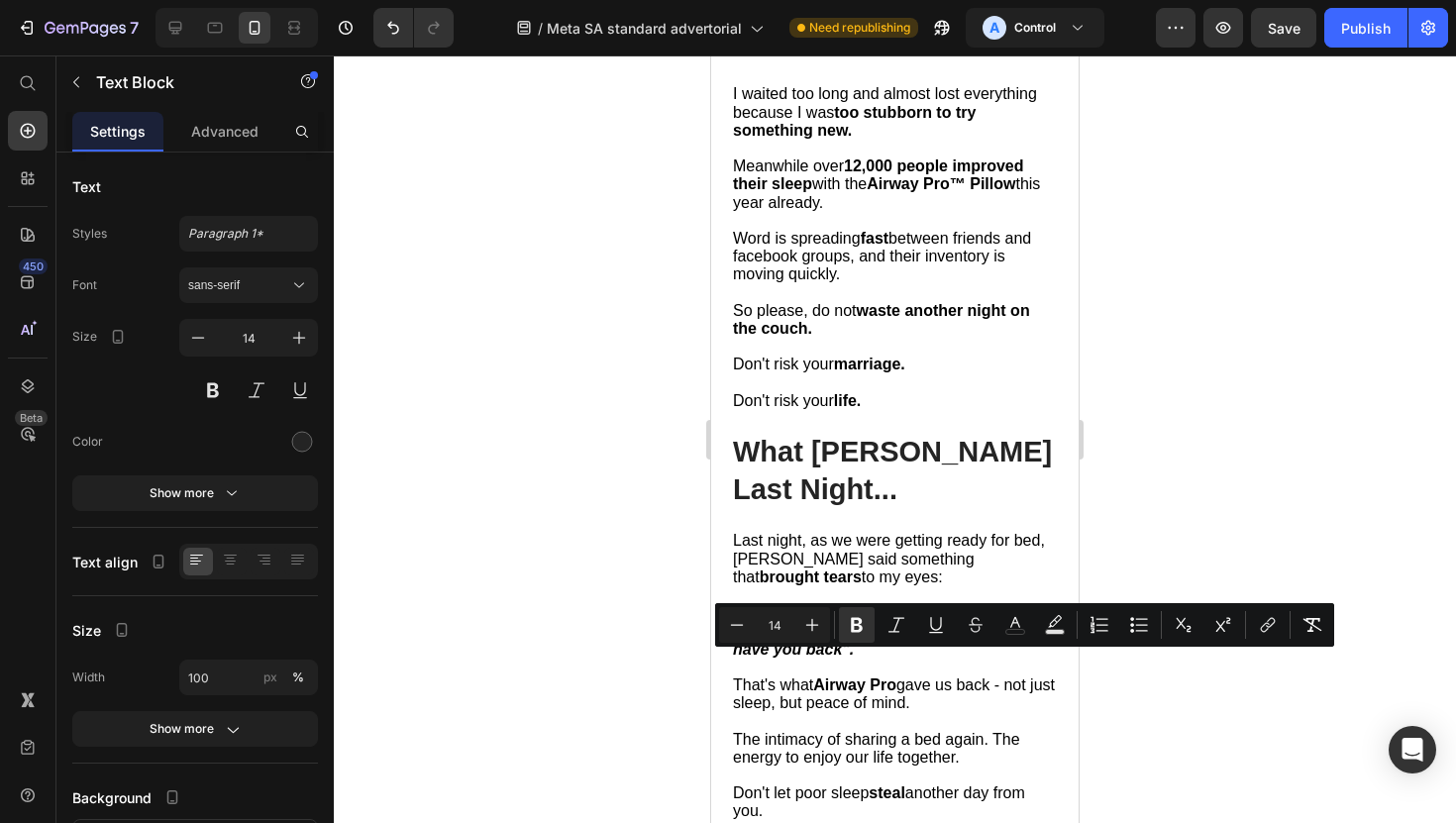 click 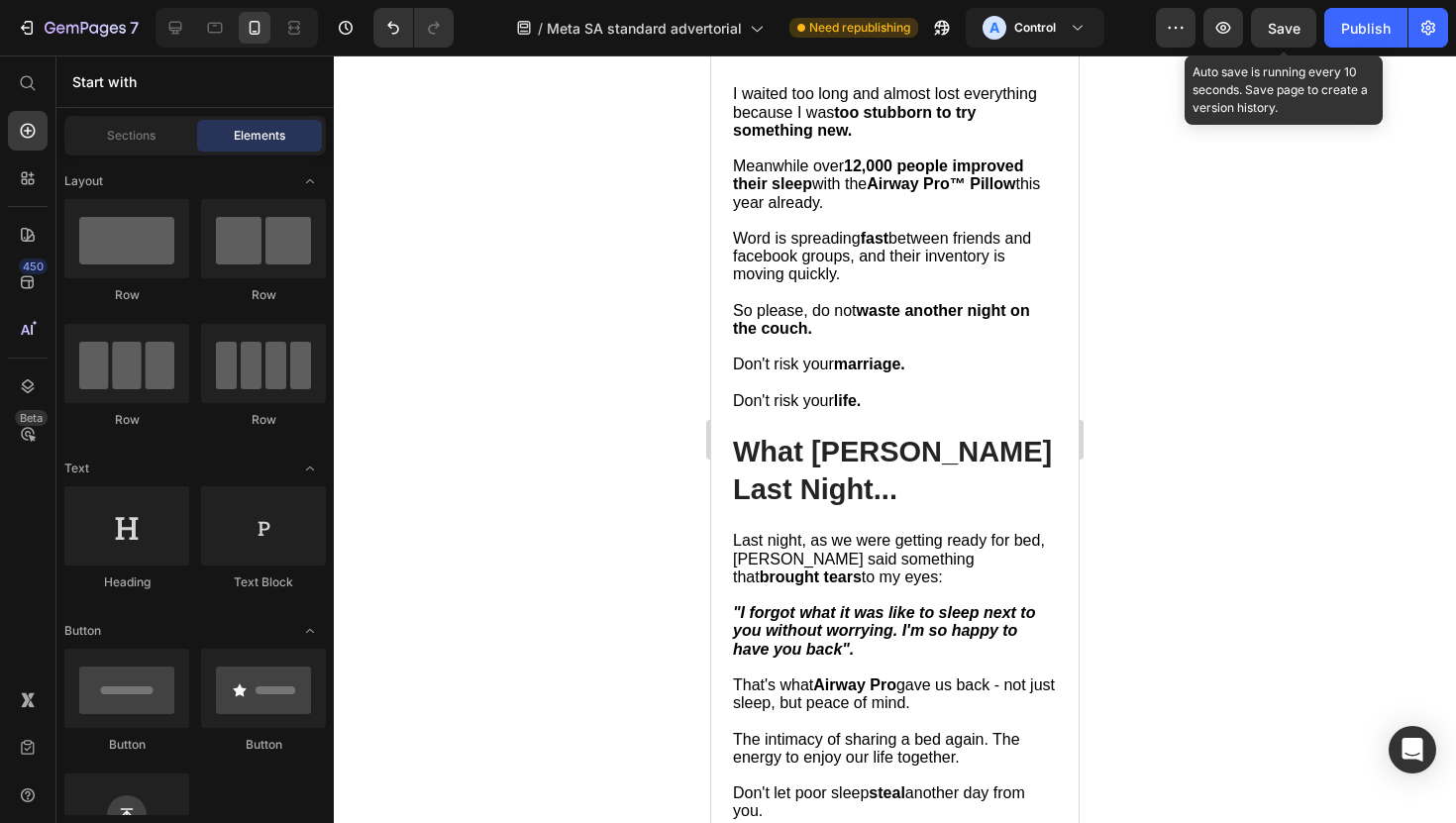 click on "Save" at bounding box center (1284, 28) 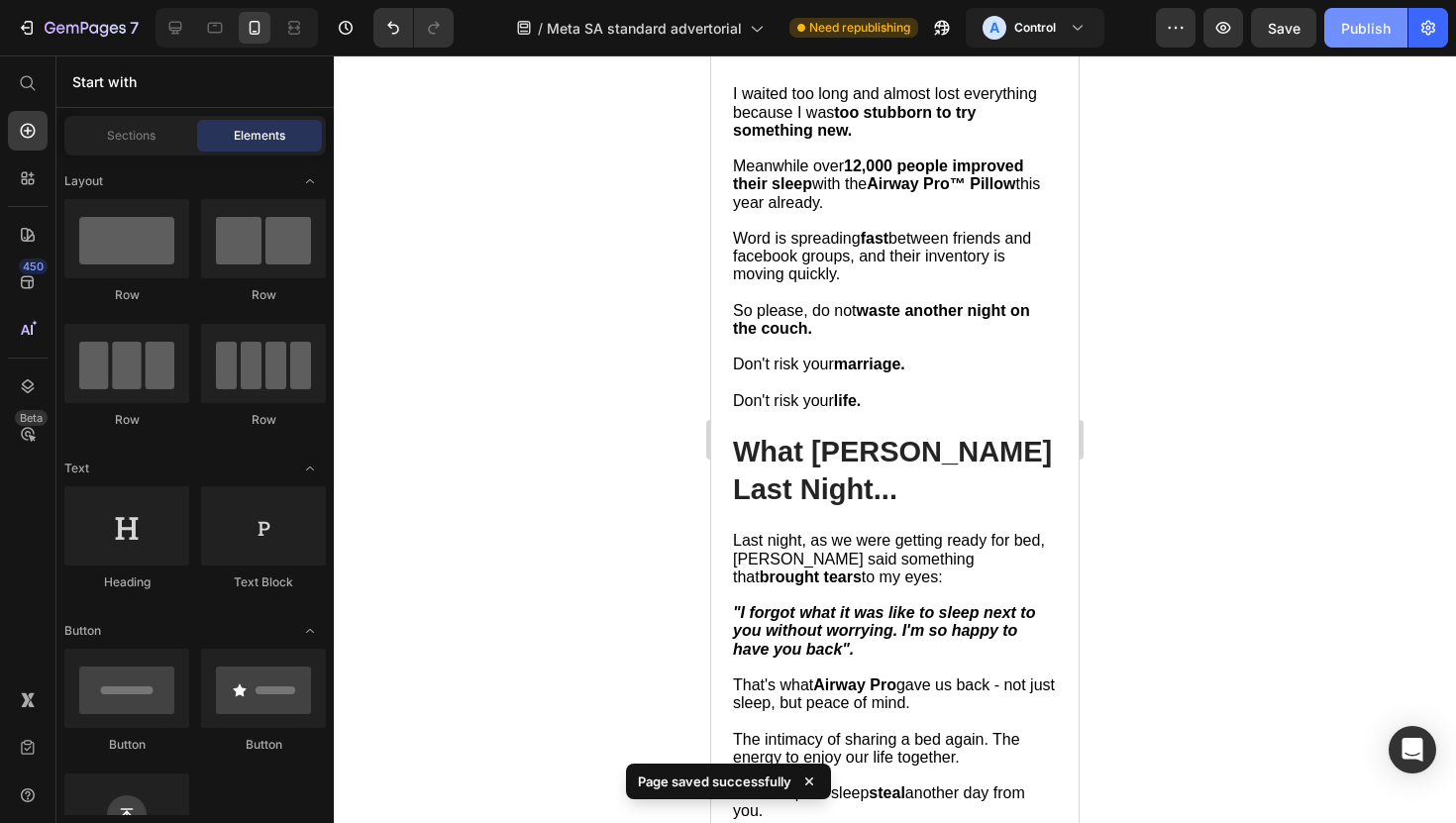 click on "Publish" at bounding box center [1366, 28] 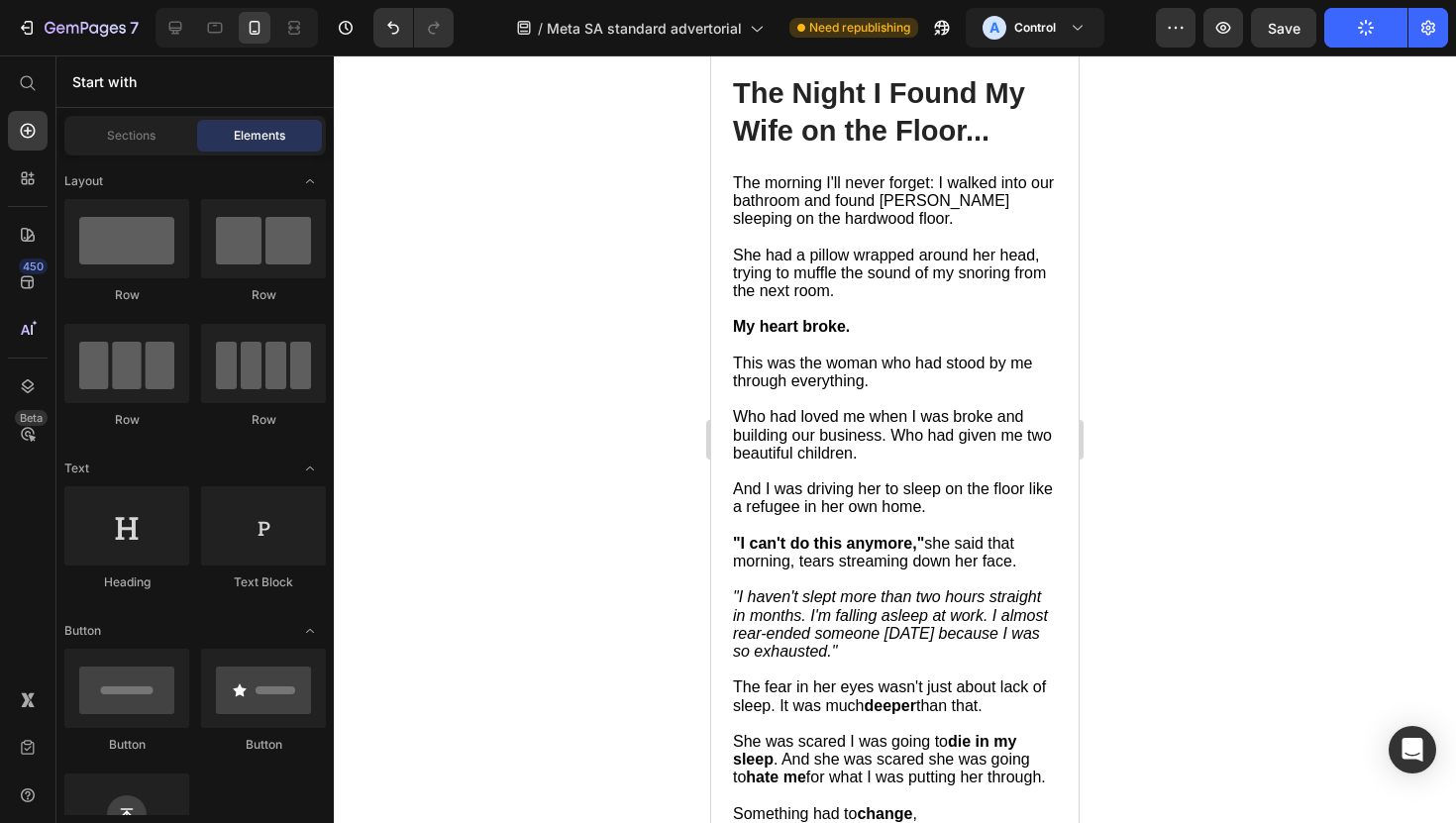 scroll, scrollTop: 0, scrollLeft: 0, axis: both 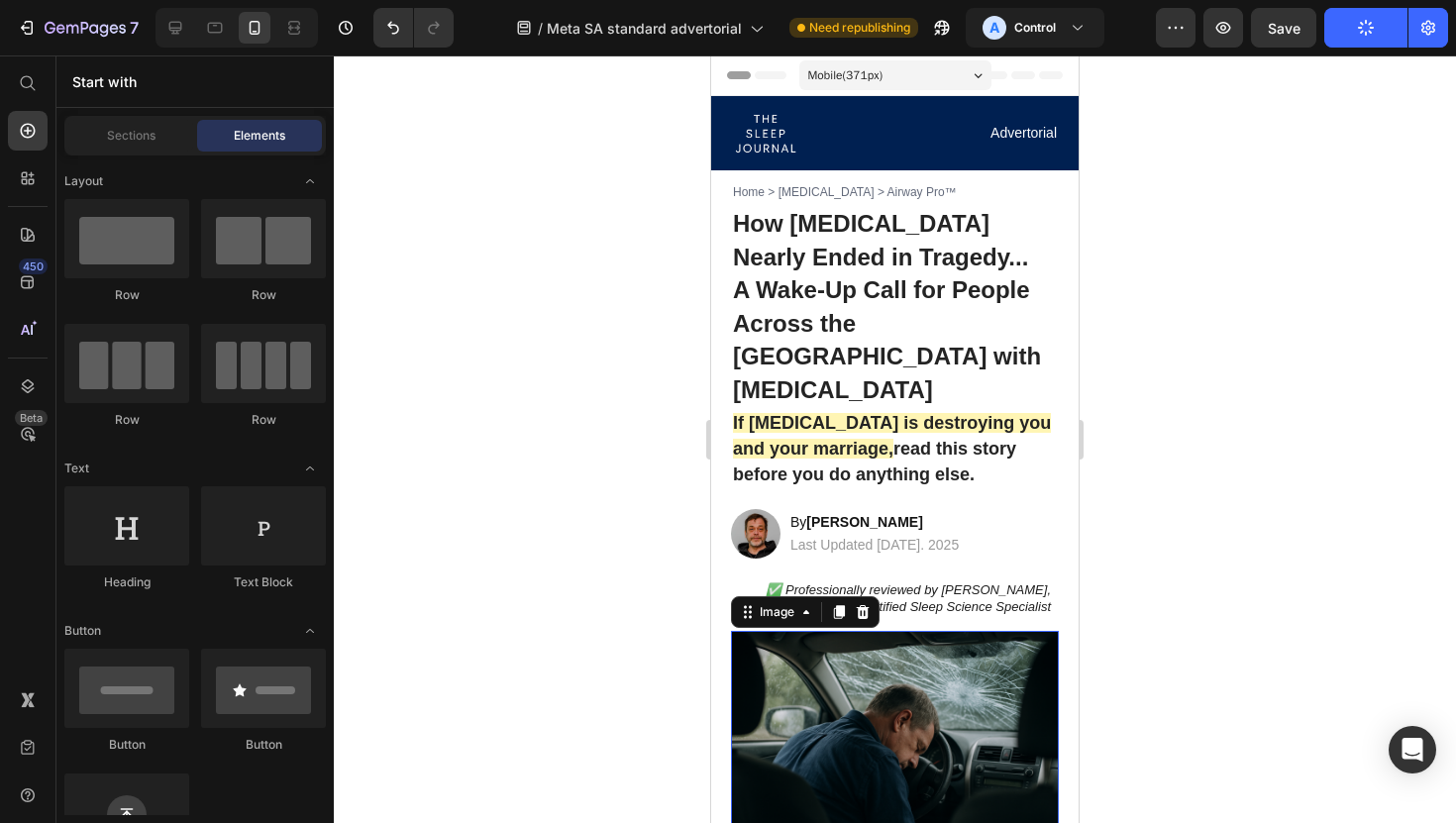 click at bounding box center [894, 740] 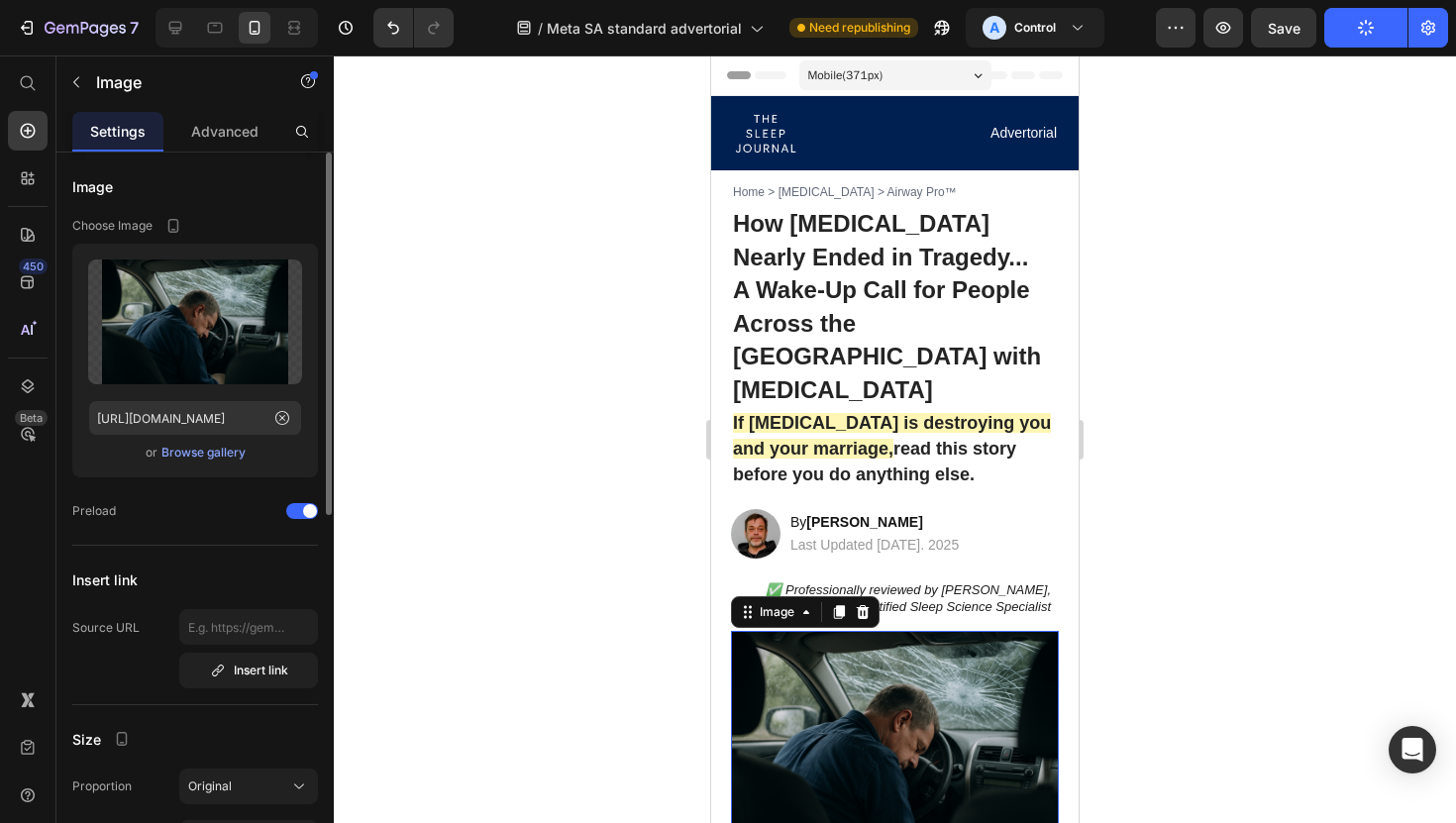 click on "Browse gallery" at bounding box center [203, 453] 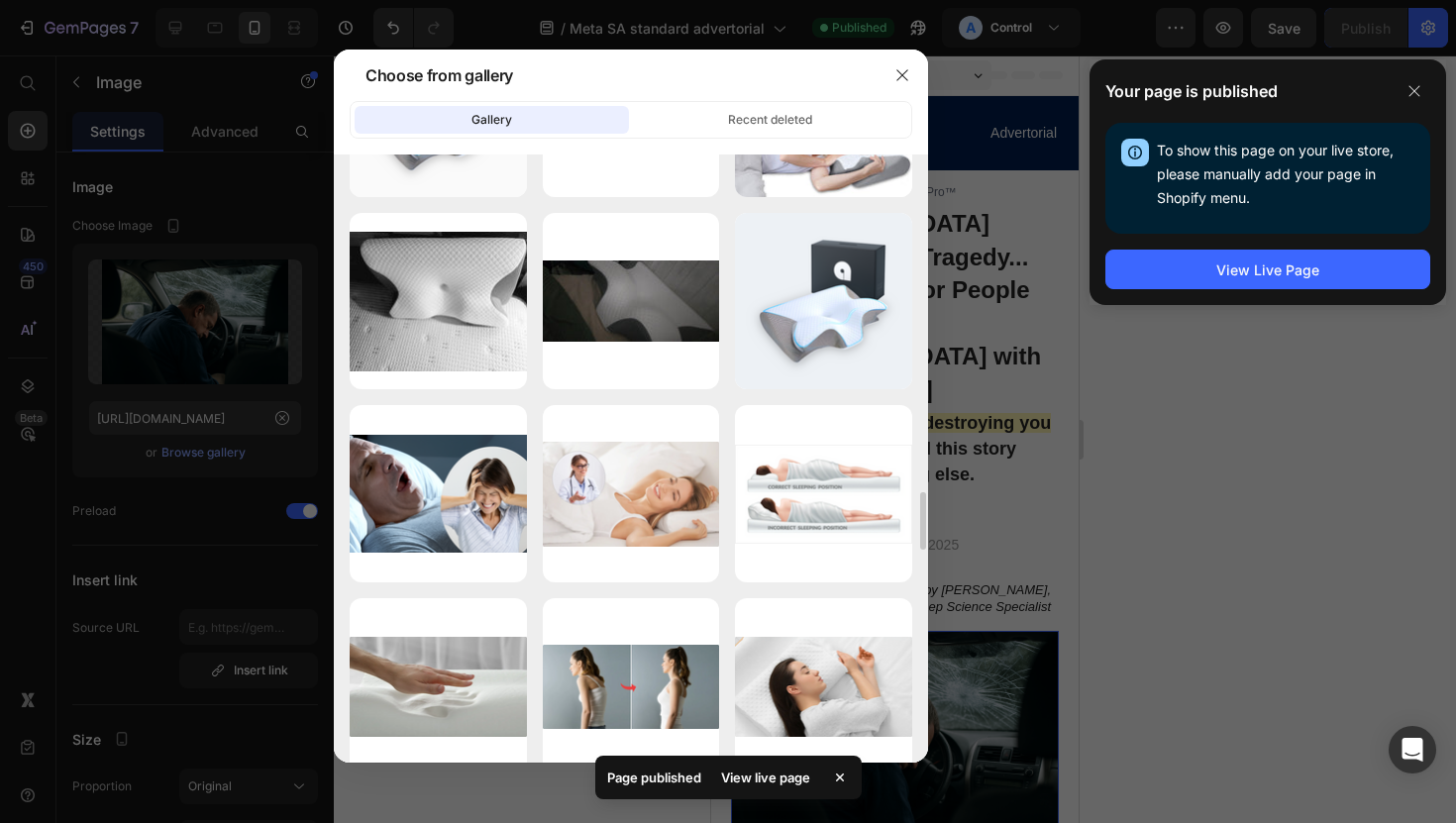 scroll, scrollTop: 3614, scrollLeft: 0, axis: vertical 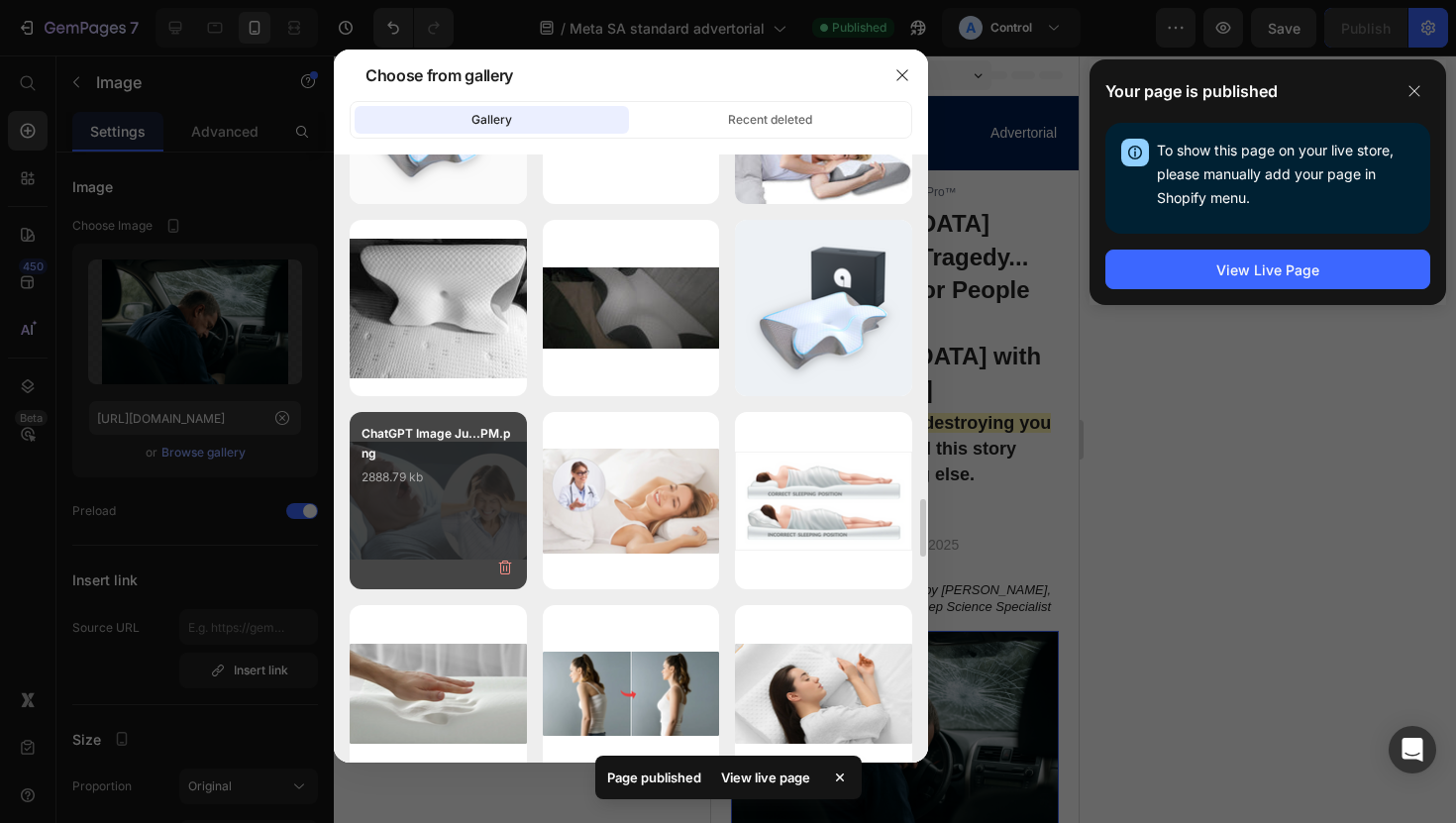 click on "ChatGPT Image Ju...PM.png 2888.79 kb" at bounding box center [438, 463] 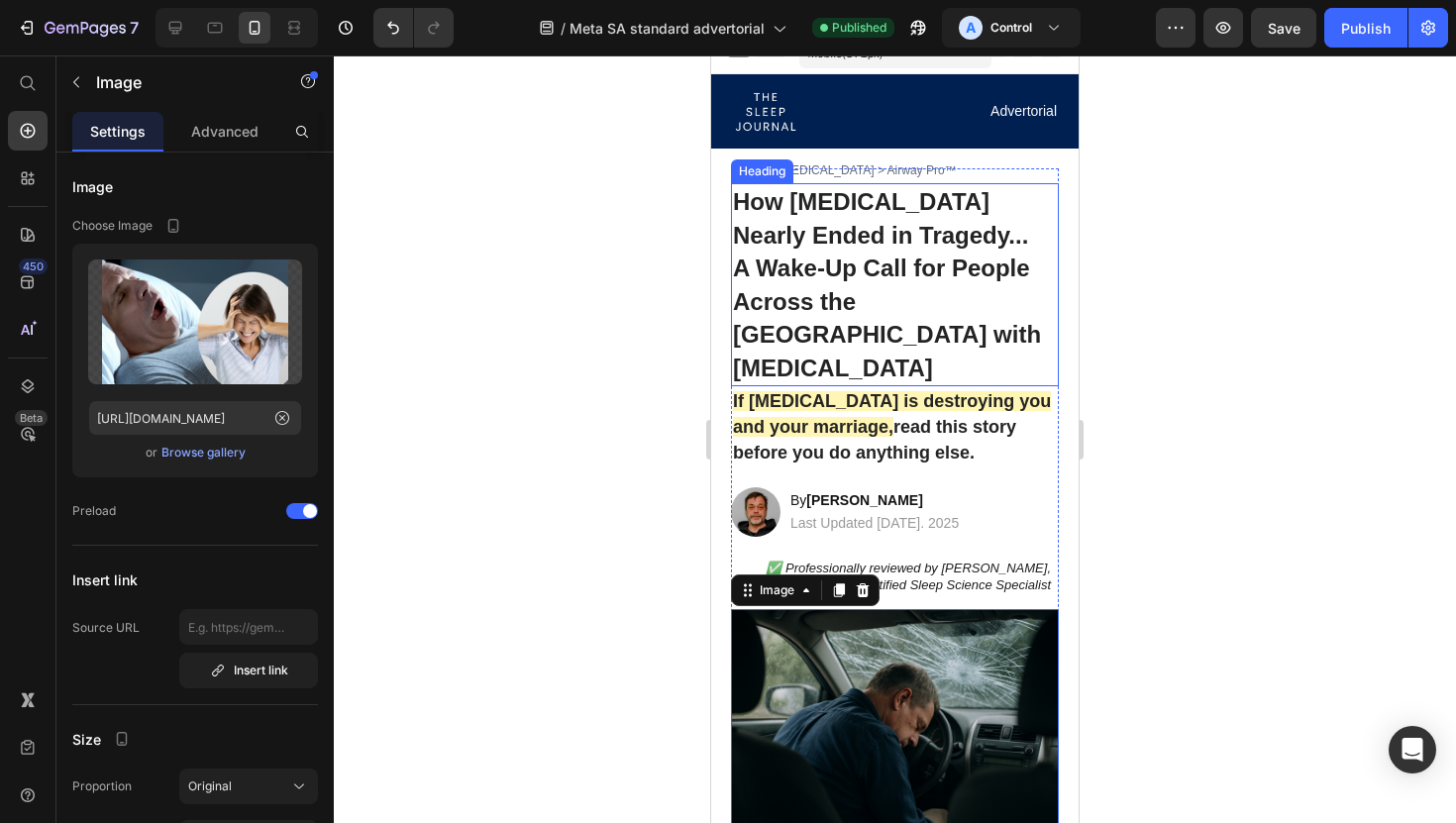 scroll, scrollTop: 31, scrollLeft: 0, axis: vertical 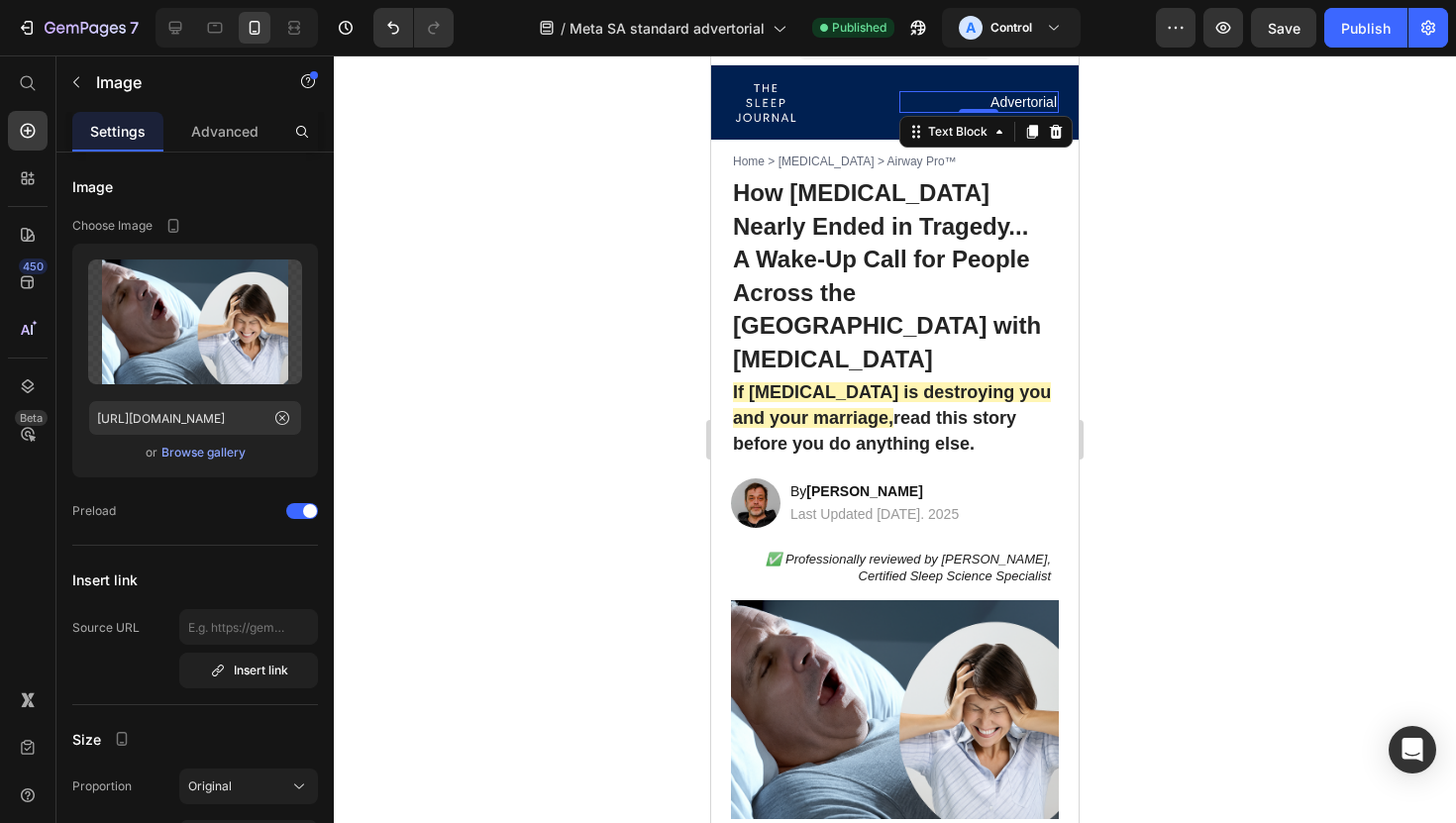 click on "Advertorial" at bounding box center [980, 102] 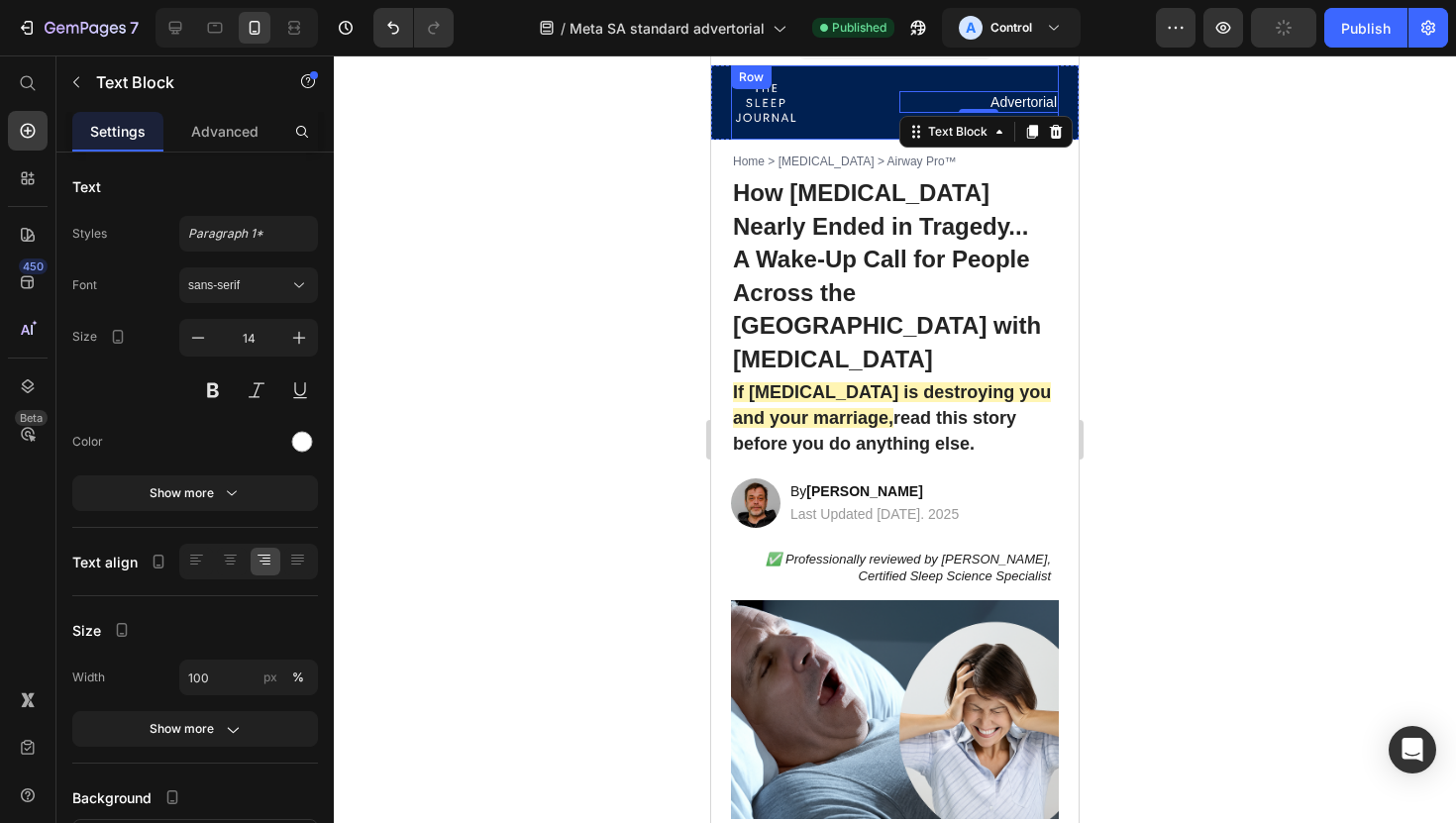 click on "Image Advertorial Text Block   0 Row" at bounding box center (894, 102) 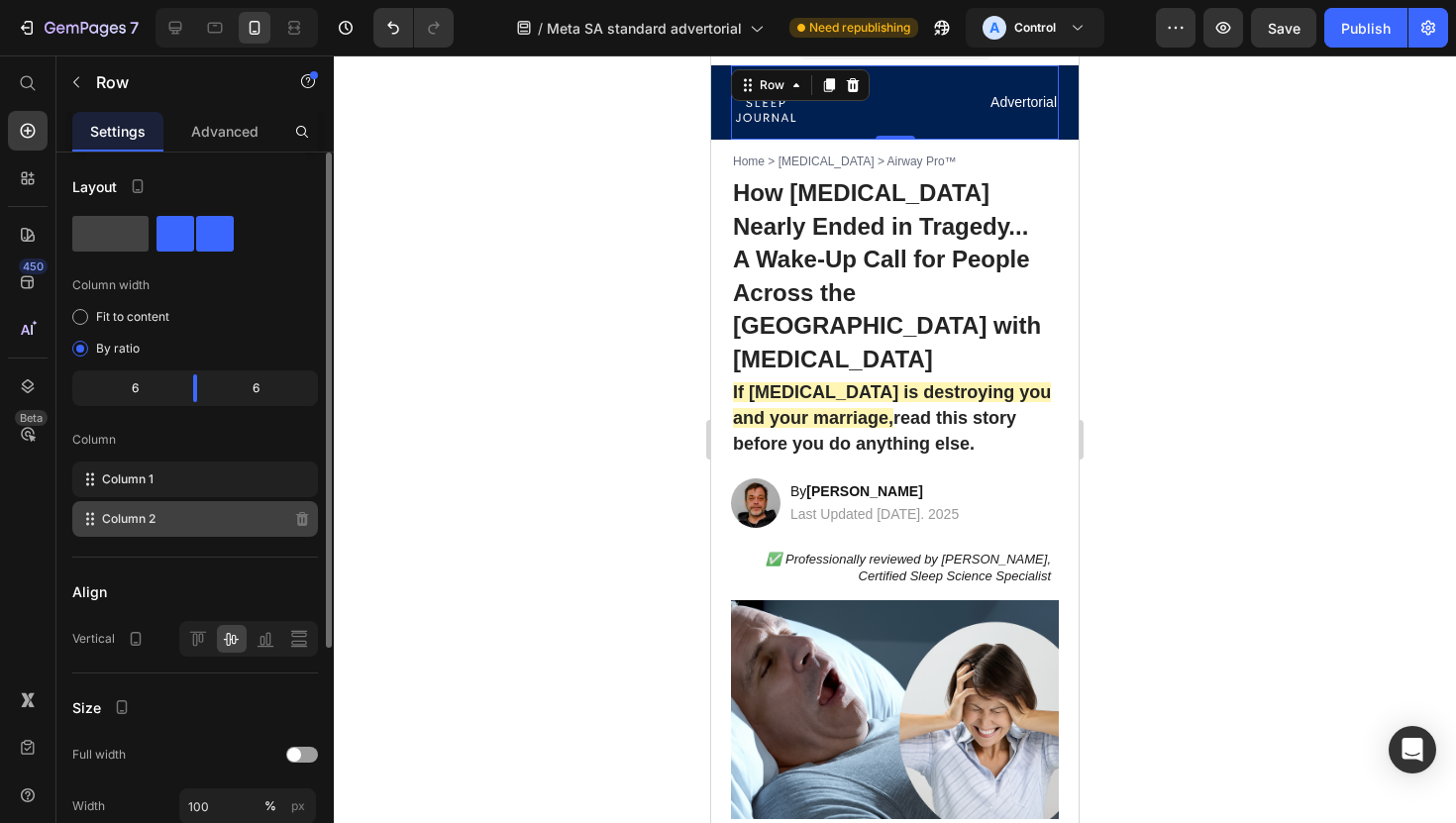 click on "Column 2" 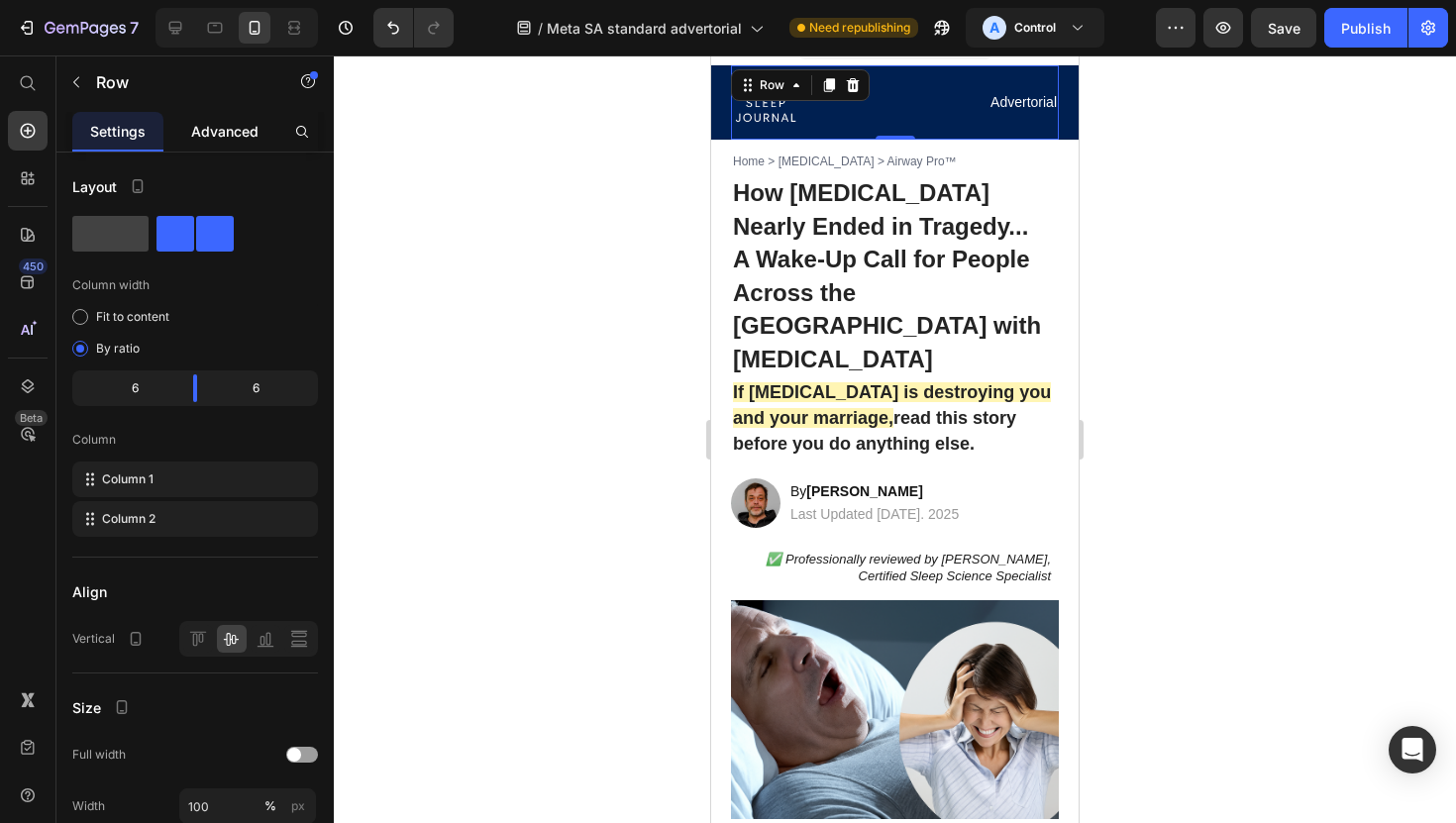 click on "Advanced" at bounding box center [225, 131] 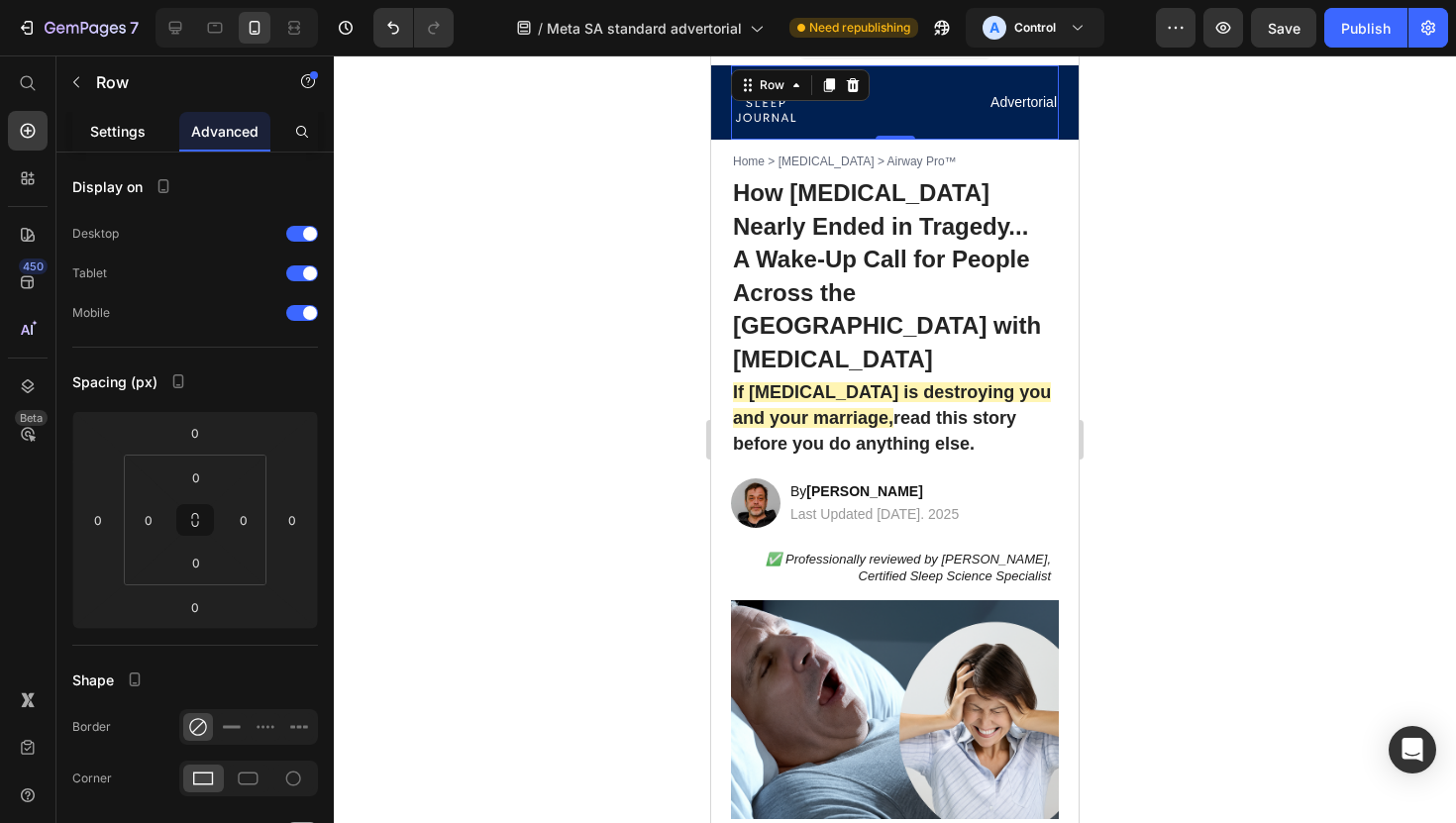 click on "Settings" at bounding box center (118, 131) 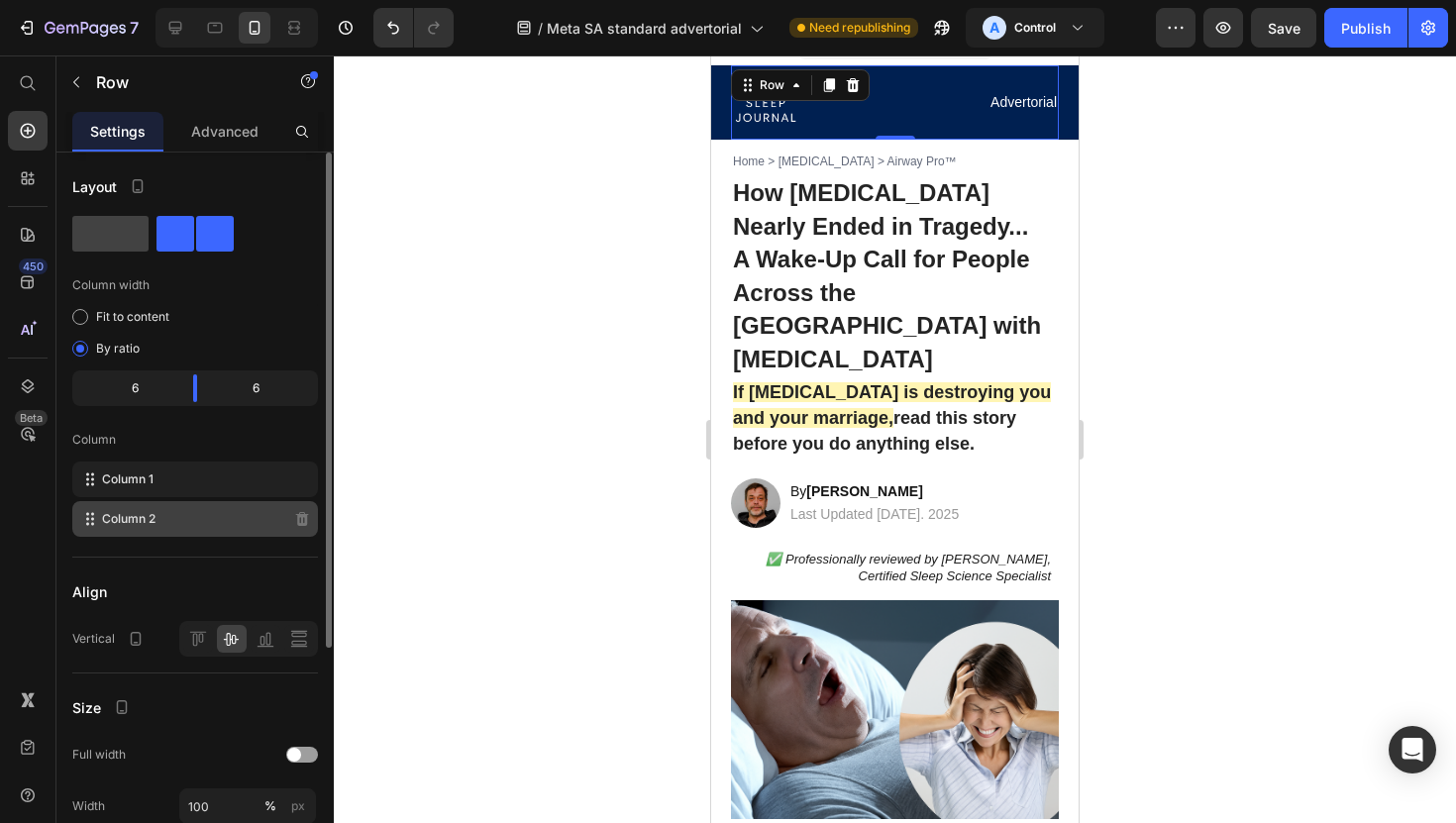 scroll, scrollTop: 340, scrollLeft: 0, axis: vertical 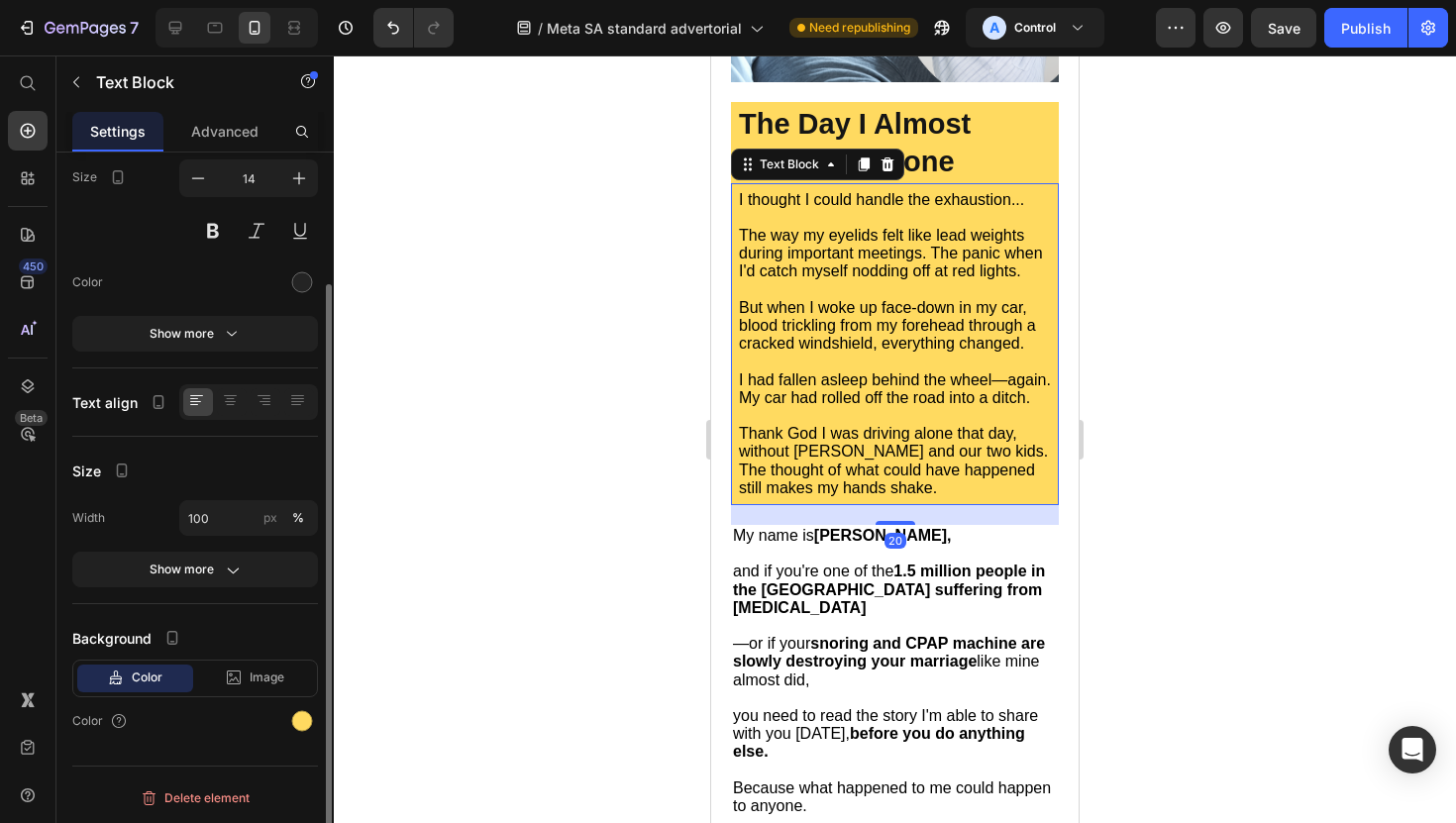 click on "Thank God I was driving alone that day, without [PERSON_NAME] and our two kids. The thought of what could have happened still makes my hands shake." at bounding box center [893, 461] 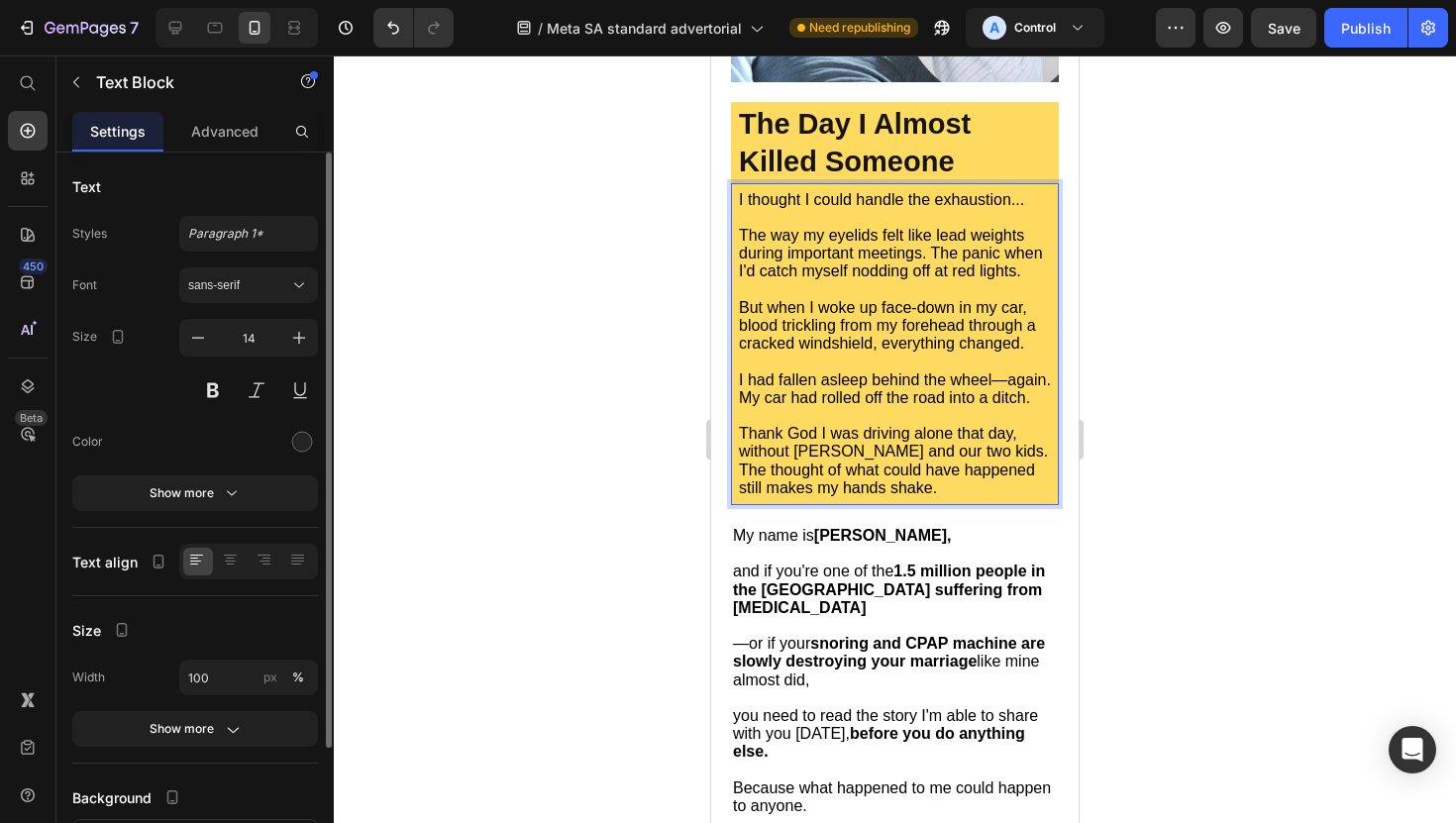 click on "Thank God I was driving alone that day, without [PERSON_NAME] and our two kids. The thought of what could have happened still makes my hands shake." at bounding box center [893, 461] 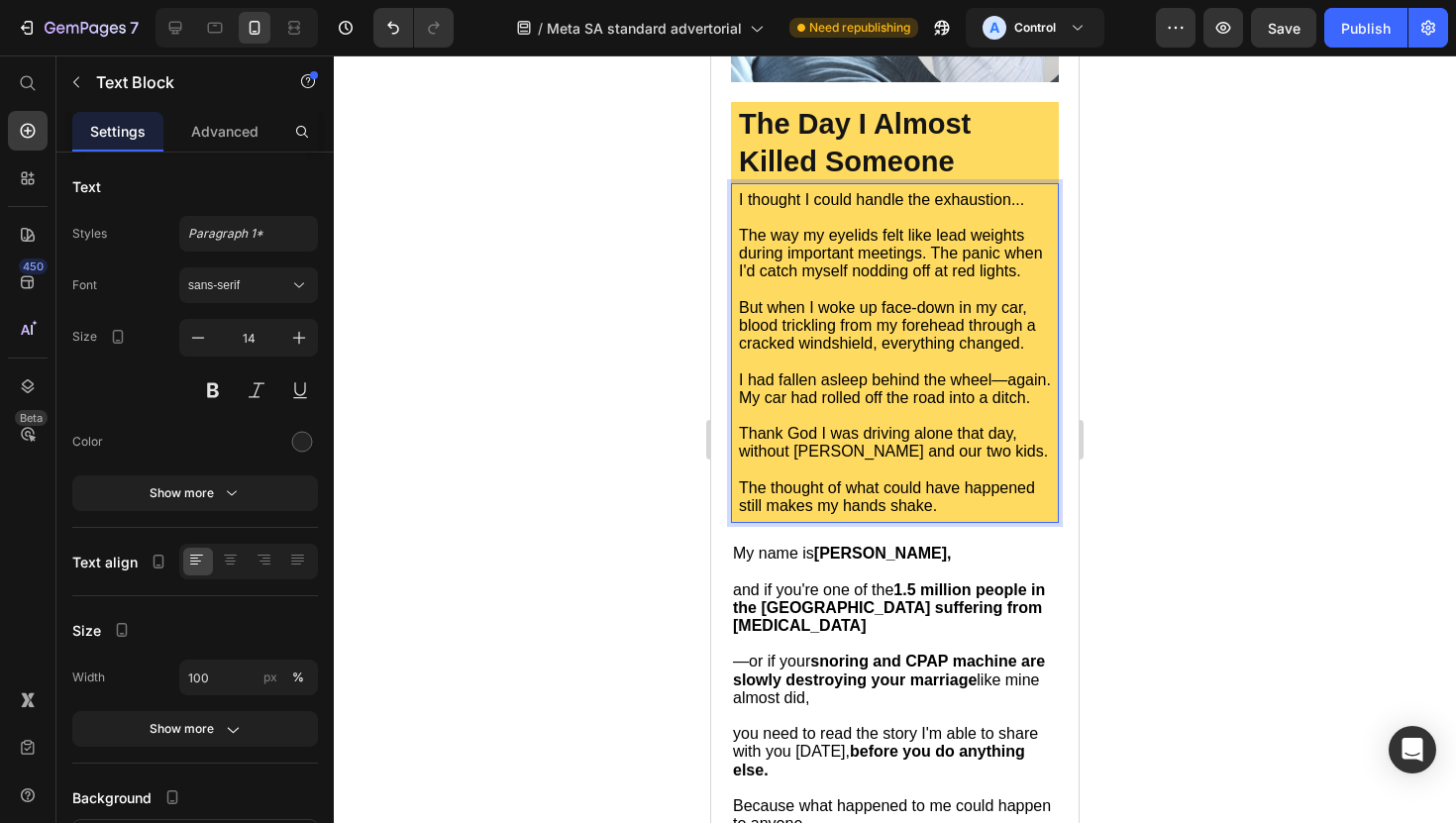 click on "The way my eyelids felt like lead weights during important meetings. The panic when I'd catch myself nodding off at red lights." at bounding box center (890, 253) 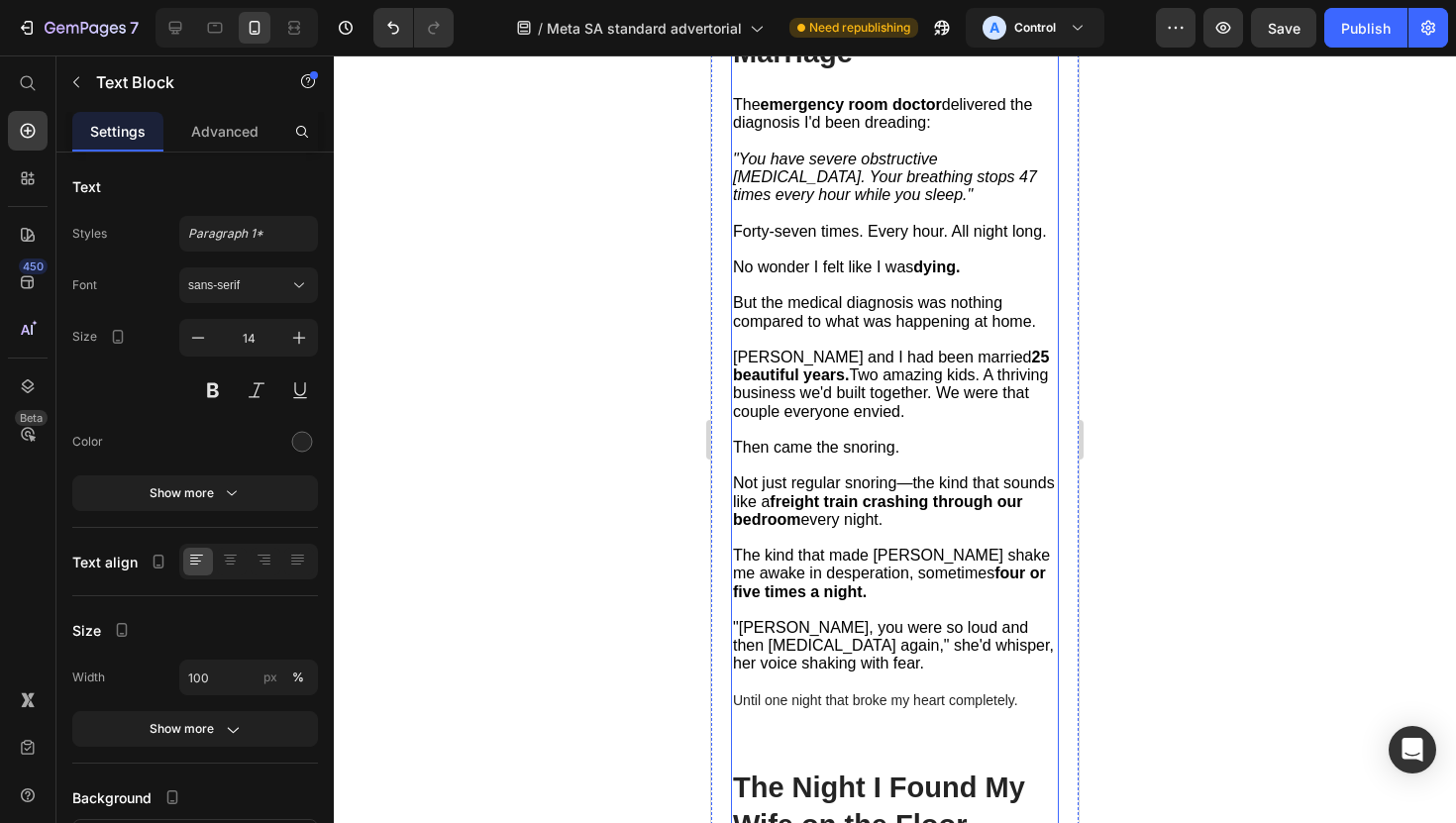 scroll, scrollTop: 1764, scrollLeft: 0, axis: vertical 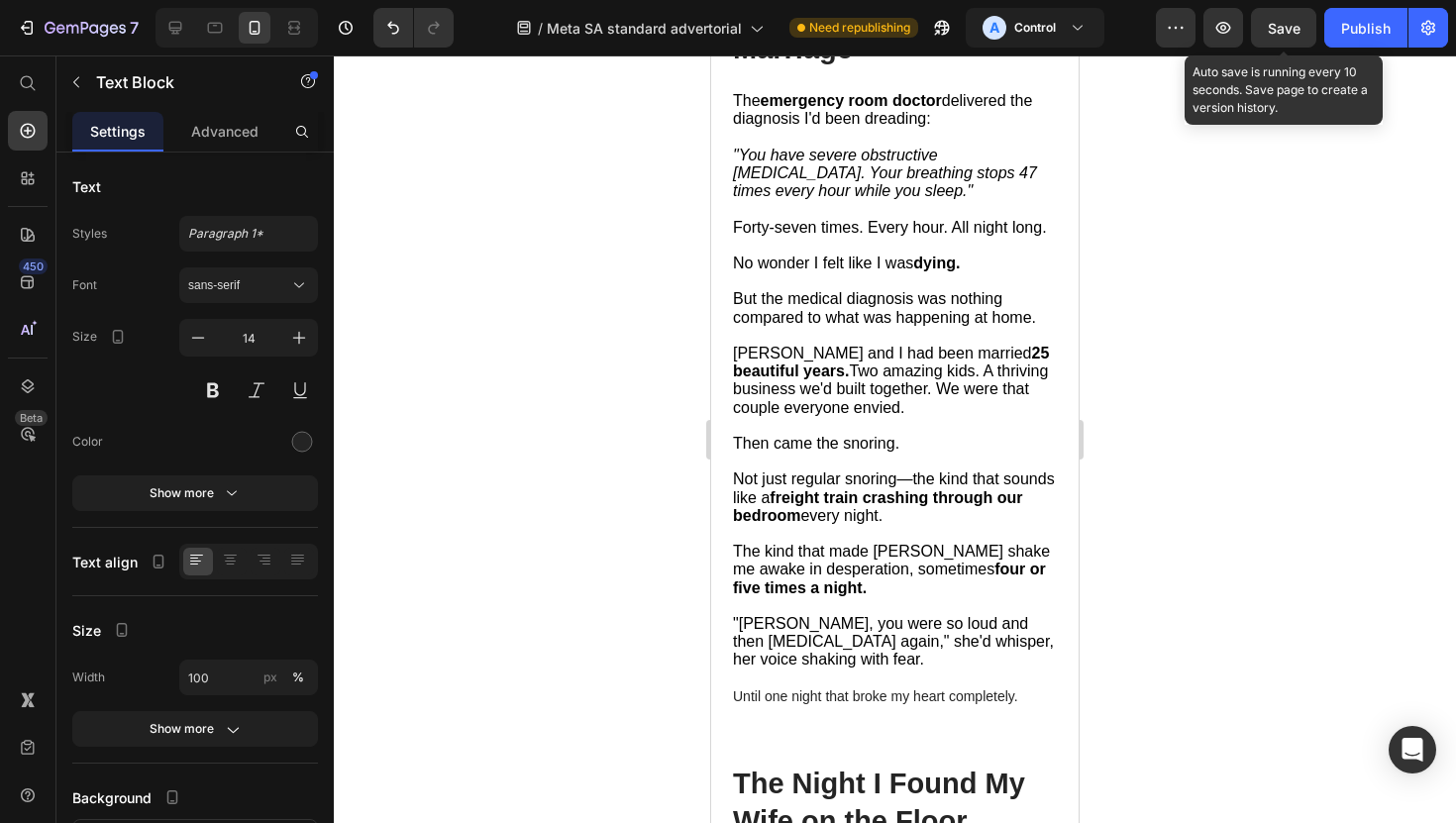 click on "Save" 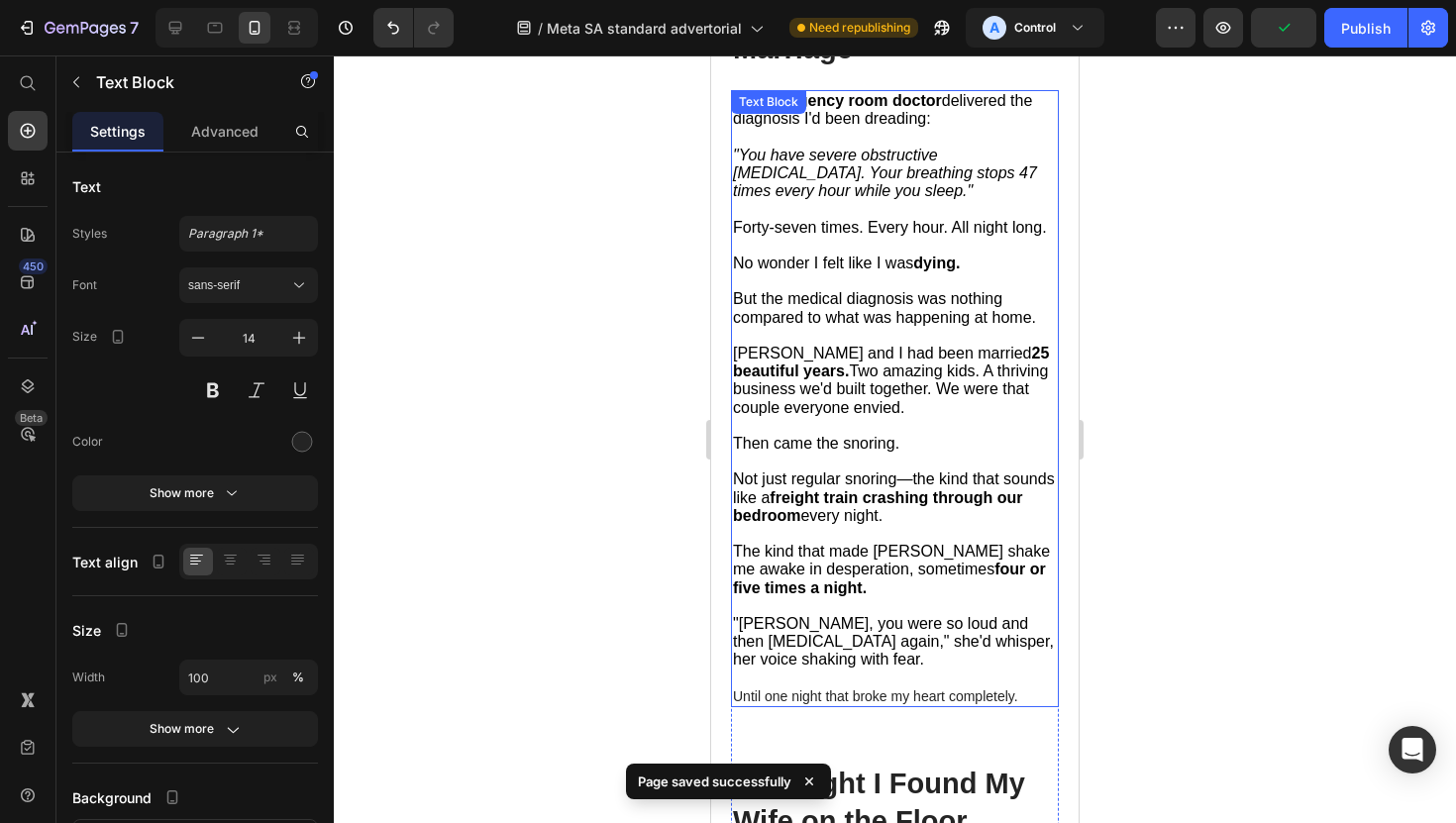 click on "Until one night that broke my heart completely." at bounding box center (894, 696) 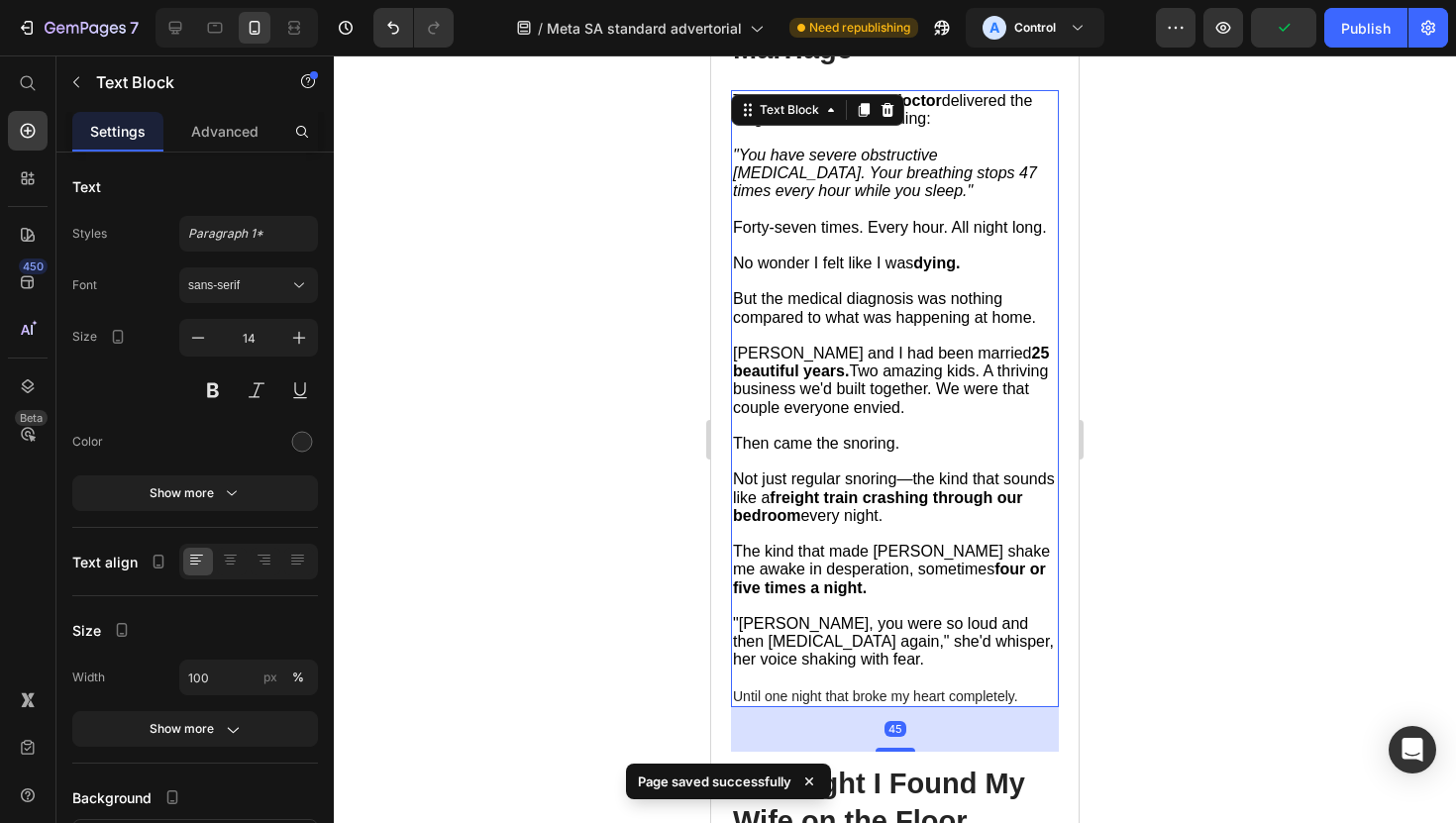 click on "Until one night that broke my heart completely." at bounding box center (894, 696) 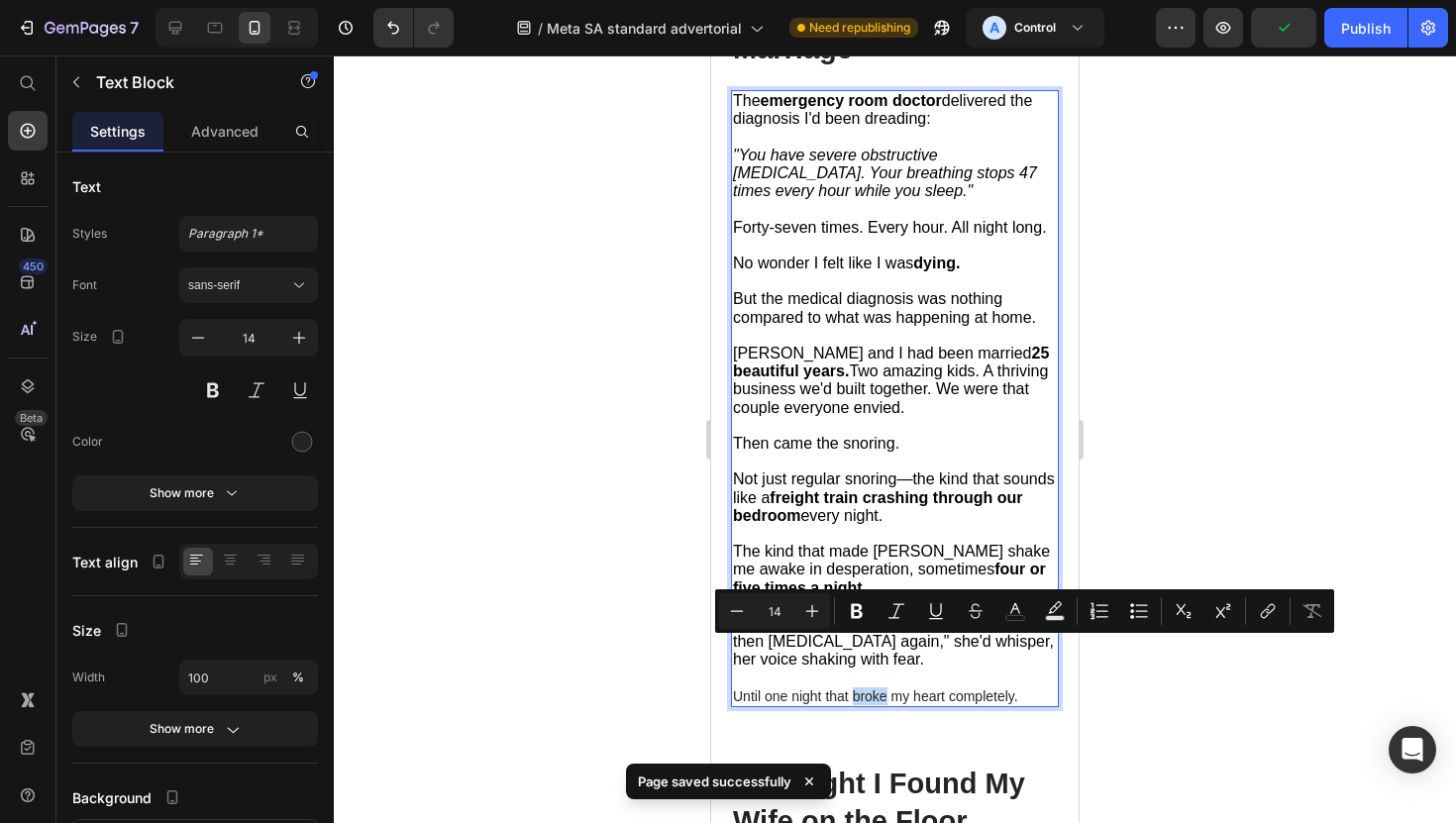 click on "Until one night that broke my heart completely." at bounding box center [894, 696] 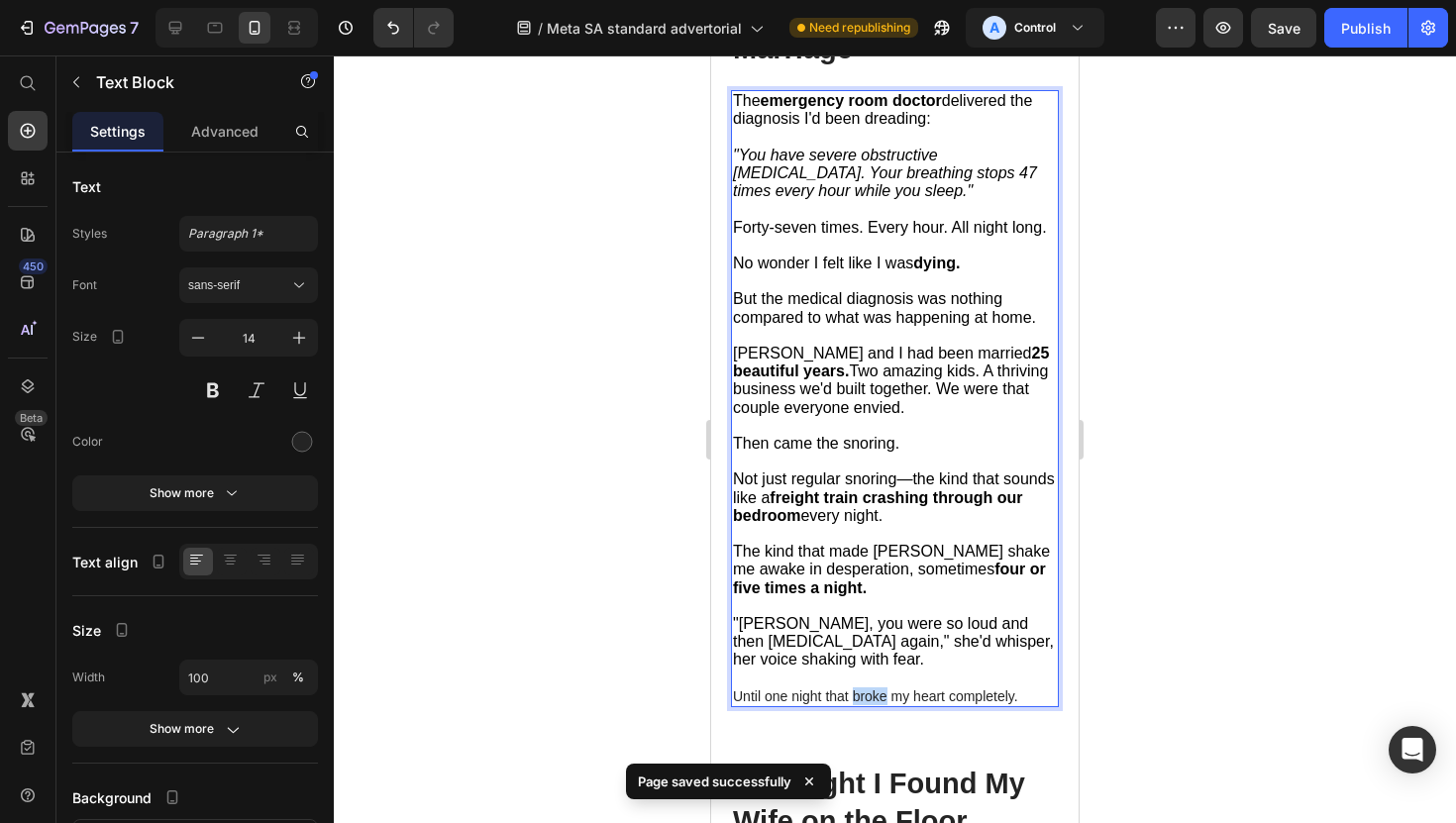 click on "Until one night that broke my heart completely." at bounding box center [894, 696] 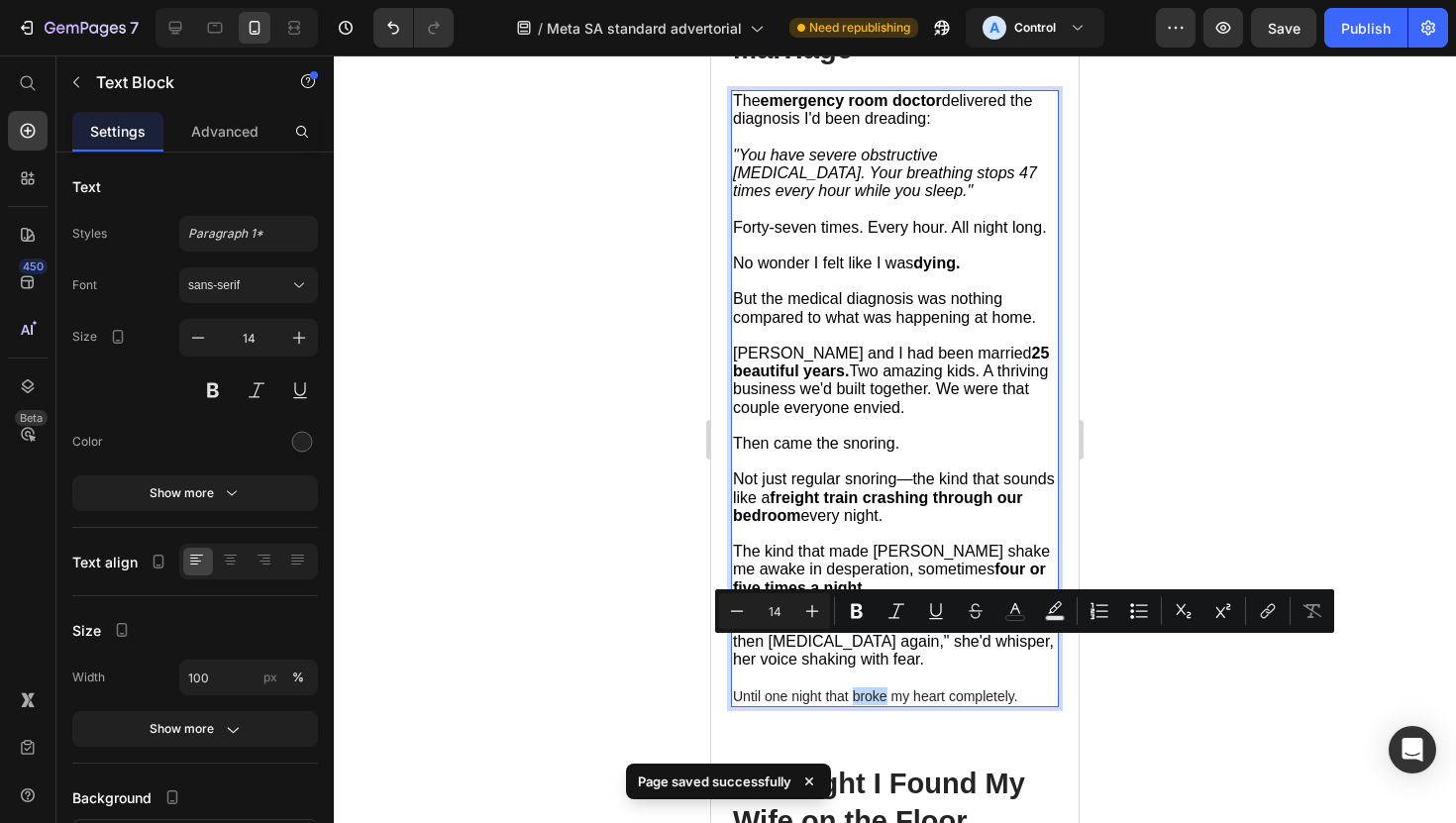 click on "Until one night that broke my heart completely." at bounding box center (894, 696) 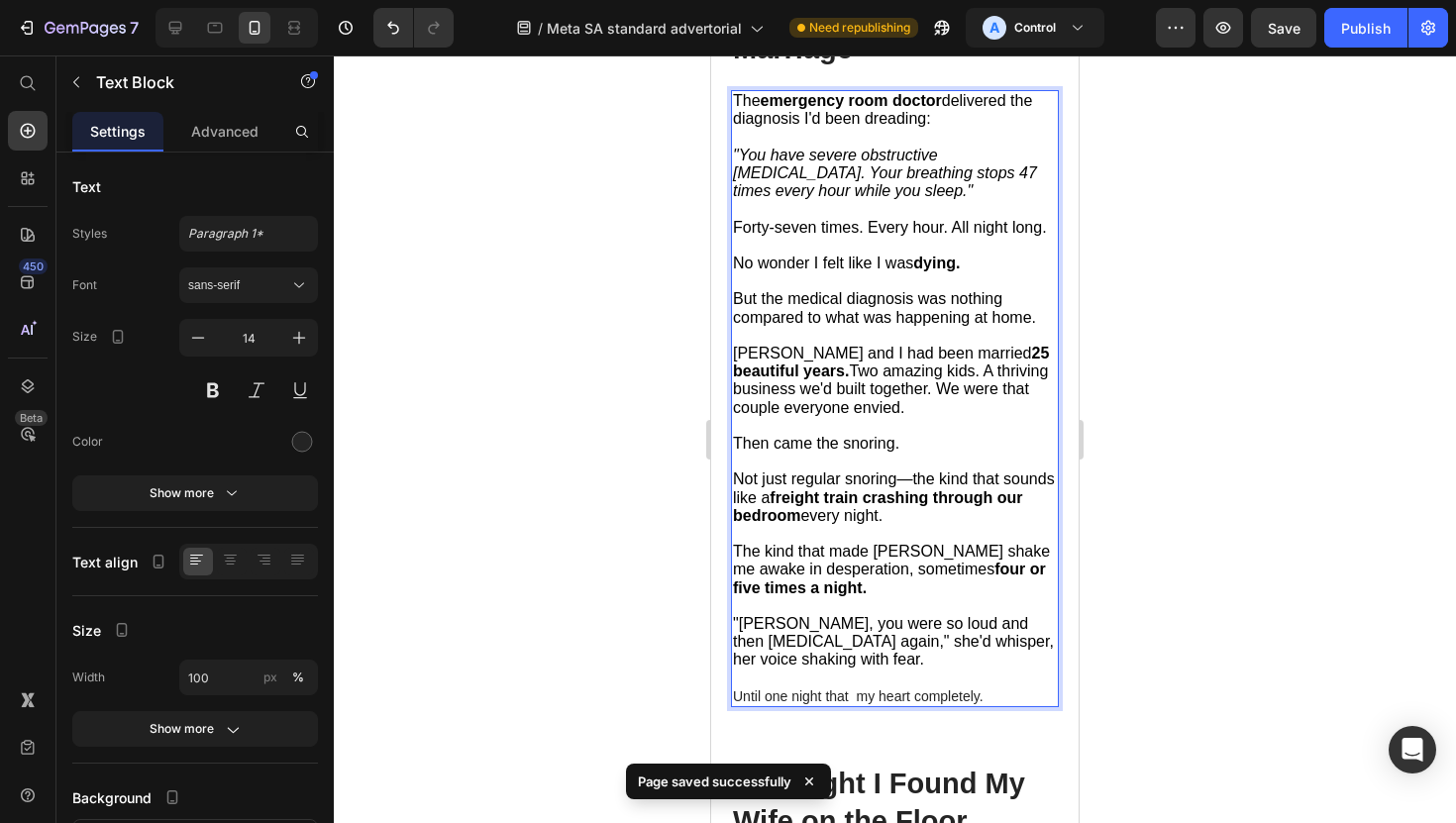 click on "Until one night that  my heart completely." at bounding box center (894, 696) 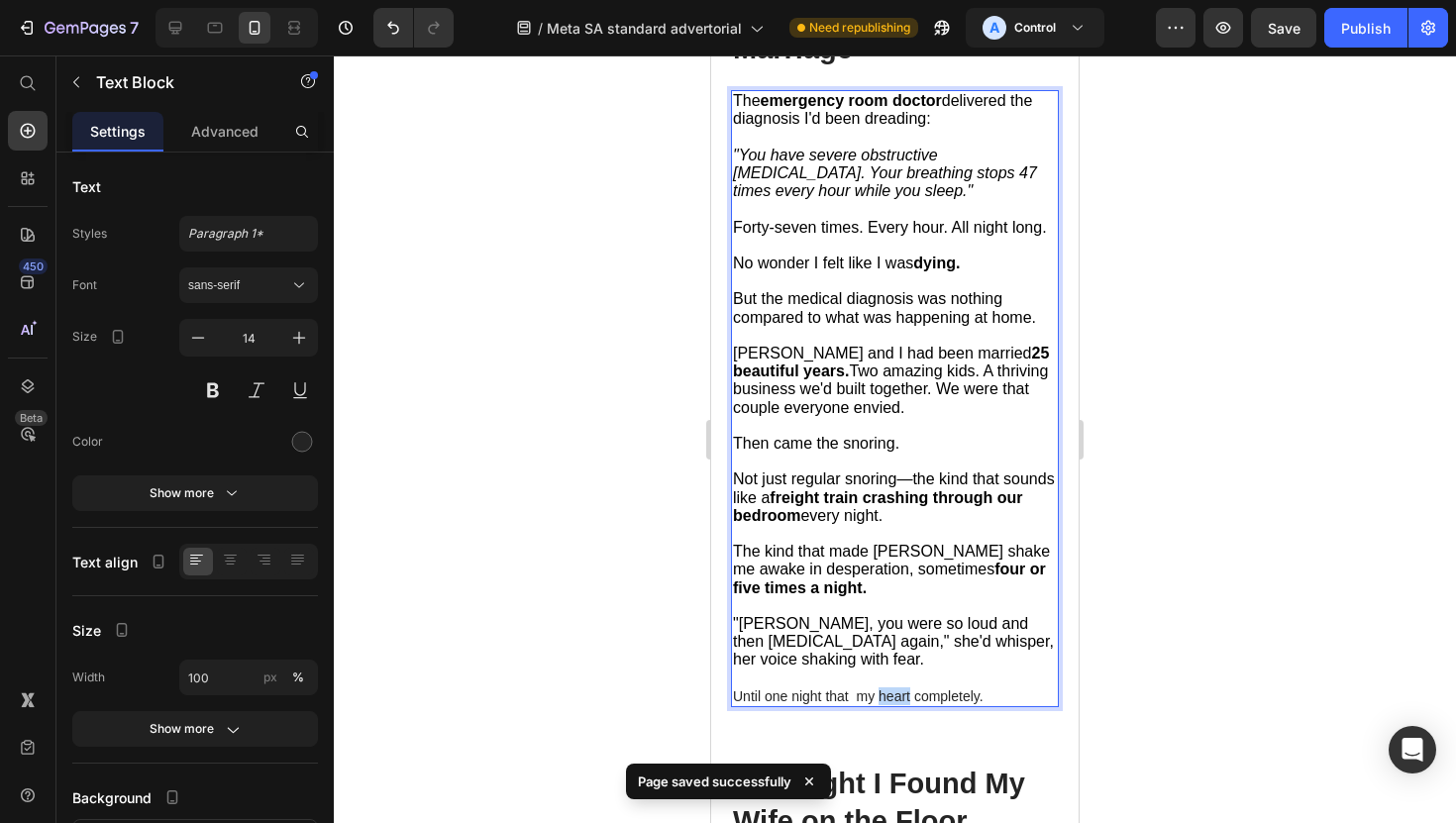 click on "Until one night that  my heart completely." at bounding box center (894, 696) 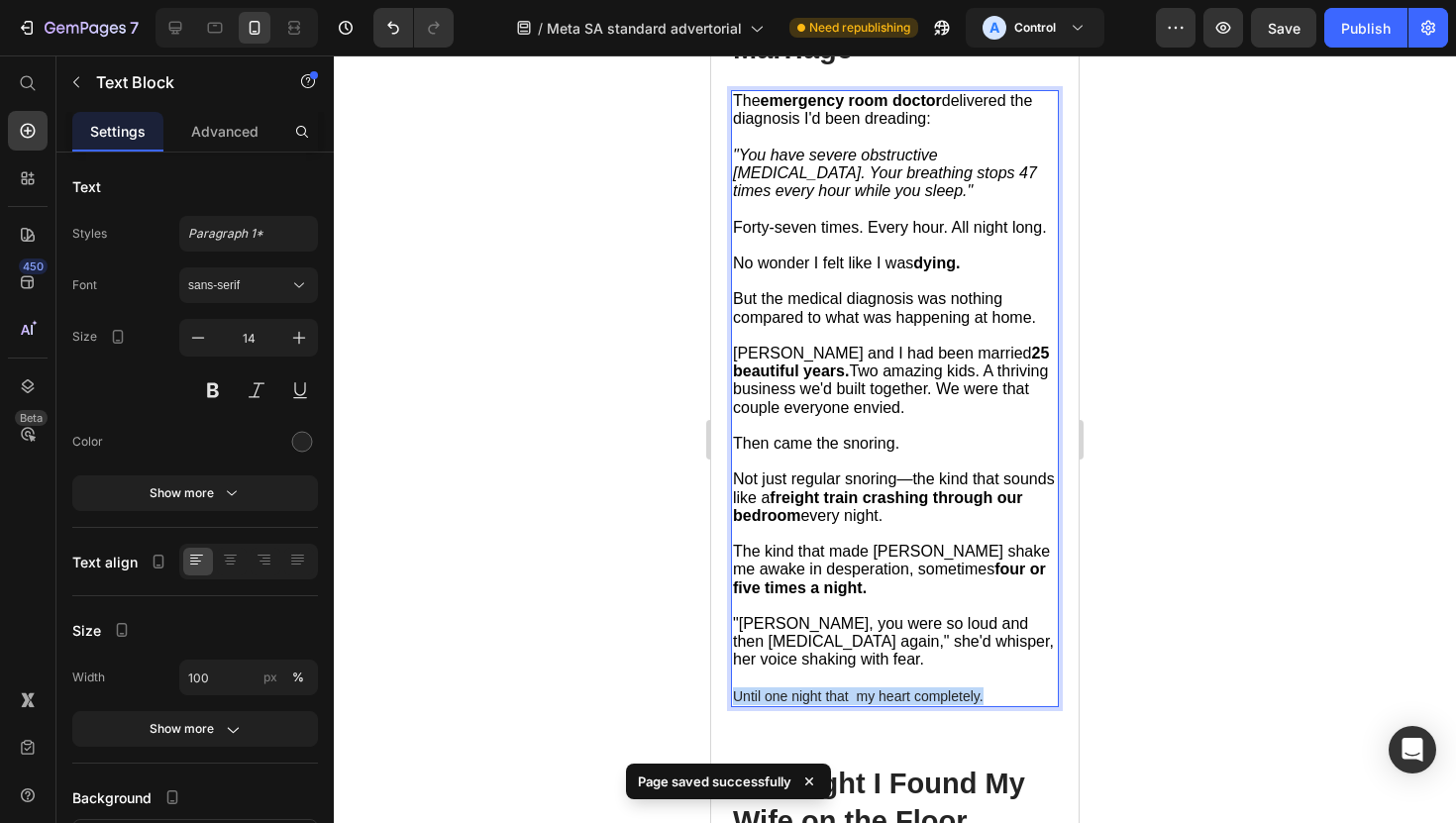 click on "Until one night that  my heart completely." at bounding box center (894, 696) 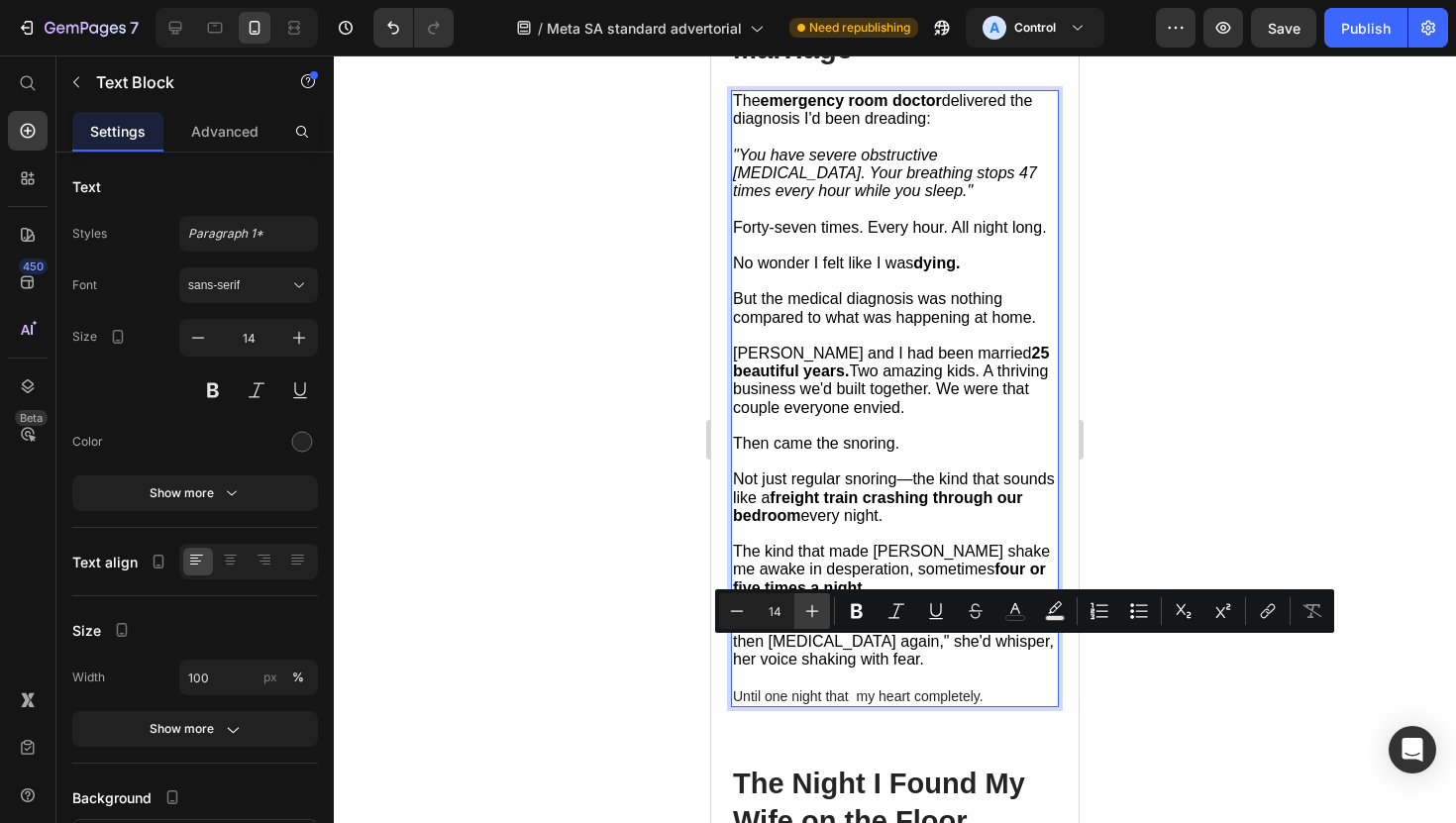 click 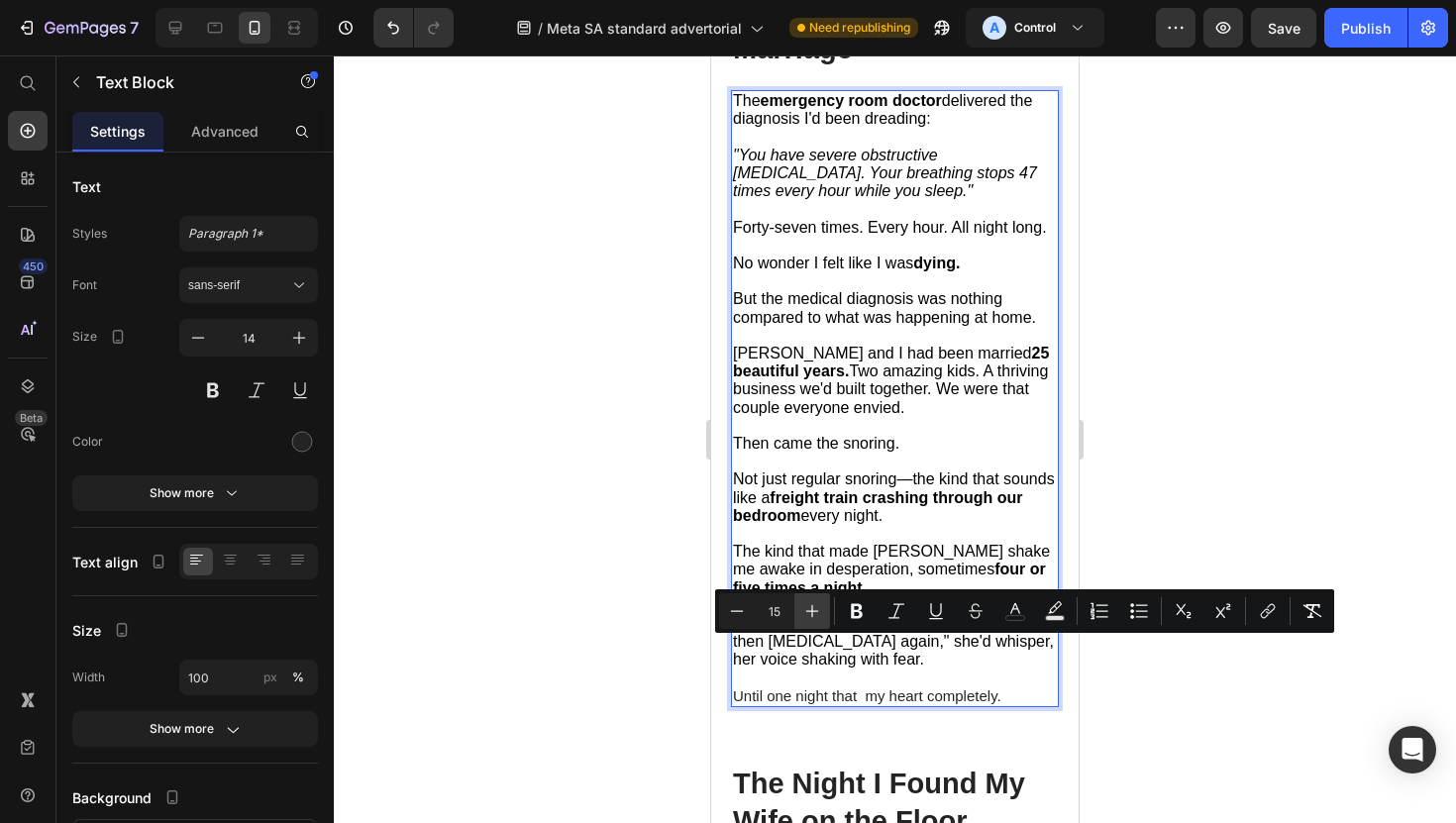 click 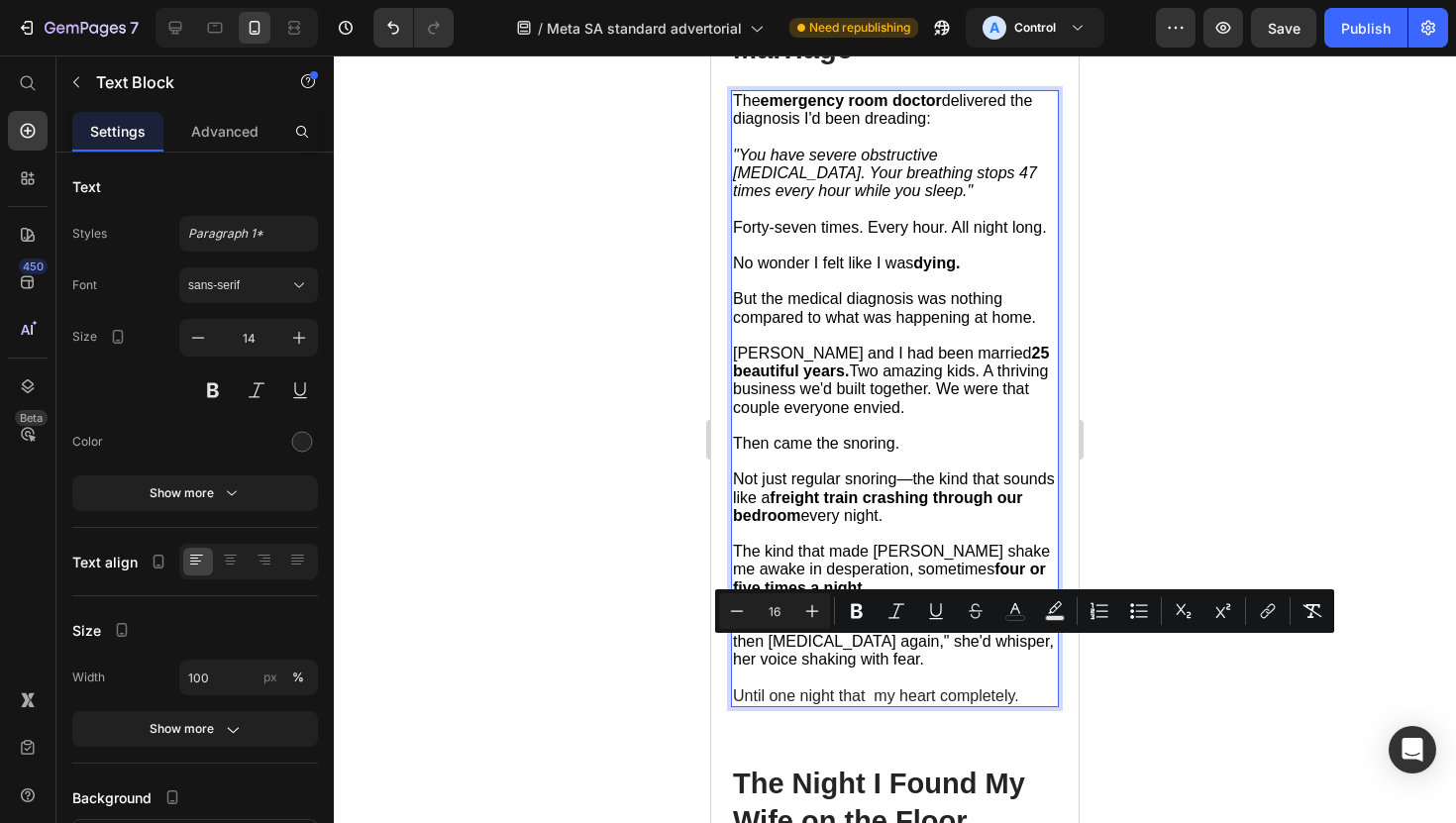 click on ""[PERSON_NAME], you were so loud and then [MEDICAL_DATA] again," she'd whisper, her voice shaking with fear." at bounding box center (893, 641) 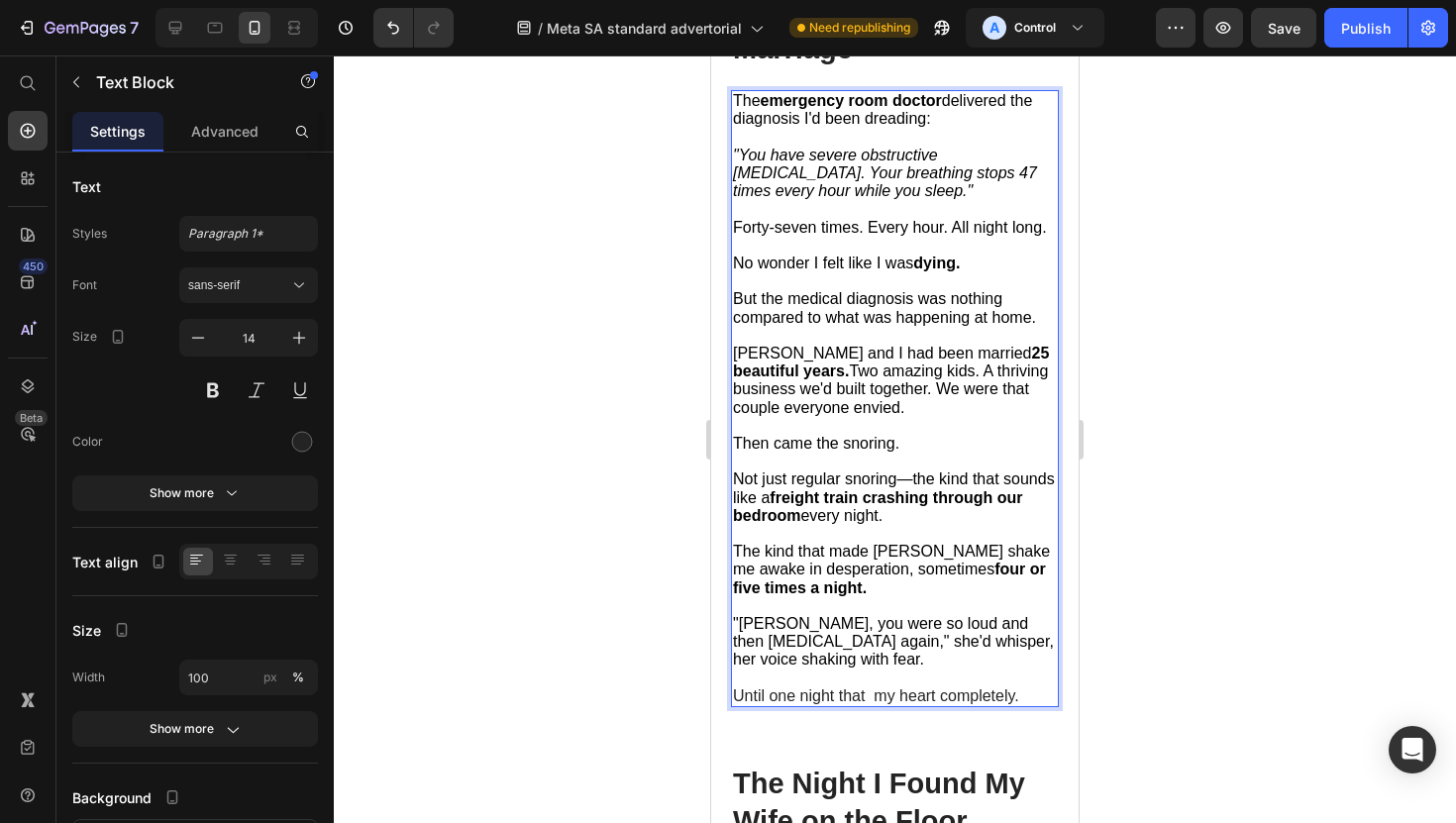 click on ""[PERSON_NAME], you were so loud and then [MEDICAL_DATA] again," she'd whisper, her voice shaking with fear." at bounding box center [893, 641] 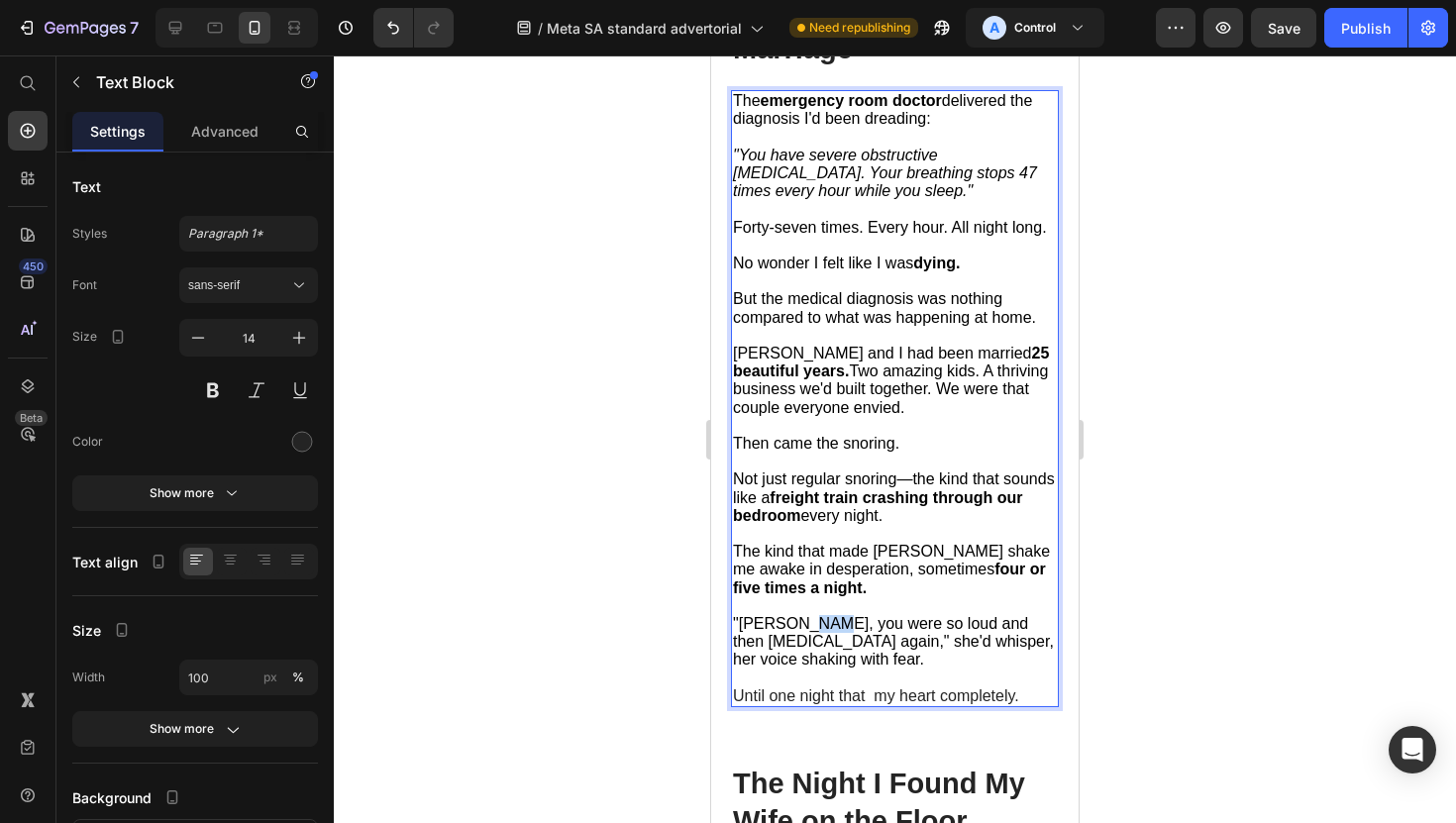 click on ""[PERSON_NAME], you were so loud and then [MEDICAL_DATA] again," she'd whisper, her voice shaking with fear." at bounding box center [893, 641] 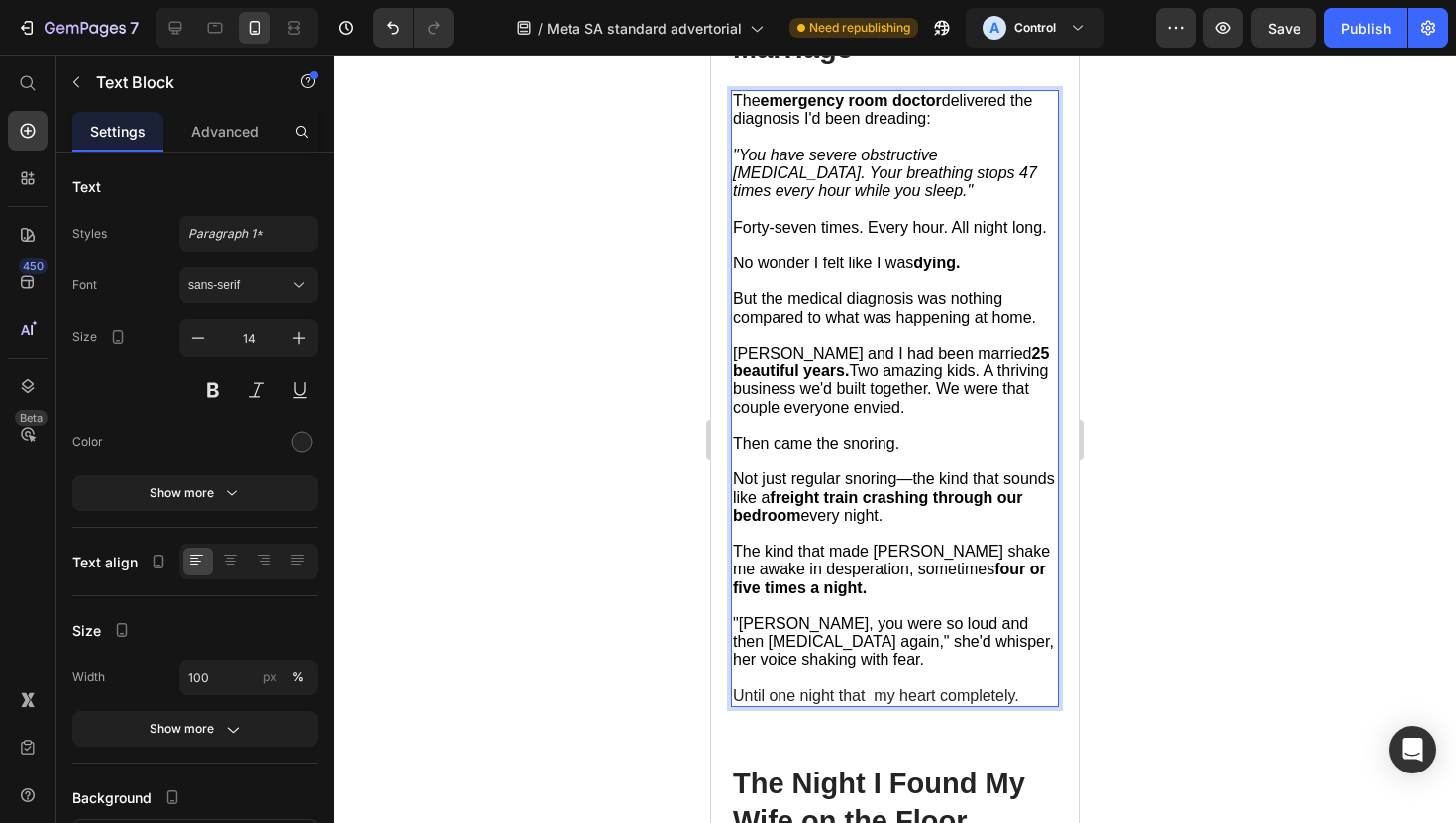 click on "Until one night that  my heart completely." at bounding box center (876, 695) 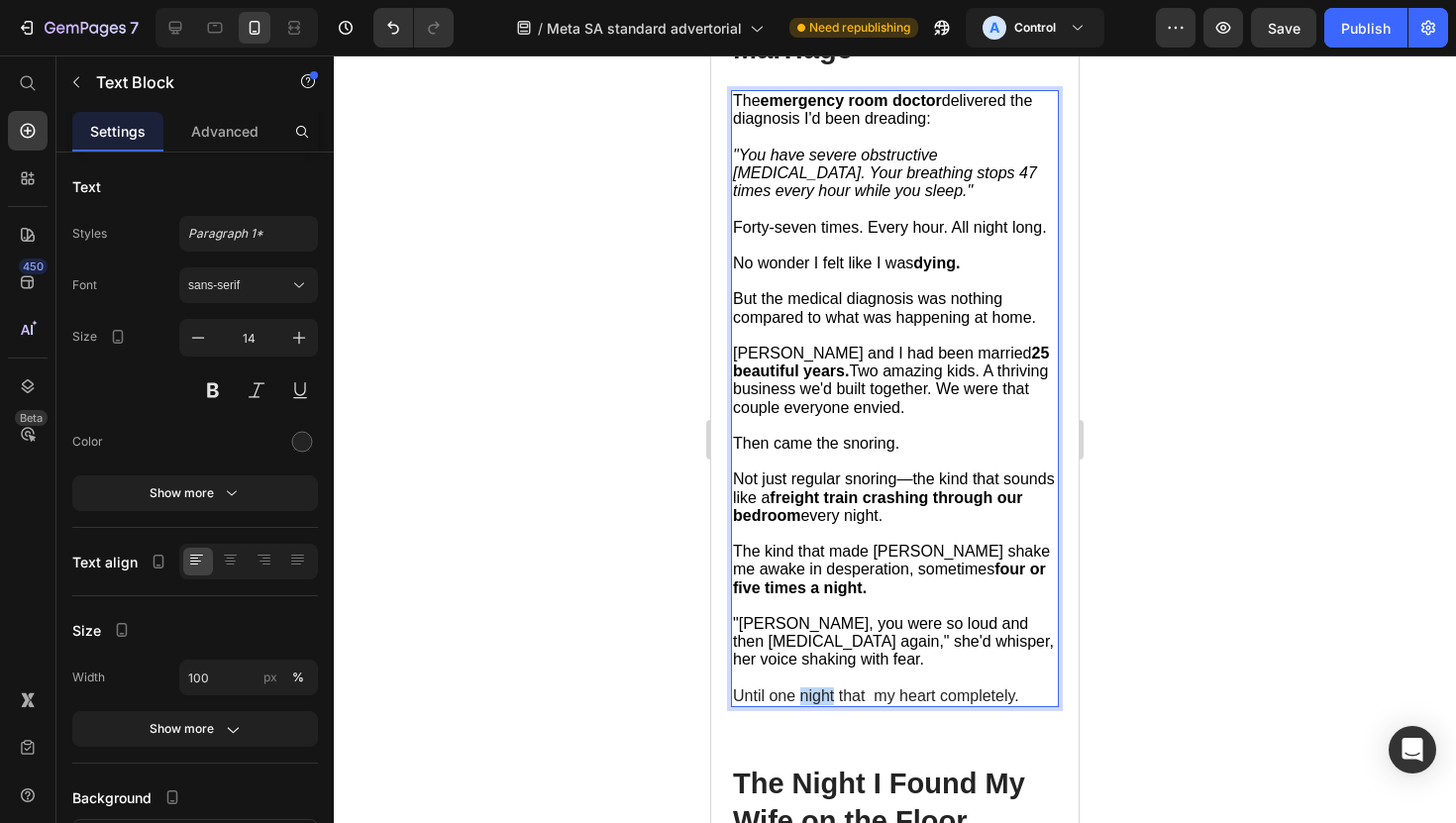 click on "Until one night that  my heart completely." at bounding box center (876, 695) 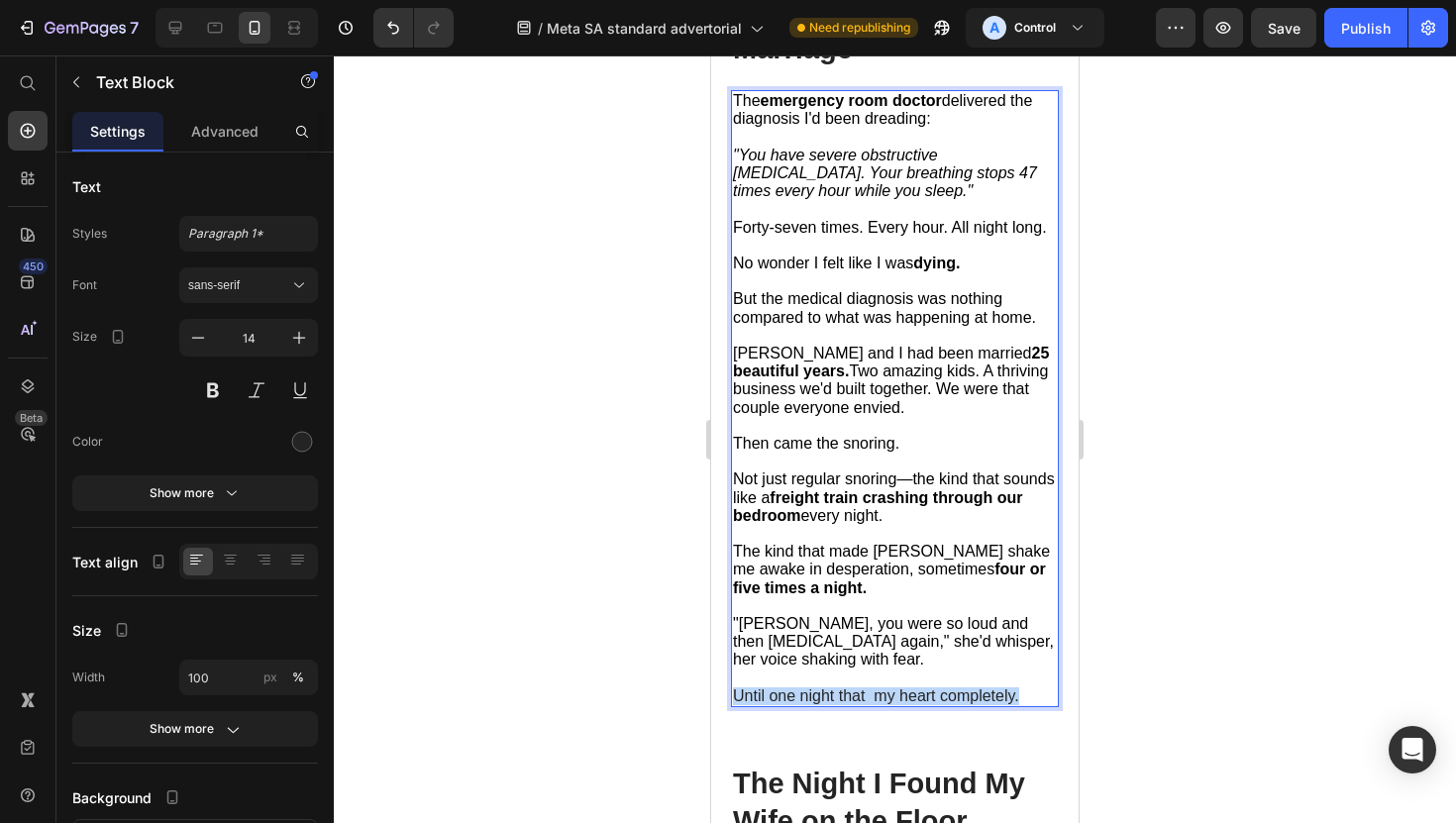 click on "Until one night that  my heart completely." at bounding box center [876, 695] 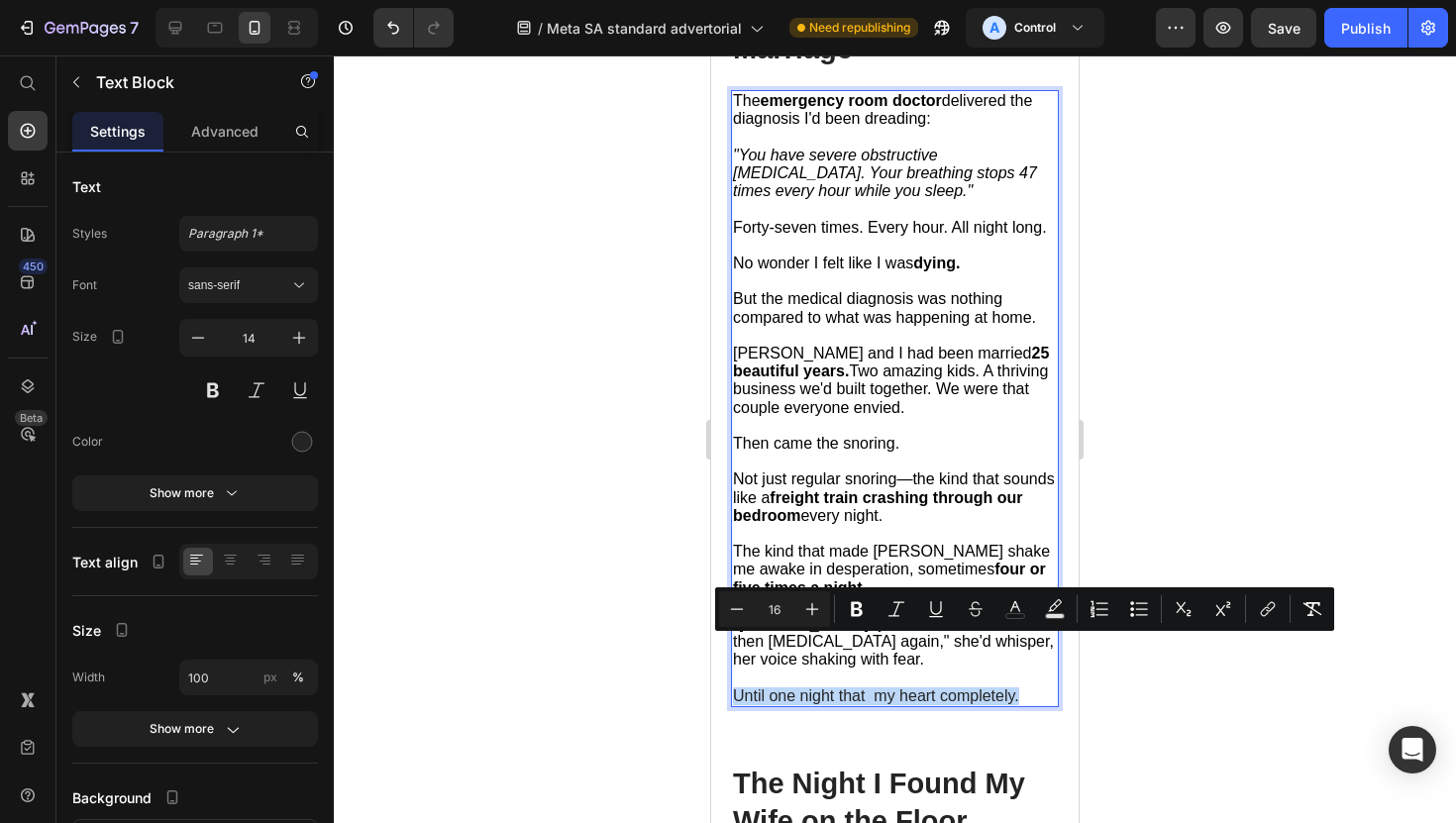 click on "Until one night that  my heart completely." at bounding box center [876, 695] 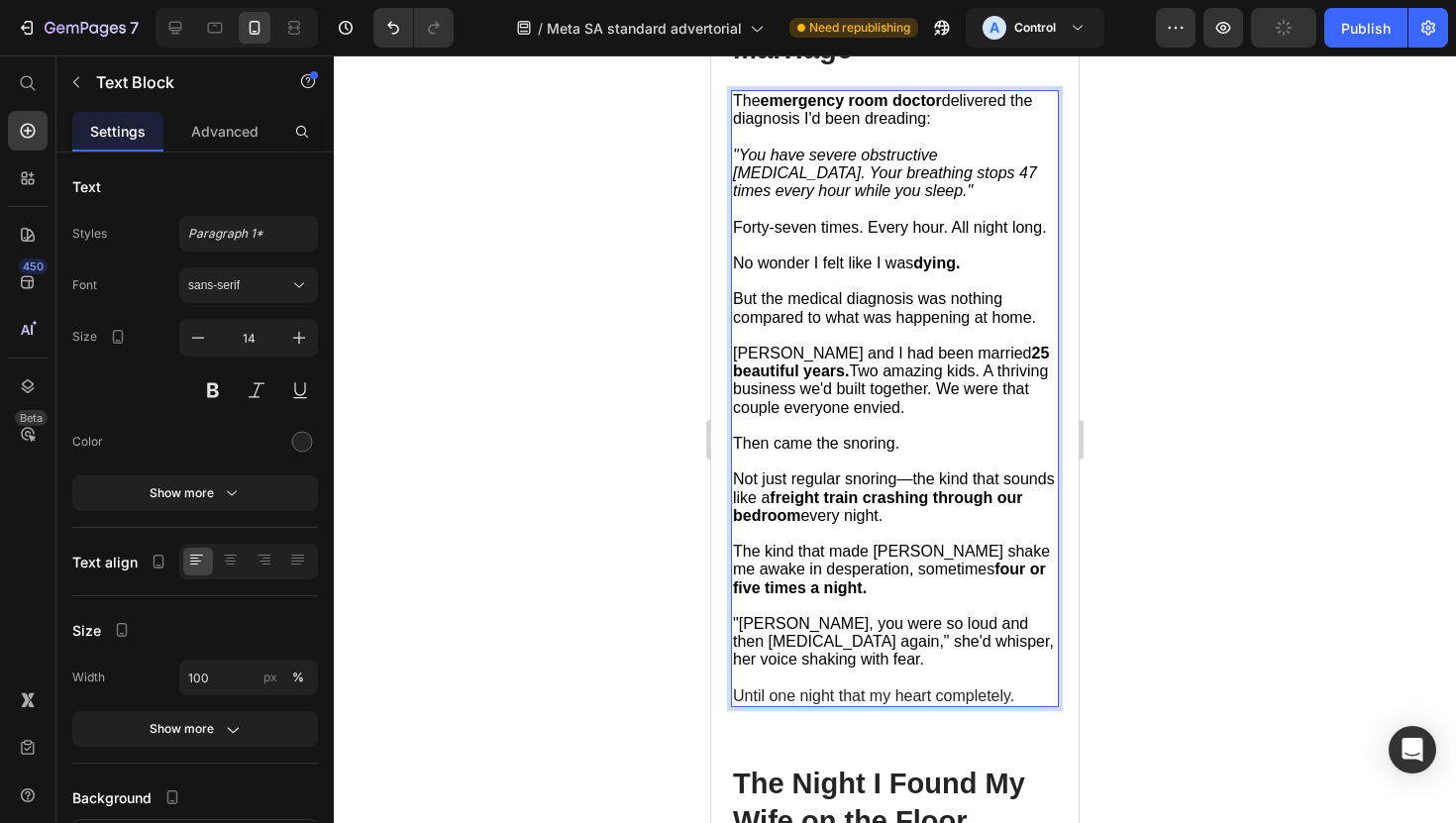 click on "Until one night that my heart completely." at bounding box center [874, 695] 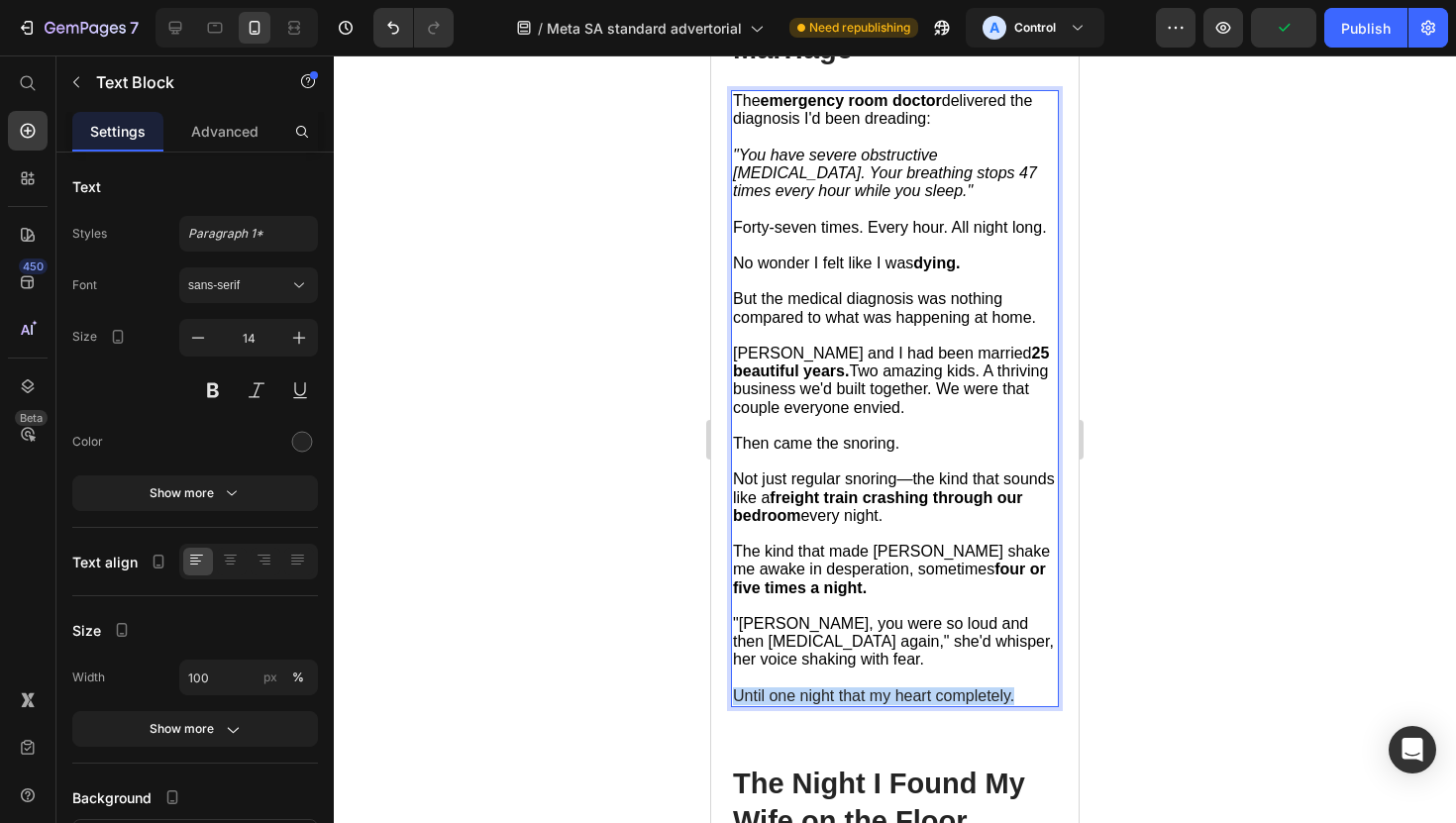 click on "Until one night that my heart completely." at bounding box center (874, 695) 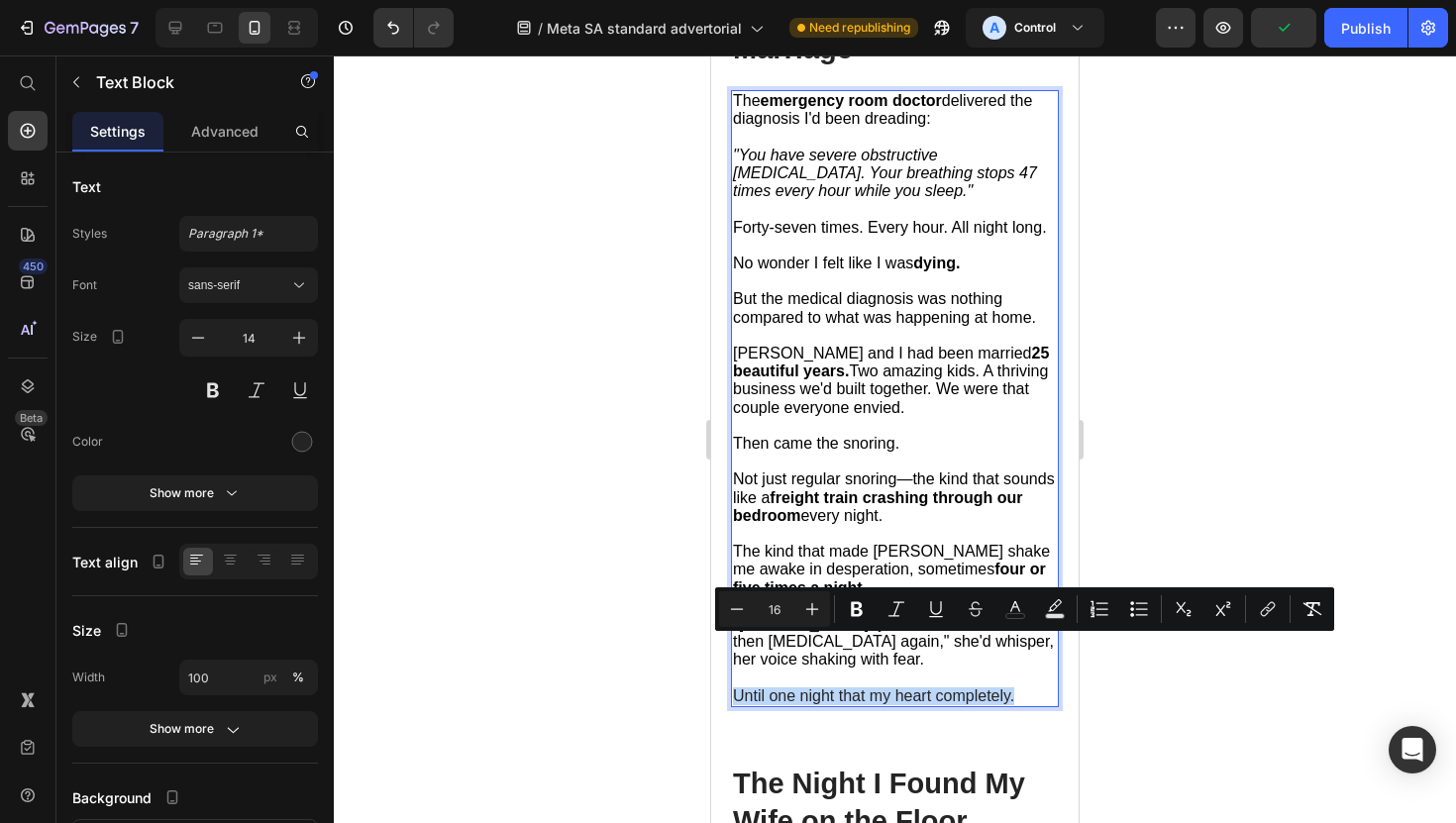 click on "Until one night that my heart completely." at bounding box center [874, 695] 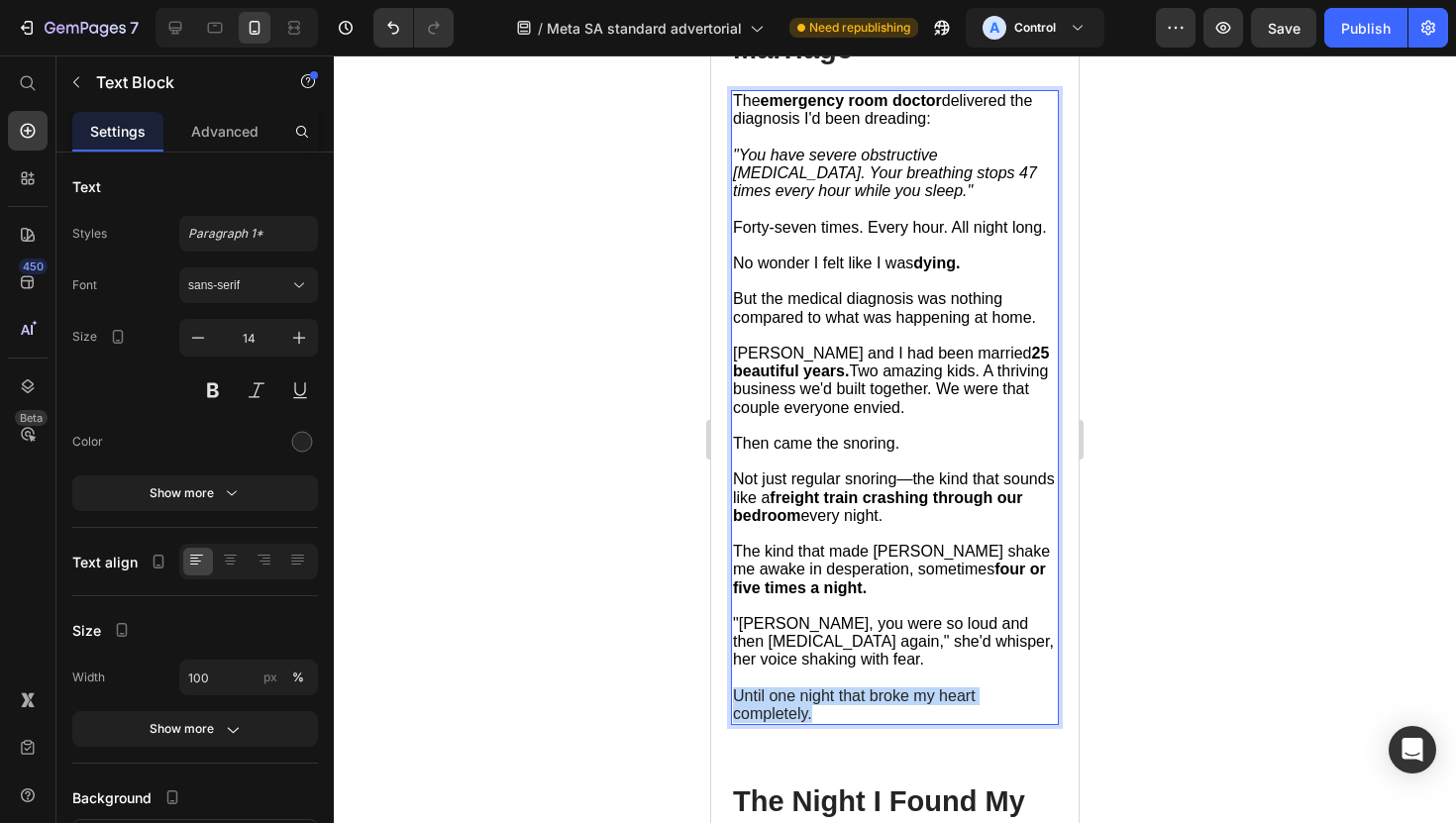 drag, startPoint x: 733, startPoint y: 650, endPoint x: 825, endPoint y: 665, distance: 93.21481 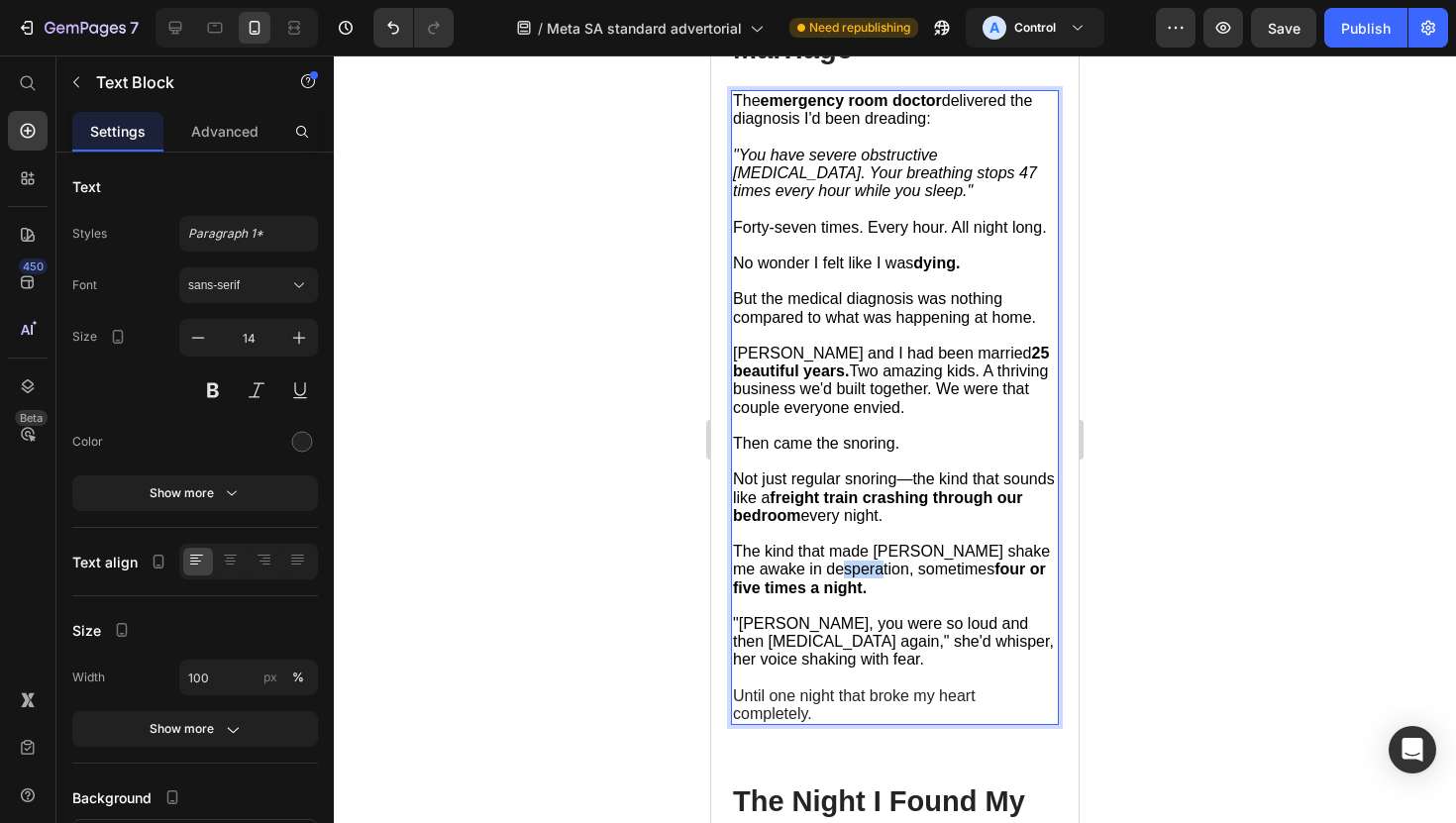 drag, startPoint x: 807, startPoint y: 529, endPoint x: 850, endPoint y: 526, distance: 43.104524 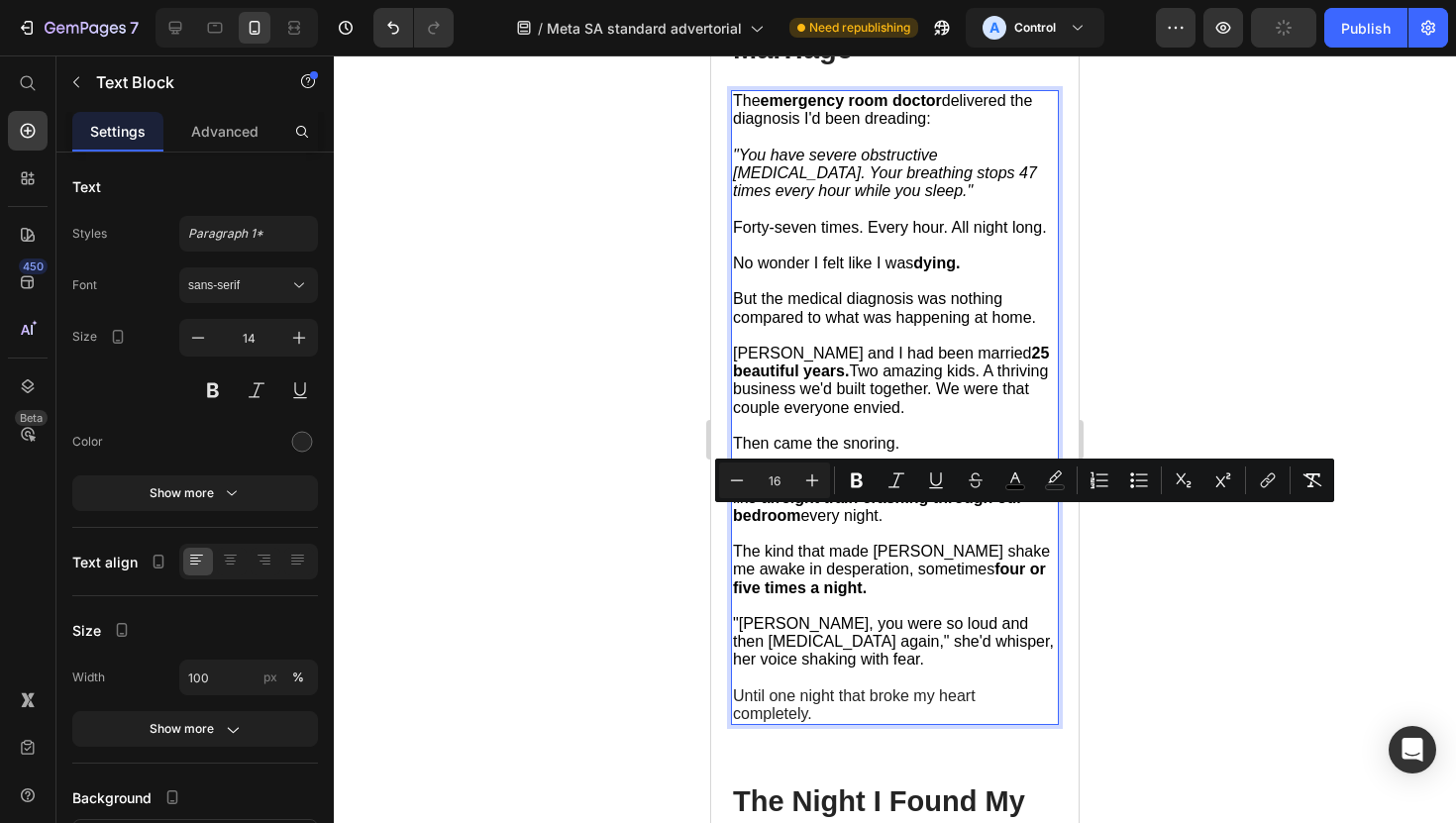 click on ""[PERSON_NAME], you were so loud and then [MEDICAL_DATA] again," she'd whisper, her voice shaking with fear." at bounding box center [893, 641] 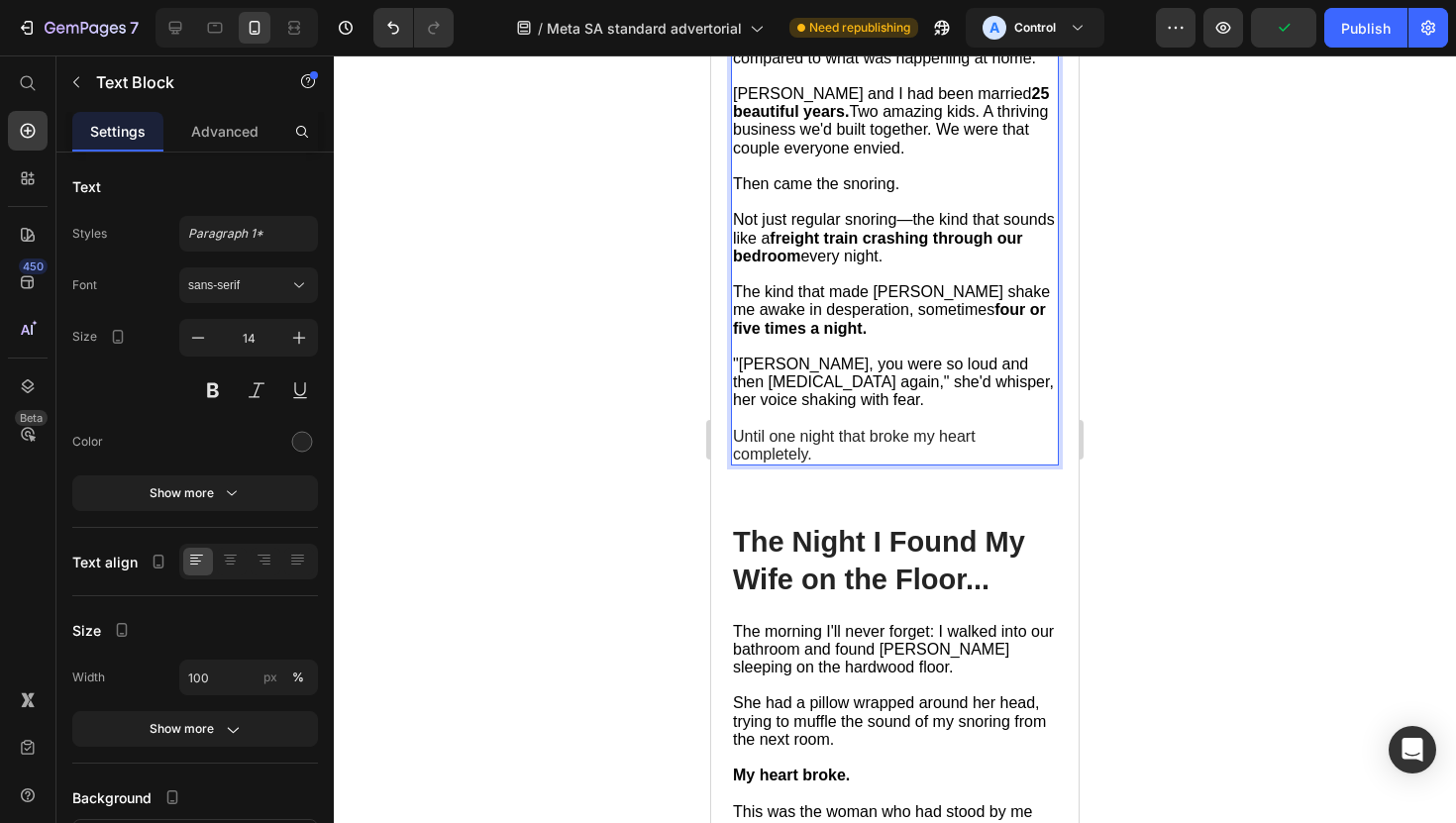 scroll, scrollTop: 2029, scrollLeft: 0, axis: vertical 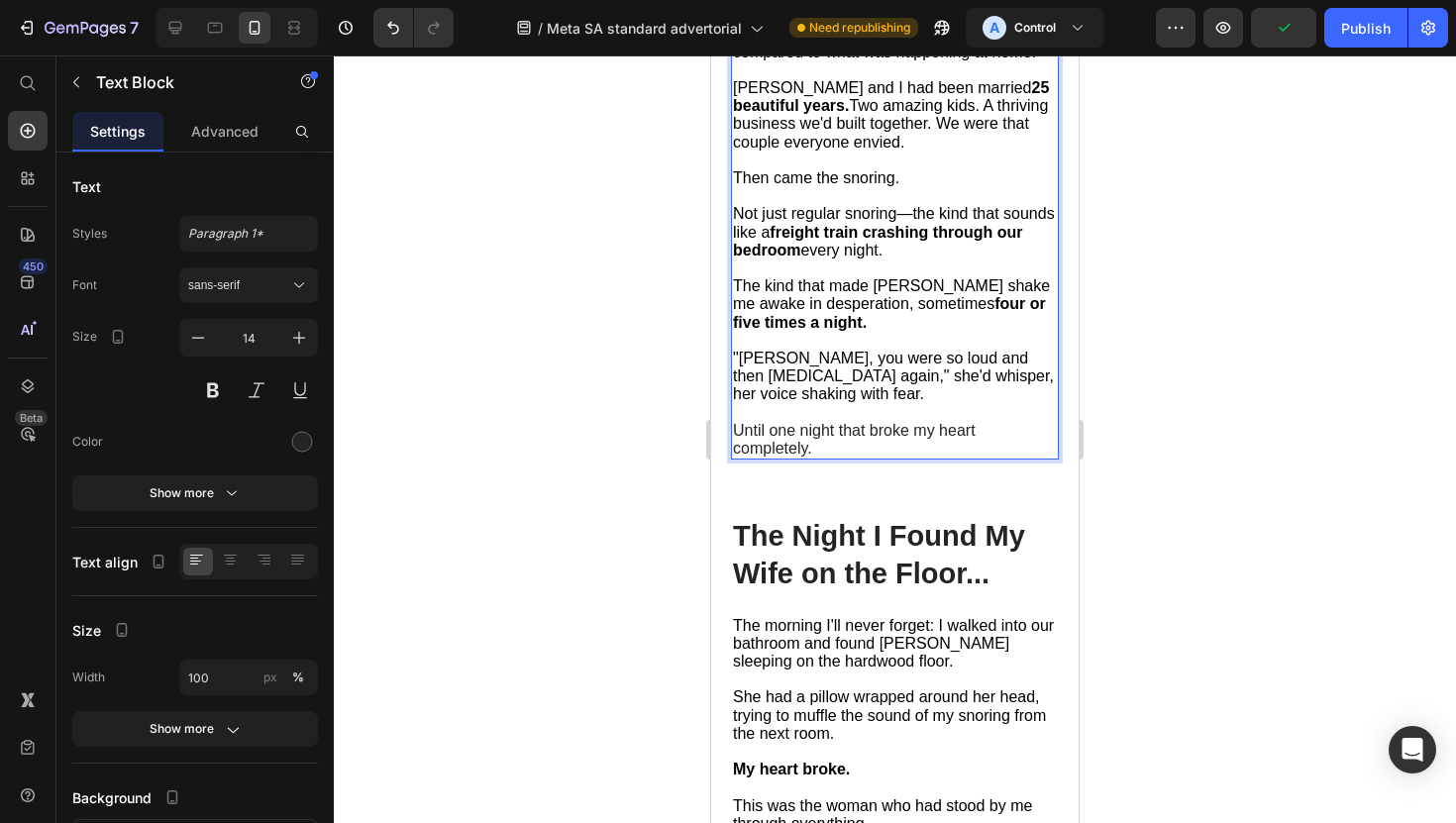click on "Until one night that broke my heart completely." at bounding box center (854, 439) 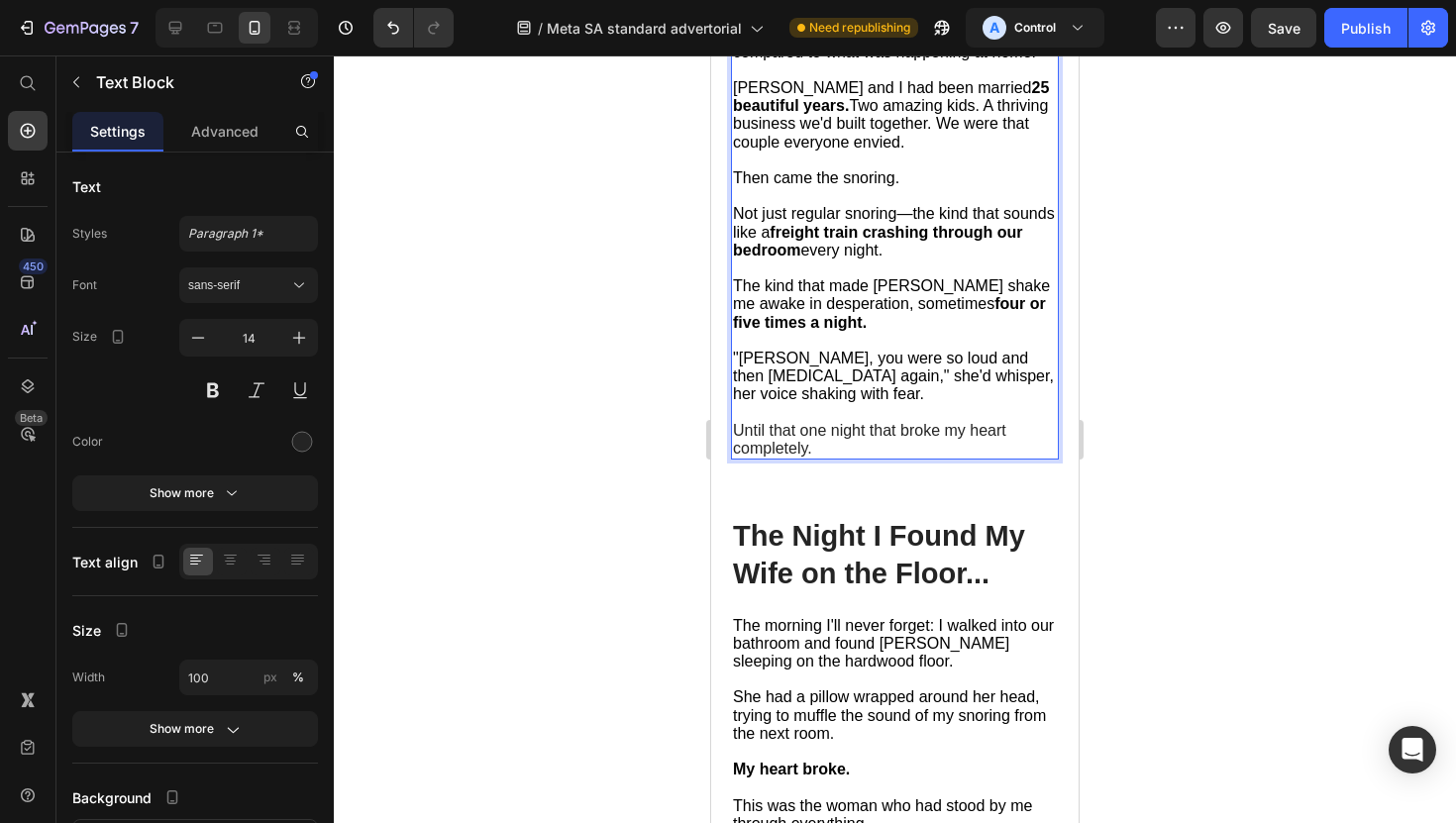 click on ""[PERSON_NAME], you were so loud and then [MEDICAL_DATA] again," she'd whisper, her voice shaking with fear." at bounding box center [893, 375] 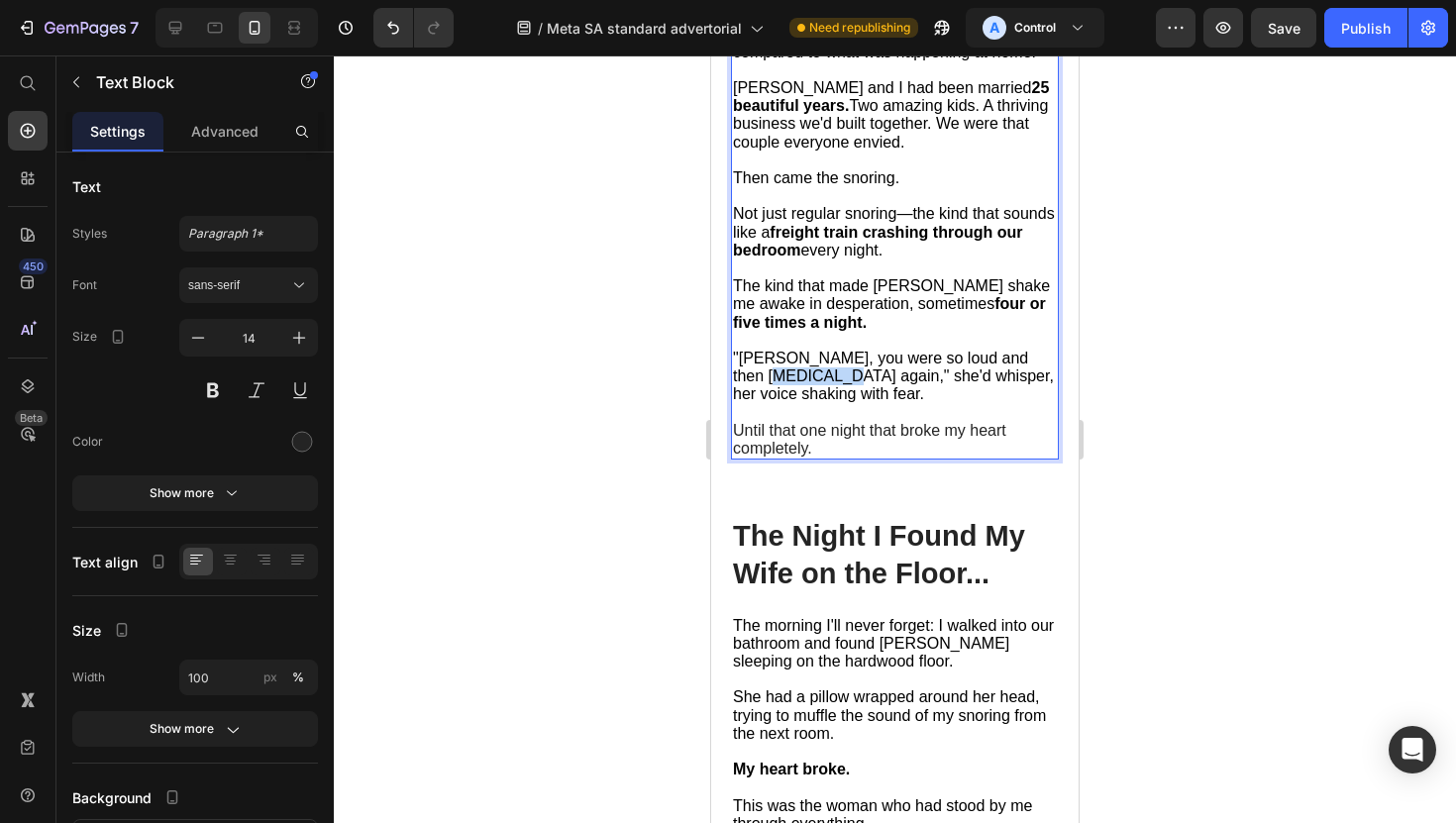 click on ""[PERSON_NAME], you were so loud and then [MEDICAL_DATA] again," she'd whisper, her voice shaking with fear." at bounding box center (893, 375) 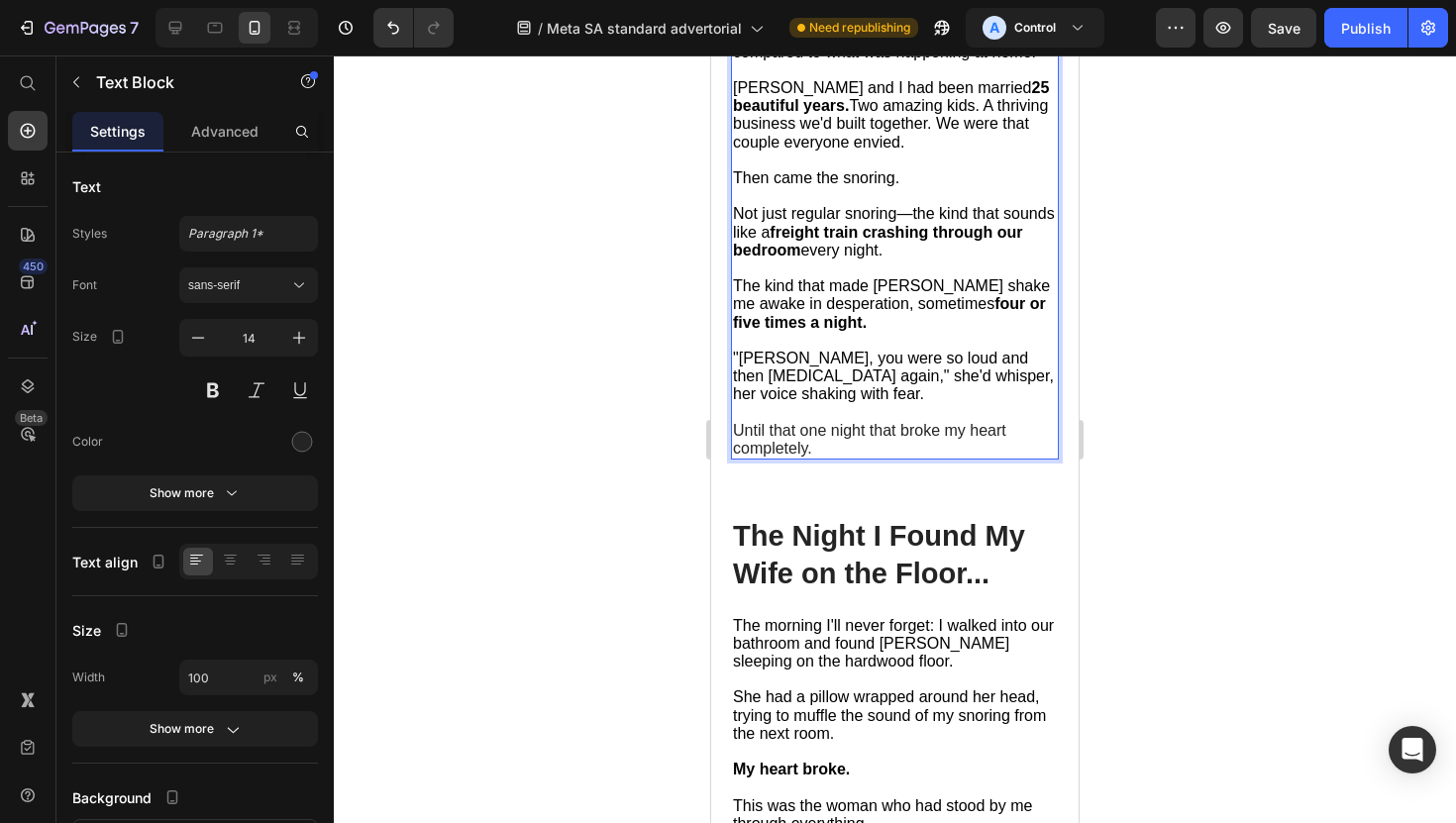 click on "Until that one night that broke my heart completely." at bounding box center [870, 439] 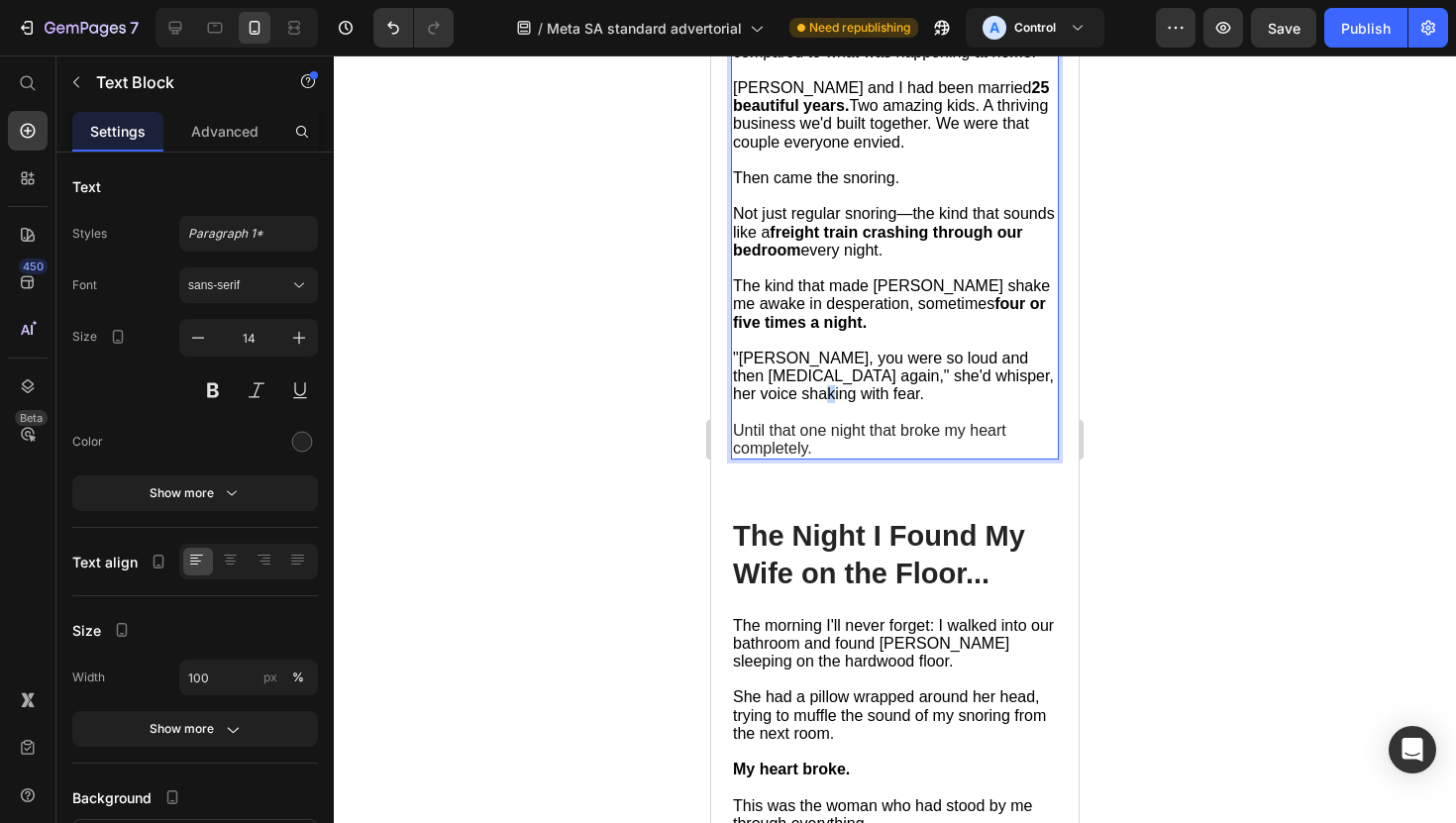 click on ""[PERSON_NAME], you were so loud and then [MEDICAL_DATA] again," she'd whisper, her voice shaking with fear." at bounding box center [893, 375] 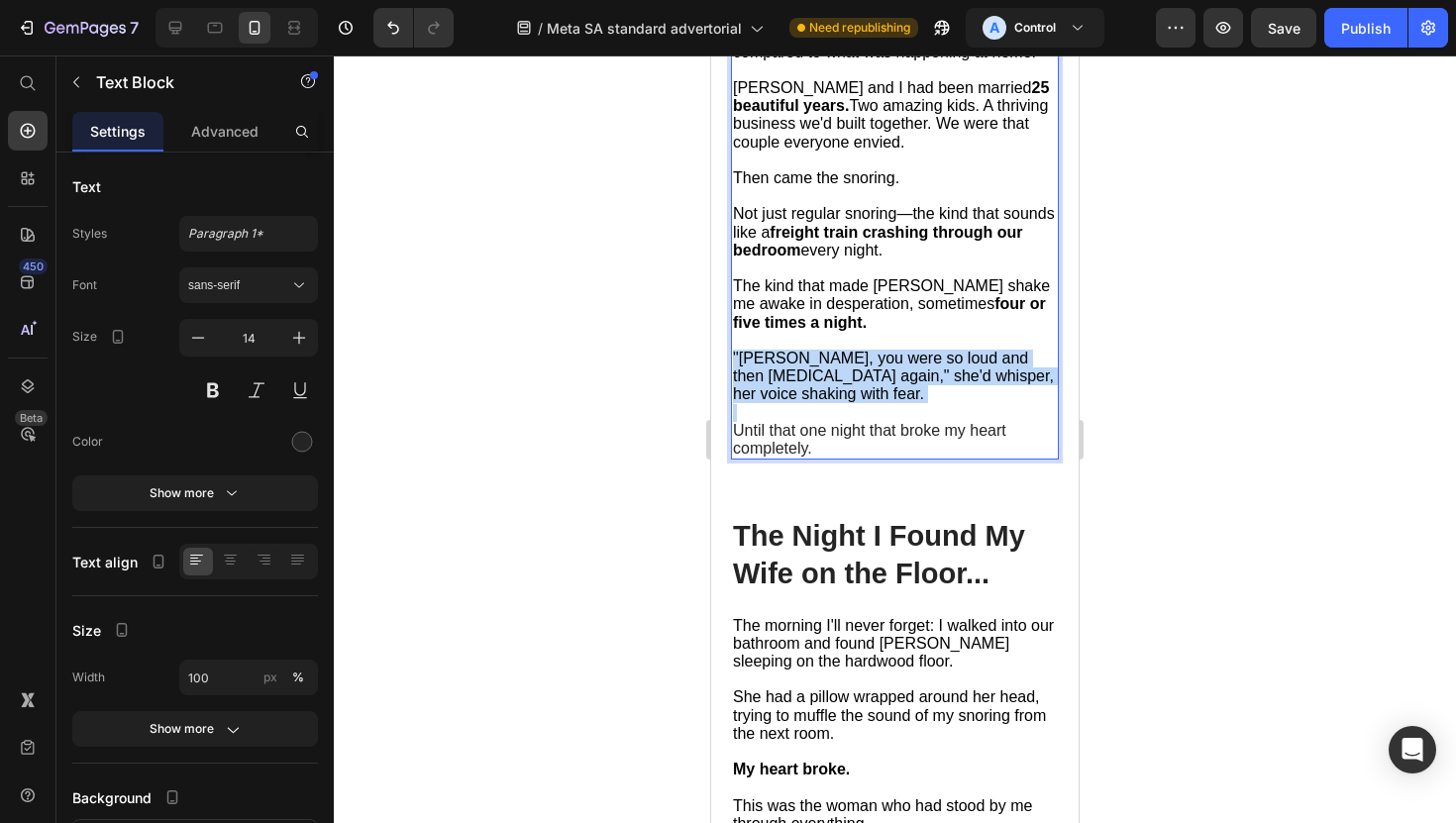 click on ""[PERSON_NAME], you were so loud and then [MEDICAL_DATA] again," she'd whisper, her voice shaking with fear." at bounding box center [893, 375] 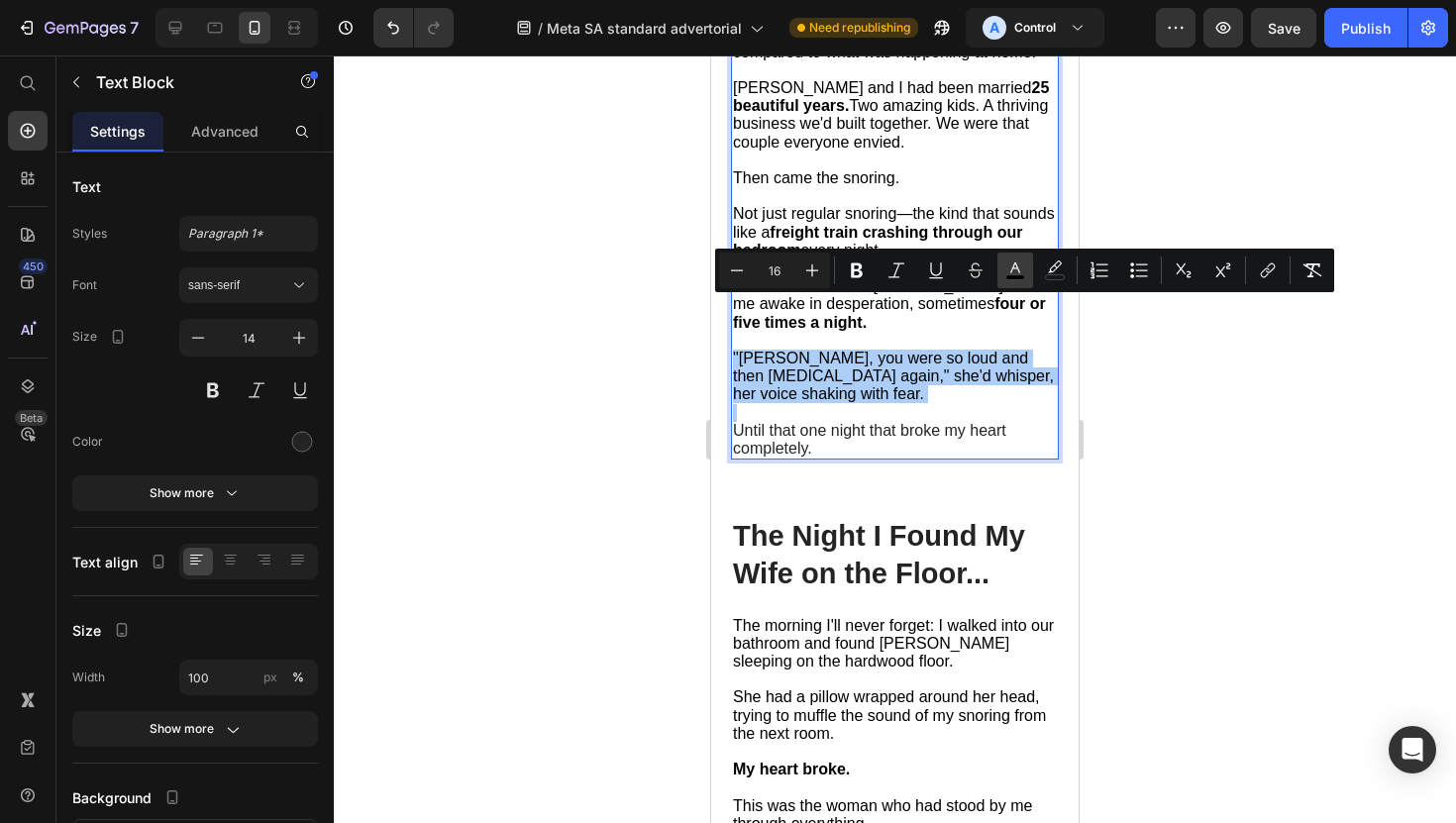 click 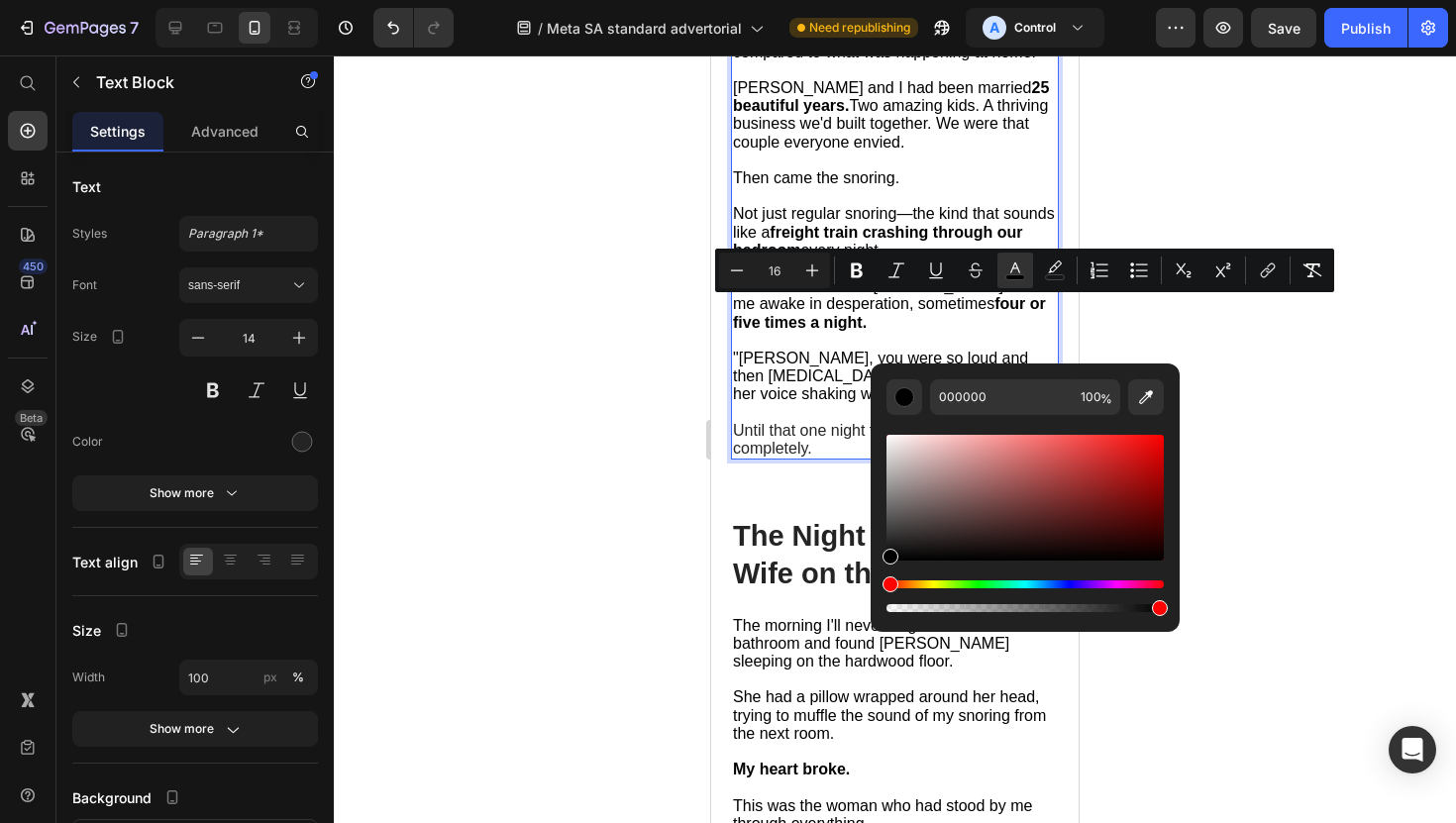 click on "Until that one night that broke my heart completely." at bounding box center [870, 439] 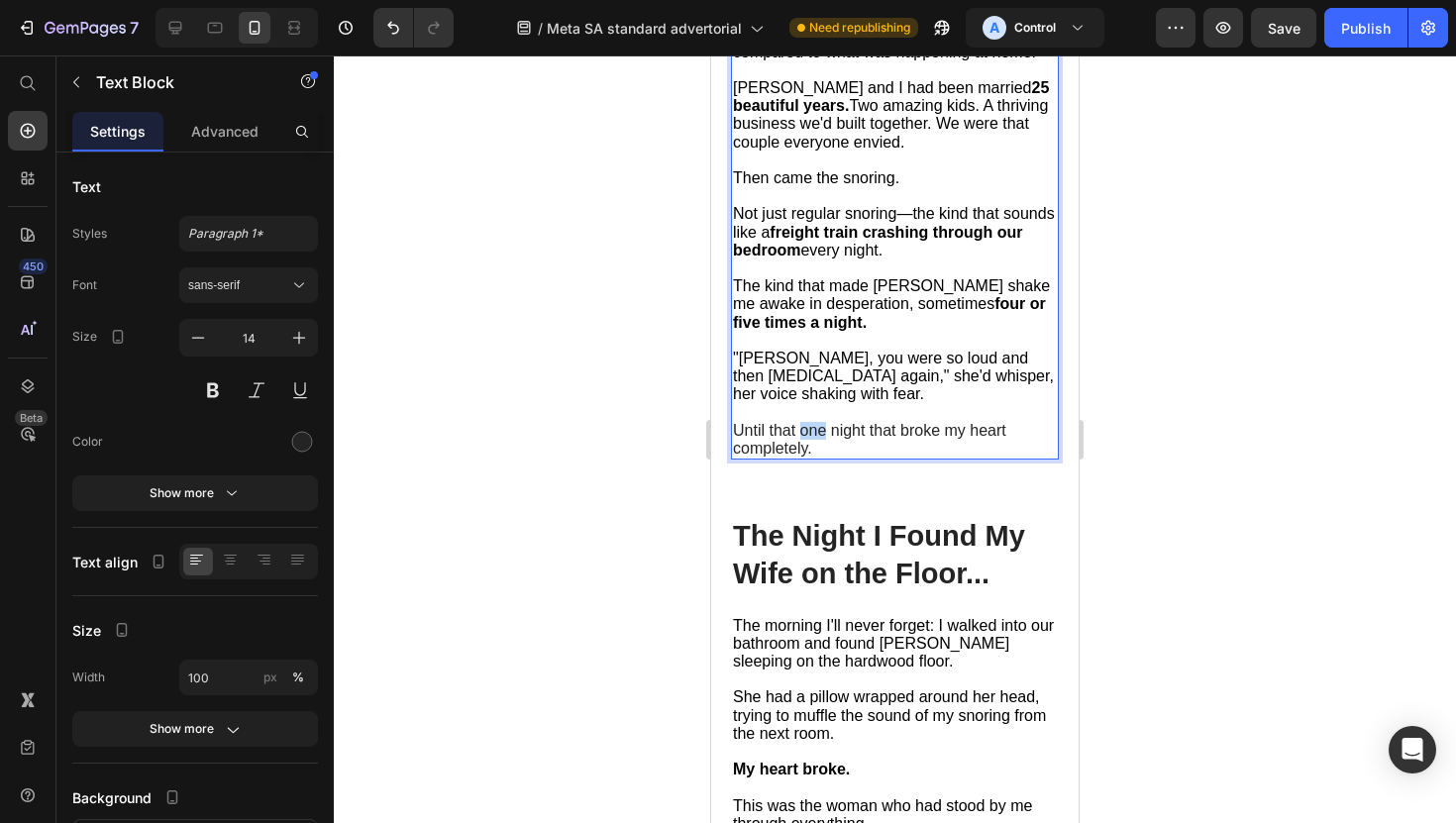 click on "Until that one night that broke my heart completely." at bounding box center (870, 439) 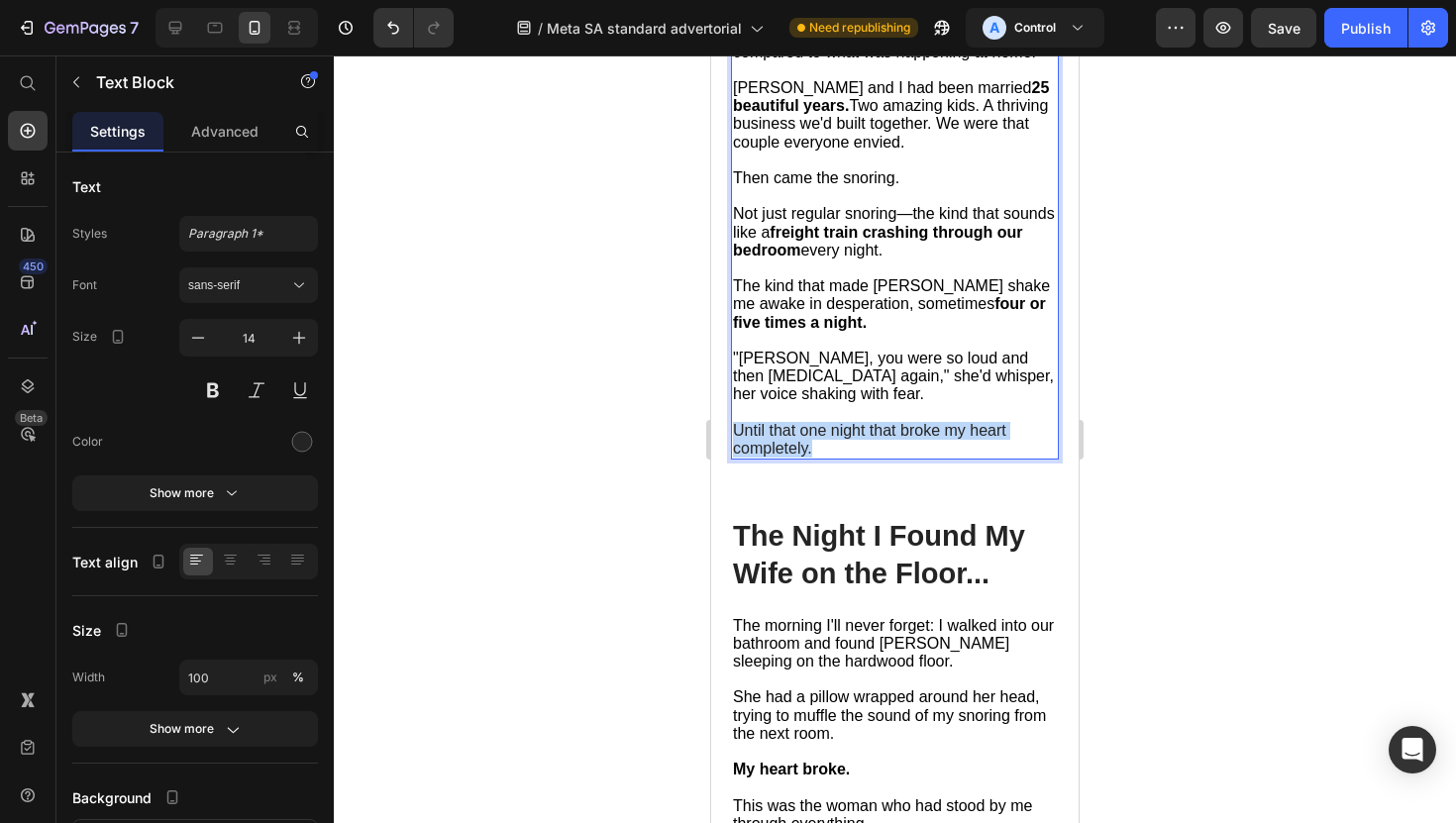 click on "Until that one night that broke my heart completely." at bounding box center (870, 439) 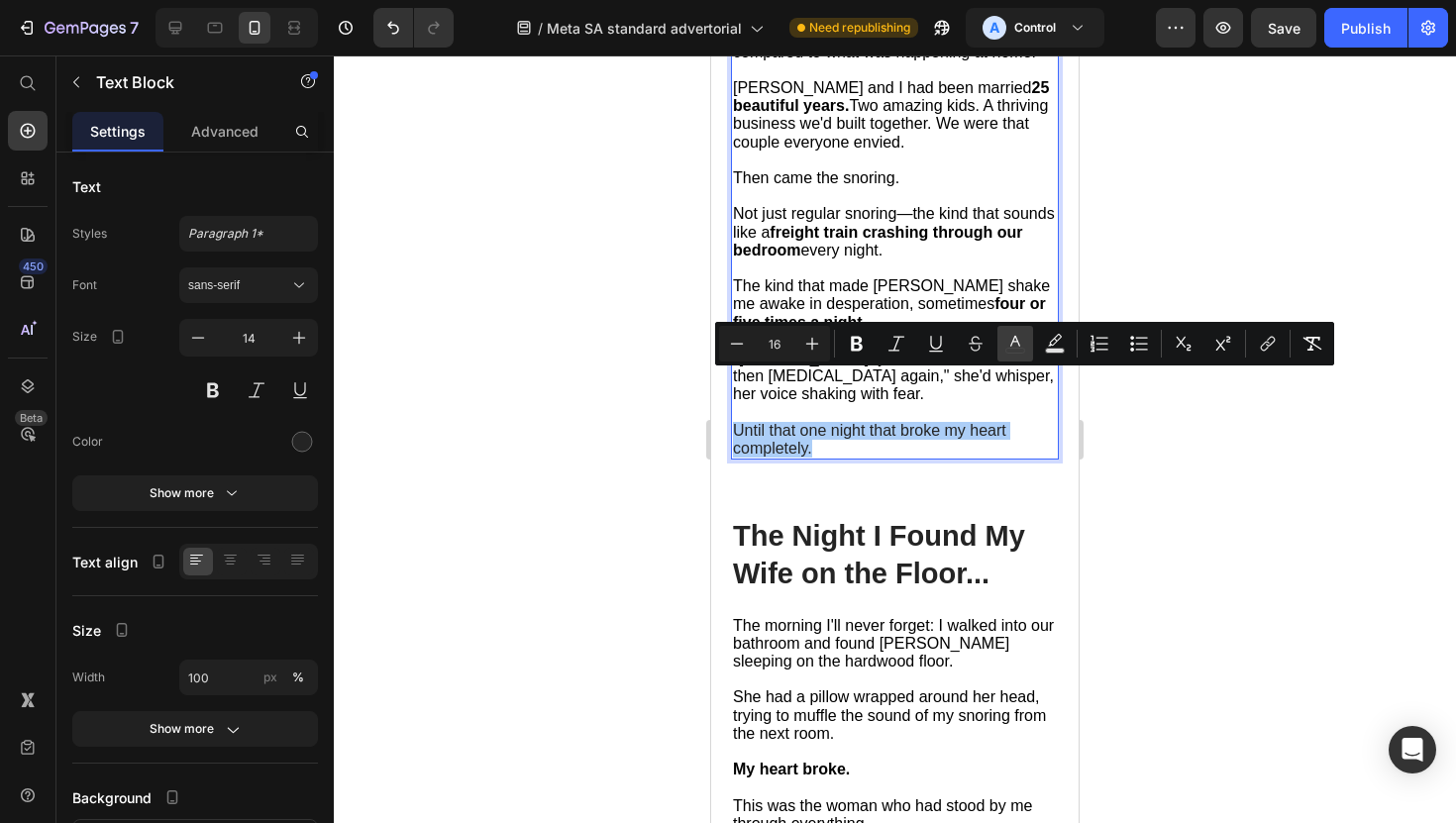 click 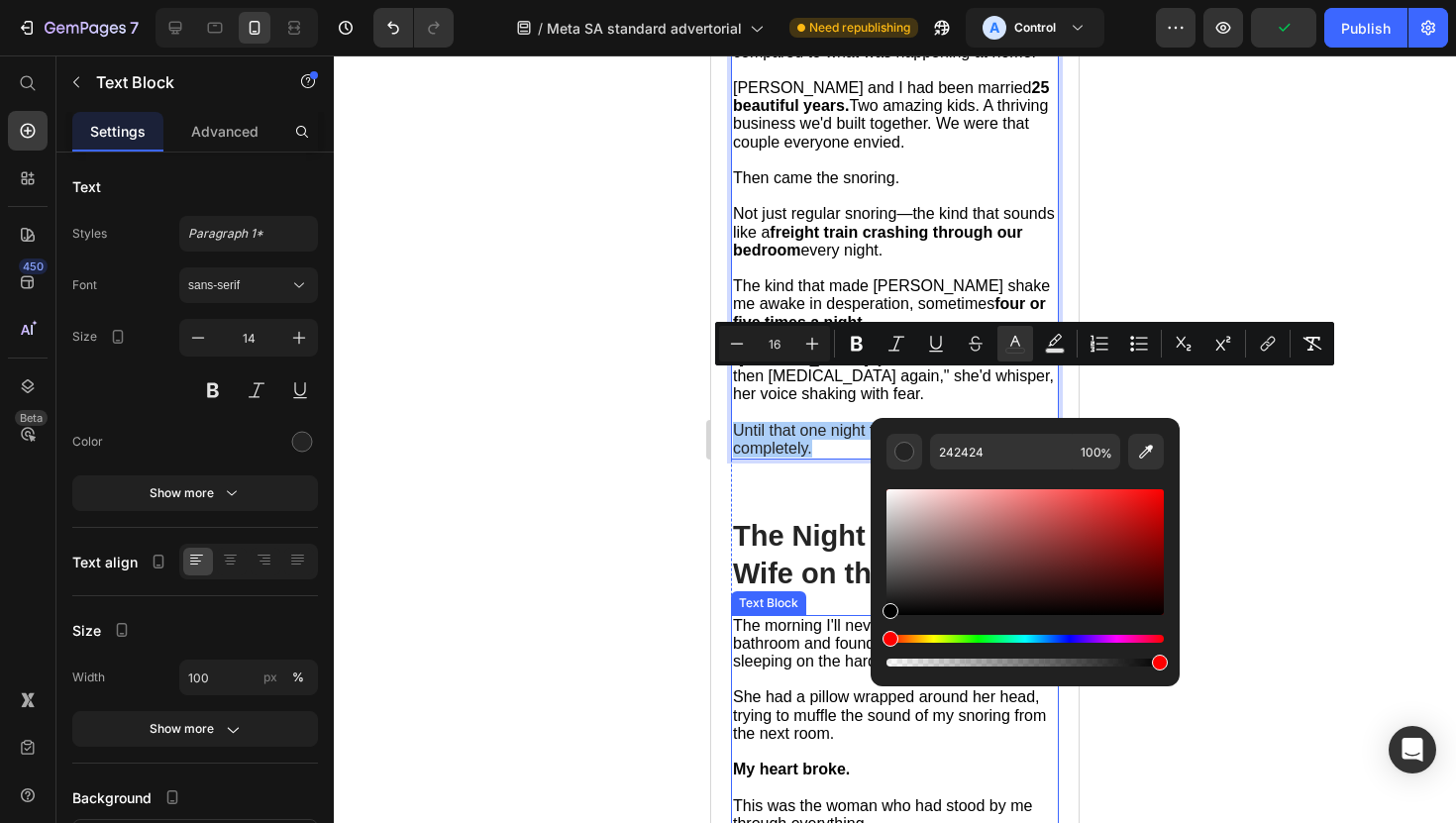 drag, startPoint x: 1603, startPoint y: 653, endPoint x: 865, endPoint y: 672, distance: 738.24454 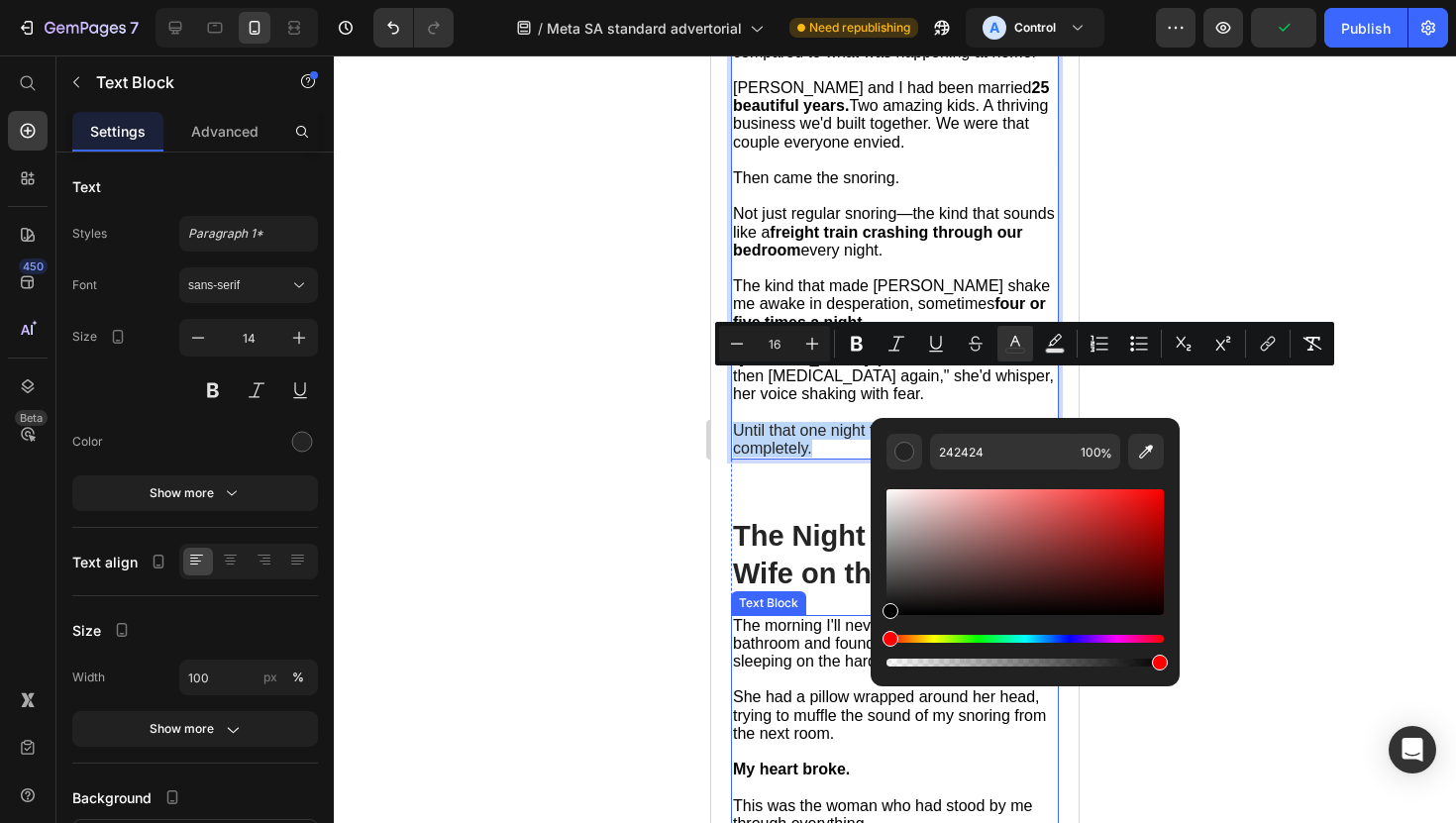 type on "000000" 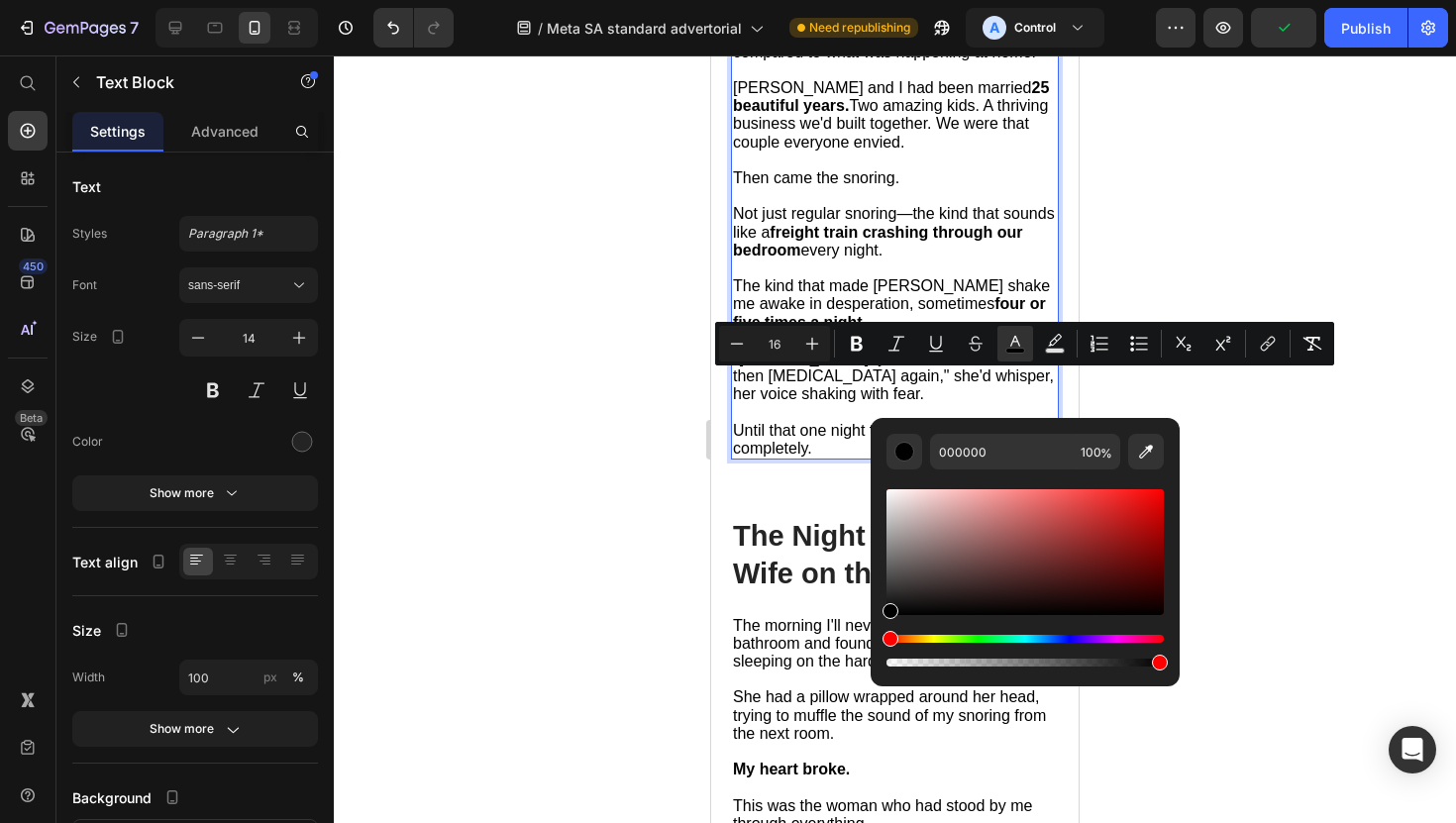 click 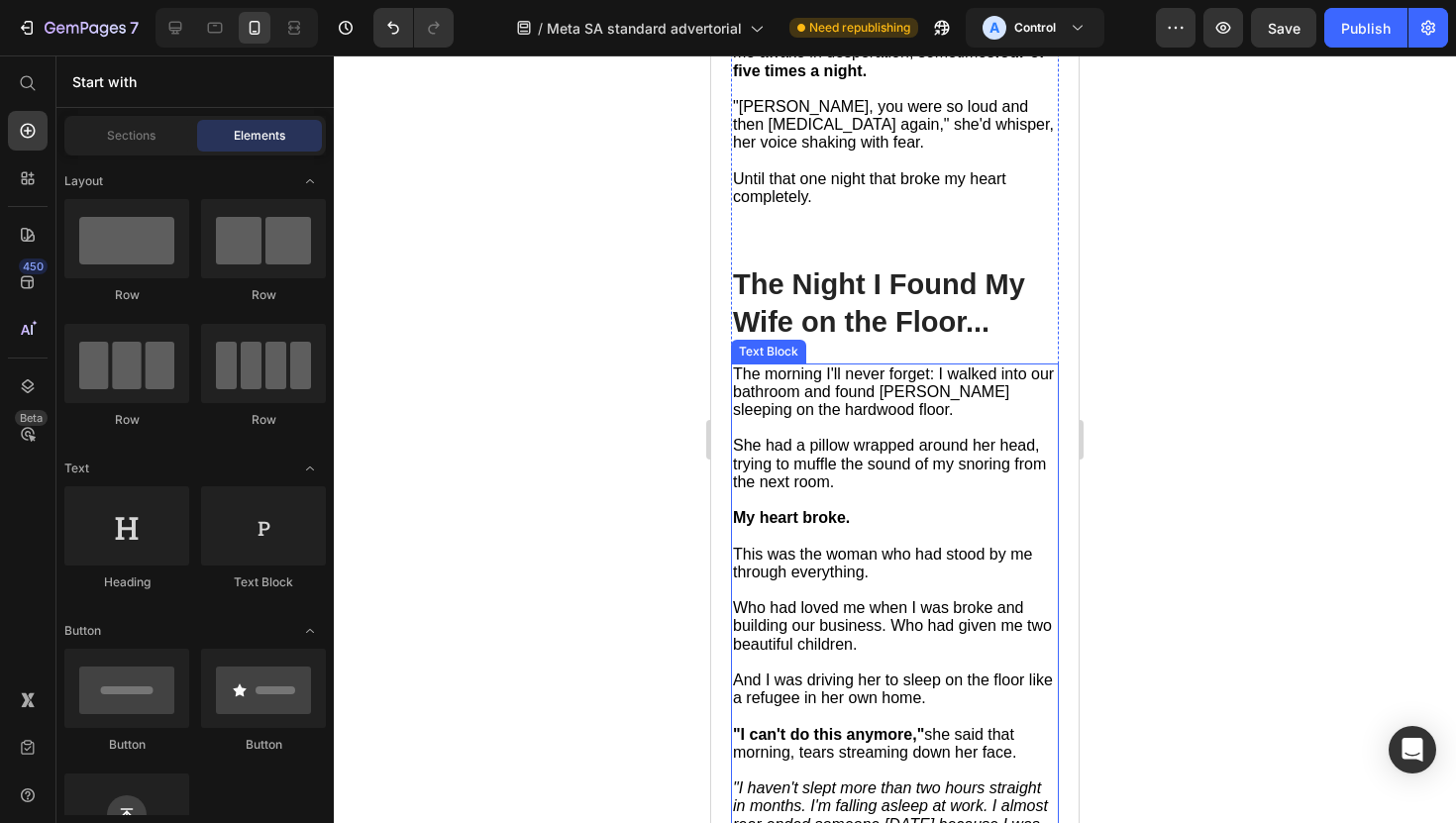 scroll, scrollTop: 2287, scrollLeft: 0, axis: vertical 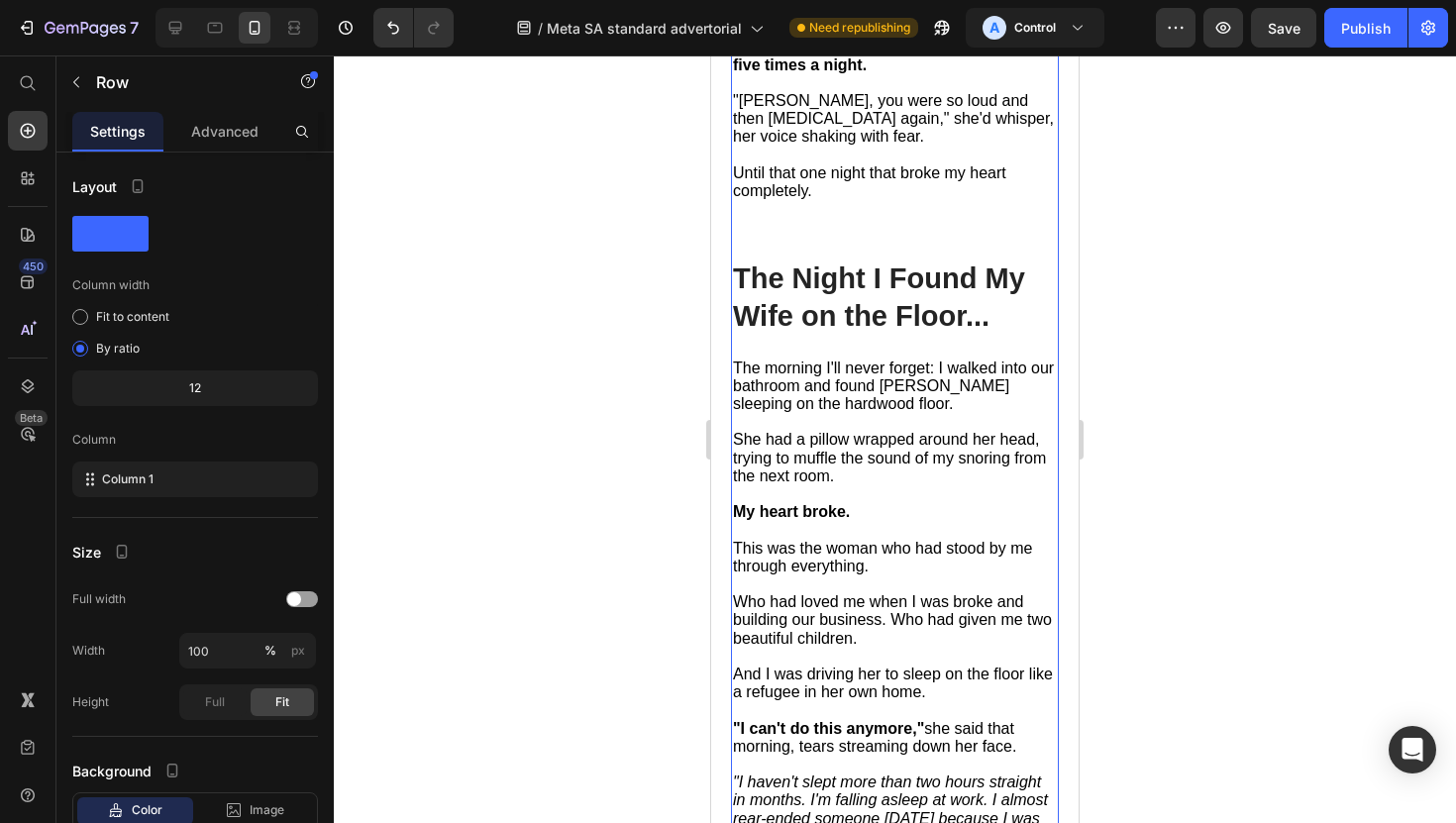 click on "The  emergency room doctor  delivered the diagnosis I'd been dreading:  "You have severe obstructive [MEDICAL_DATA]. Your breathing stops 47 times every hour while you sleep." Forty-seven times. Every hour. All night long. No wonder I felt like I was  dying. But the medical diagnosis was nothing compared to what was happening at home. [PERSON_NAME] and I had been married  25 beautiful years.  Two amazing kids. A thriving business we'd built together. We were that couple everyone envied. Then came the snoring. Not just regular snoring—the kind that sounds like a  freight train crashing through our bedroom  every night.  The kind that made [PERSON_NAME] shake me awake in desperation, sometimes  four or five times a night. "[PERSON_NAME], you were so loud and then [MEDICAL_DATA] again," she'd whisper, her voice shaking with fear. Until that one night that broke my heart completely. Text Block The Night I Found My Wife on the Floor... Heading     My heart broke.   This was the woman who had stood by me through everything." at bounding box center [894, 728] 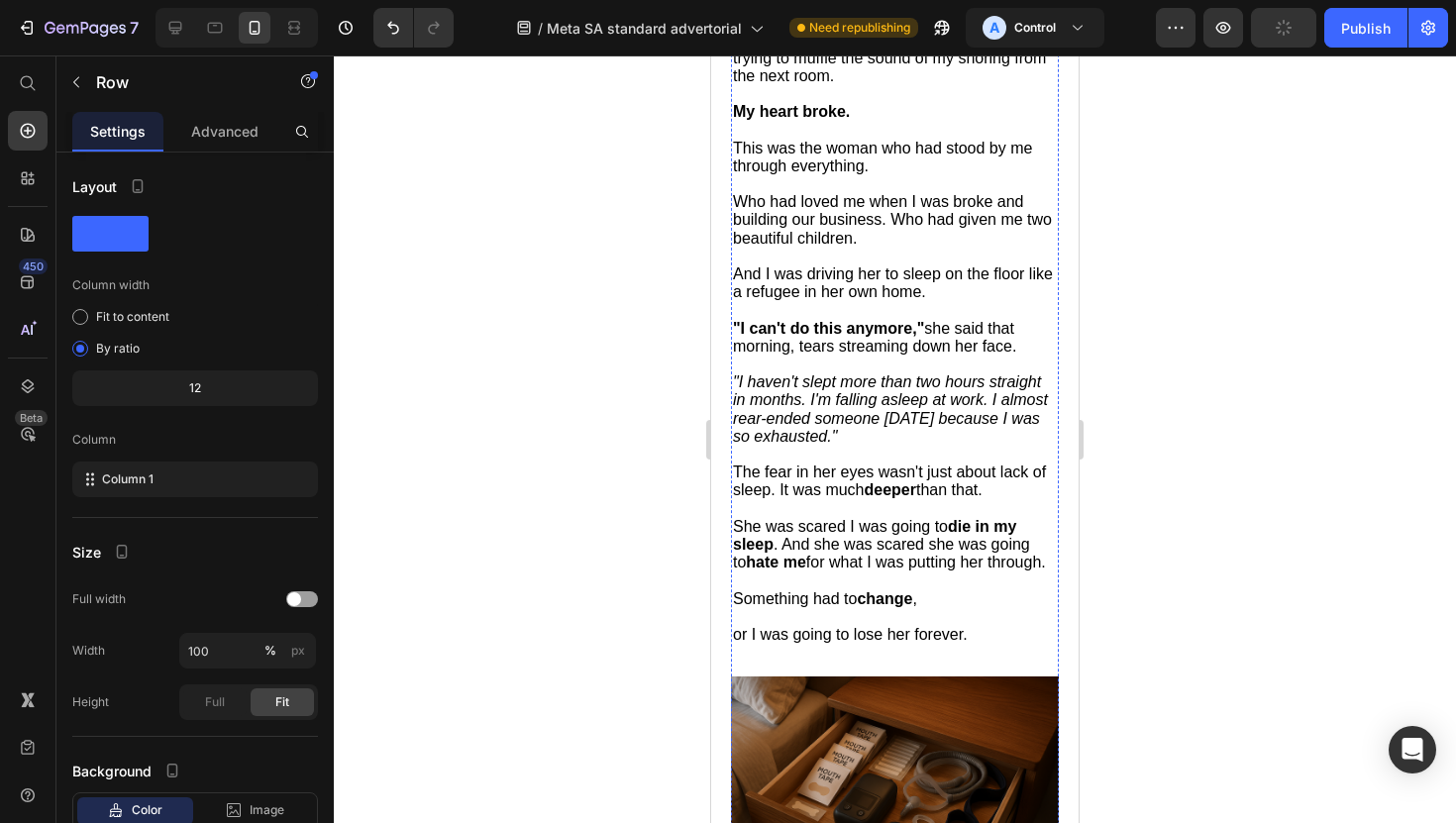 scroll, scrollTop: 3000, scrollLeft: 0, axis: vertical 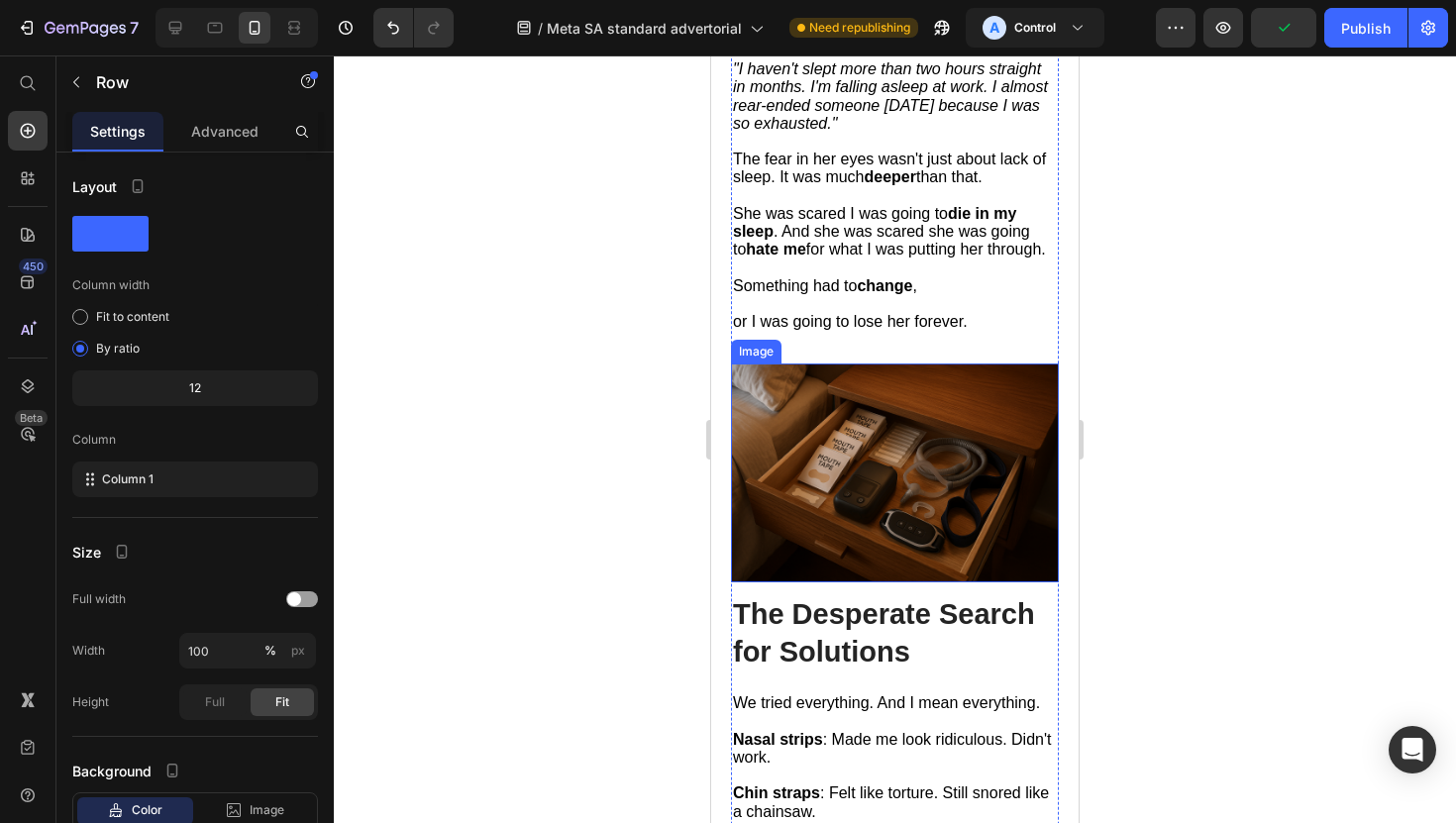 click at bounding box center (894, 472) 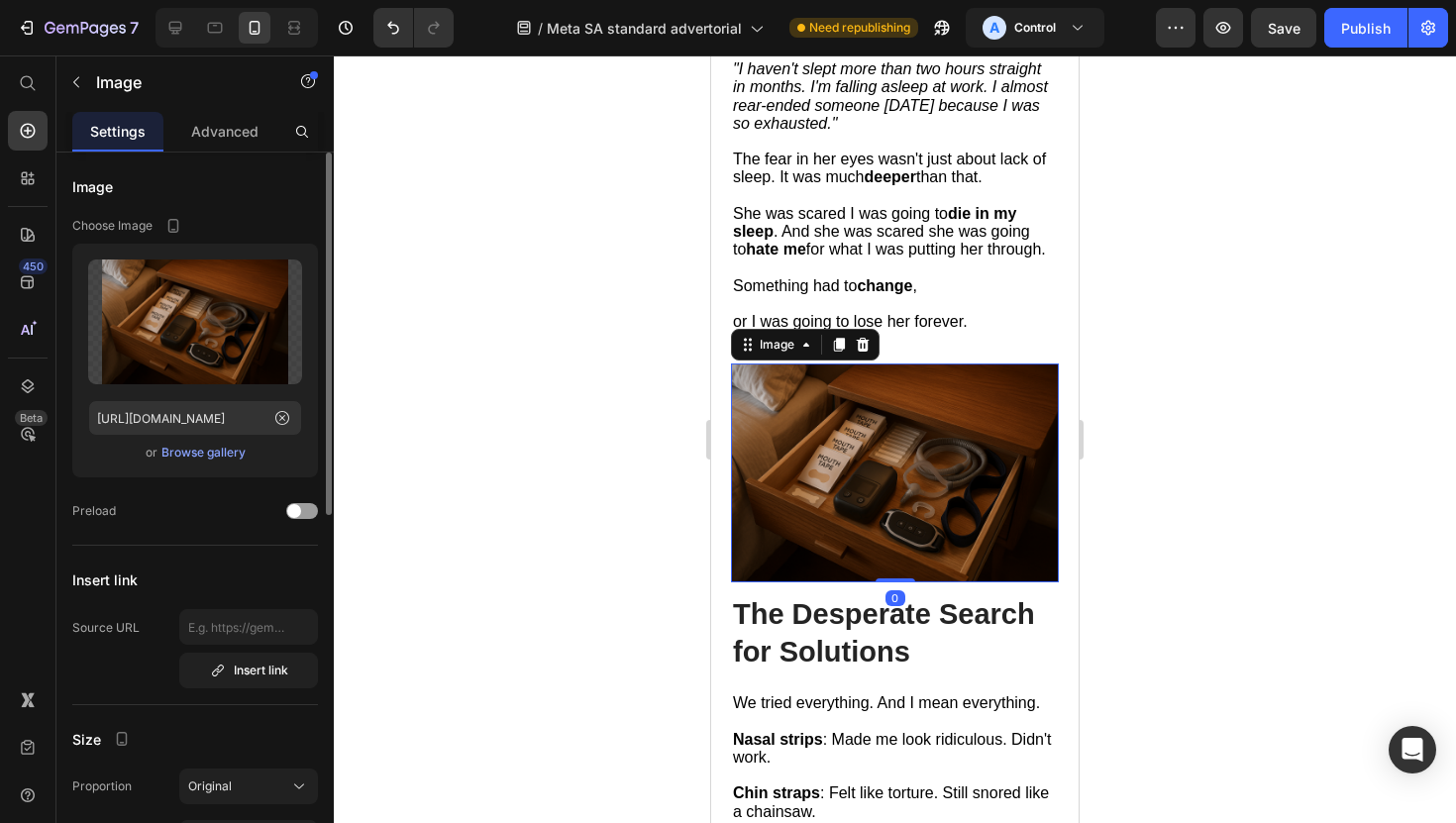 click on "Browse gallery" at bounding box center (203, 453) 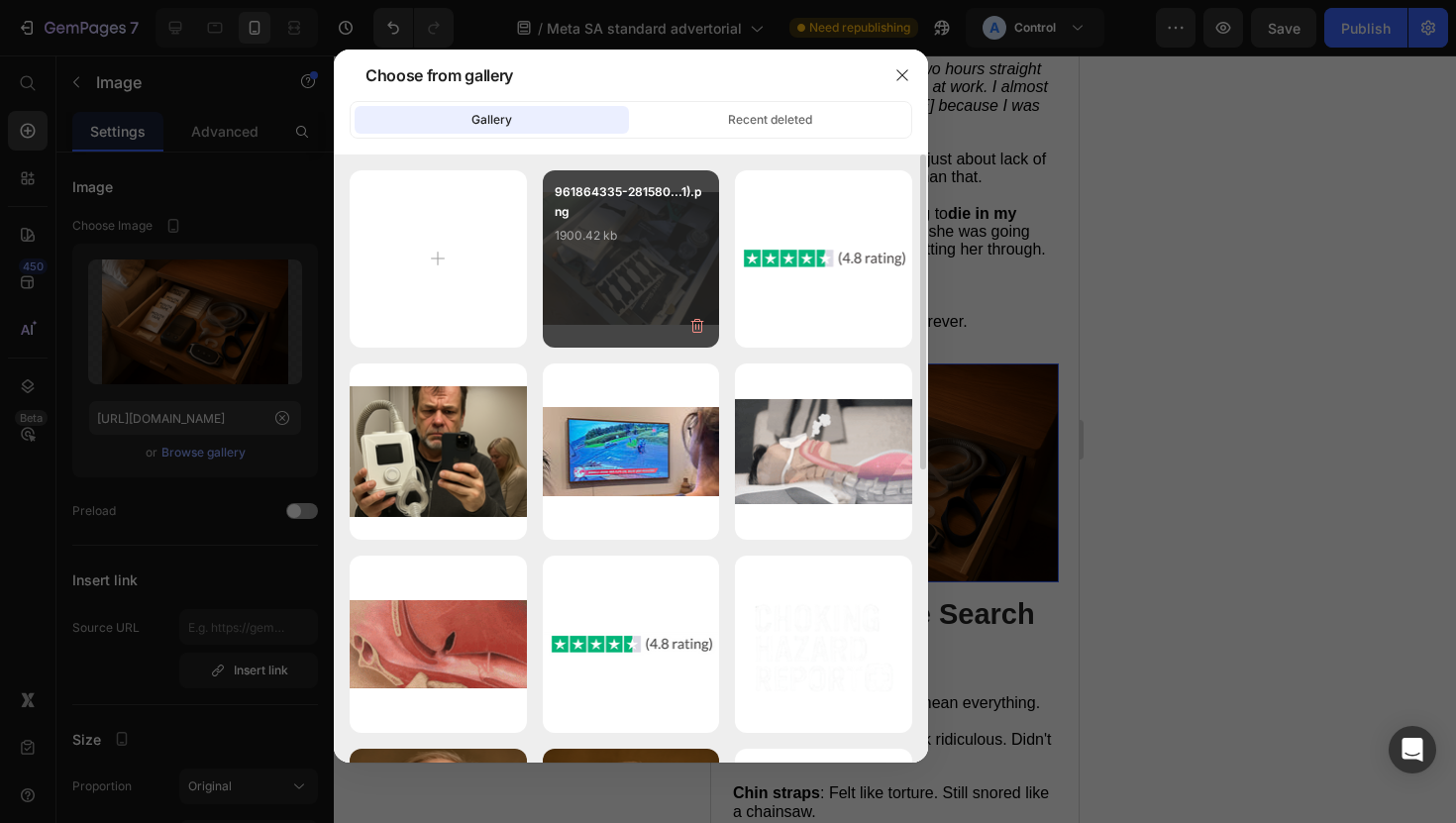 click on "961864335-281580...1).png 1900.42 kb" at bounding box center (631, 258) 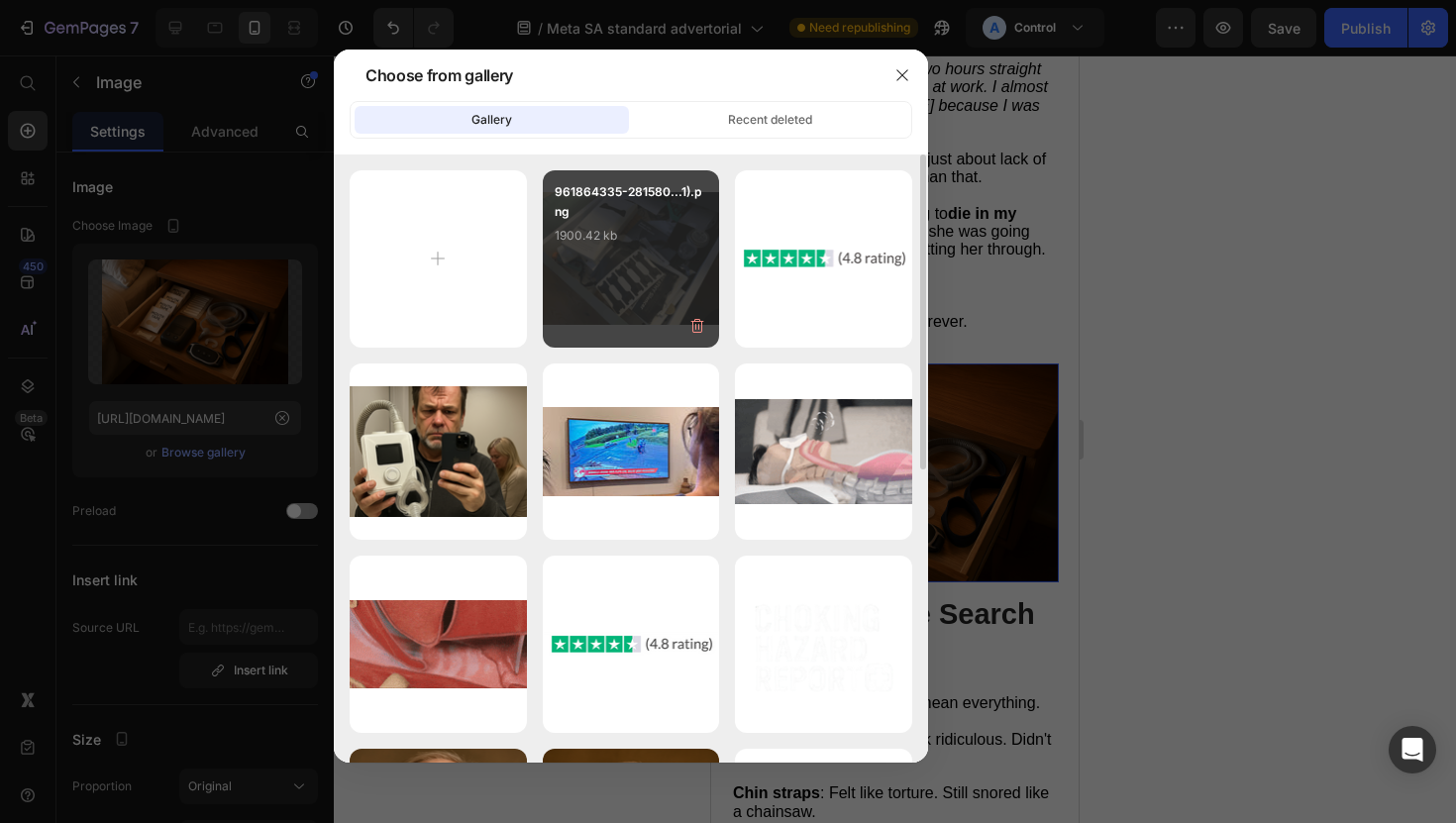 type on "[URL][DOMAIN_NAME]" 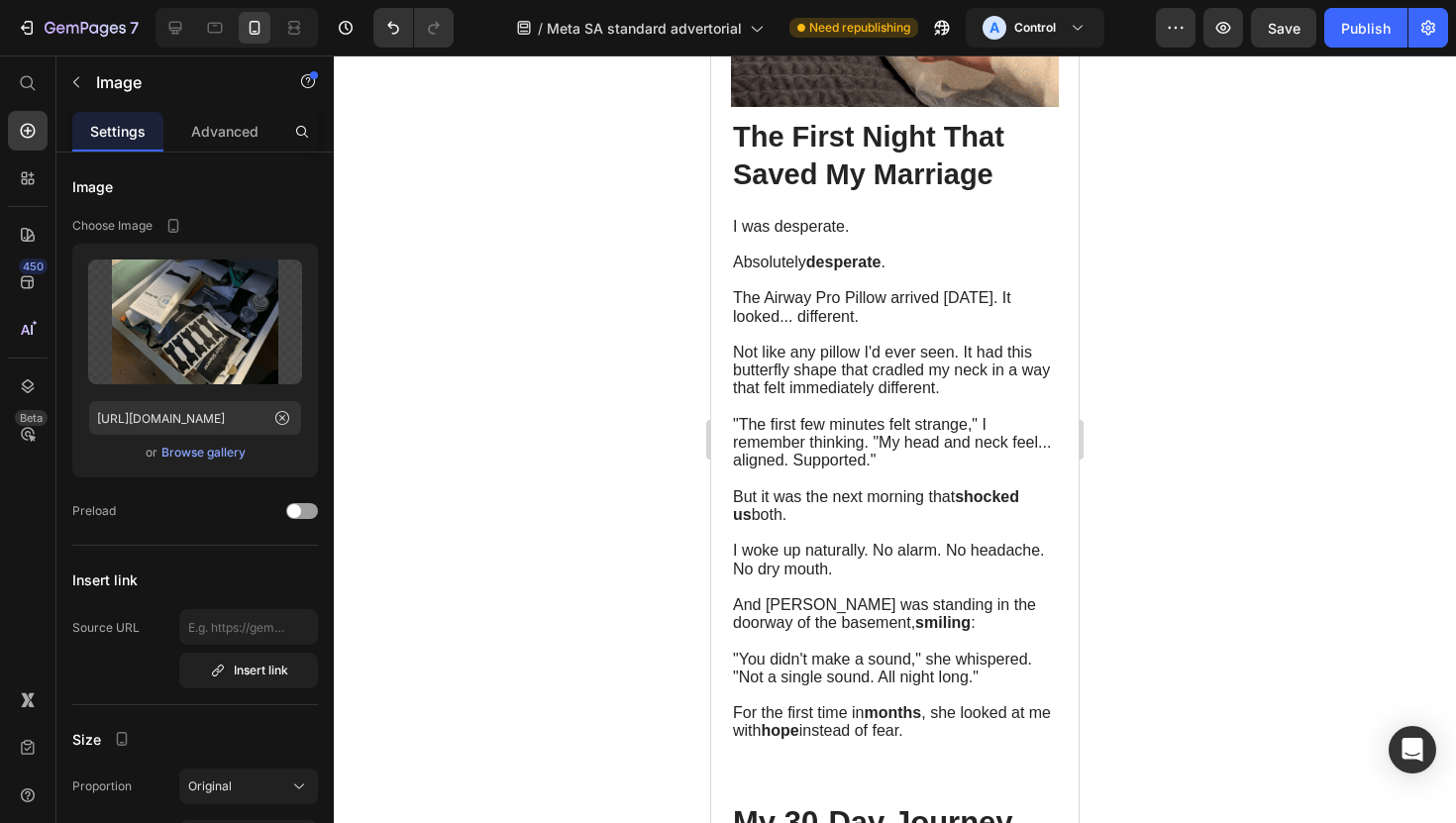 scroll, scrollTop: 6207, scrollLeft: 0, axis: vertical 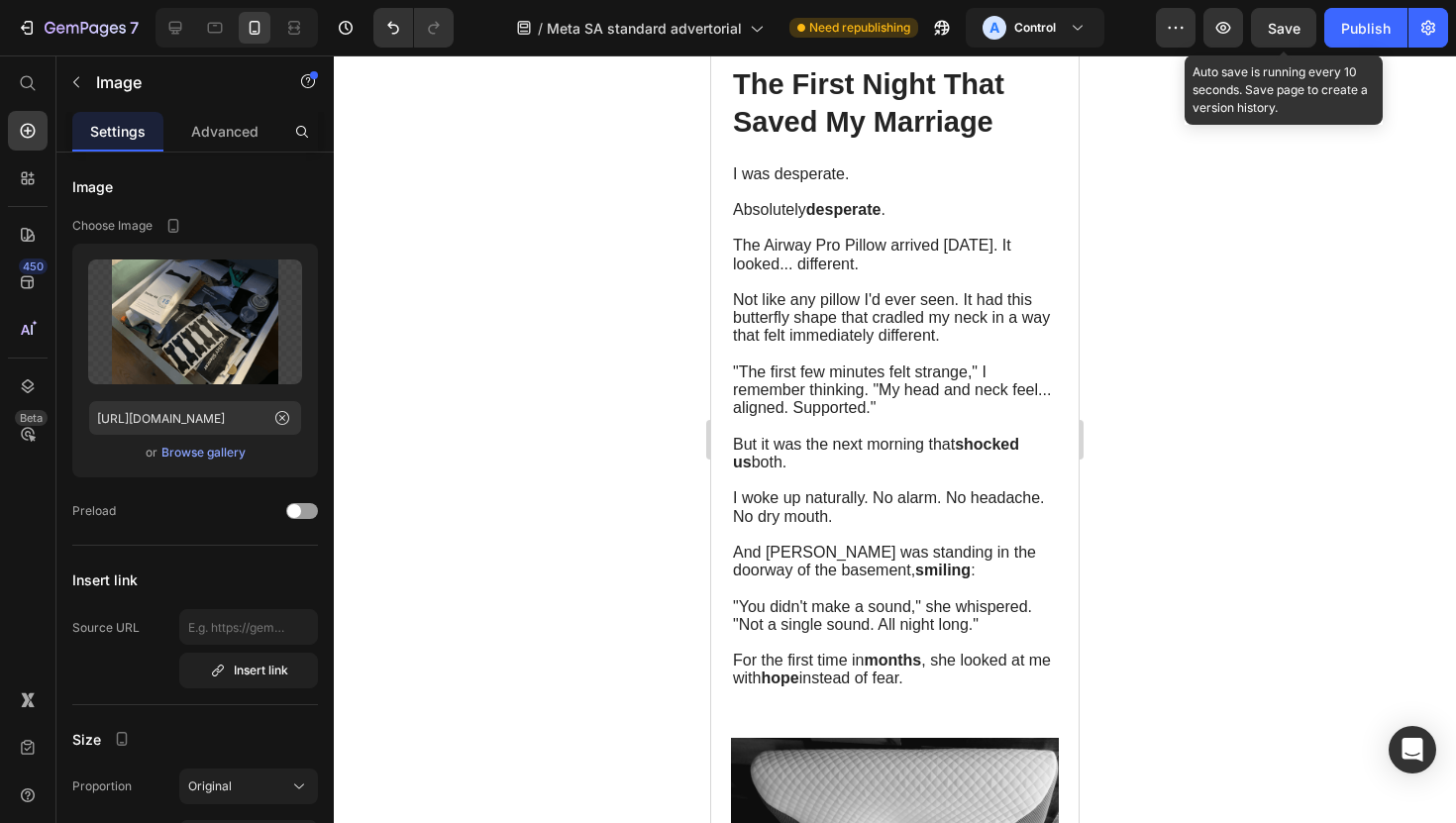 click on "Save" at bounding box center [1284, 28] 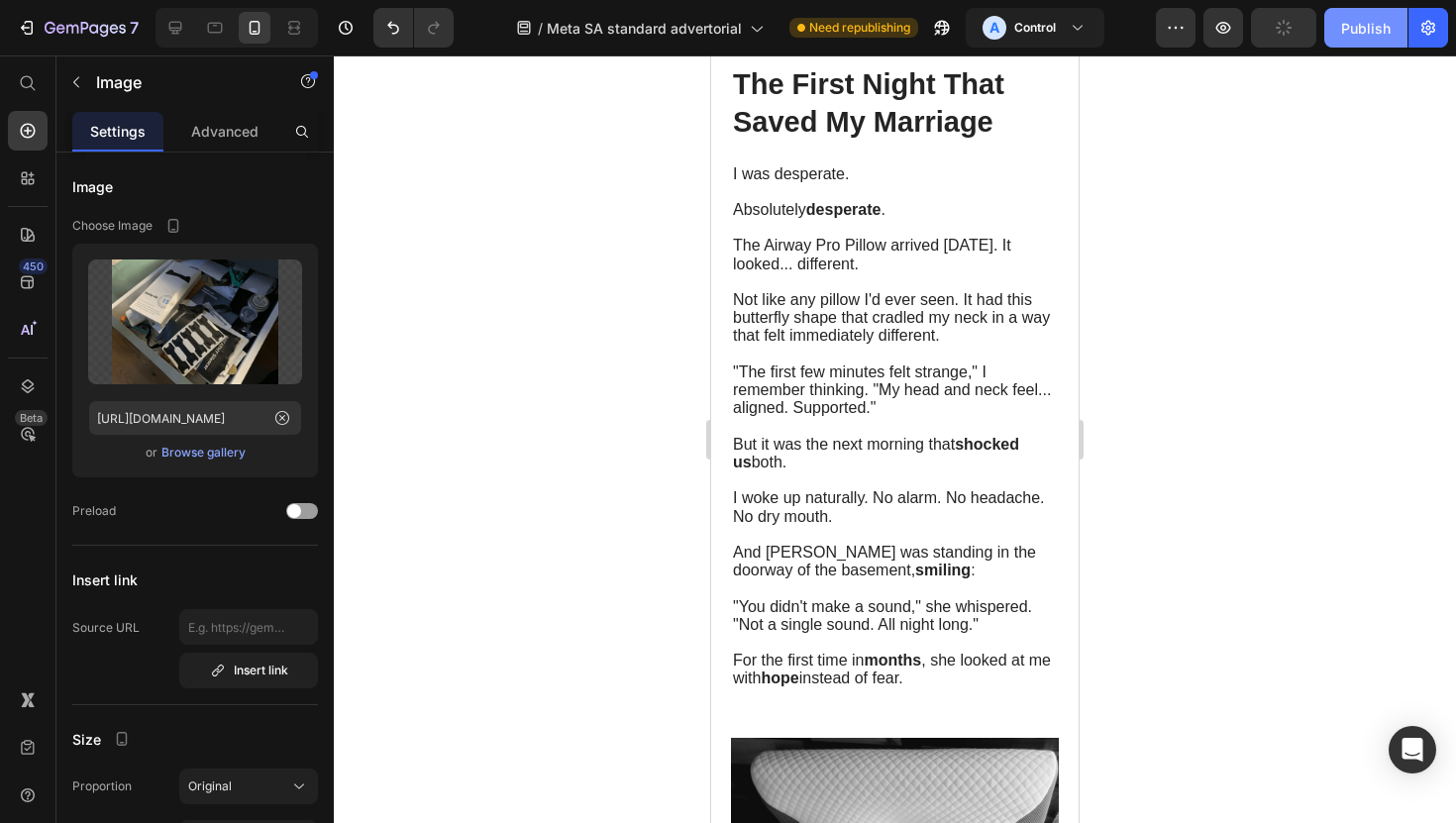click on "Publish" 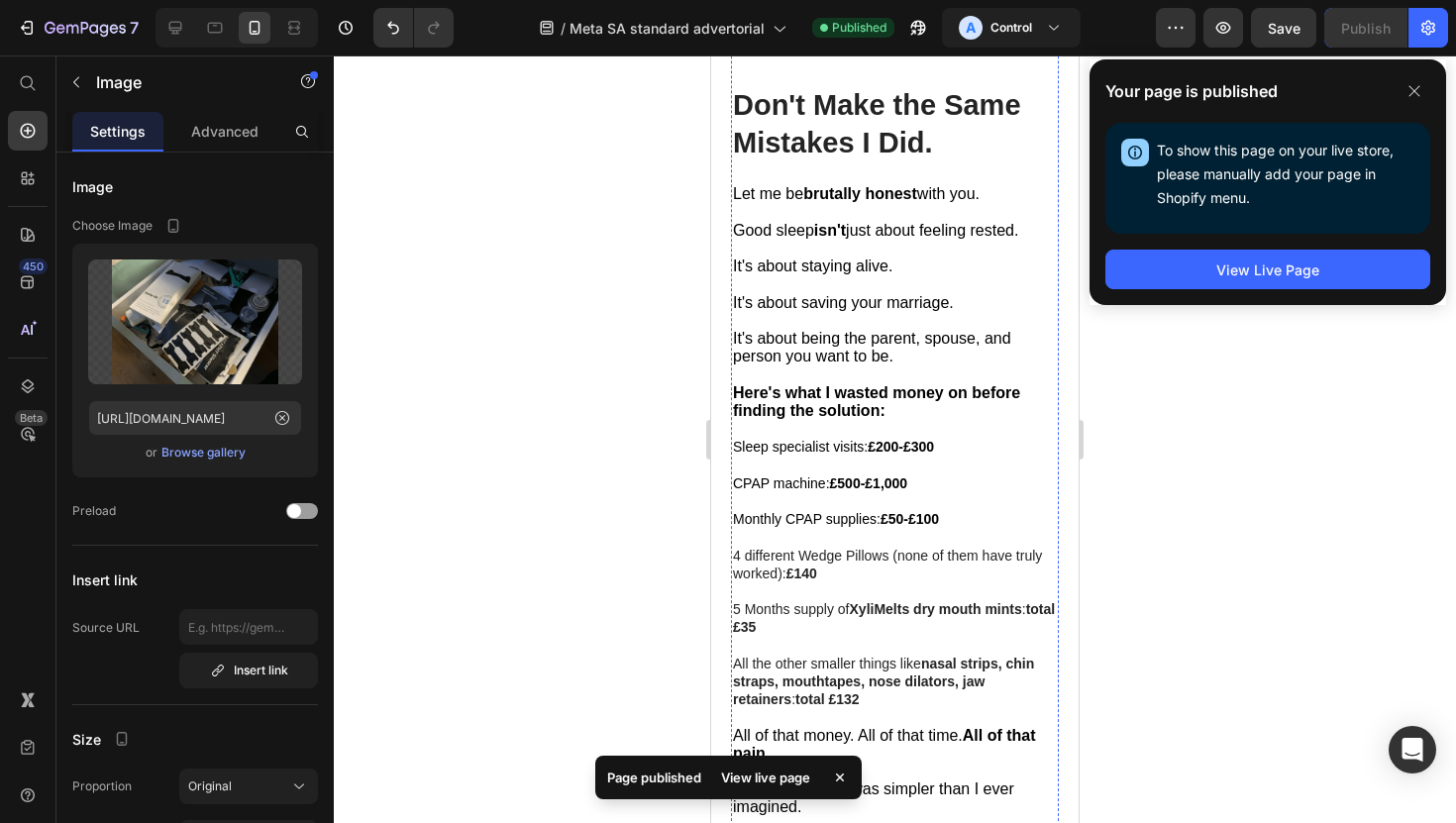 scroll, scrollTop: 9659, scrollLeft: 0, axis: vertical 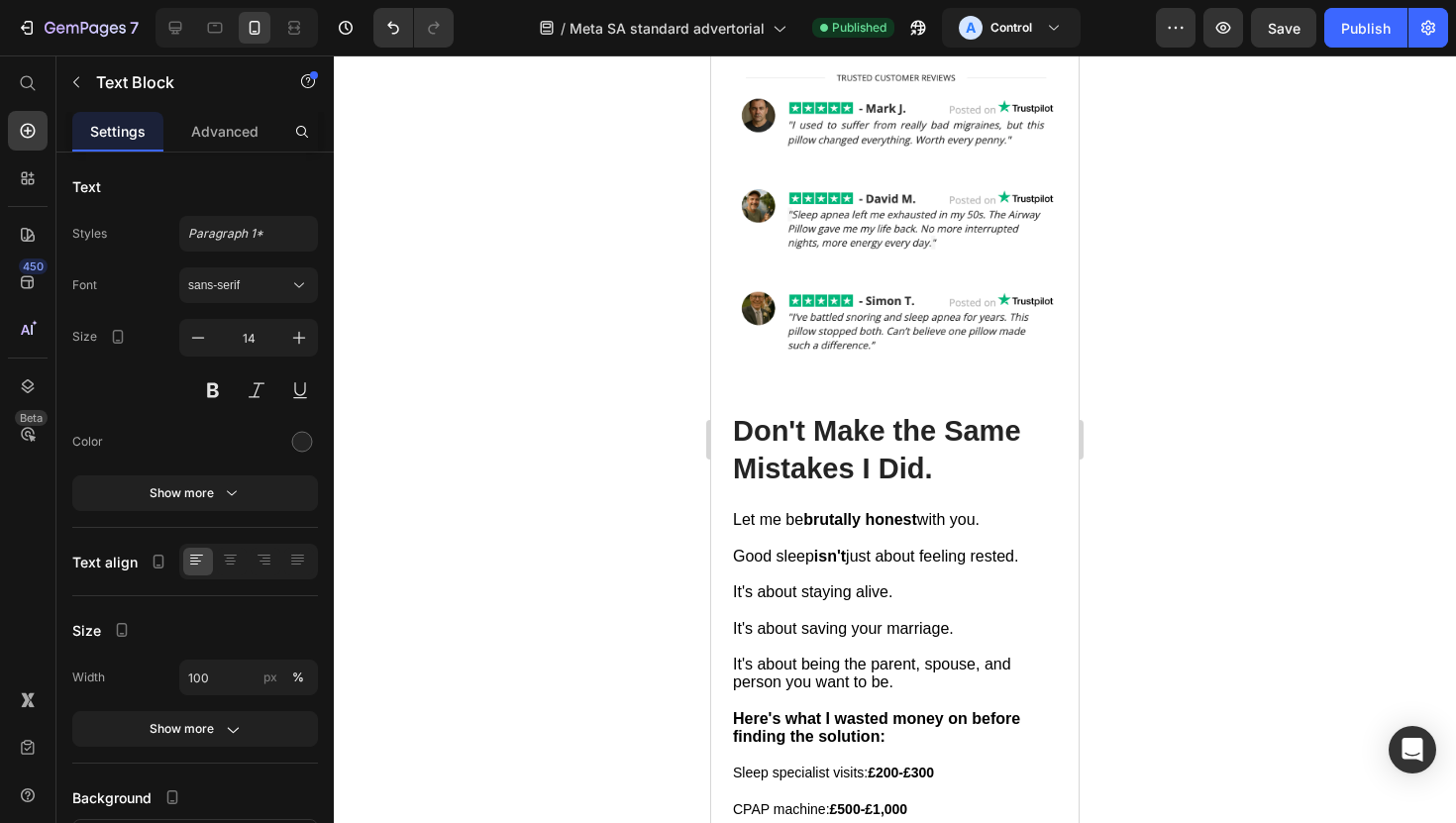 drag, startPoint x: 934, startPoint y: 547, endPoint x: 819, endPoint y: 567, distance: 116.72618 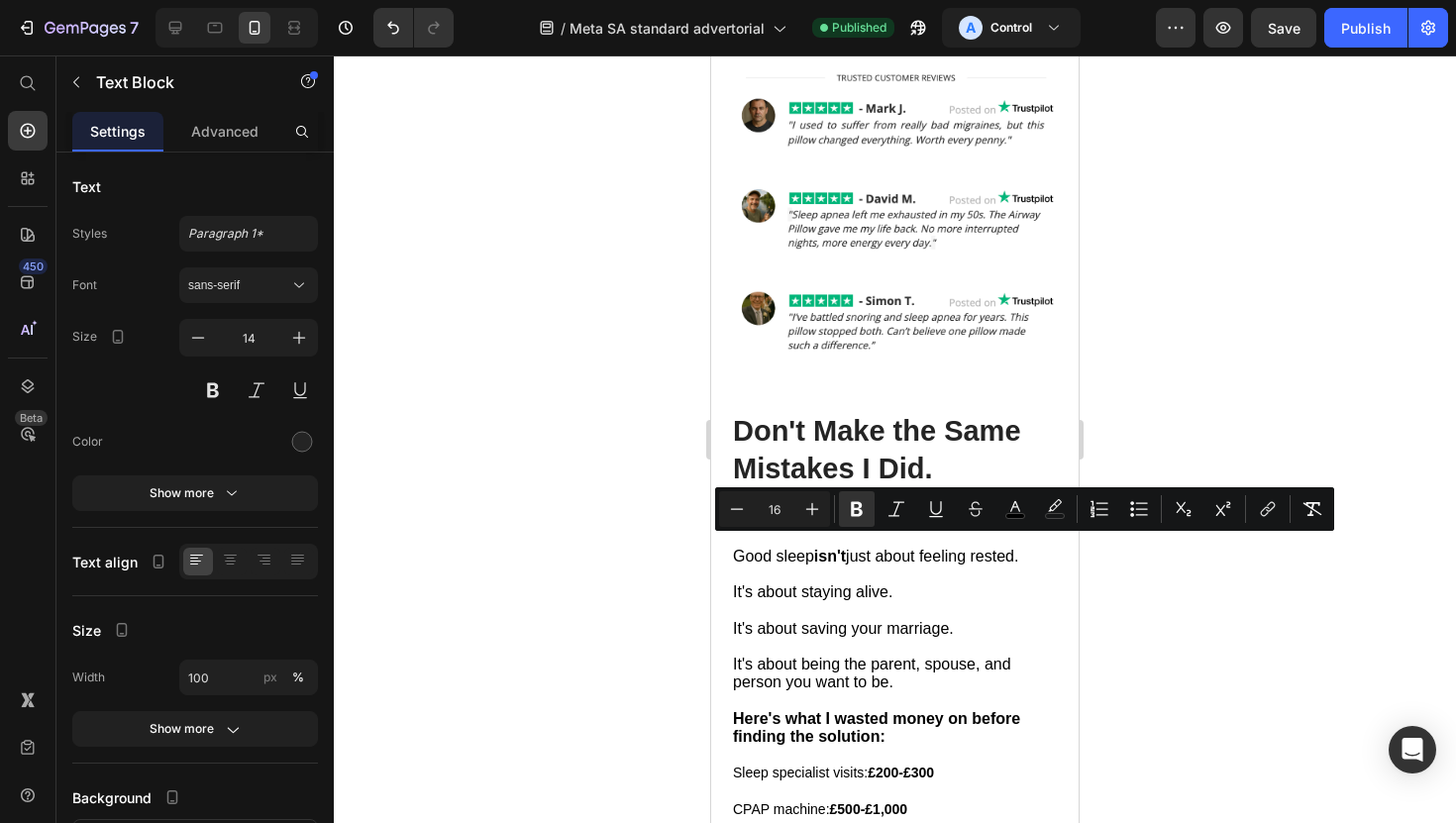 click on "reduce breathing interruptions" at bounding box center [891, -61] 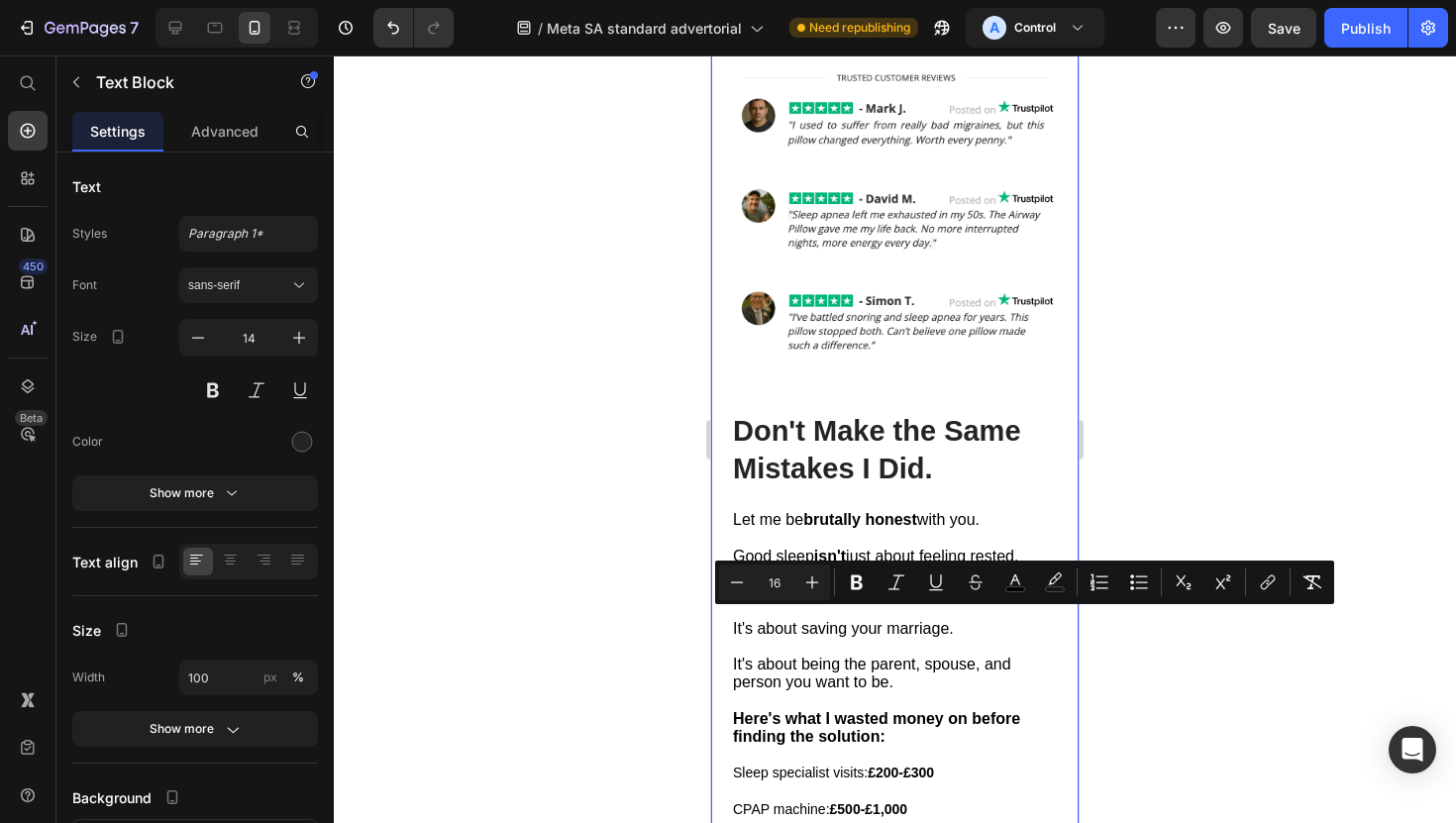drag, startPoint x: 811, startPoint y: 678, endPoint x: 729, endPoint y: 612, distance: 105.26158 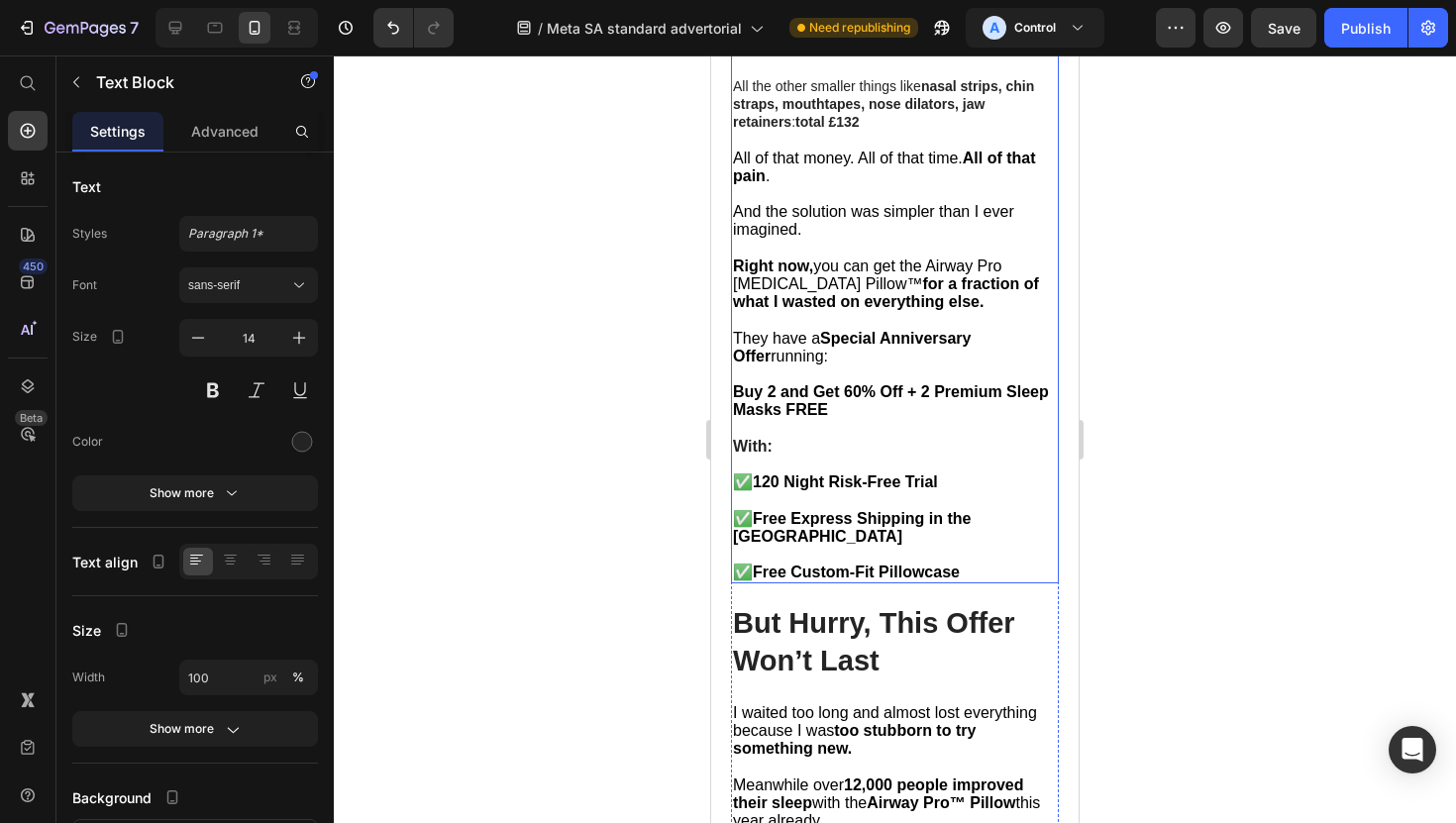 scroll, scrollTop: 10475, scrollLeft: 0, axis: vertical 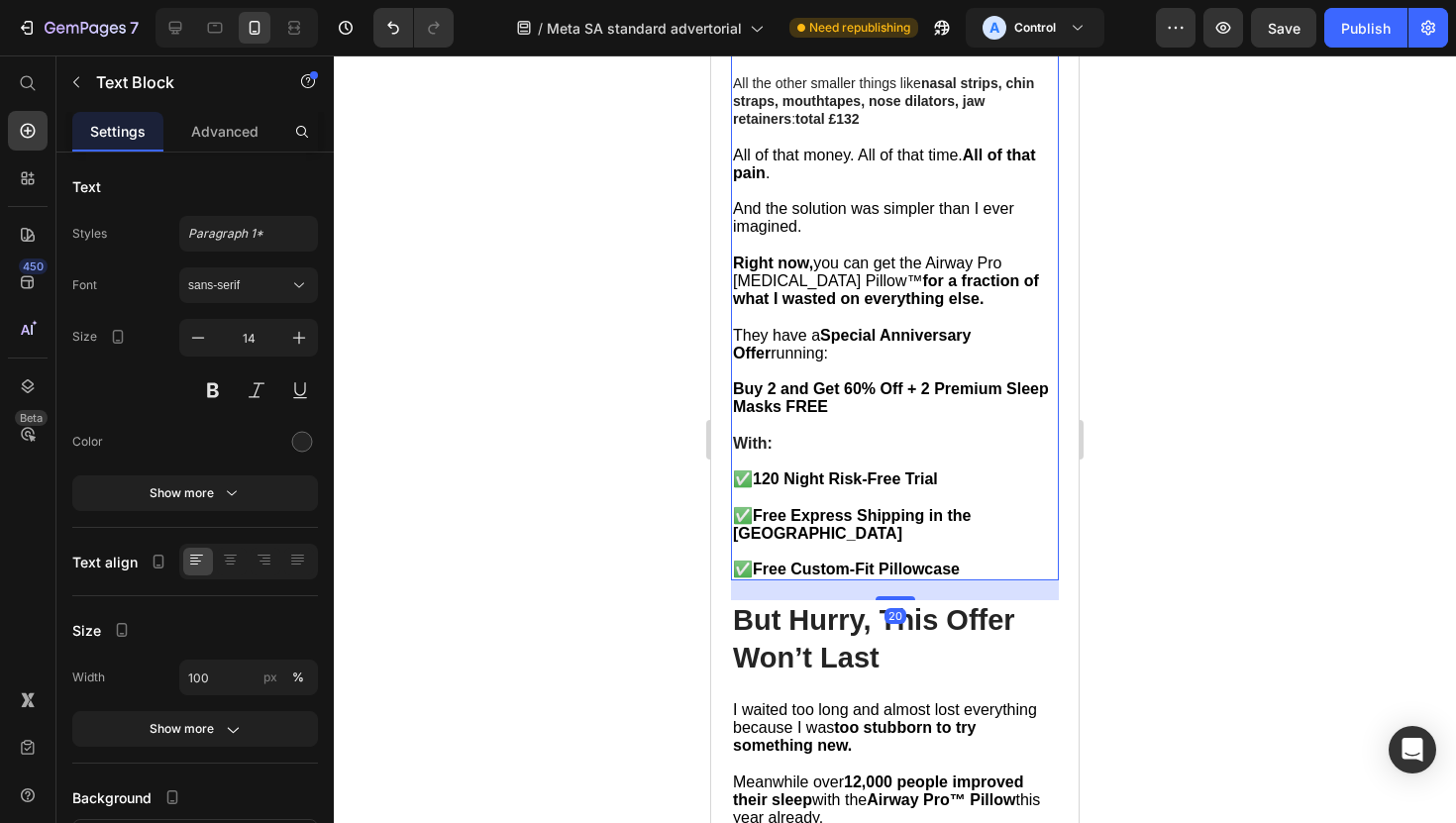 click on "It's about saving your marriage." at bounding box center [843, -278] 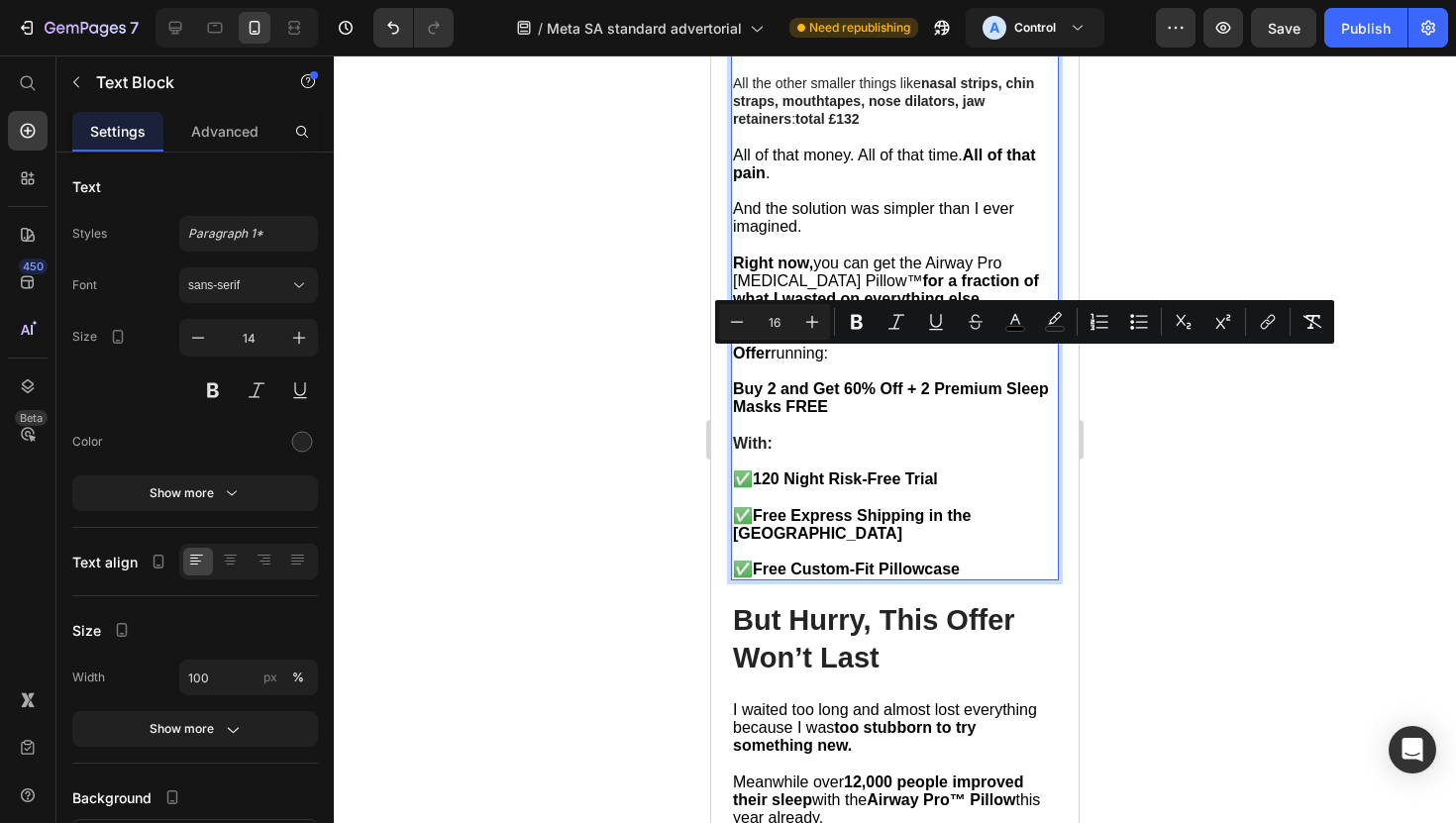 click on "It's about saving your marriage." at bounding box center (843, -278) 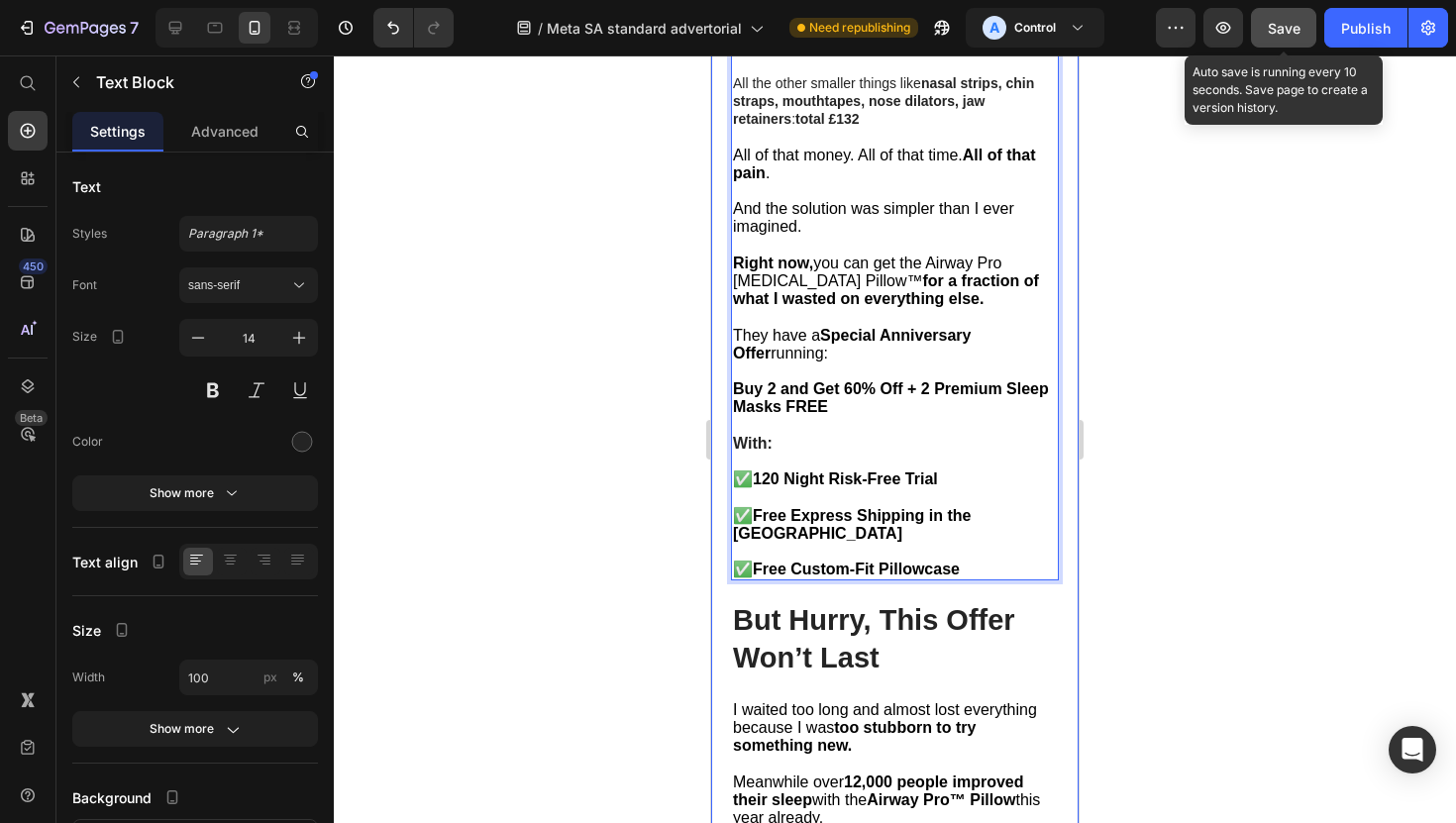 click on "Save" 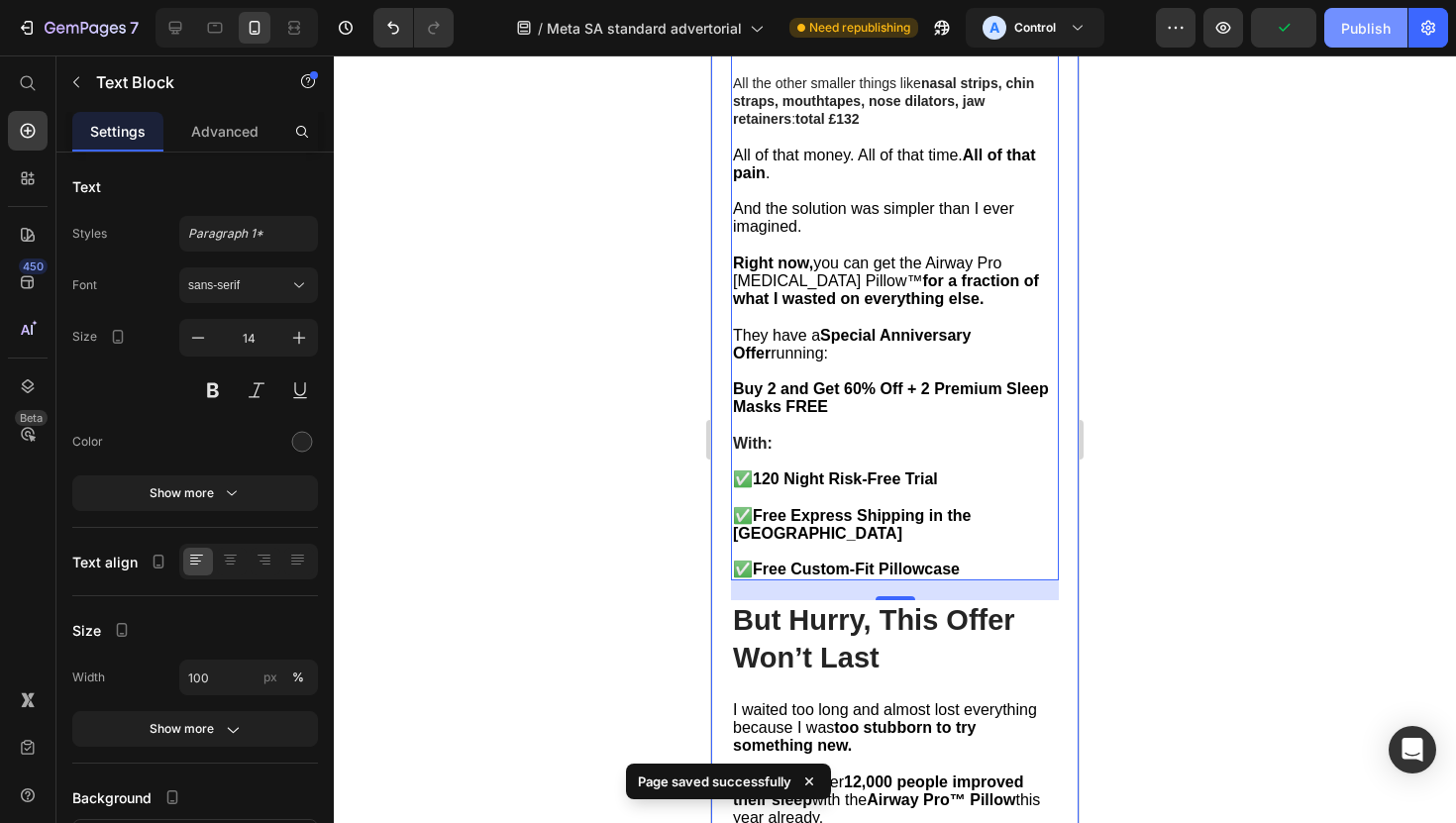 click on "Publish" at bounding box center [1366, 28] 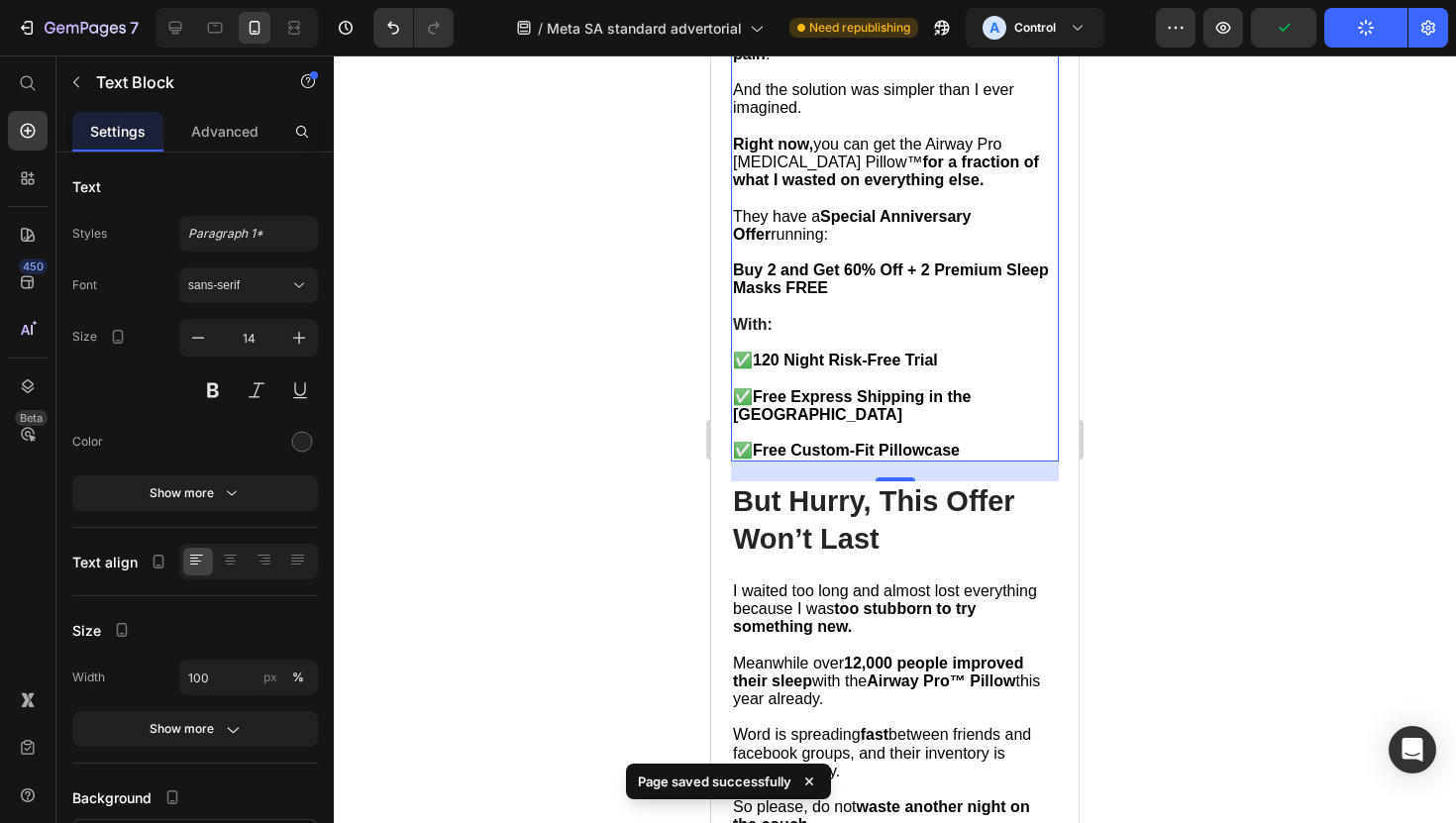 scroll, scrollTop: 10748, scrollLeft: 0, axis: vertical 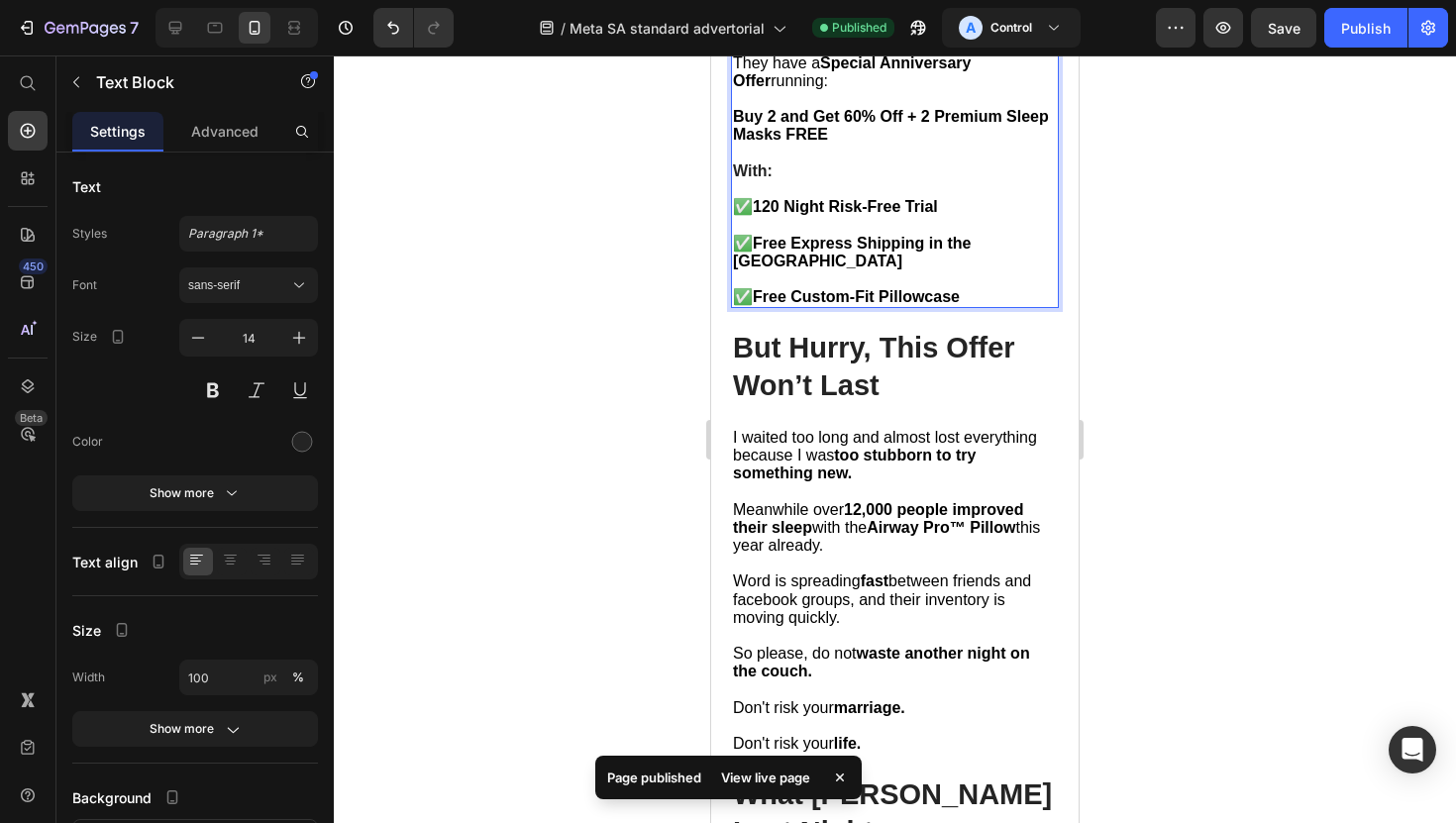 click on "Here's what I wasted money on before finding the solution:" at bounding box center [877, -452] 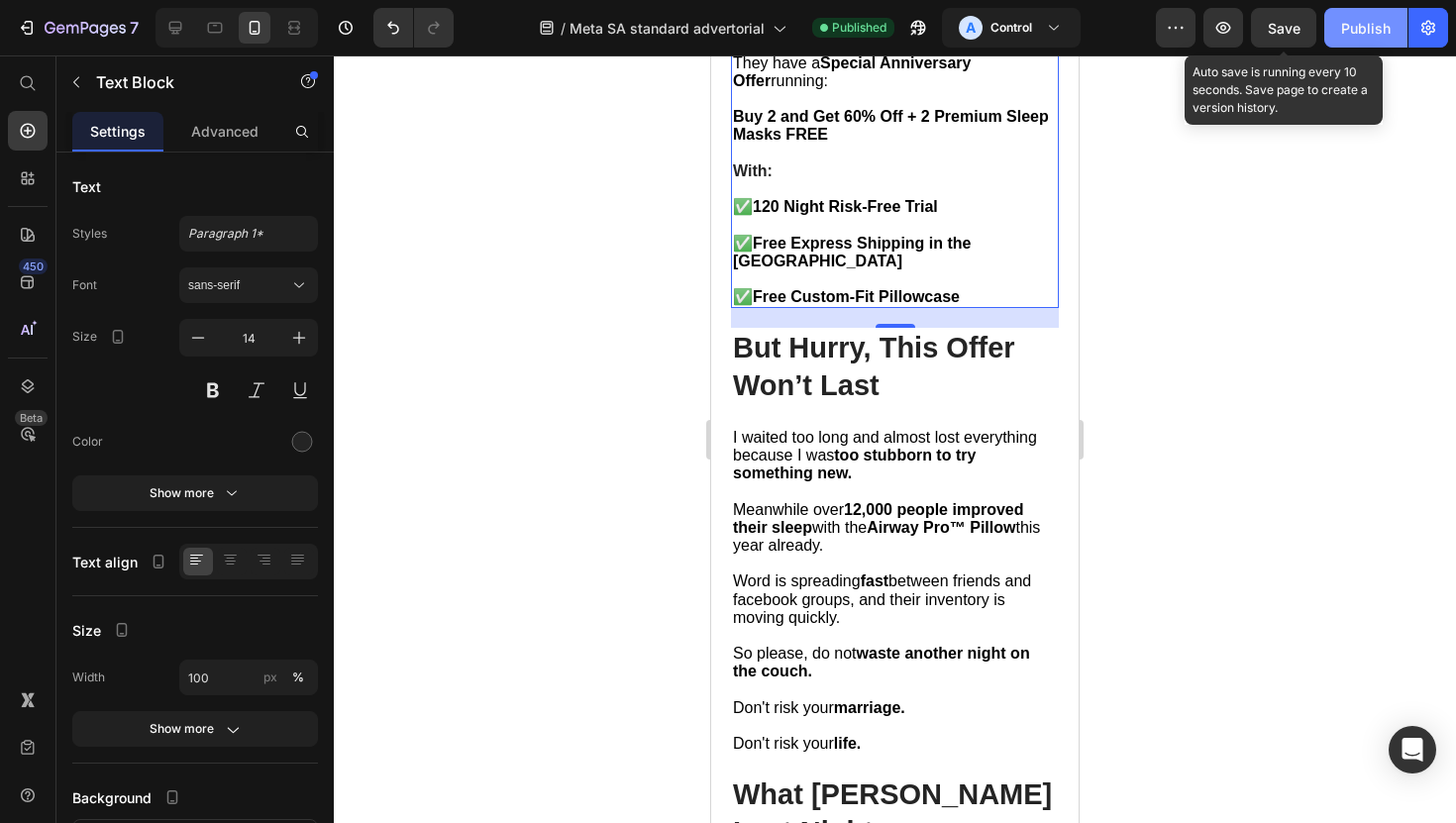 drag, startPoint x: 1271, startPoint y: 37, endPoint x: 1326, endPoint y: 37, distance: 55 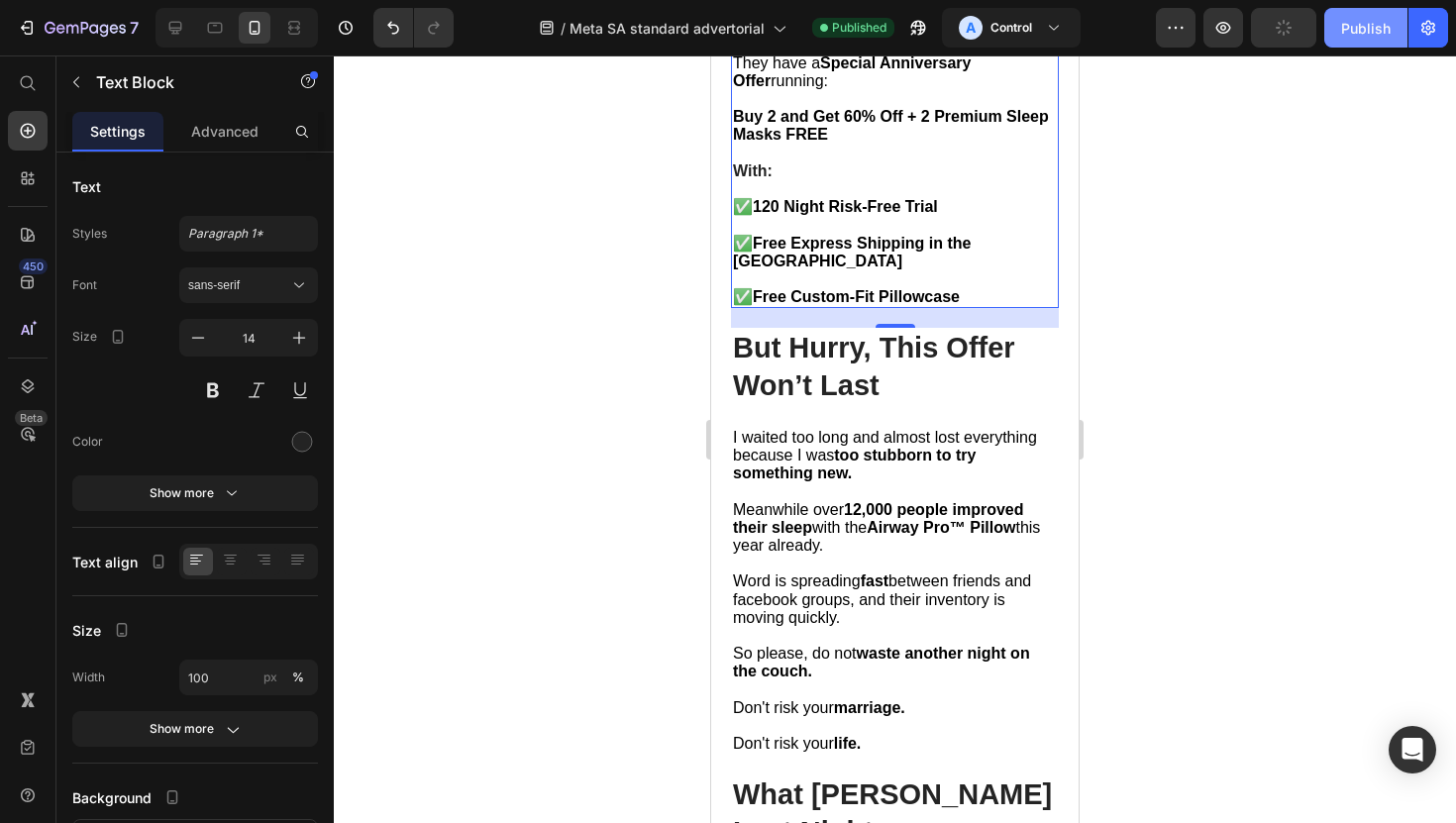 click on "Publish" 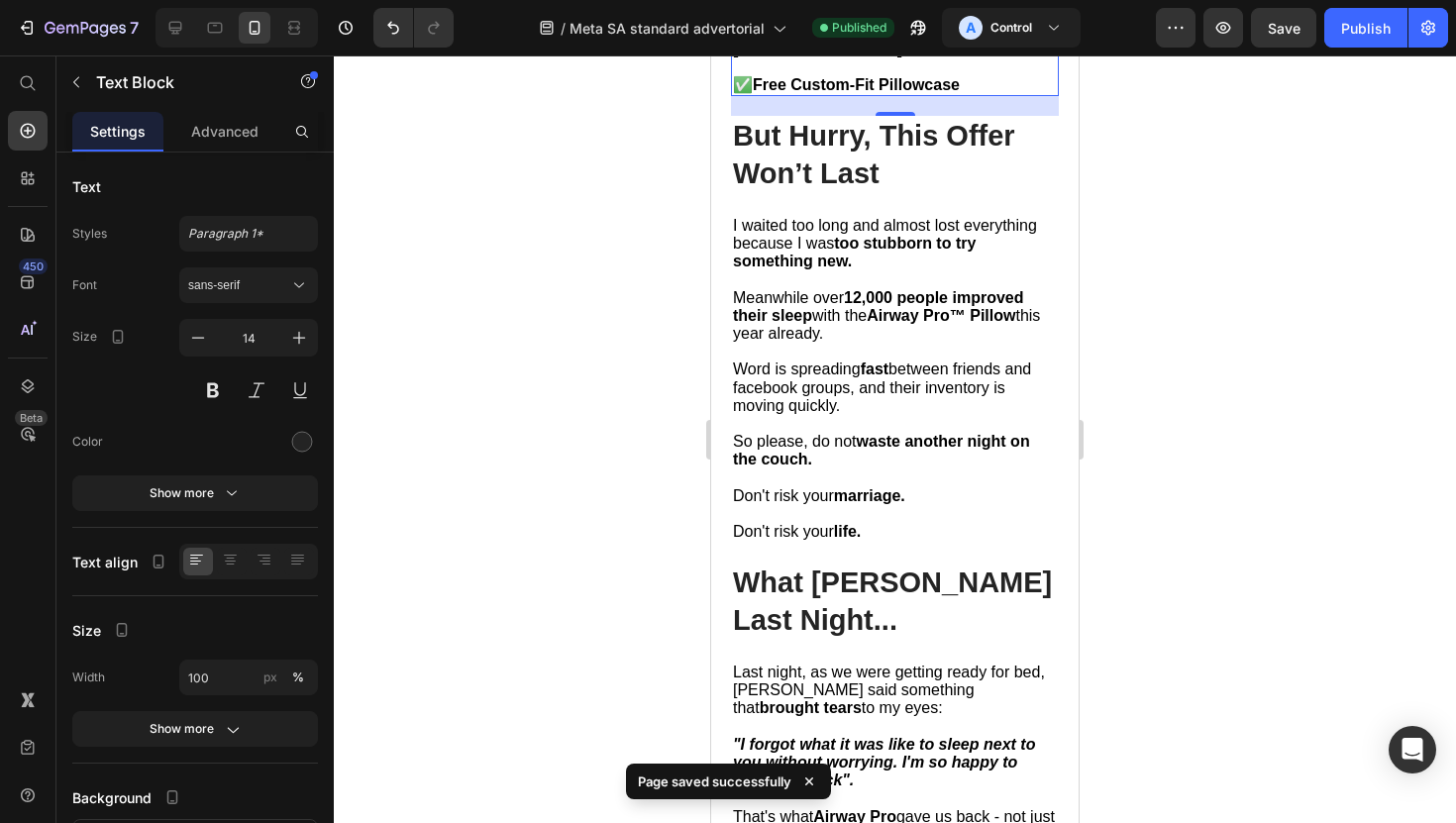 scroll, scrollTop: 10961, scrollLeft: 0, axis: vertical 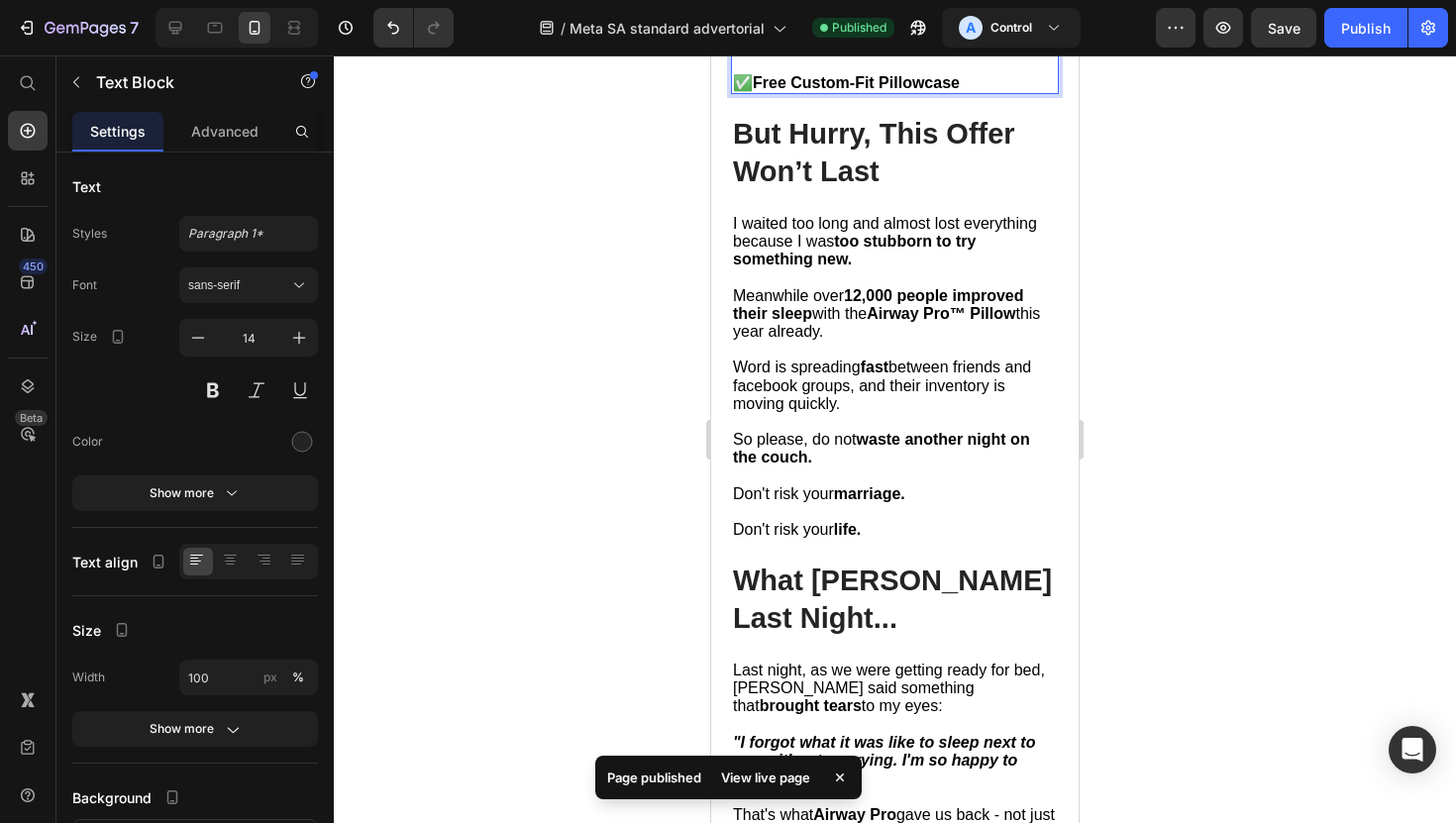 click on "All of that money. All of that time.  All of that pain ." at bounding box center (884, -323) 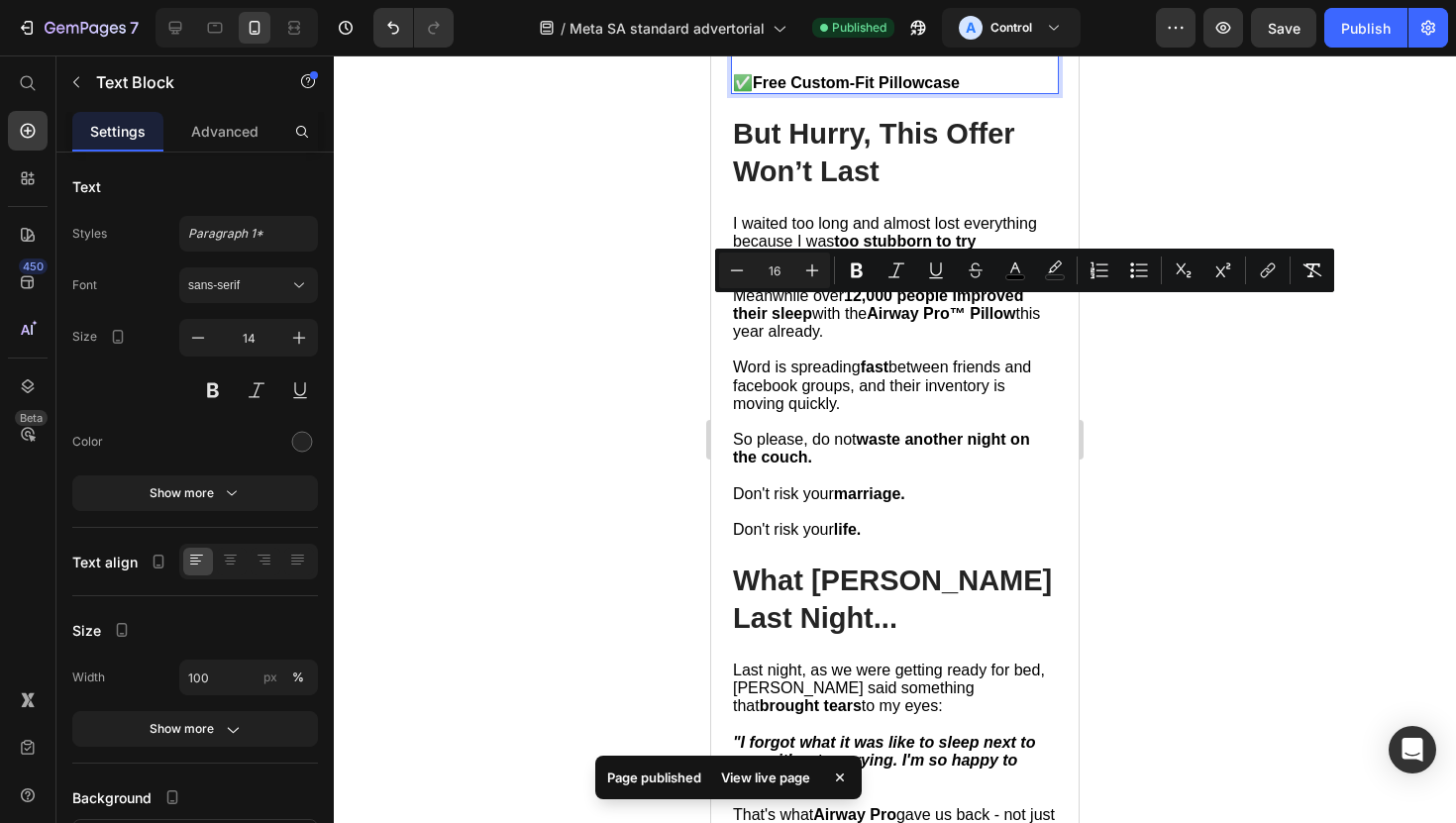 click on "All of that money. All of that time.  All of that pain ." at bounding box center (884, -323) 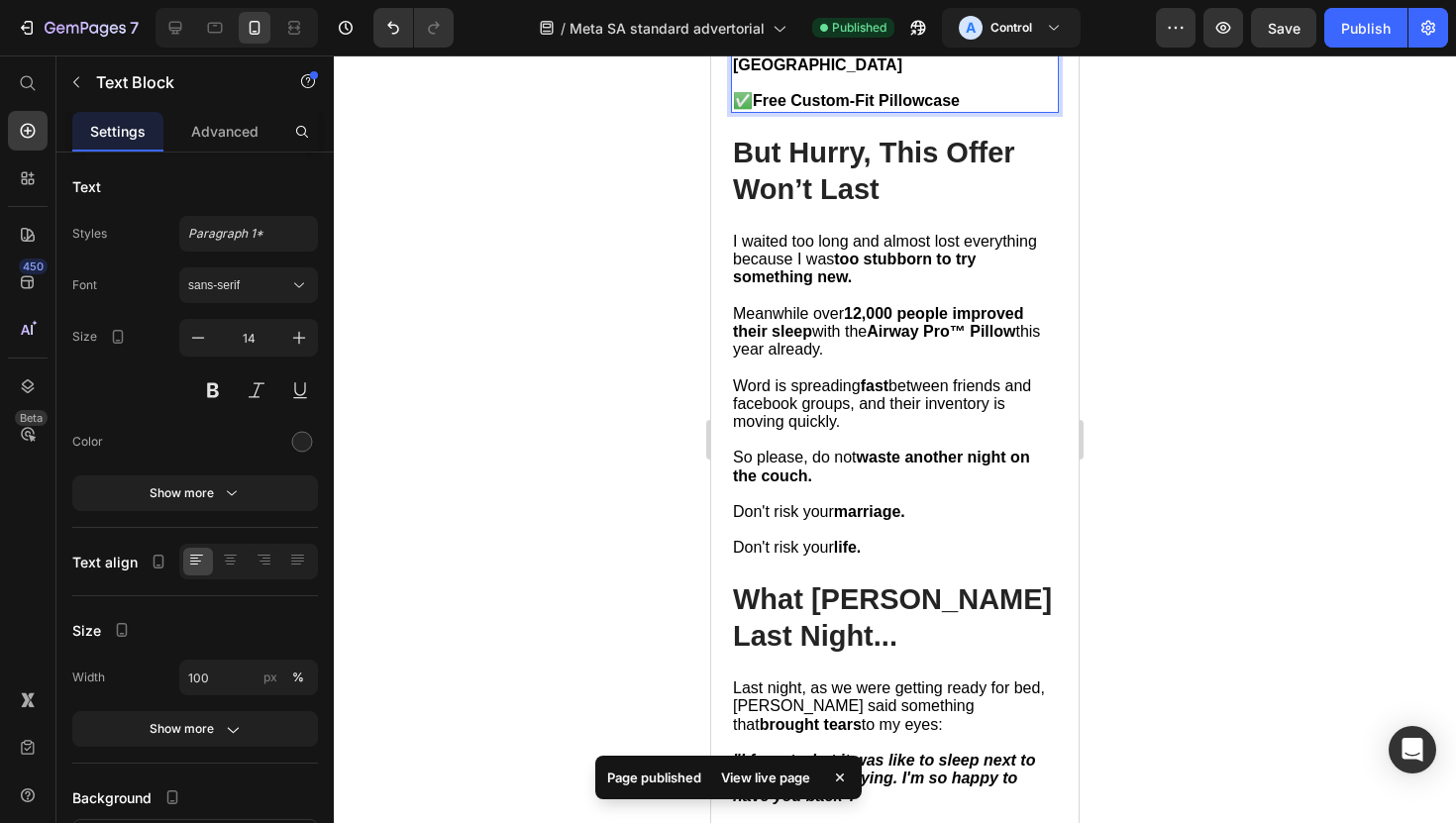 click on "All of that pain" at bounding box center (892, -296) 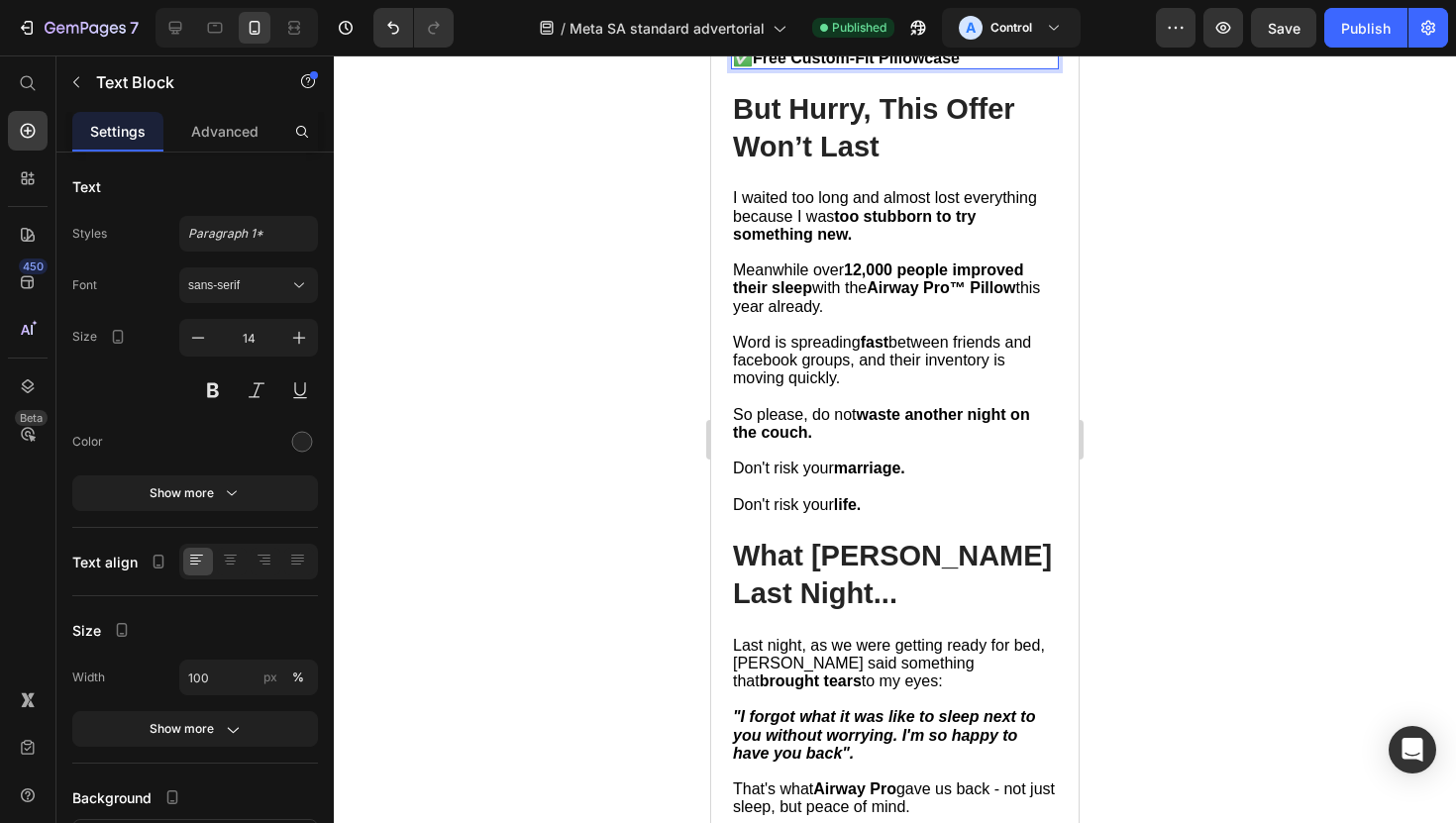 scroll, scrollTop: 11085, scrollLeft: 0, axis: vertical 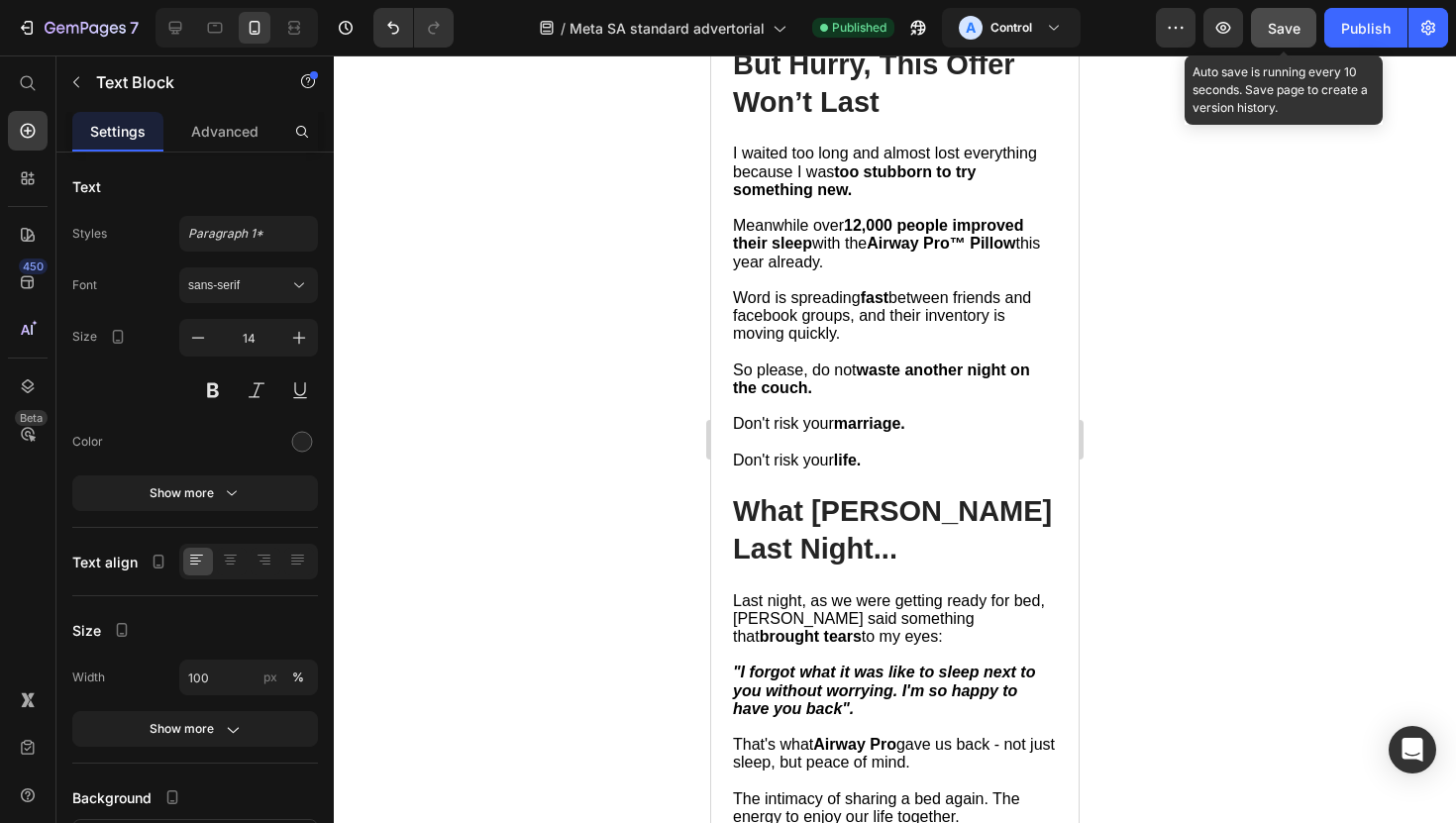 click on "Save" at bounding box center [1284, 28] 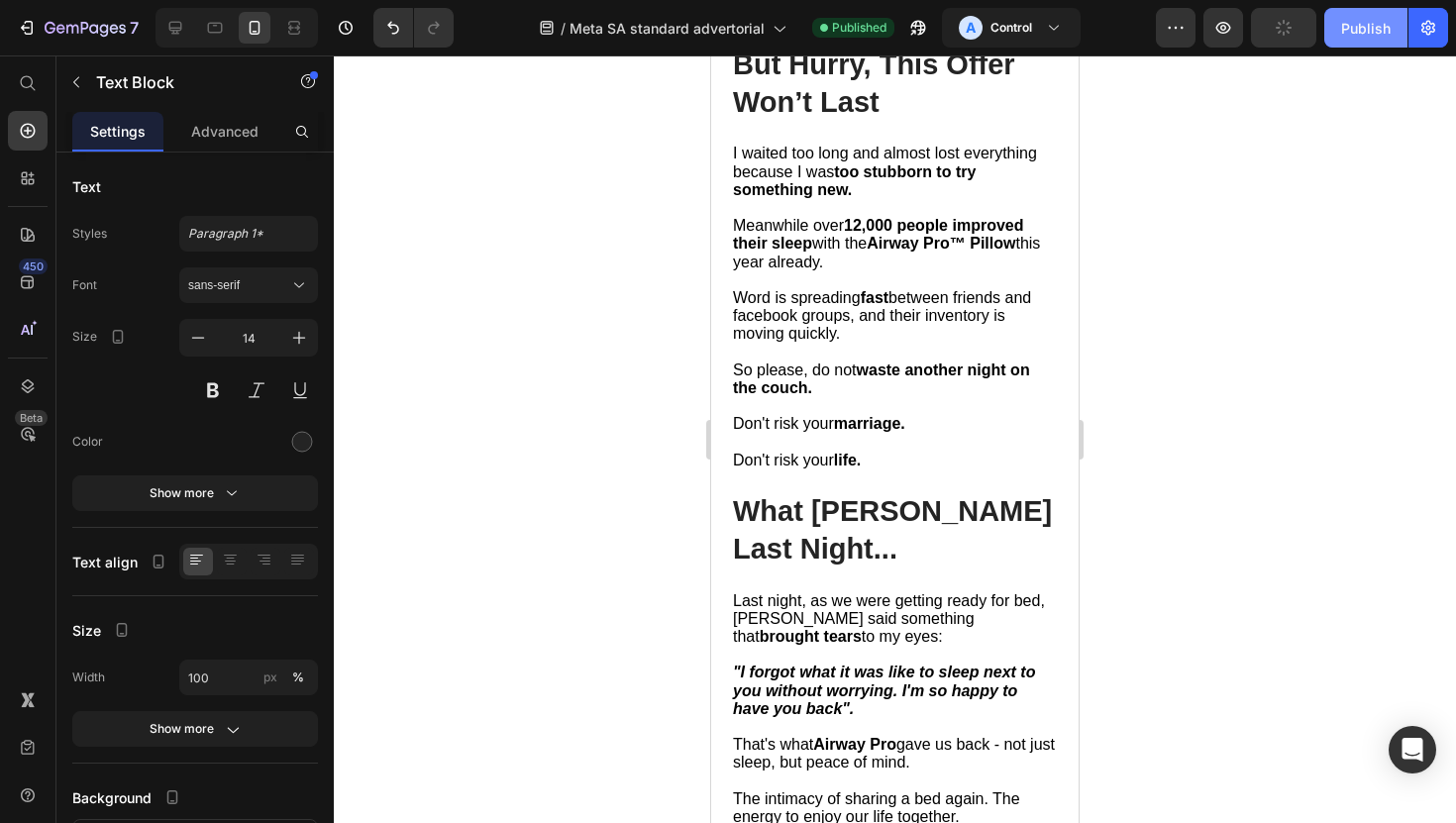 click on "Publish" 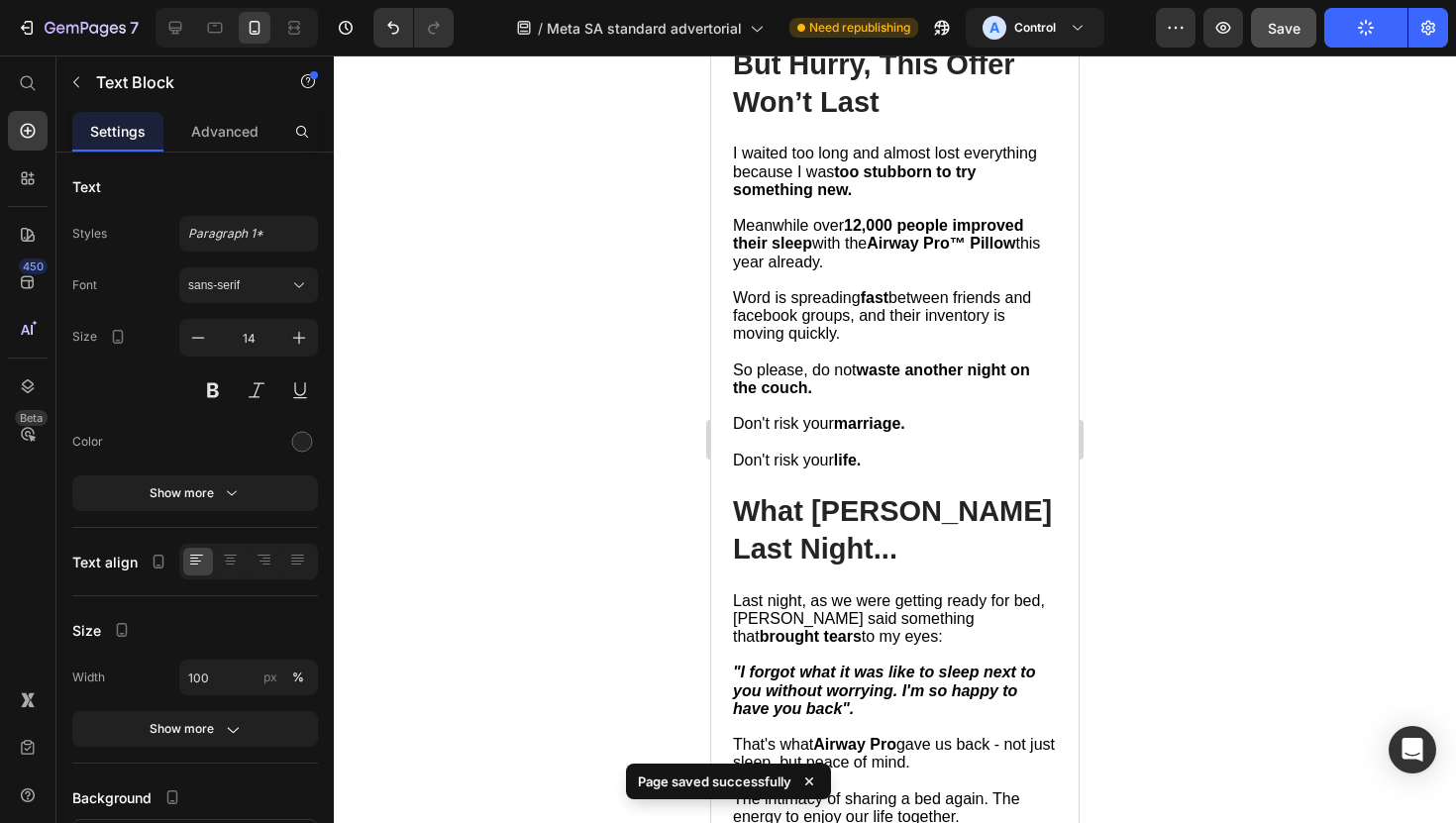 click on "And the solution was simpler than I ever imagined." at bounding box center (874, -339) 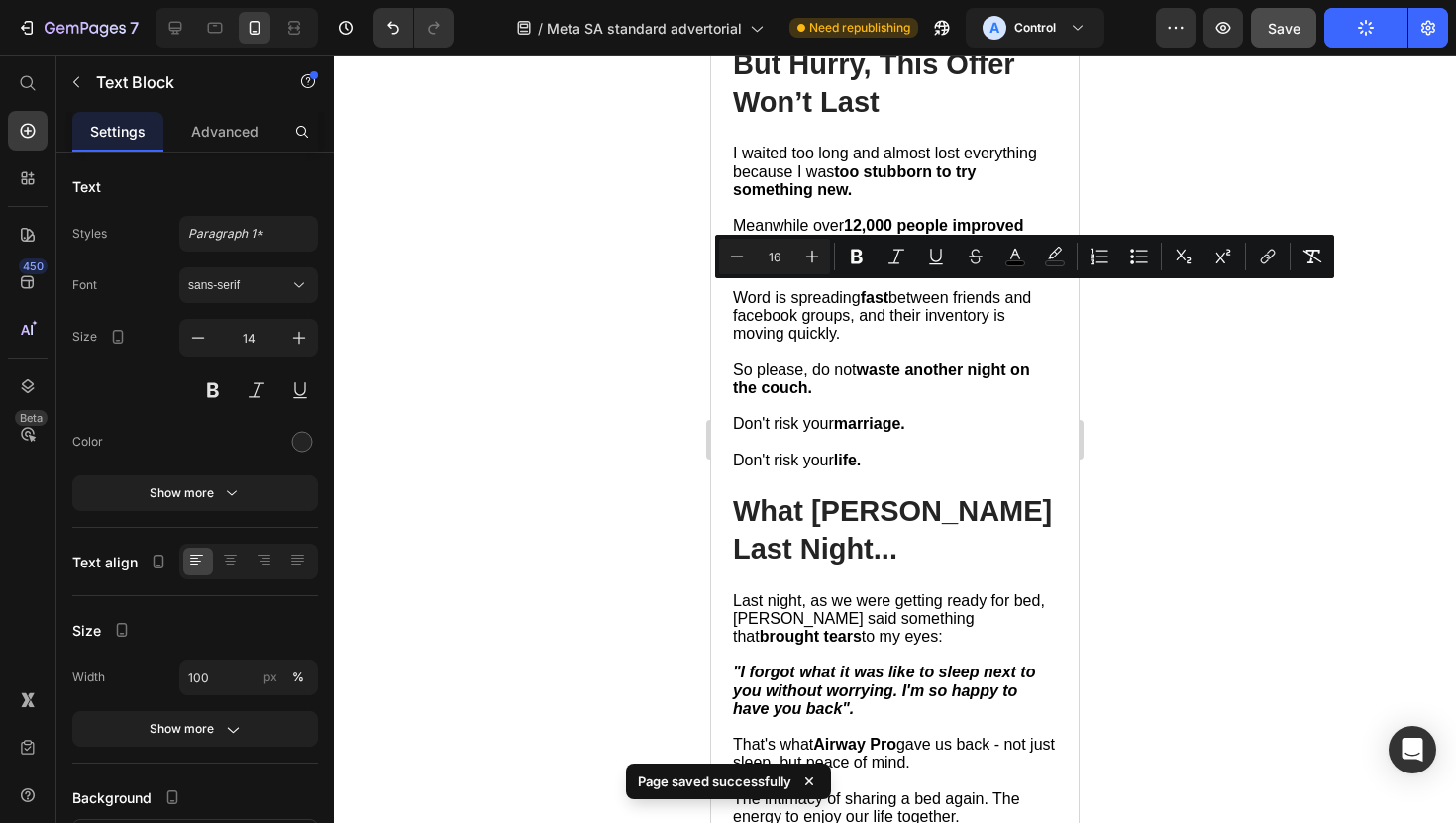 click on "And the solution was simpler than I ever imagined." at bounding box center [874, -339] 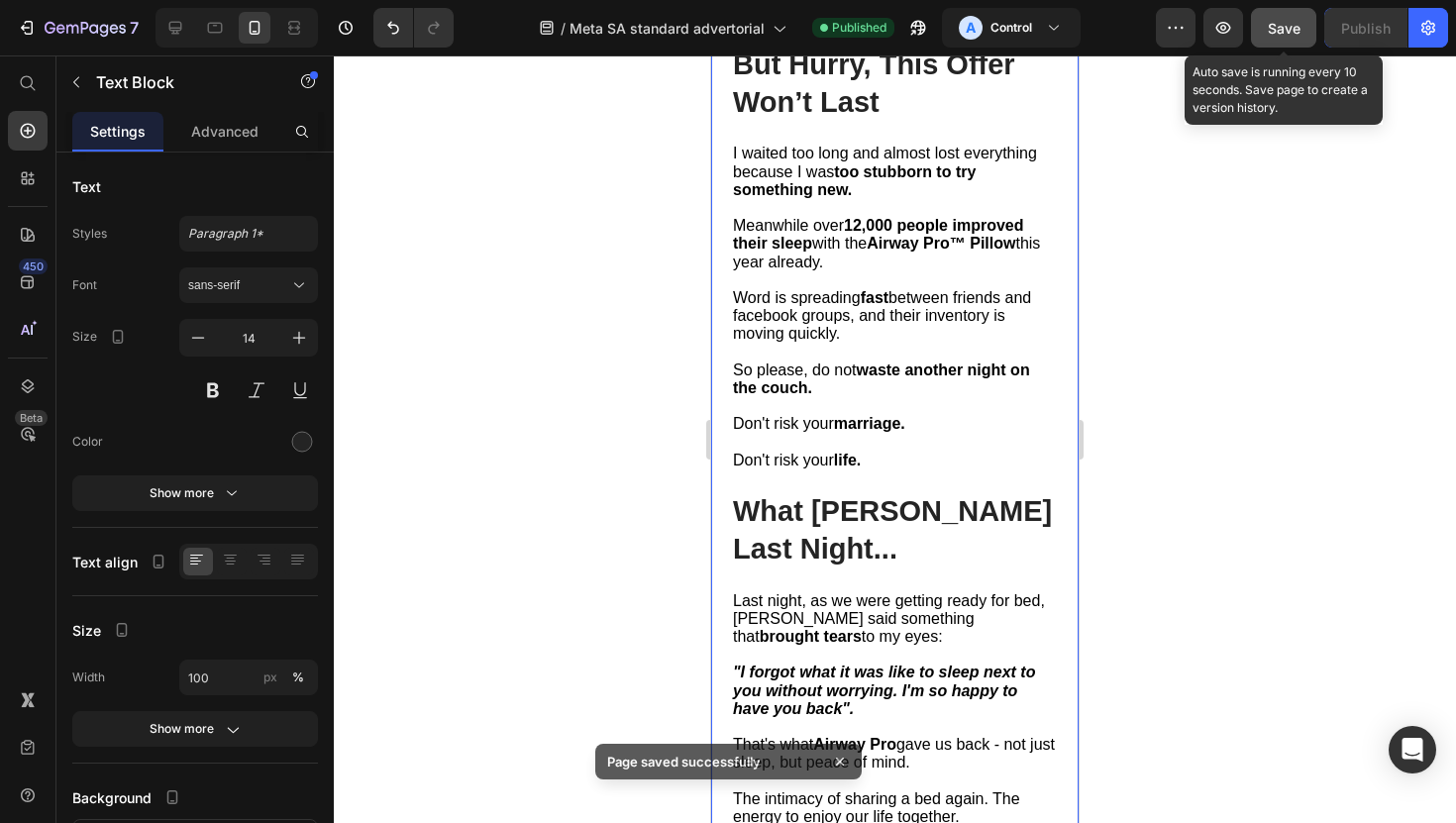 click on "Save" at bounding box center [1284, 28] 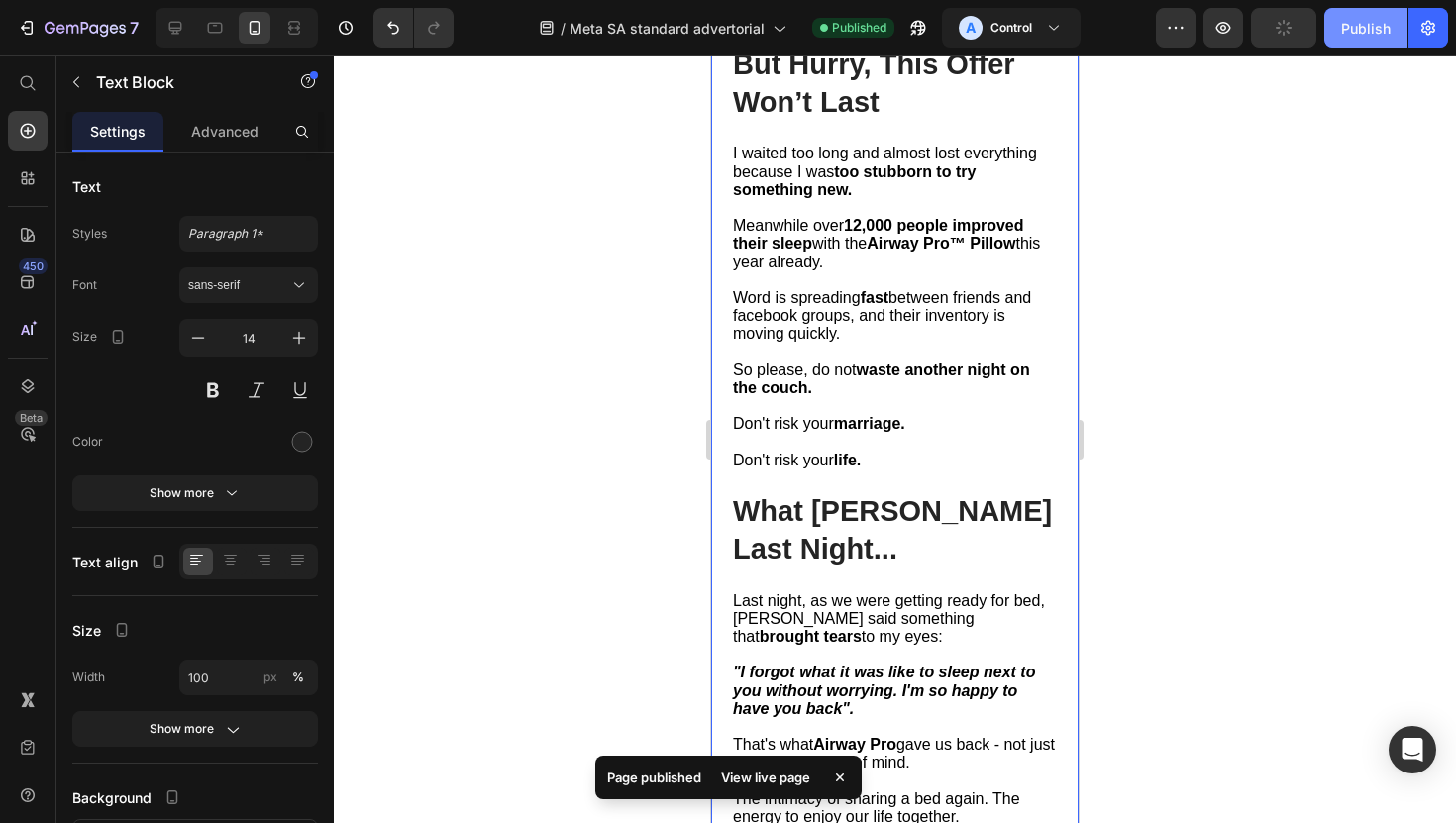 click on "Publish" at bounding box center [1366, 28] 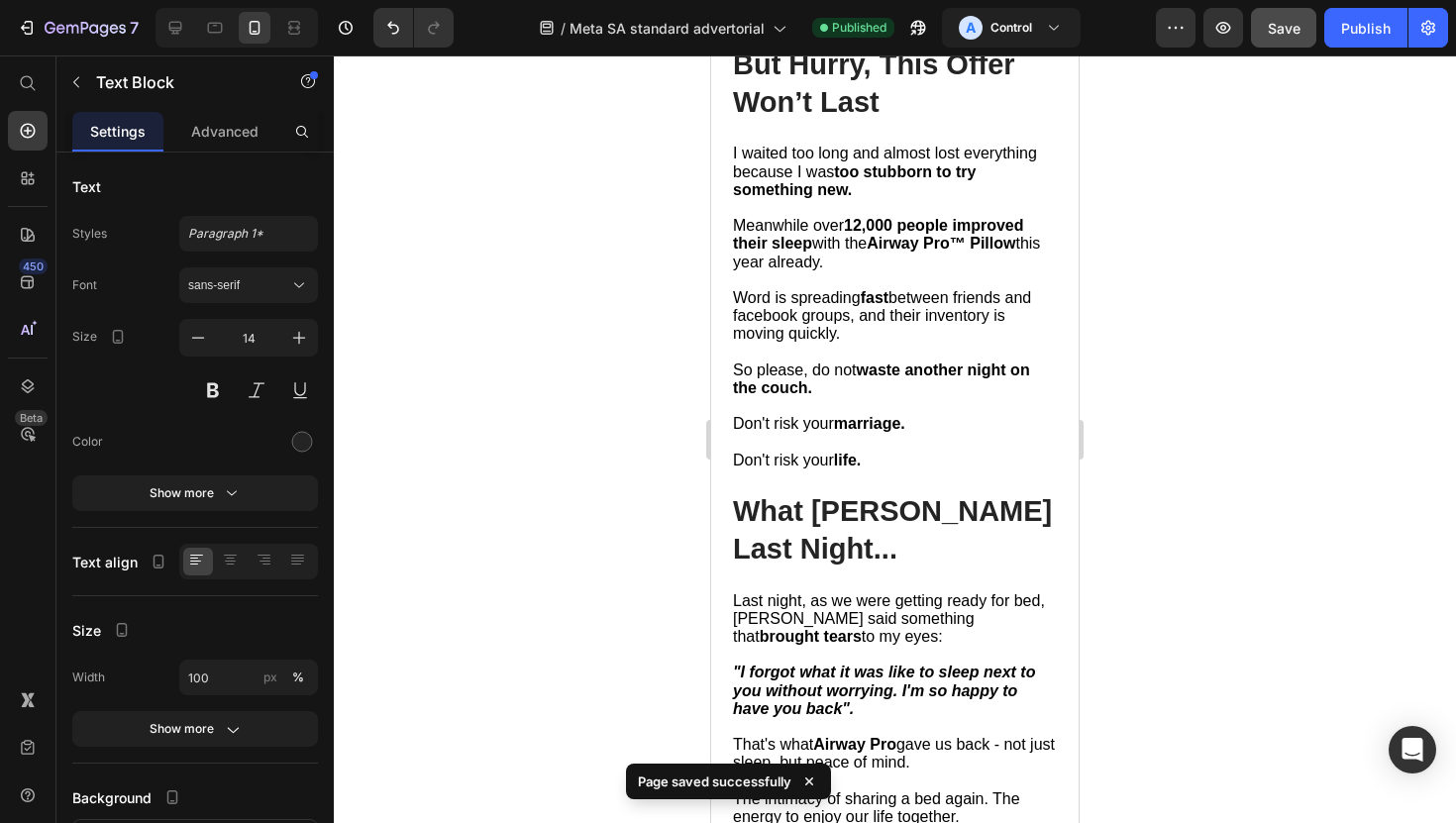 click on "Special Anniversary Offer" at bounding box center [852, -213] 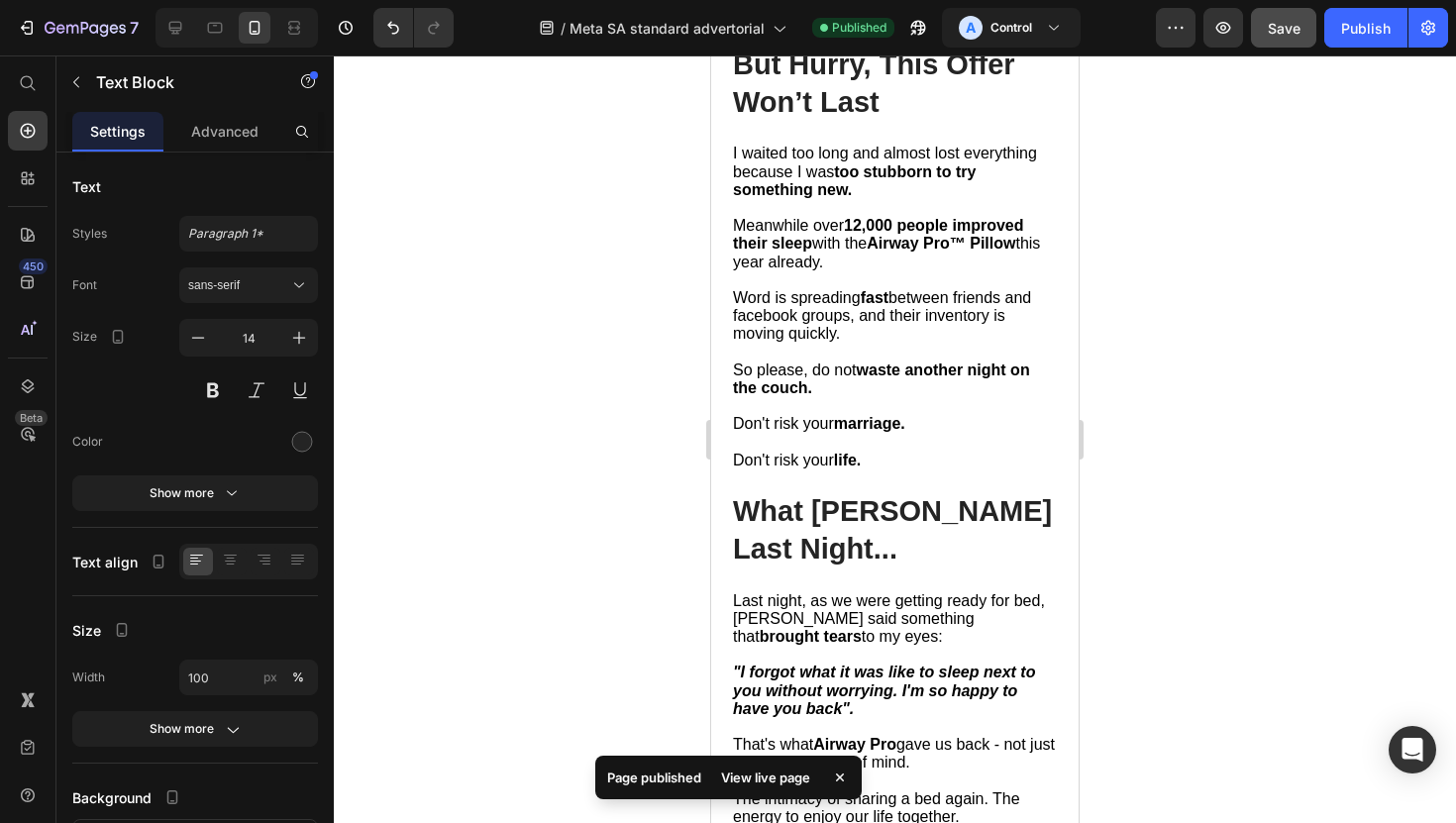 click on "Special Anniversary Offer" at bounding box center (852, -213) 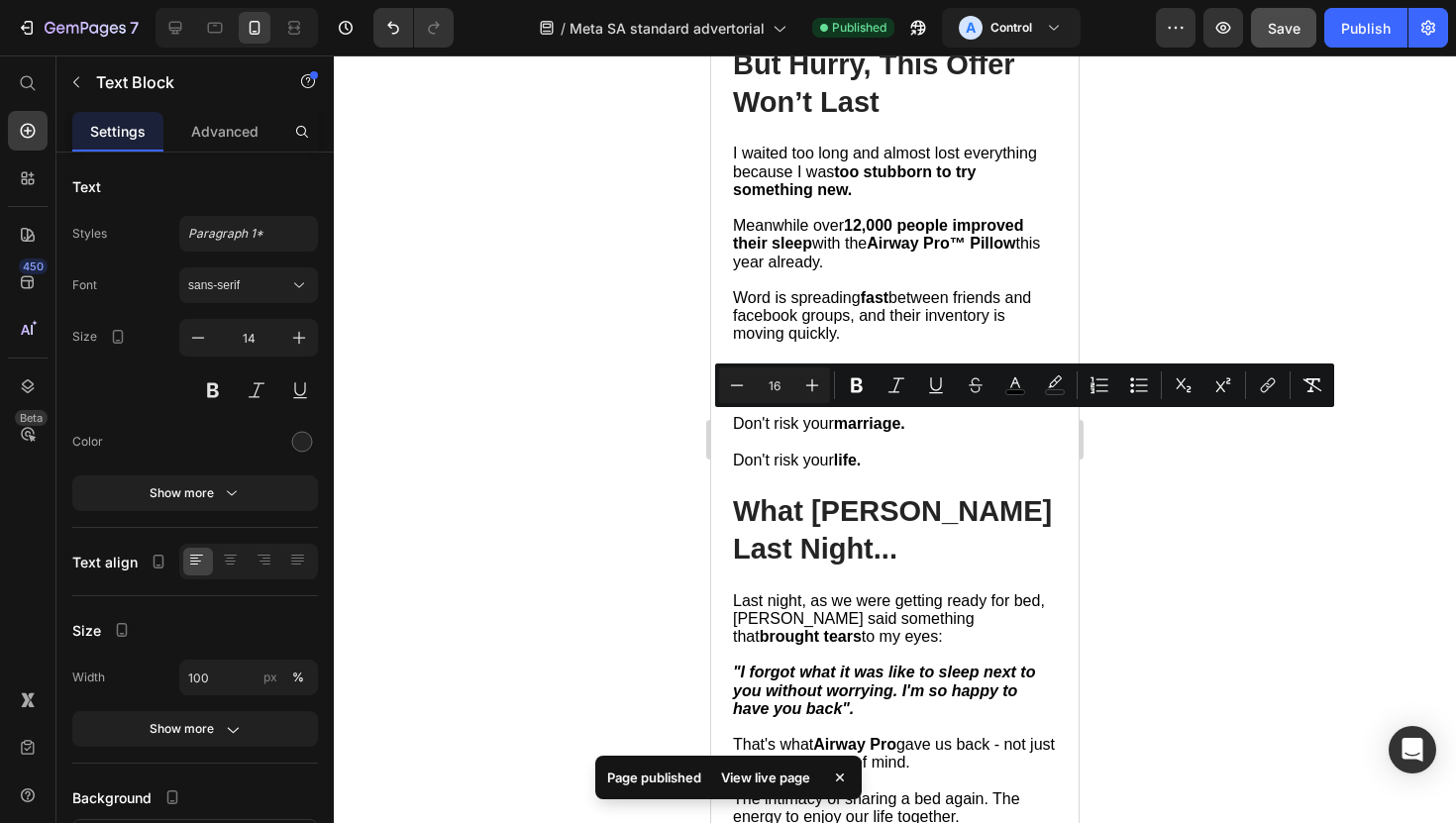 click on "Special Anniversary Offer" at bounding box center (852, -213) 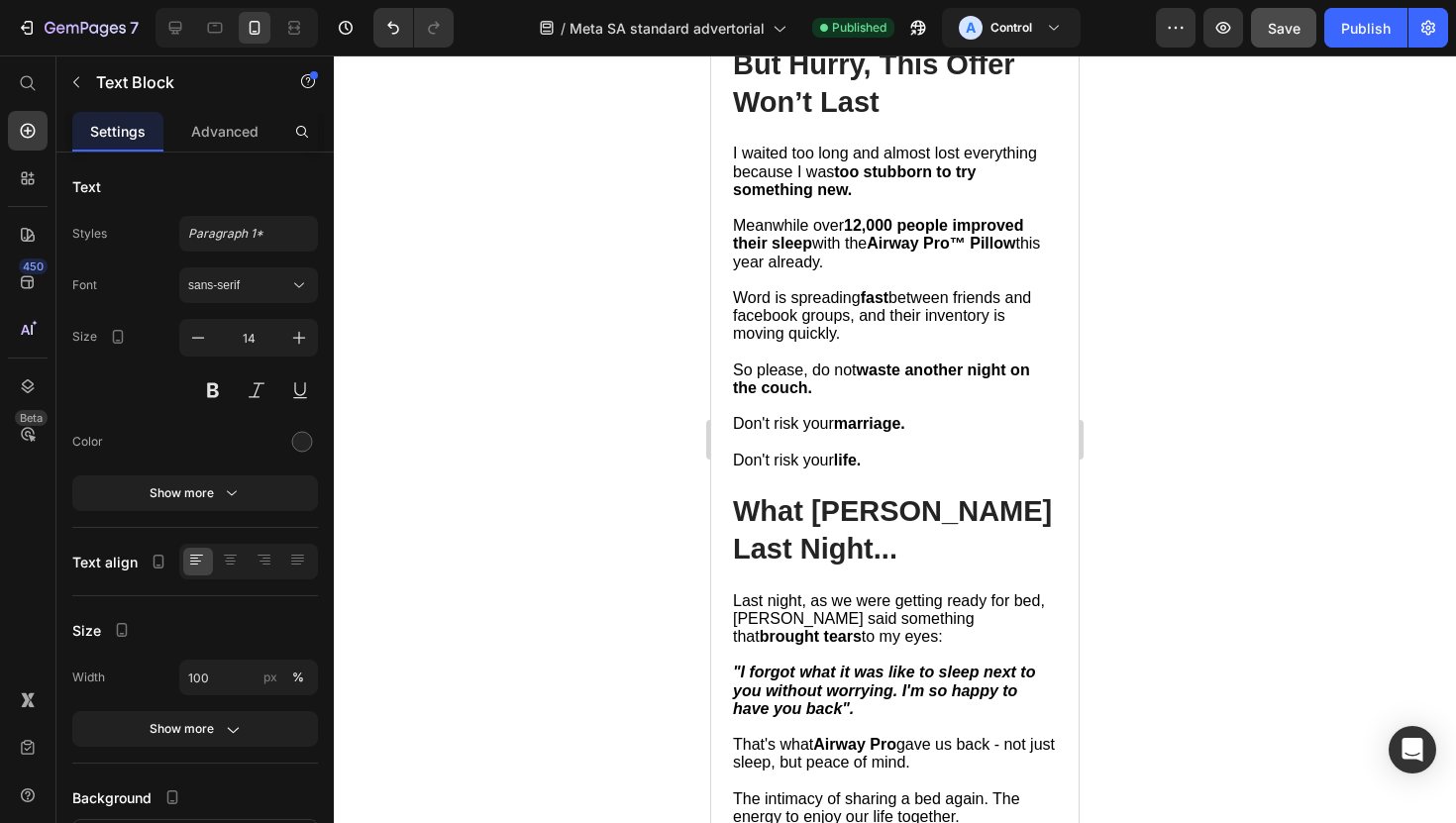 click on "special Anniversary Offer" at bounding box center (851, -213) 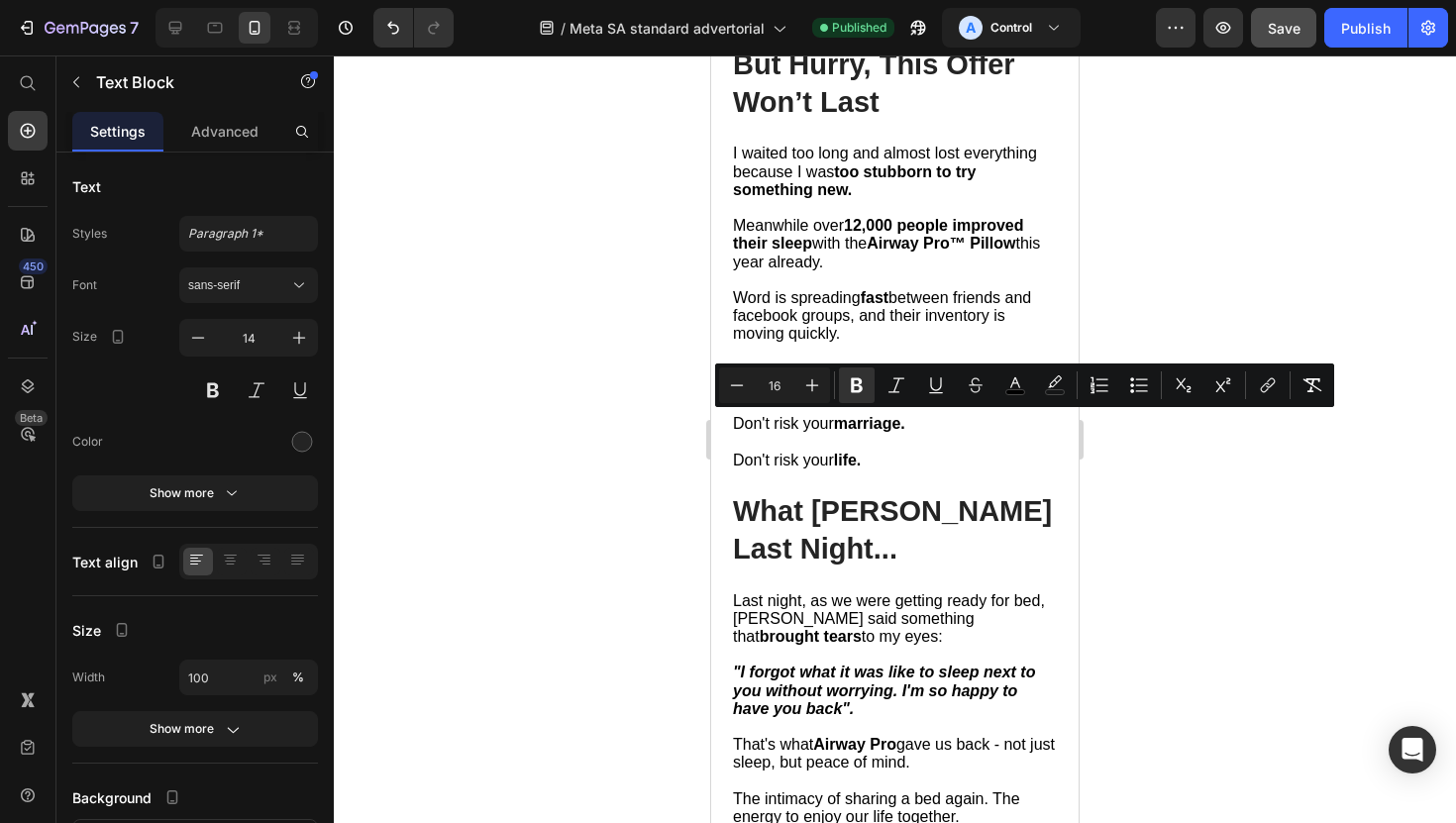 drag, startPoint x: 985, startPoint y: 422, endPoint x: 974, endPoint y: 423, distance: 11.045361 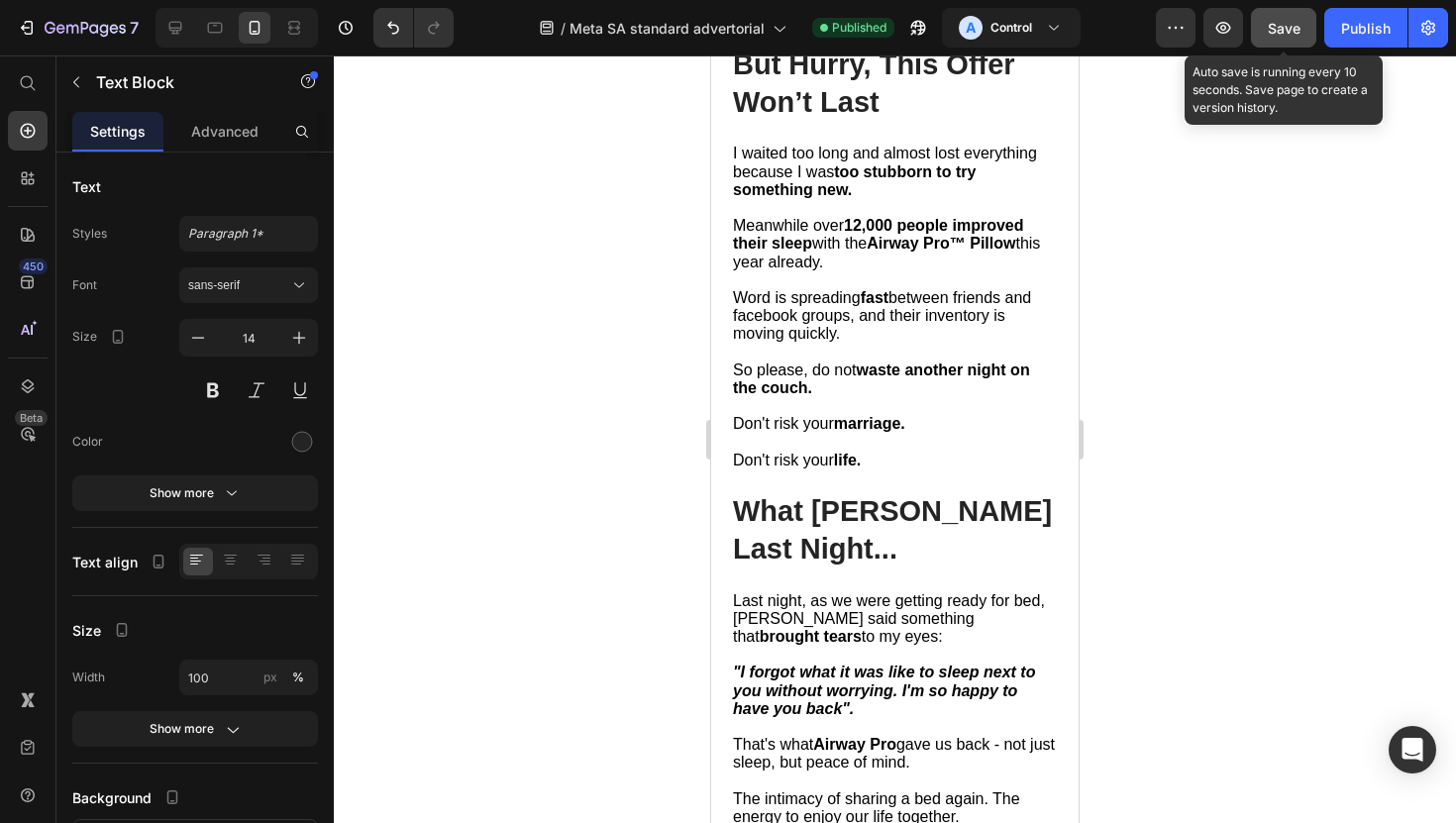 click on "Save" at bounding box center [1284, 28] 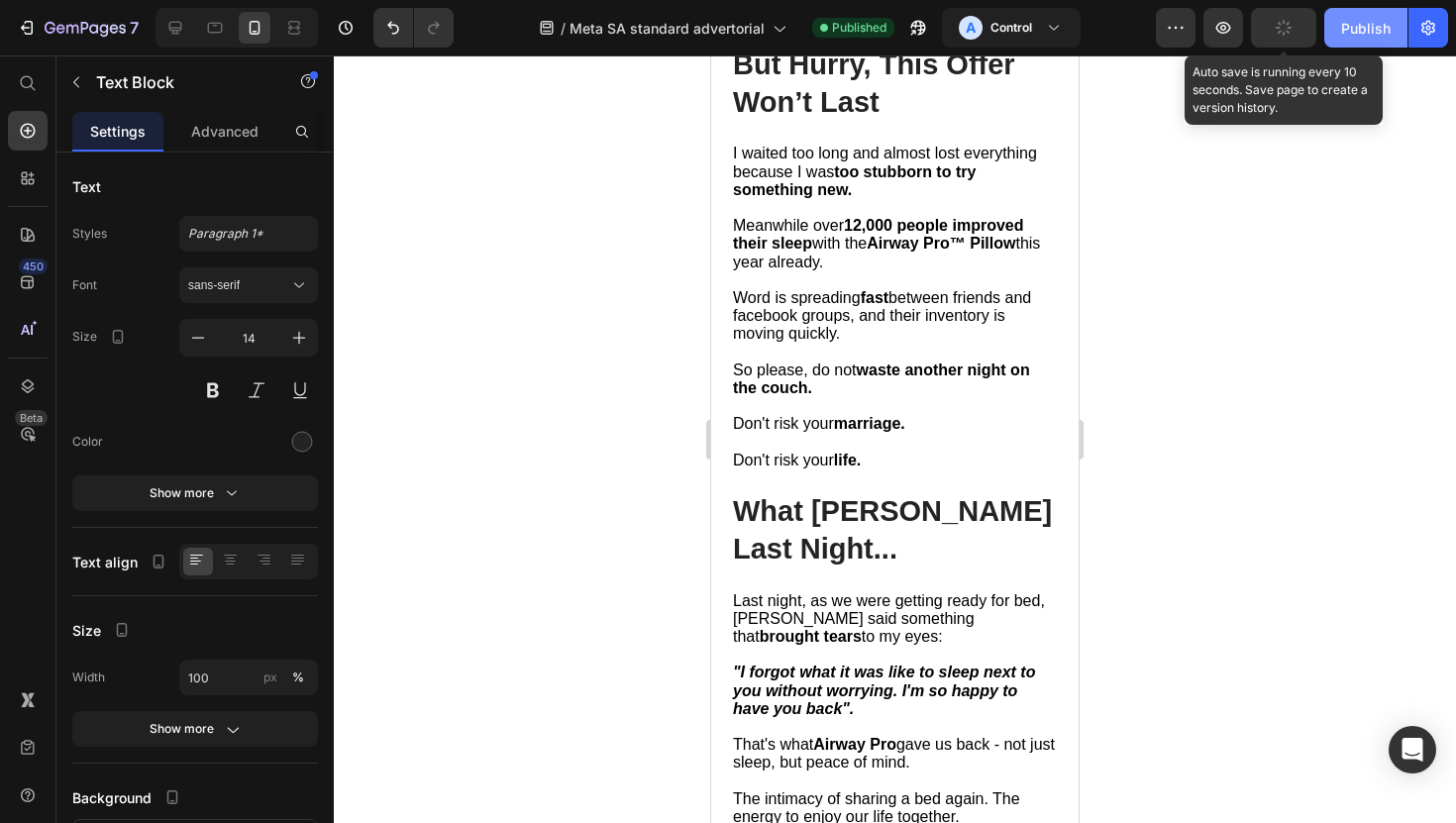 click on "Publish" at bounding box center [1366, 28] 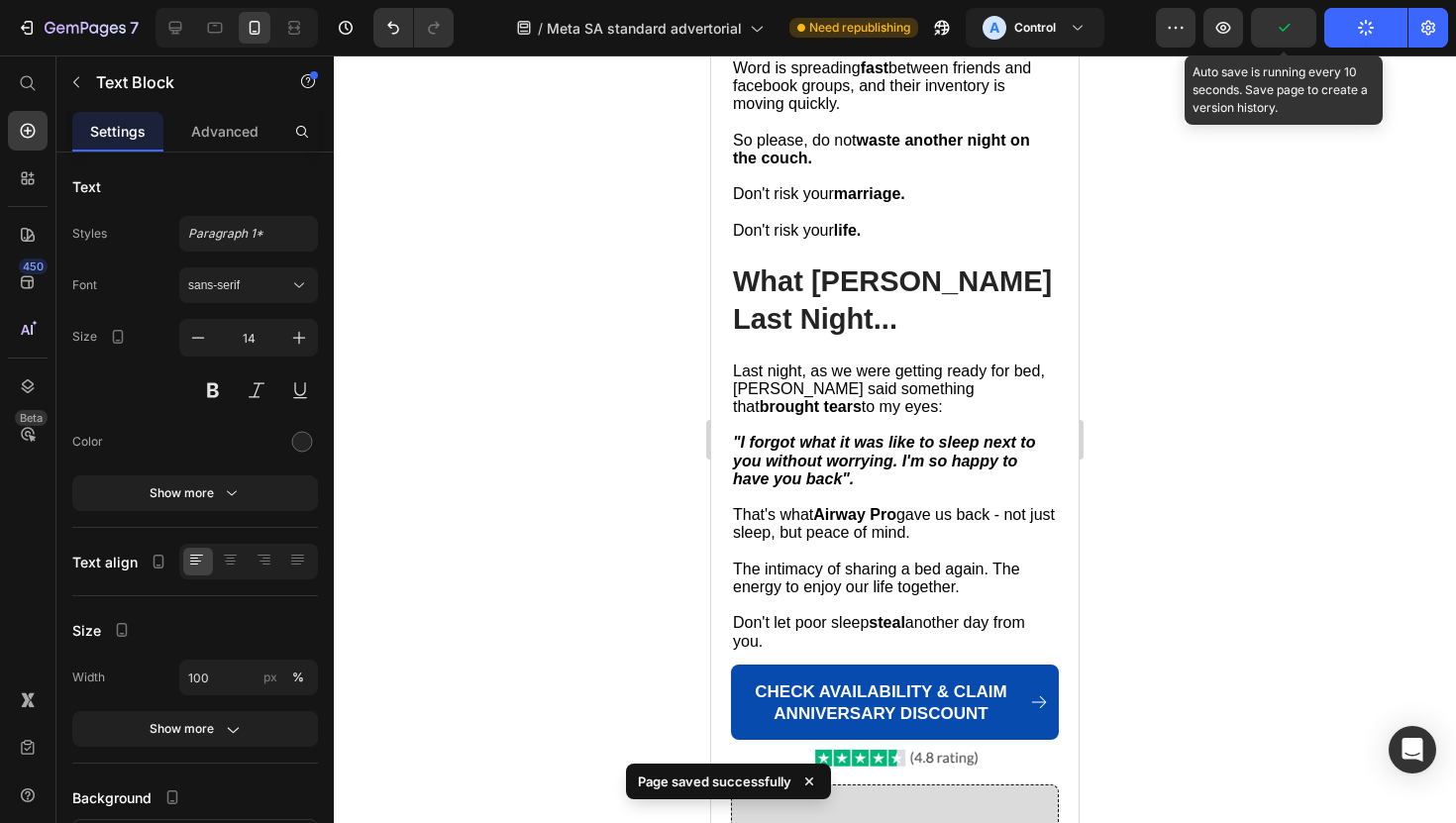 scroll, scrollTop: 11341, scrollLeft: 0, axis: vertical 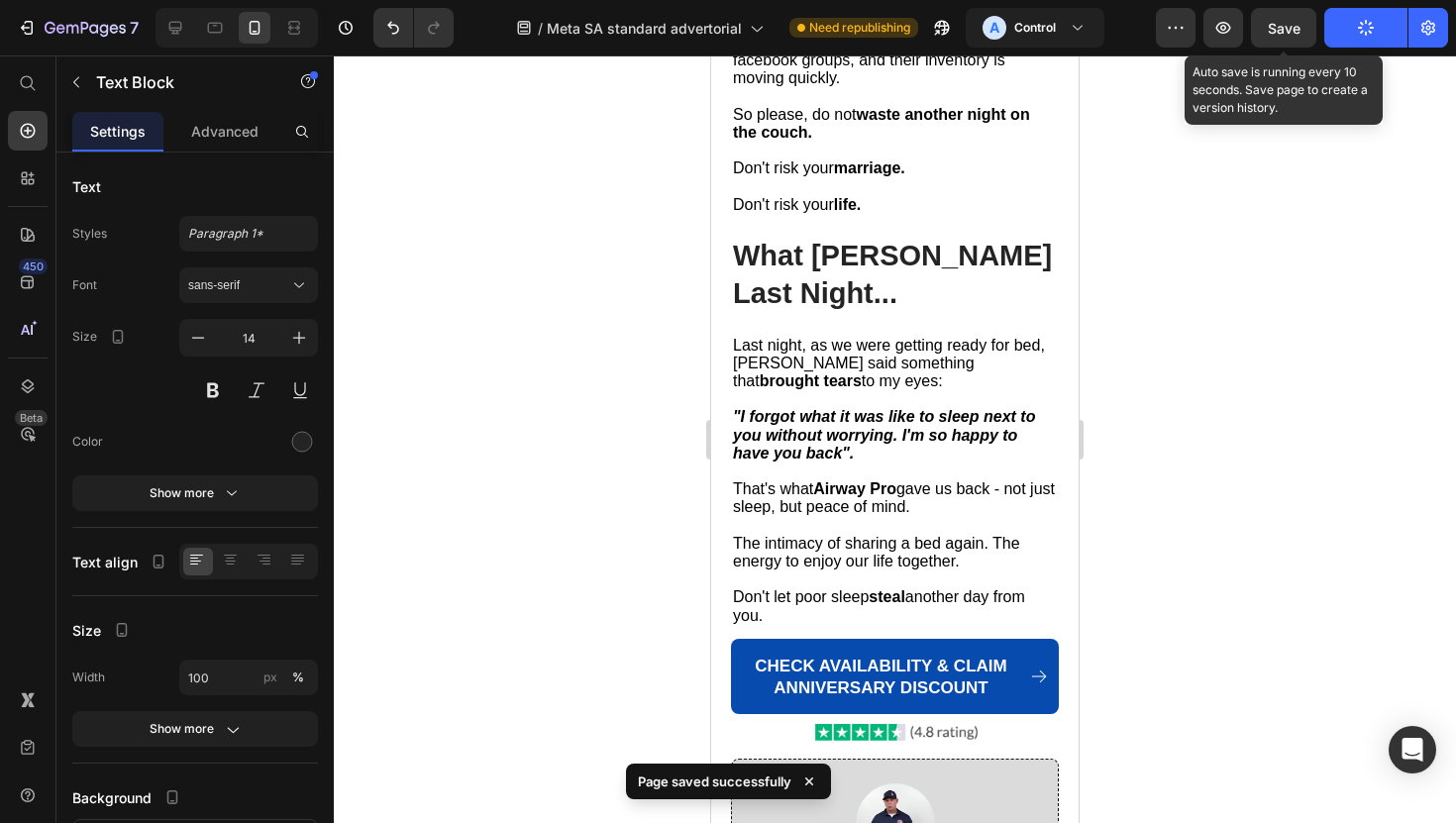 click on "Buy 2 and Get 60% Off + 2 Premium Sleep Masks FREE" at bounding box center (890, -414) 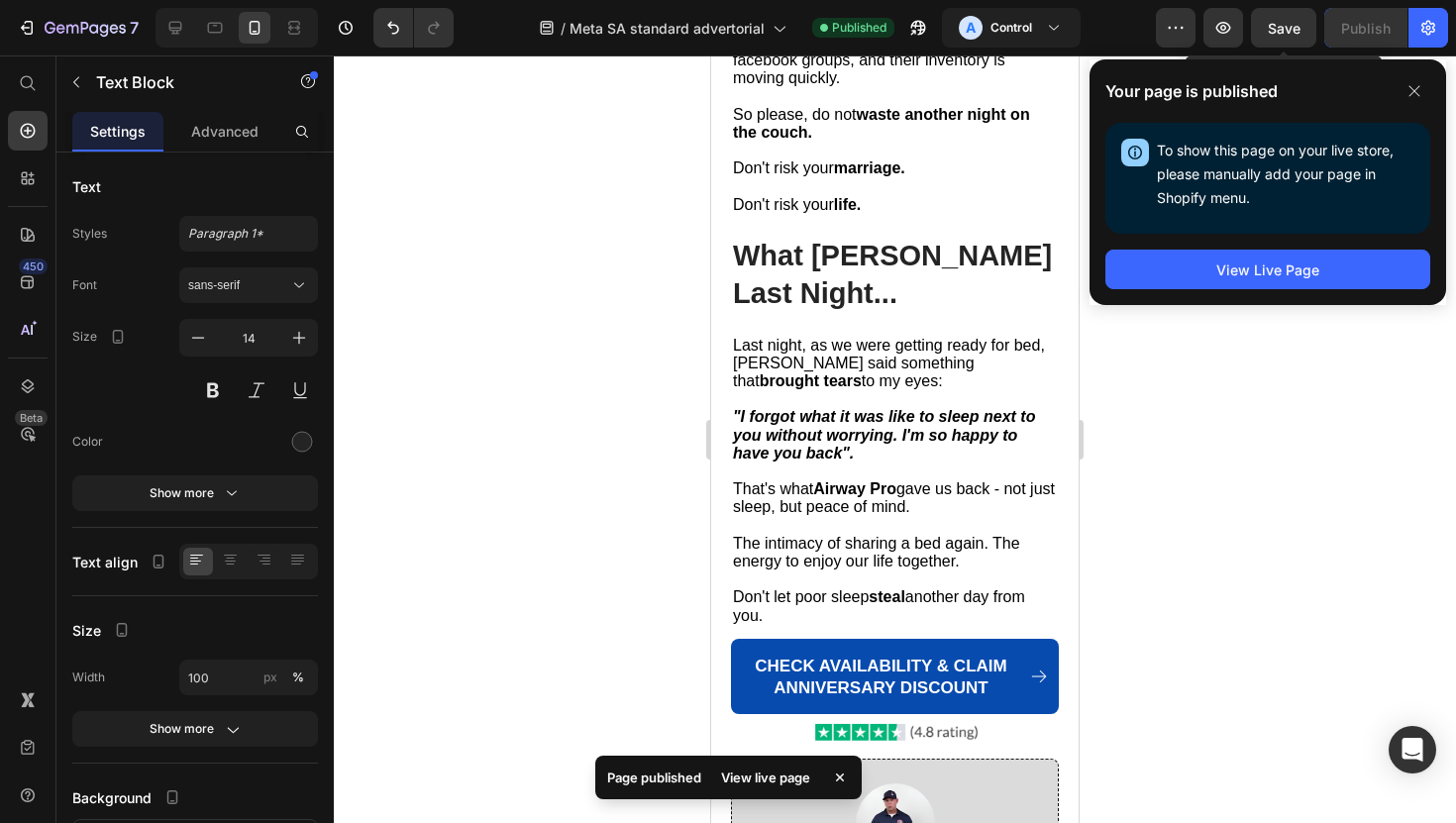 click on "With:" at bounding box center (753, -369) 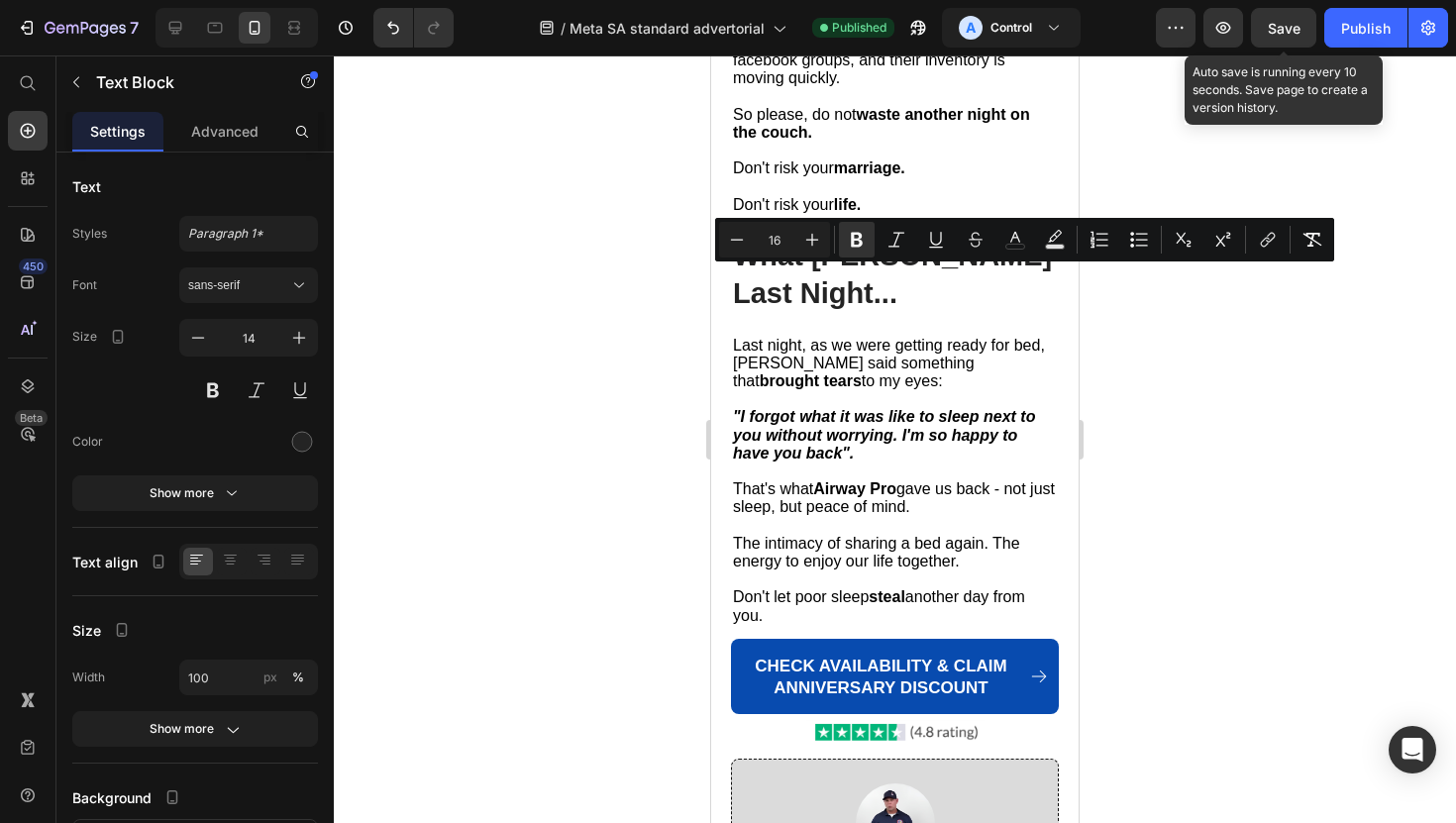 drag, startPoint x: 764, startPoint y: 279, endPoint x: 740, endPoint y: 279, distance: 24 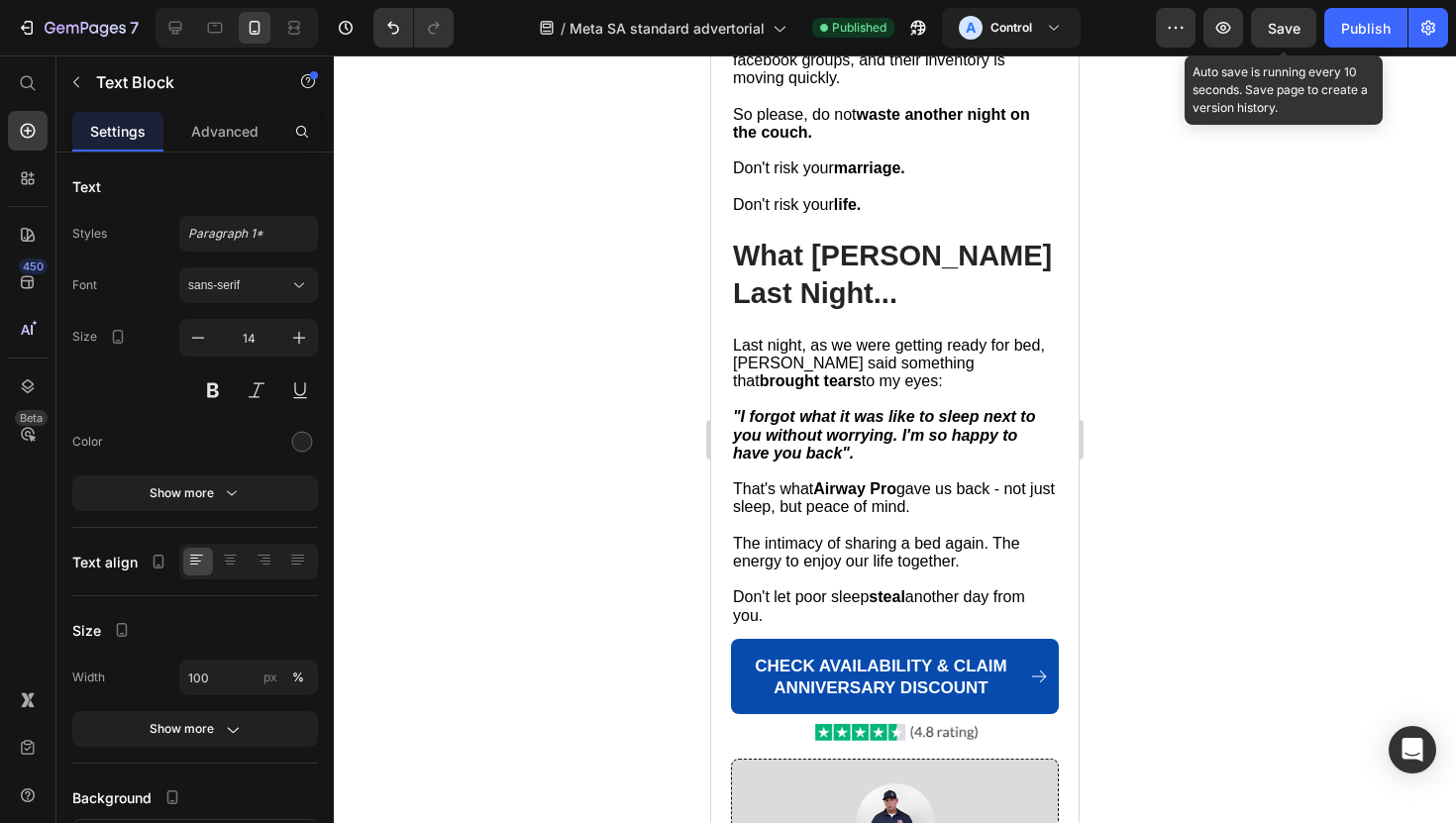 drag, startPoint x: 735, startPoint y: 279, endPoint x: 764, endPoint y: 280, distance: 29.017236 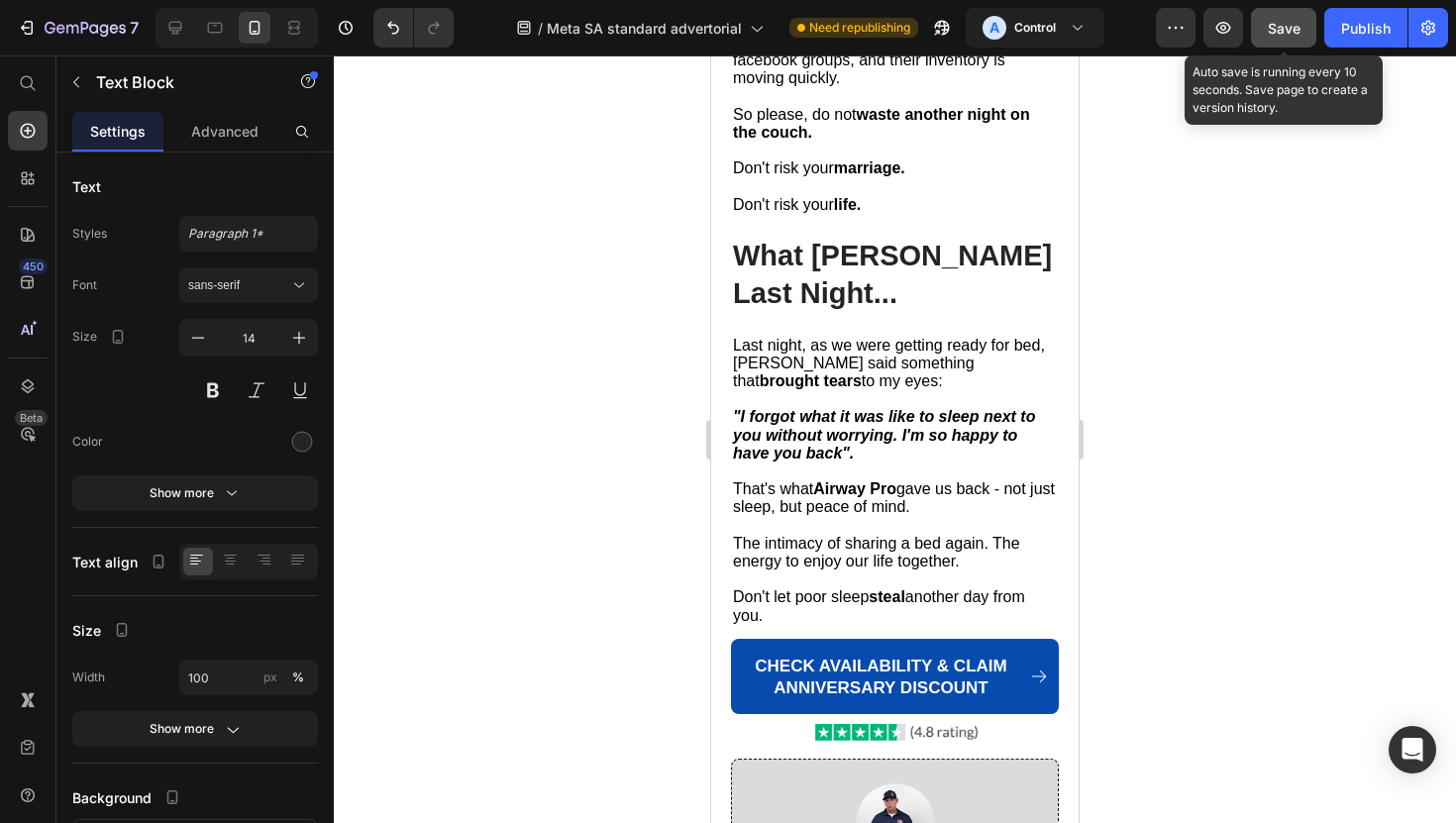 click on "Save" at bounding box center [1284, 28] 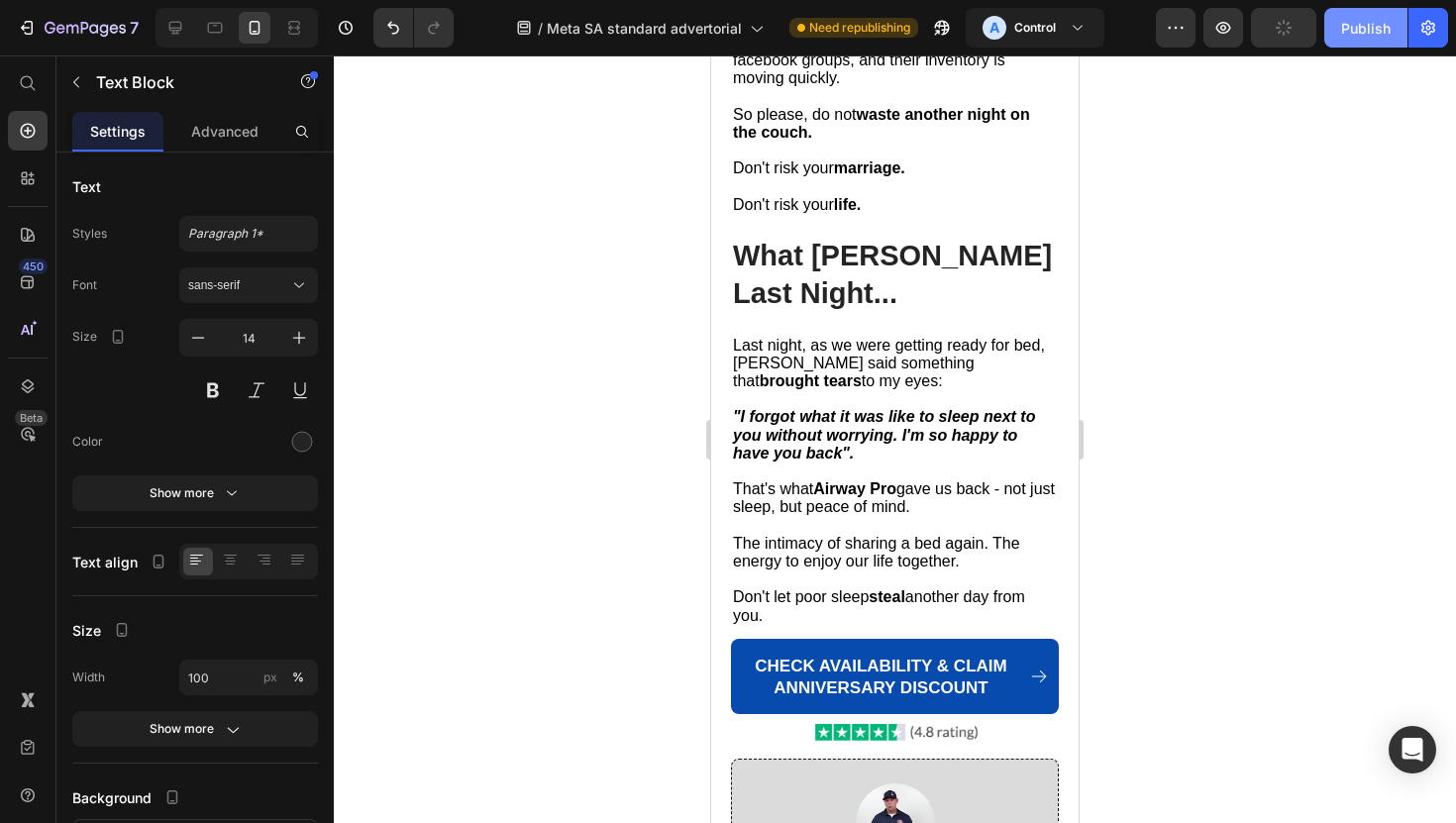 click on "Publish" 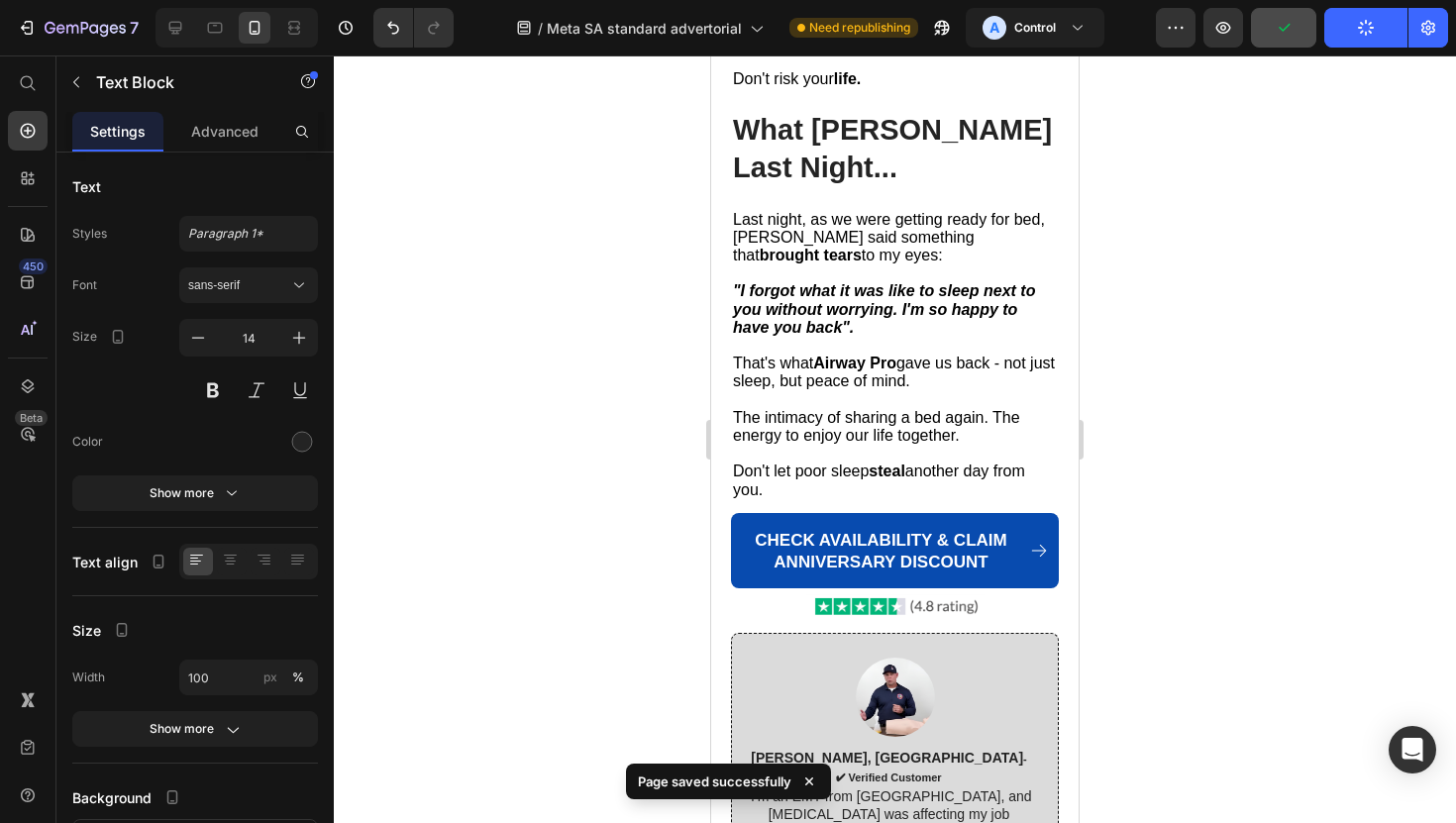 scroll, scrollTop: 11470, scrollLeft: 0, axis: vertical 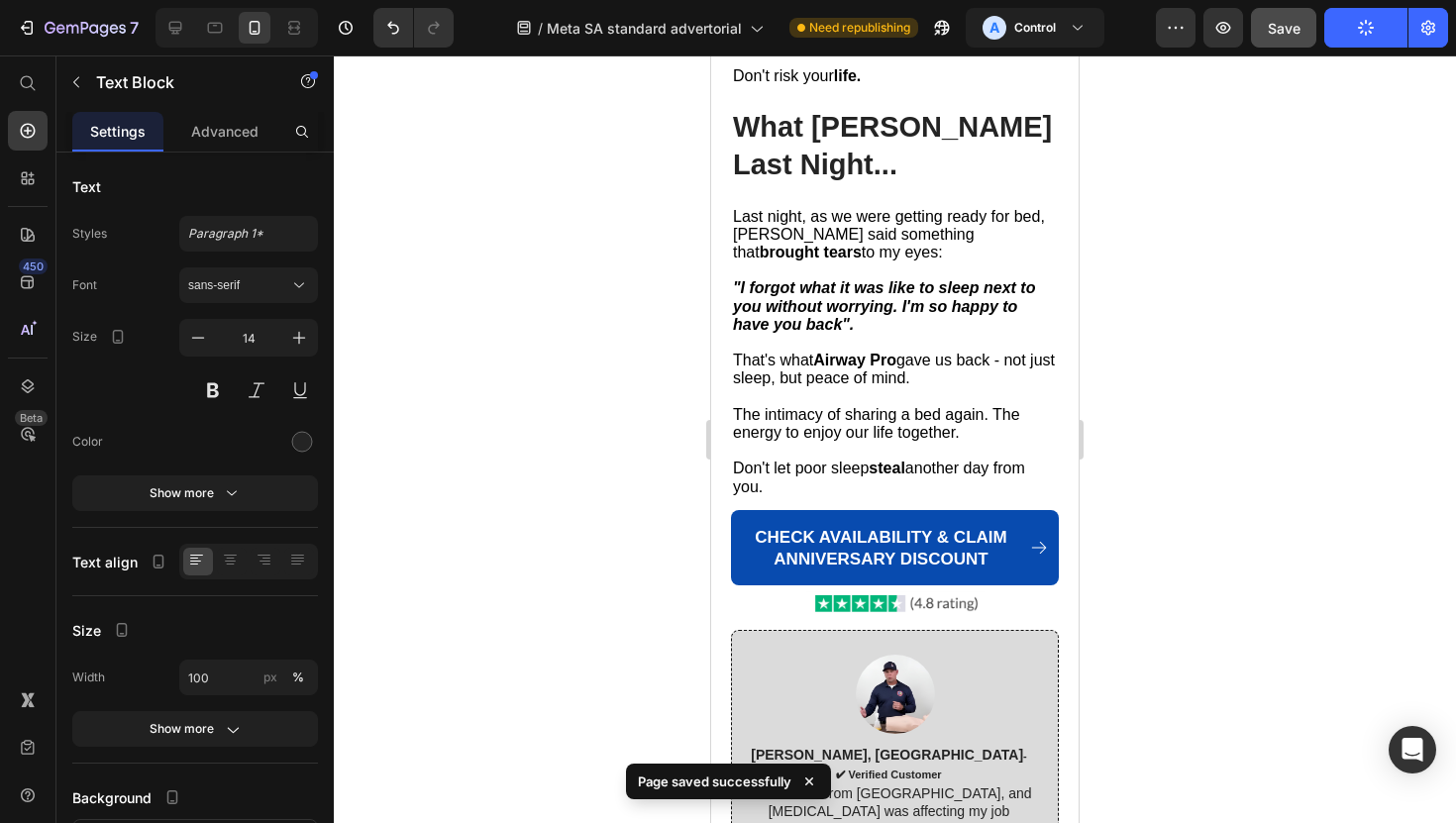 click on "Free Express Shipping in the [GEOGRAPHIC_DATA]" at bounding box center (852, -417) 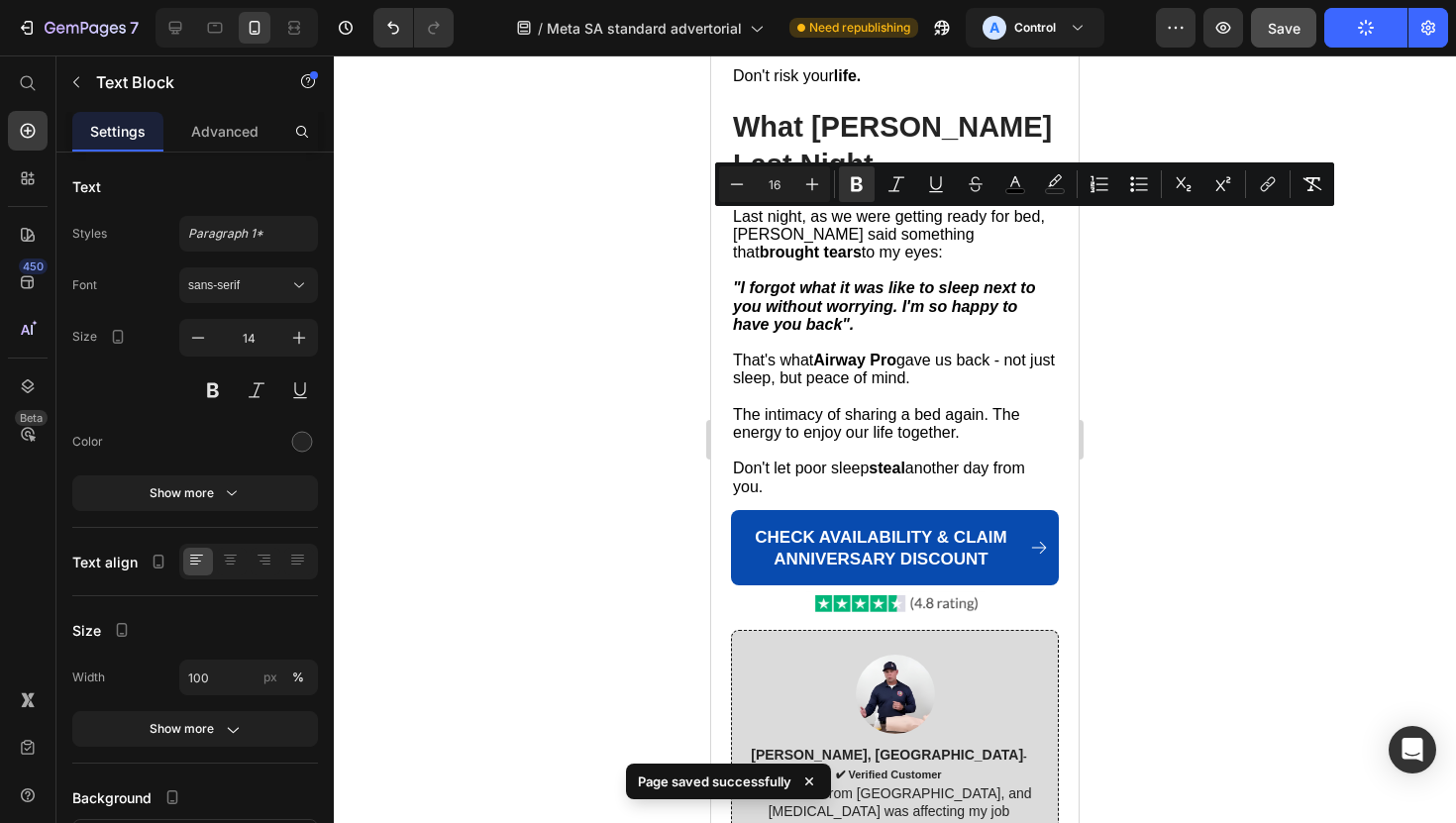 drag, startPoint x: 851, startPoint y: 225, endPoint x: 793, endPoint y: 224, distance: 58.00862 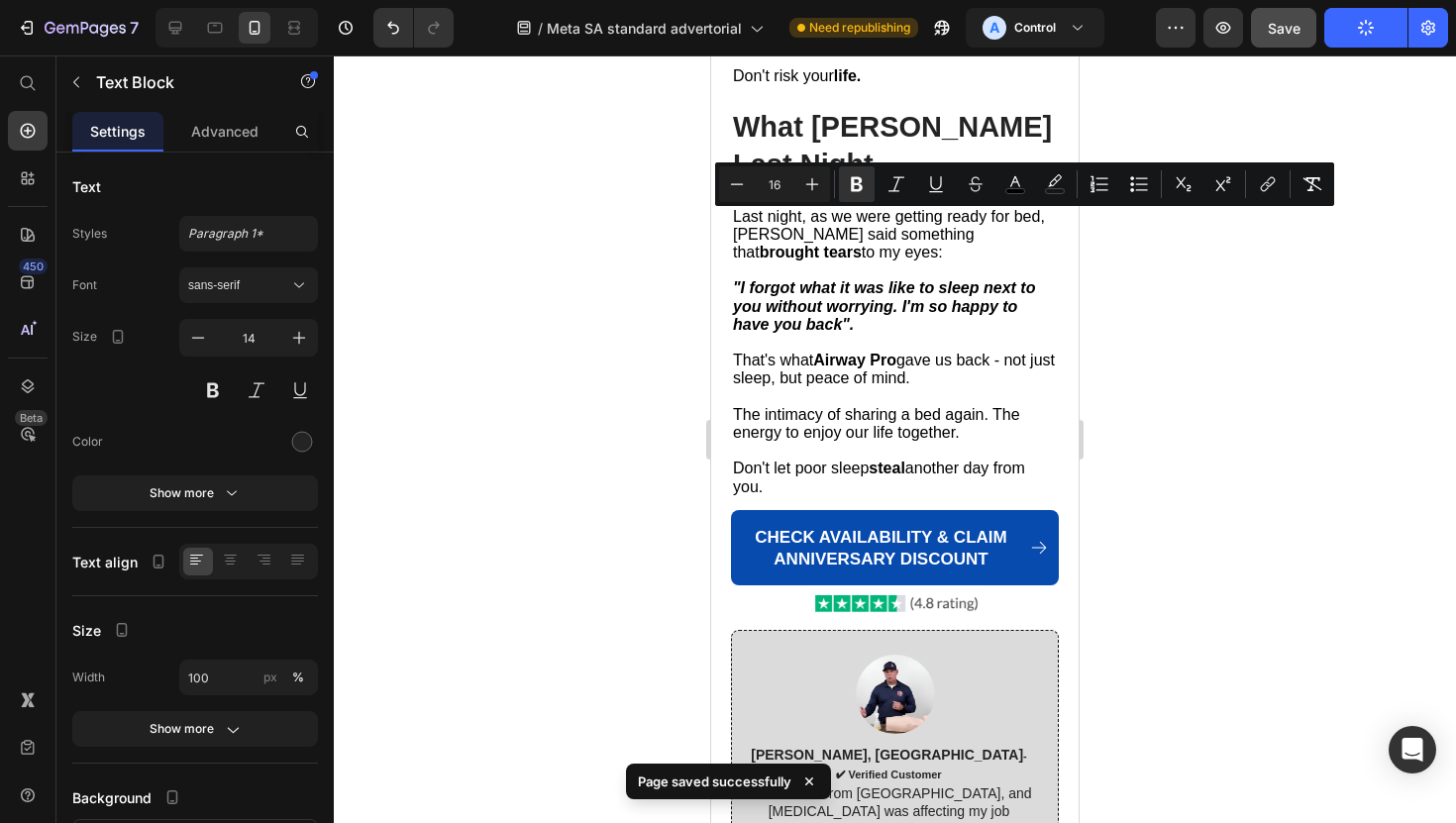 click on "Free Express Shipping in the [GEOGRAPHIC_DATA]" at bounding box center (852, -417) 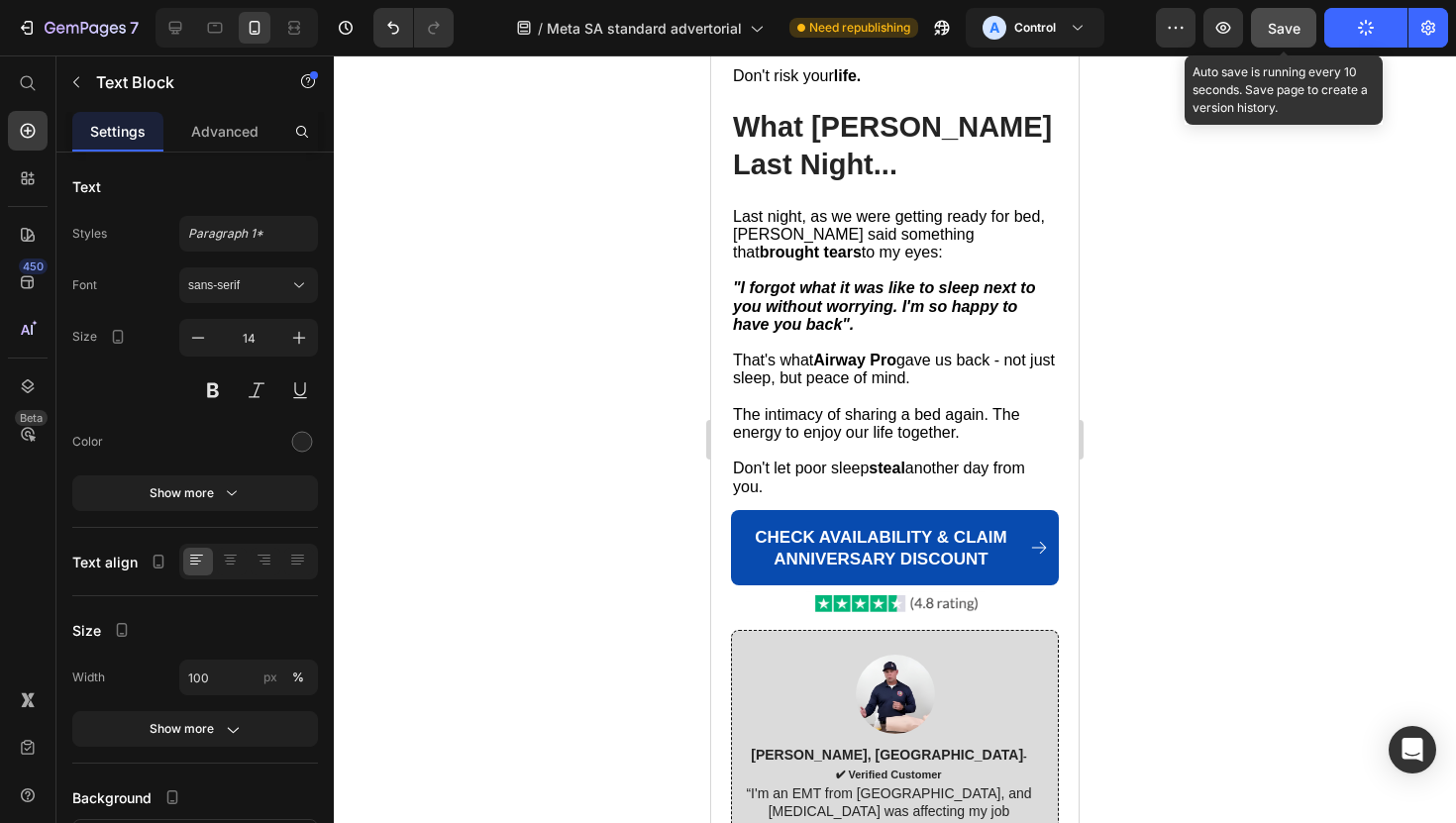 click on "Save" at bounding box center (1284, 28) 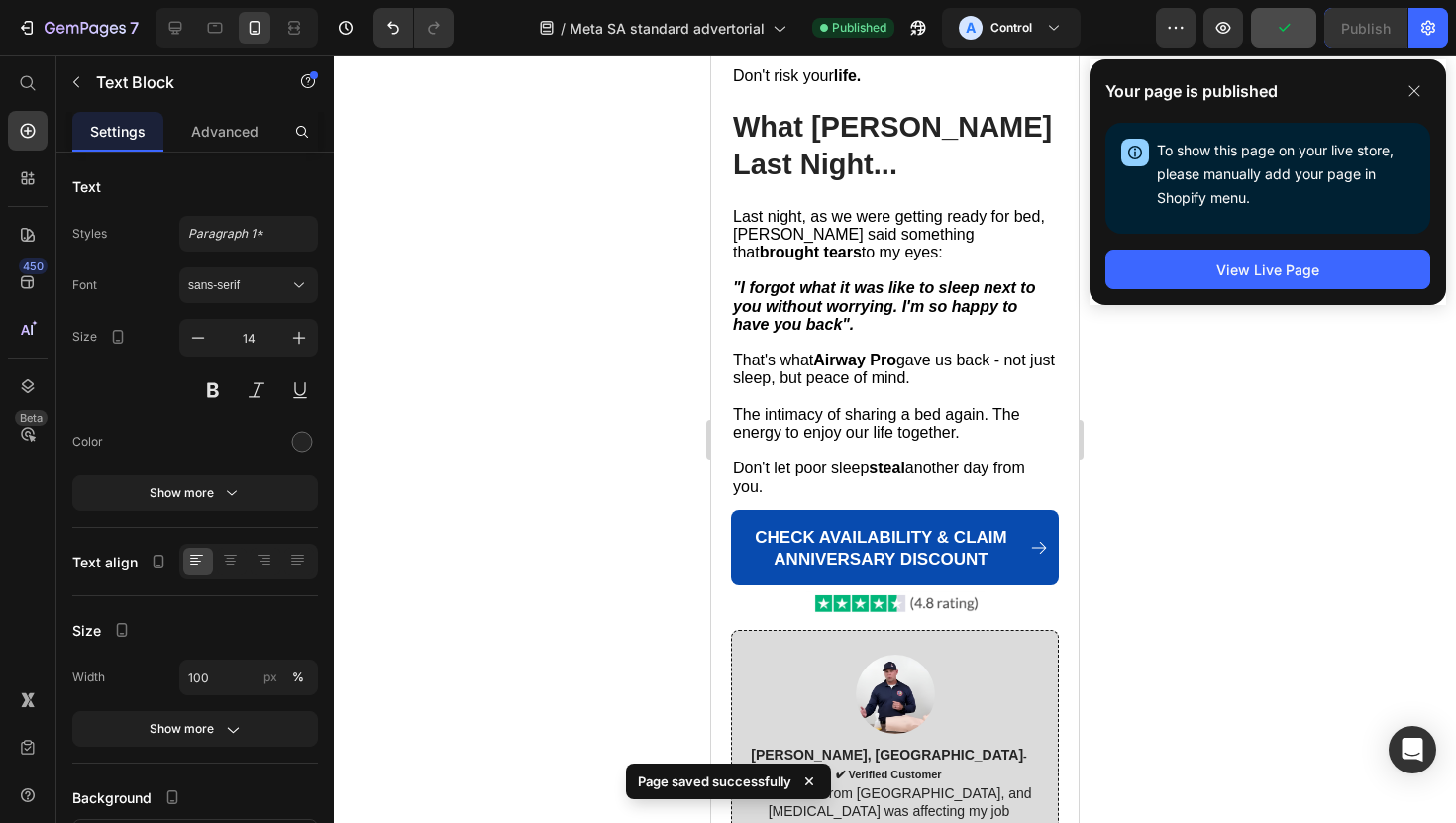 click on "Free Shipping in the [GEOGRAPHIC_DATA]" at bounding box center (819, -417) 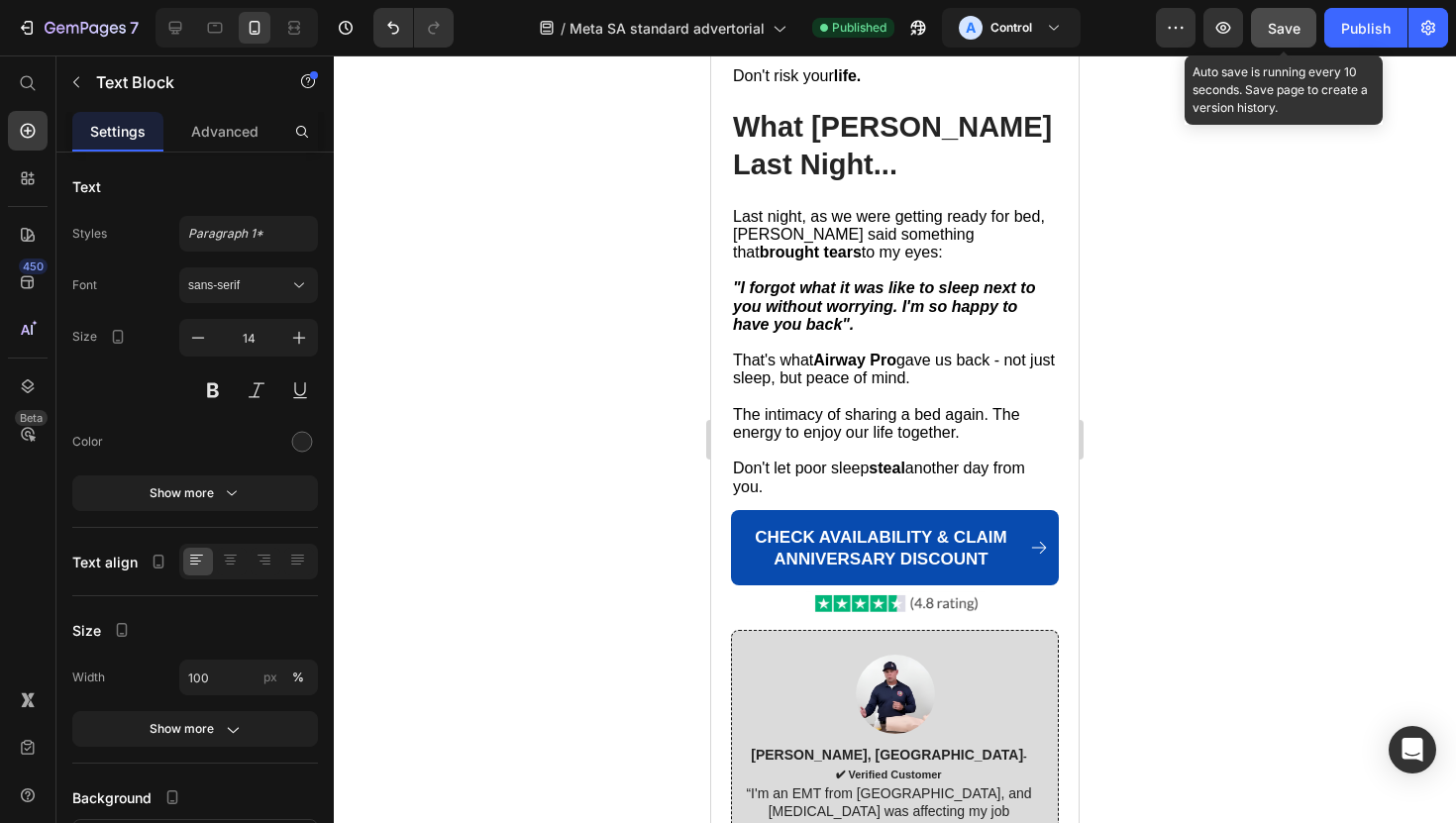 click on "Save" at bounding box center (1284, 28) 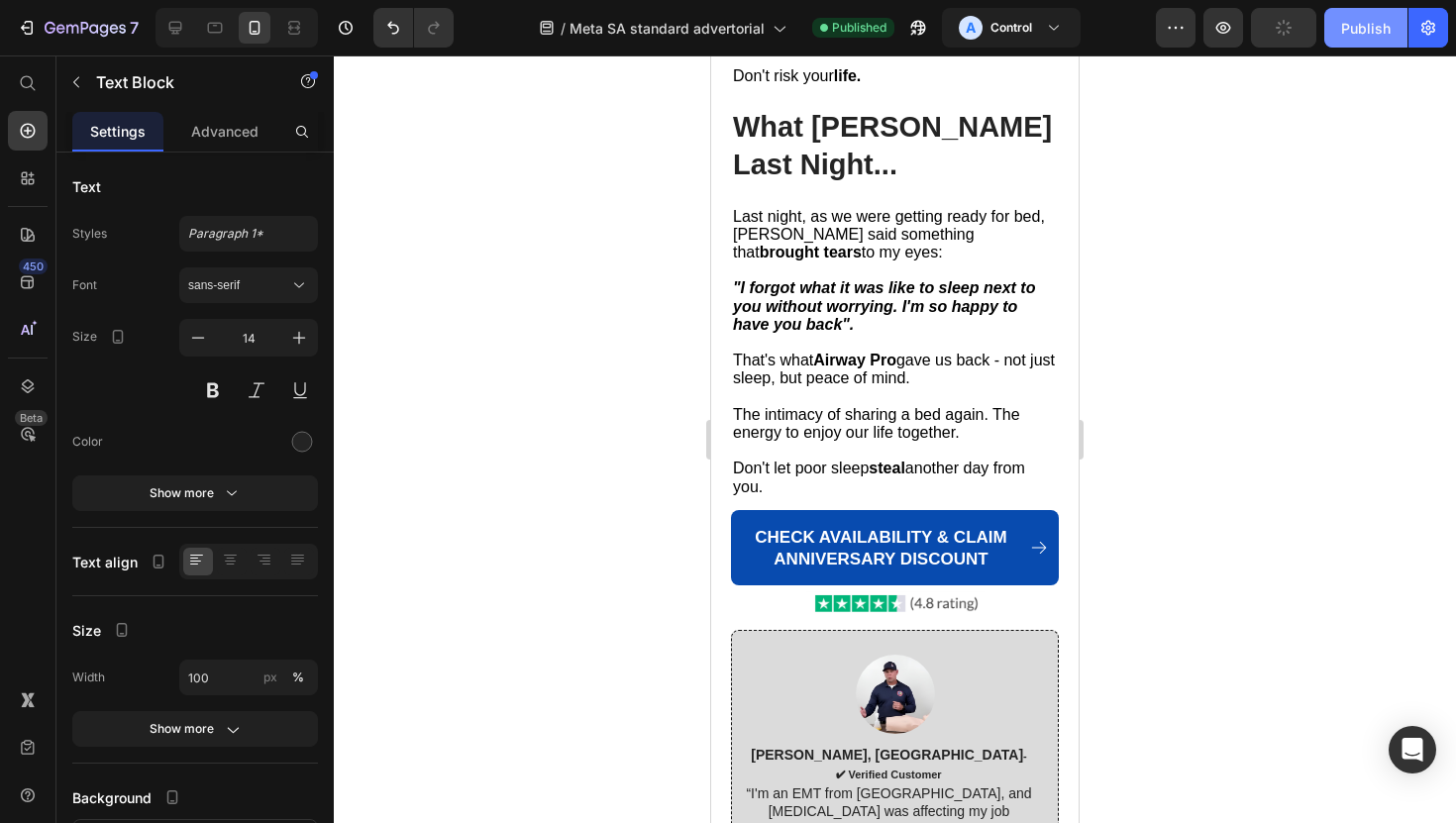 click on "Publish" at bounding box center (1366, 28) 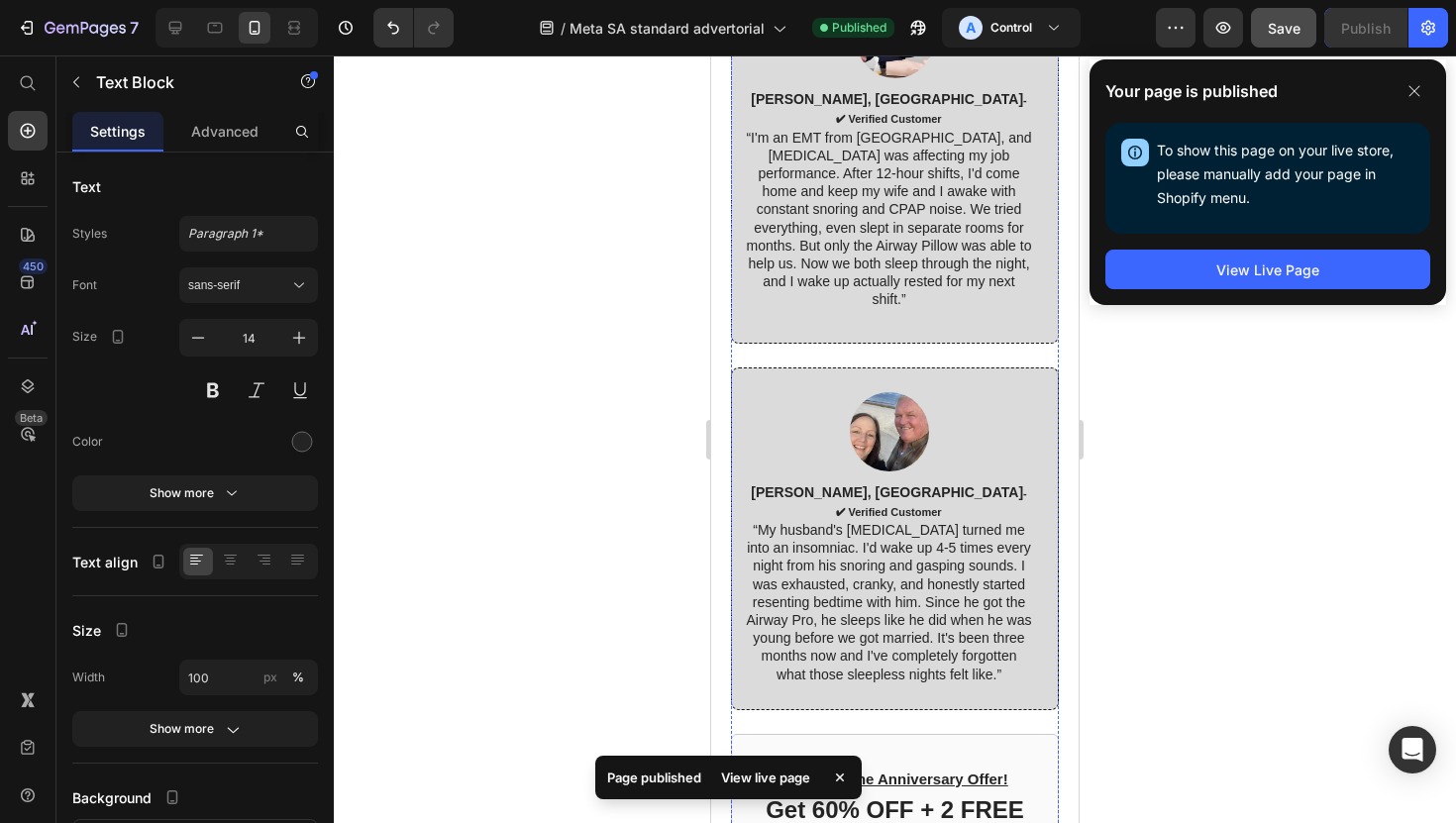 scroll, scrollTop: 12127, scrollLeft: 0, axis: vertical 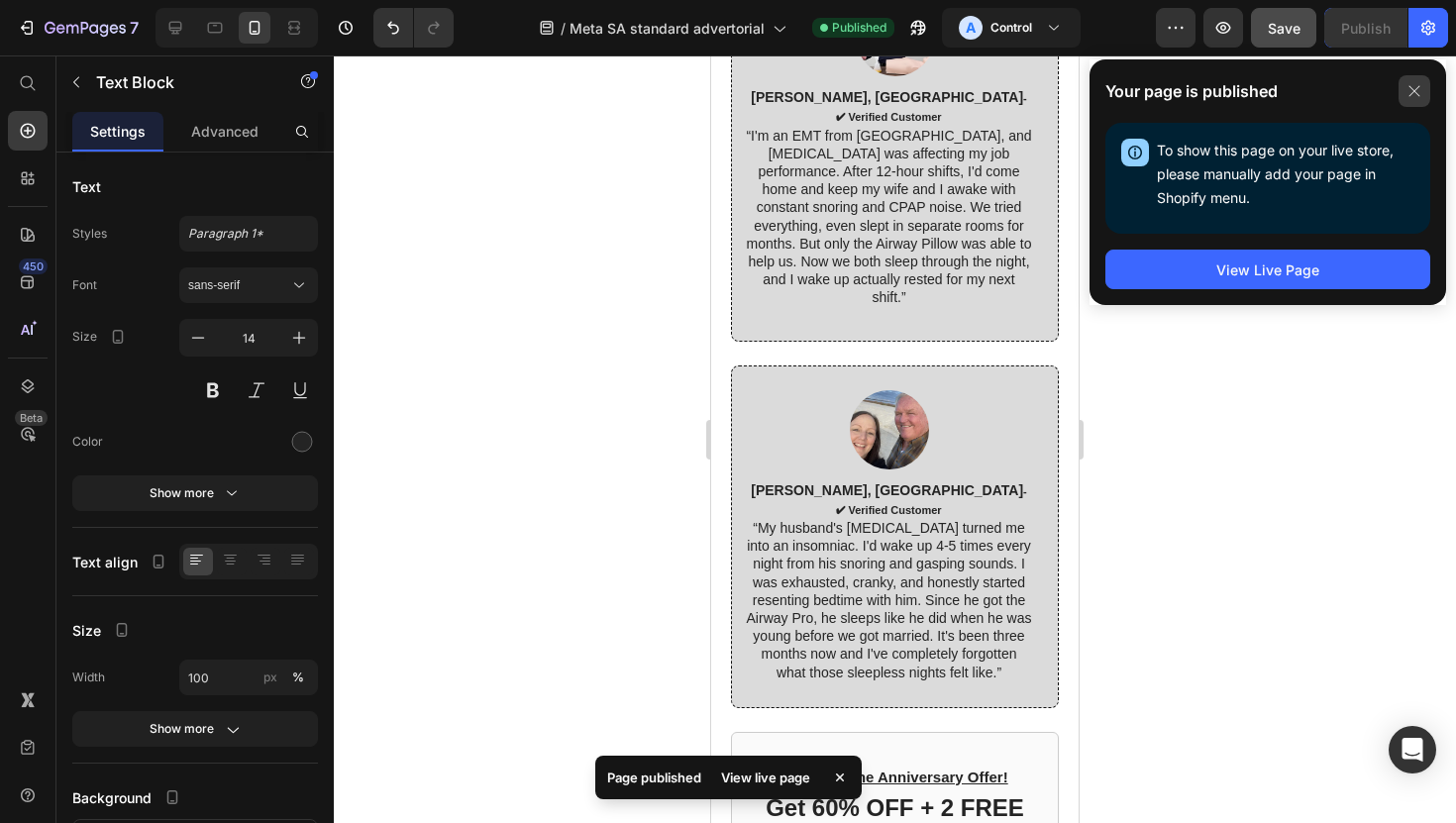 click 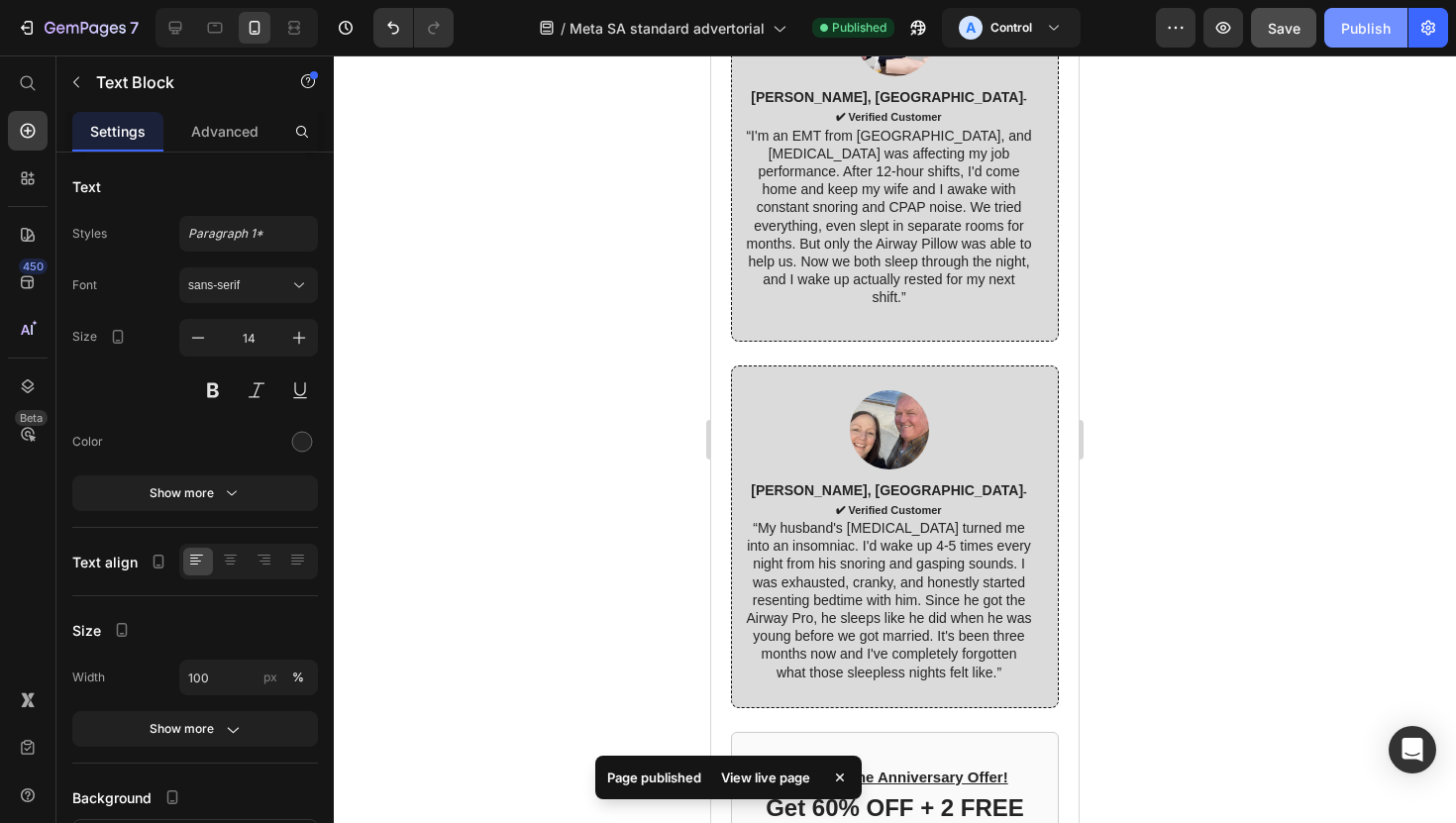 click on "Publish" at bounding box center [1366, 28] 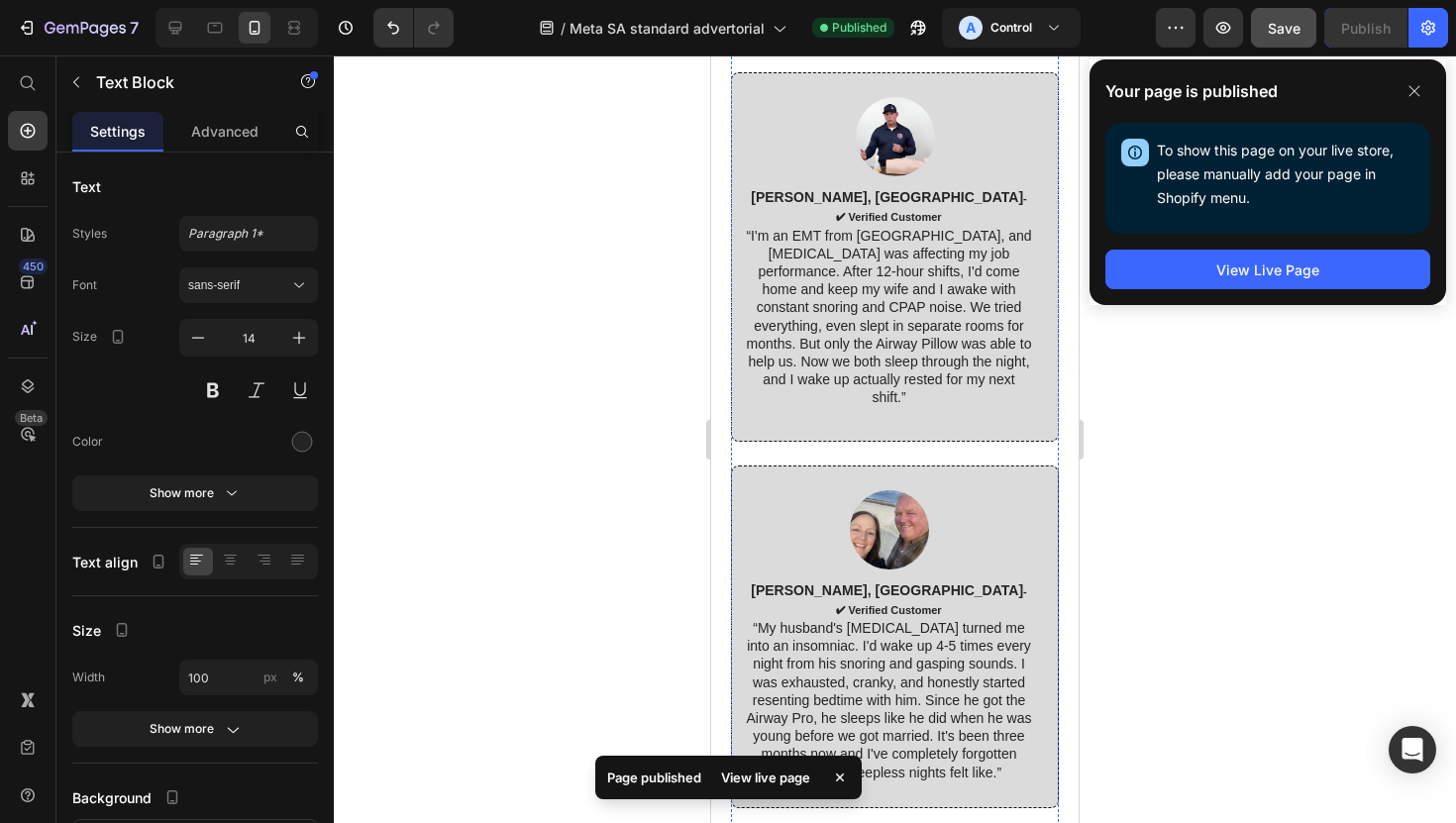 scroll, scrollTop: 11997, scrollLeft: 0, axis: vertical 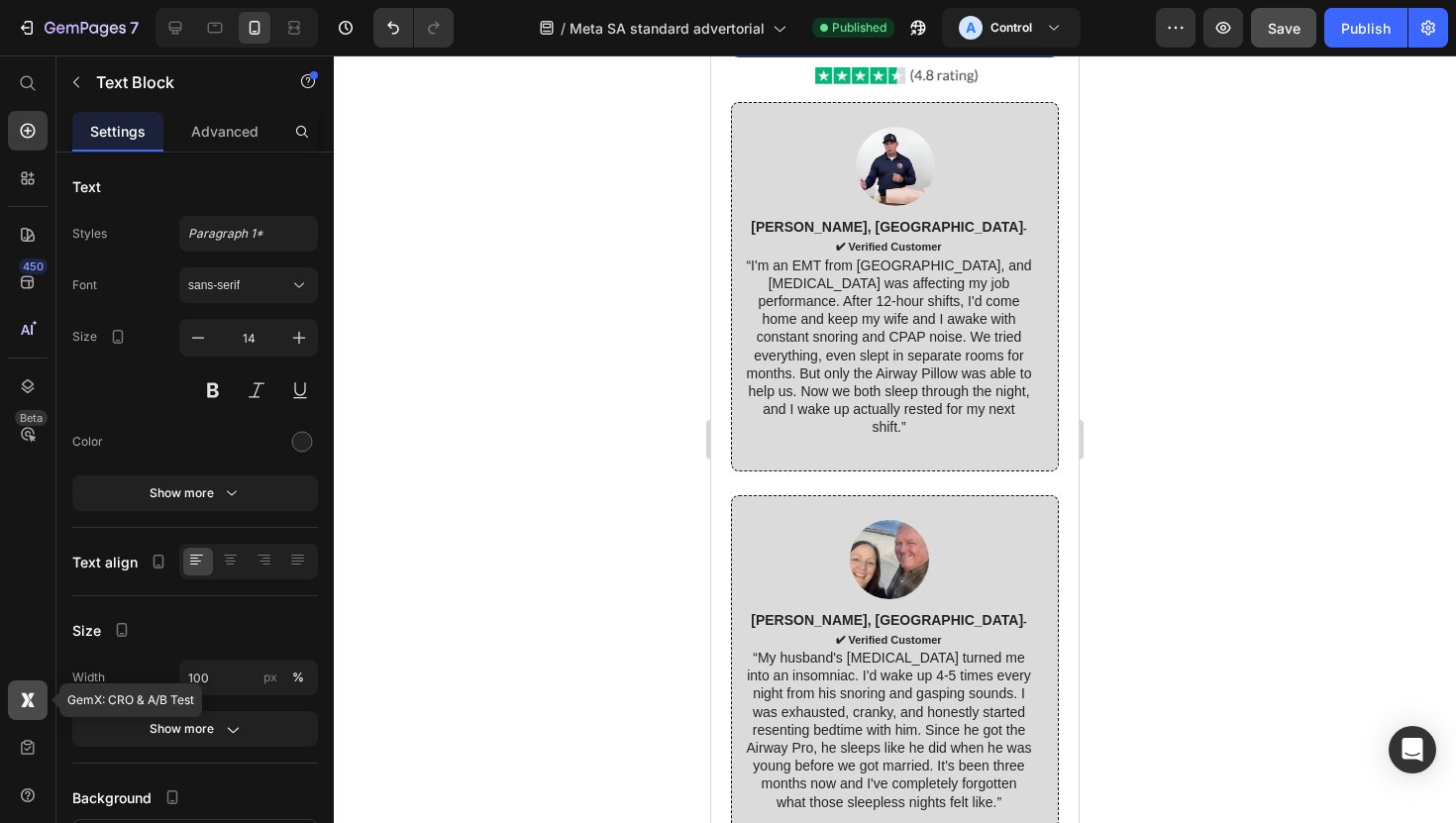 click 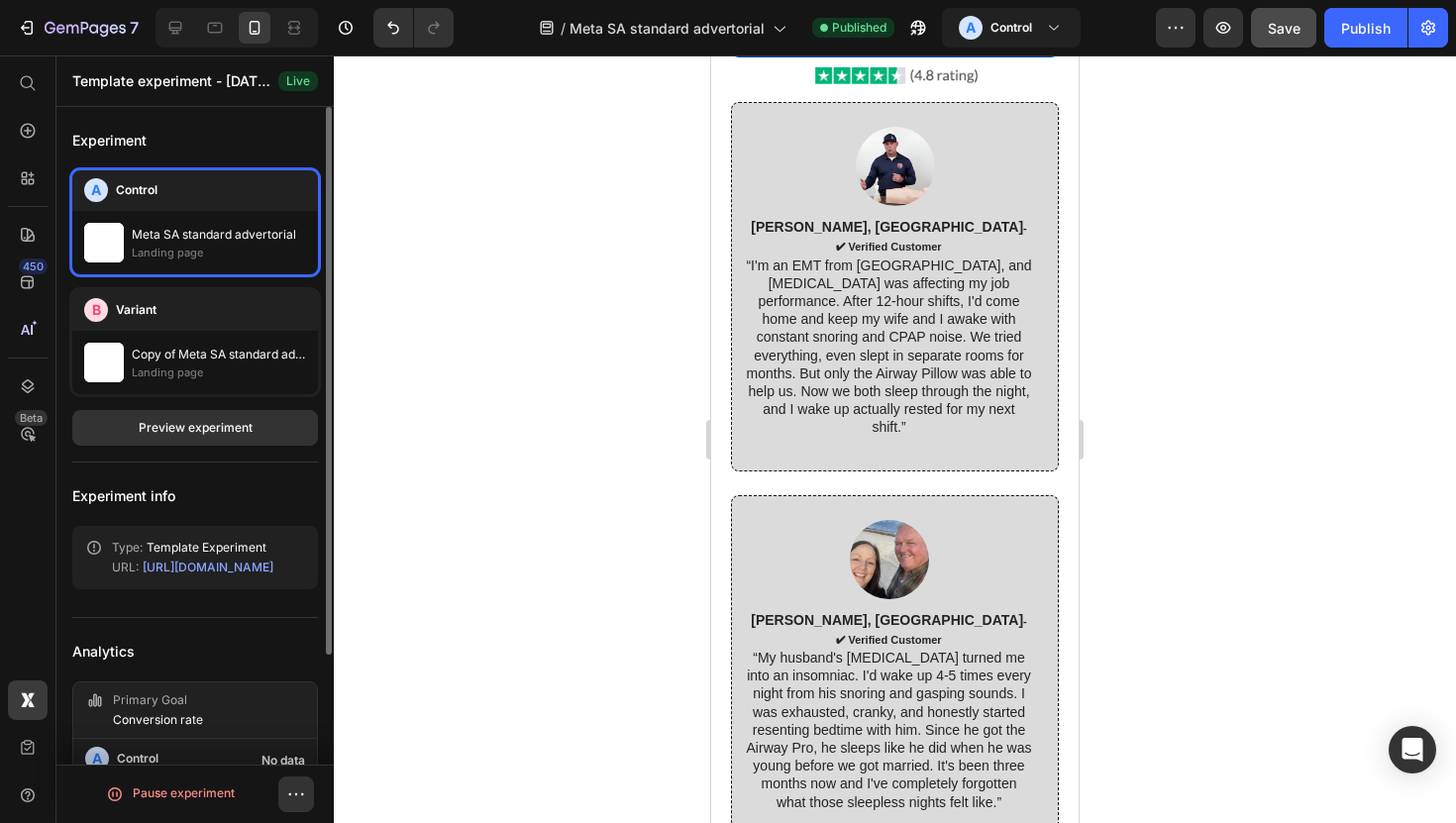 scroll, scrollTop: 131, scrollLeft: 0, axis: vertical 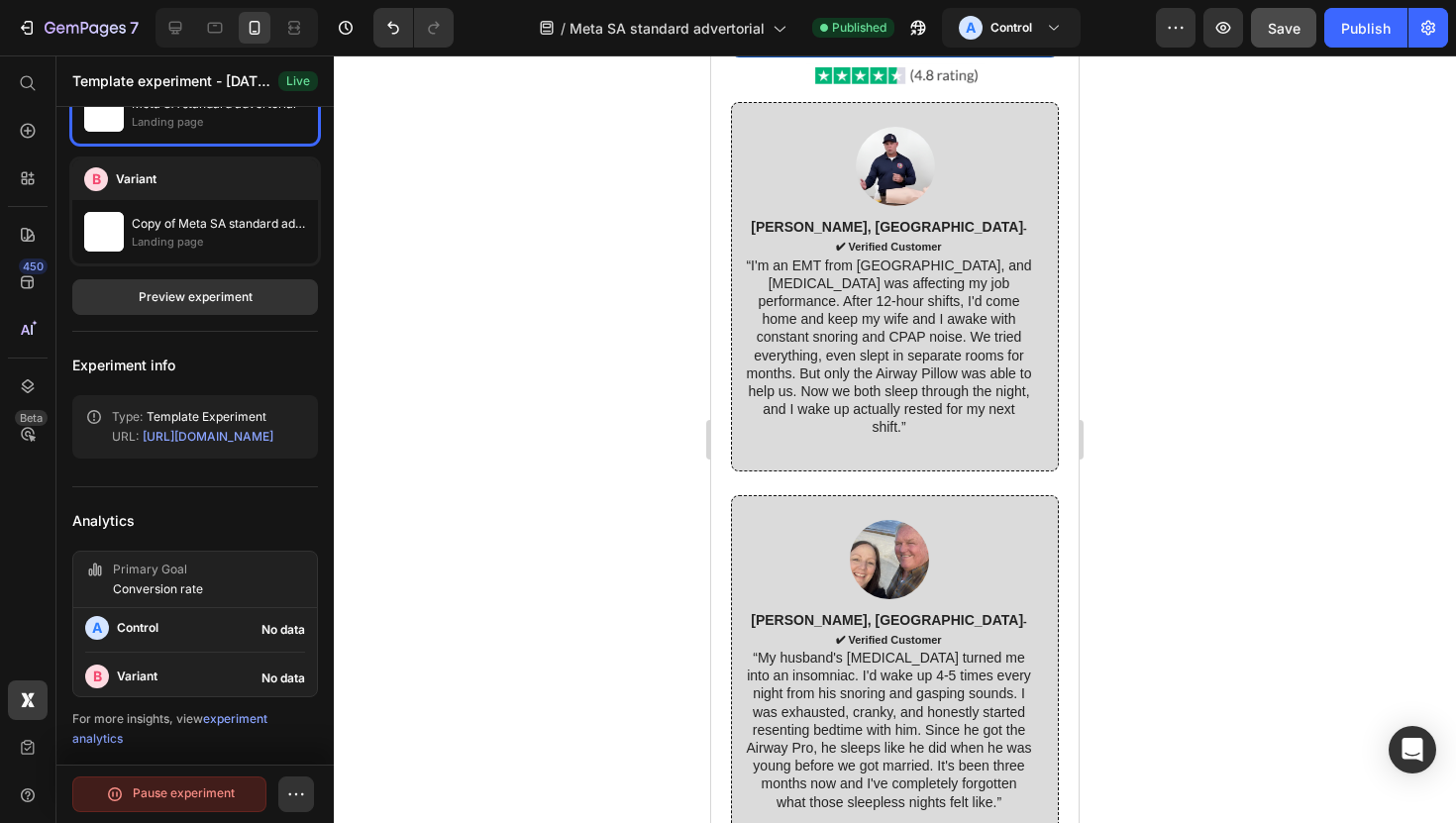 click on "Pause experiment" 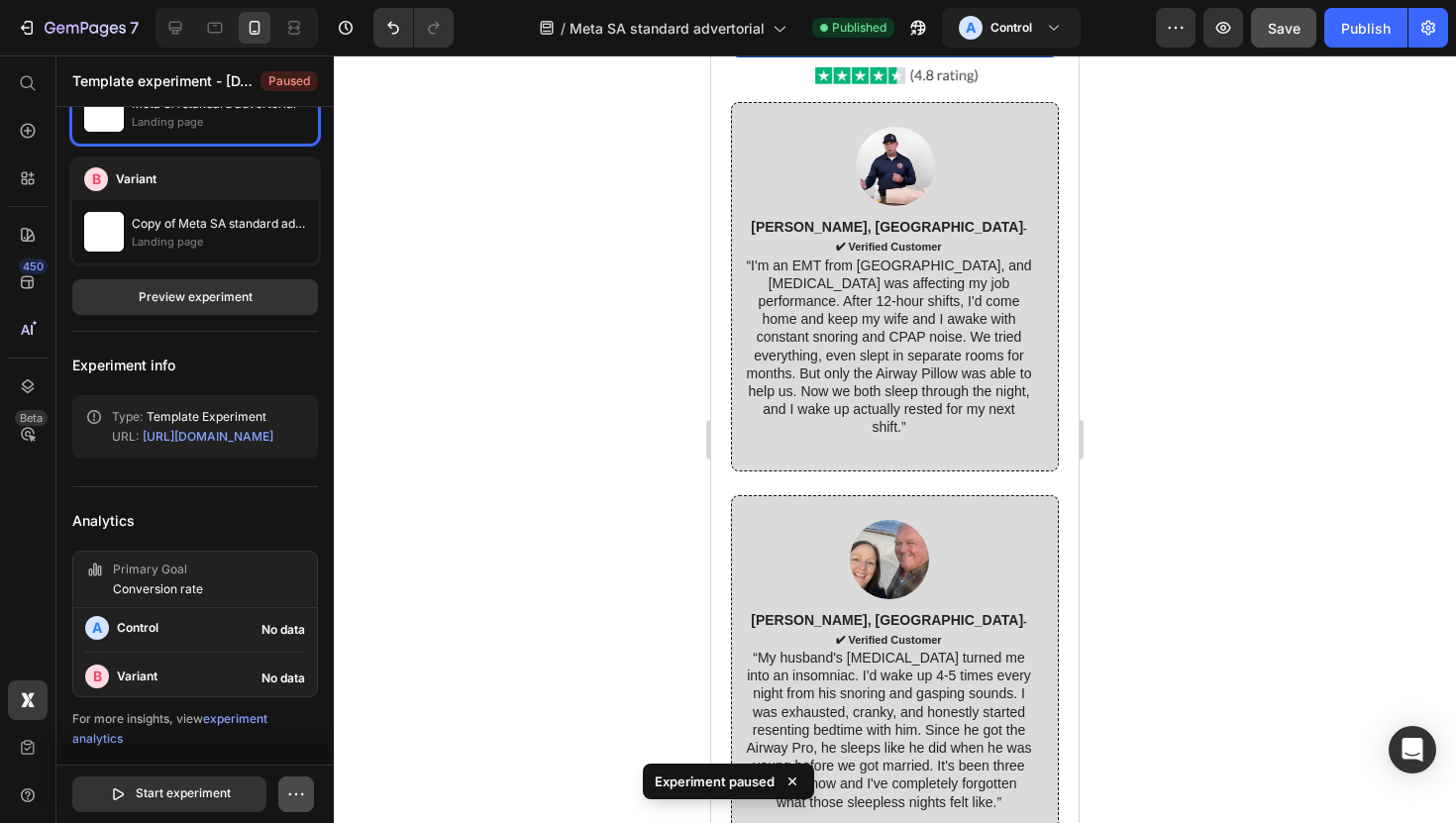 click 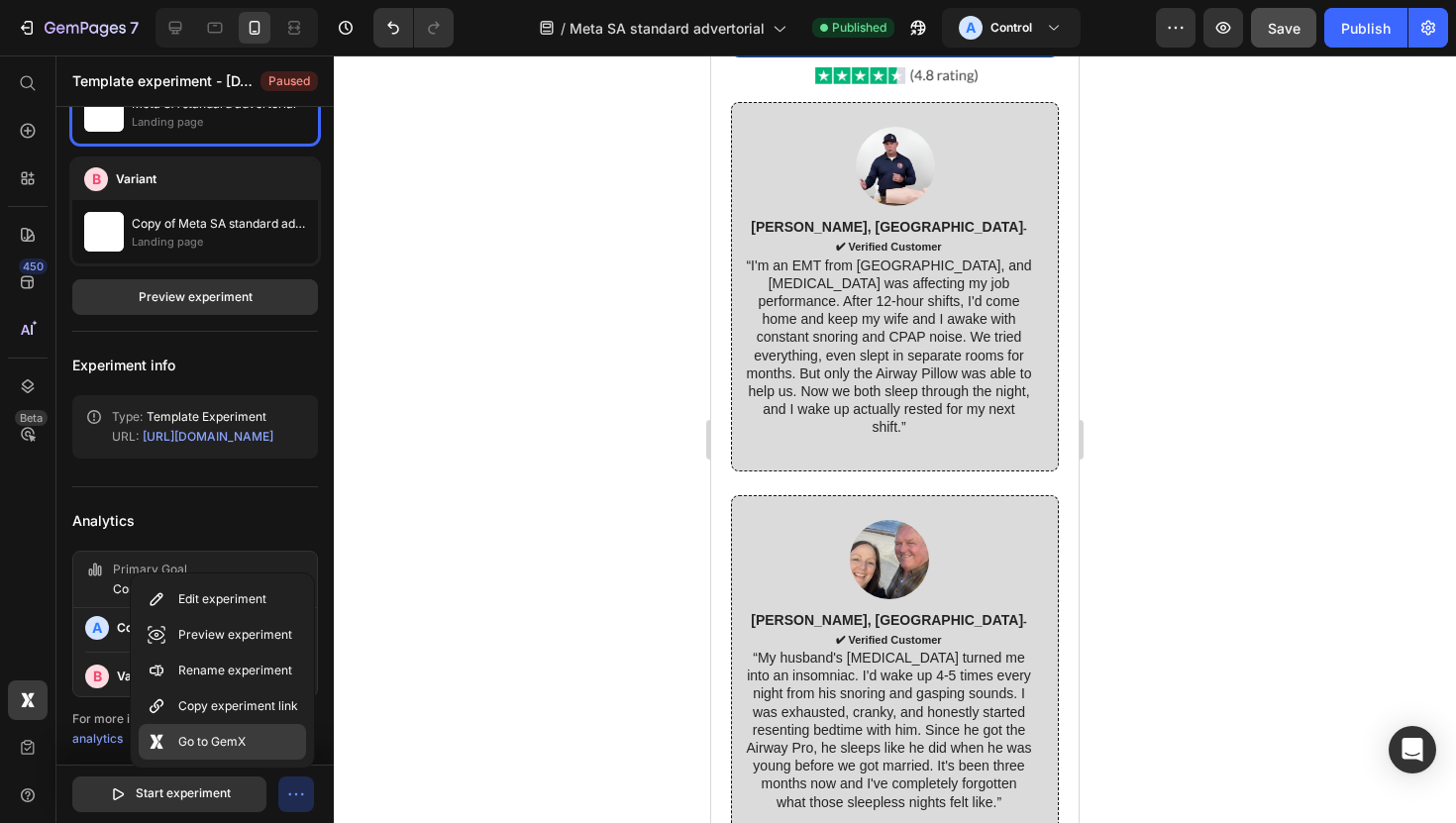 click on "Go to GemX" 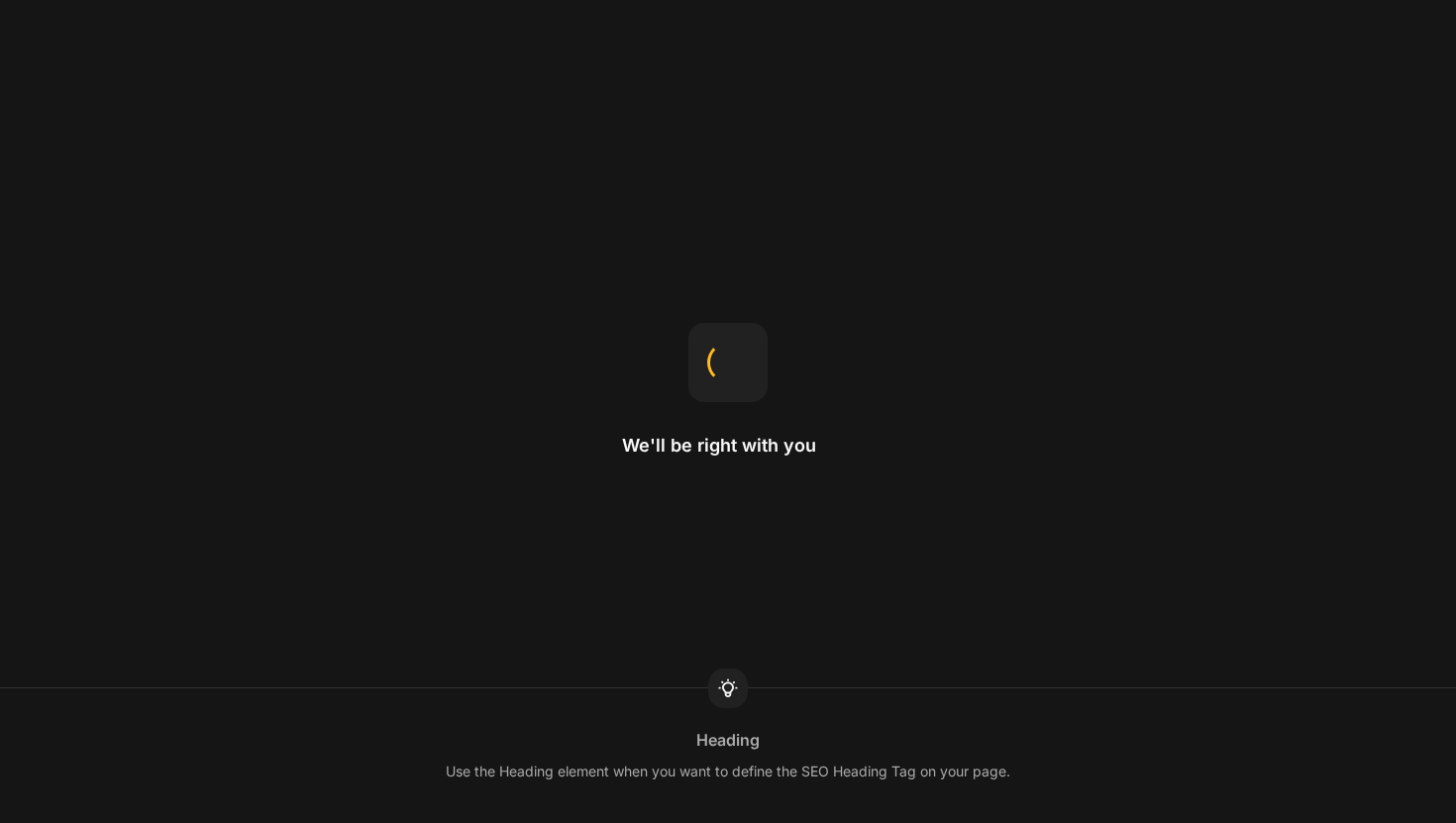 scroll, scrollTop: 0, scrollLeft: 0, axis: both 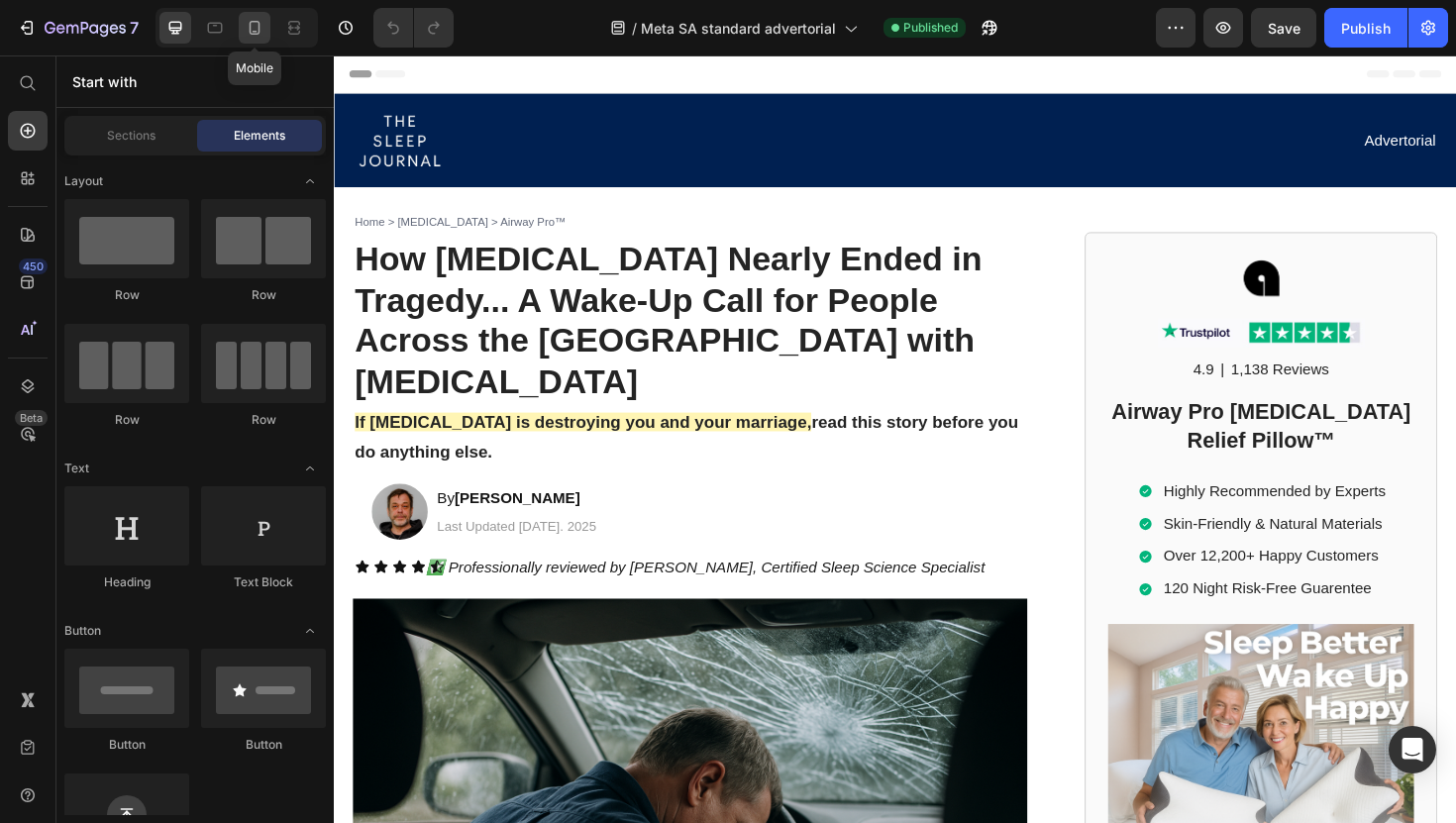 click 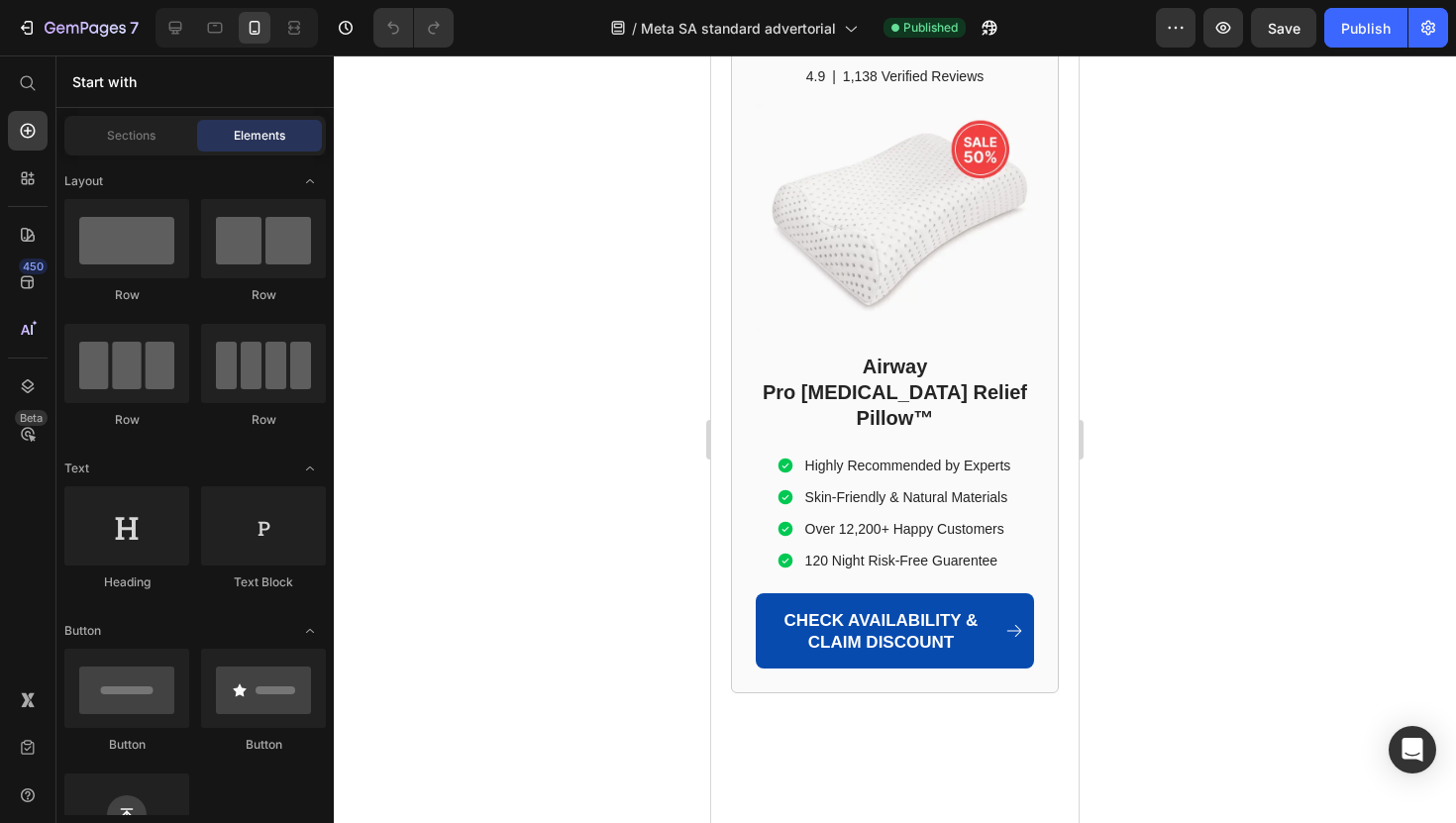scroll, scrollTop: 12116, scrollLeft: 0, axis: vertical 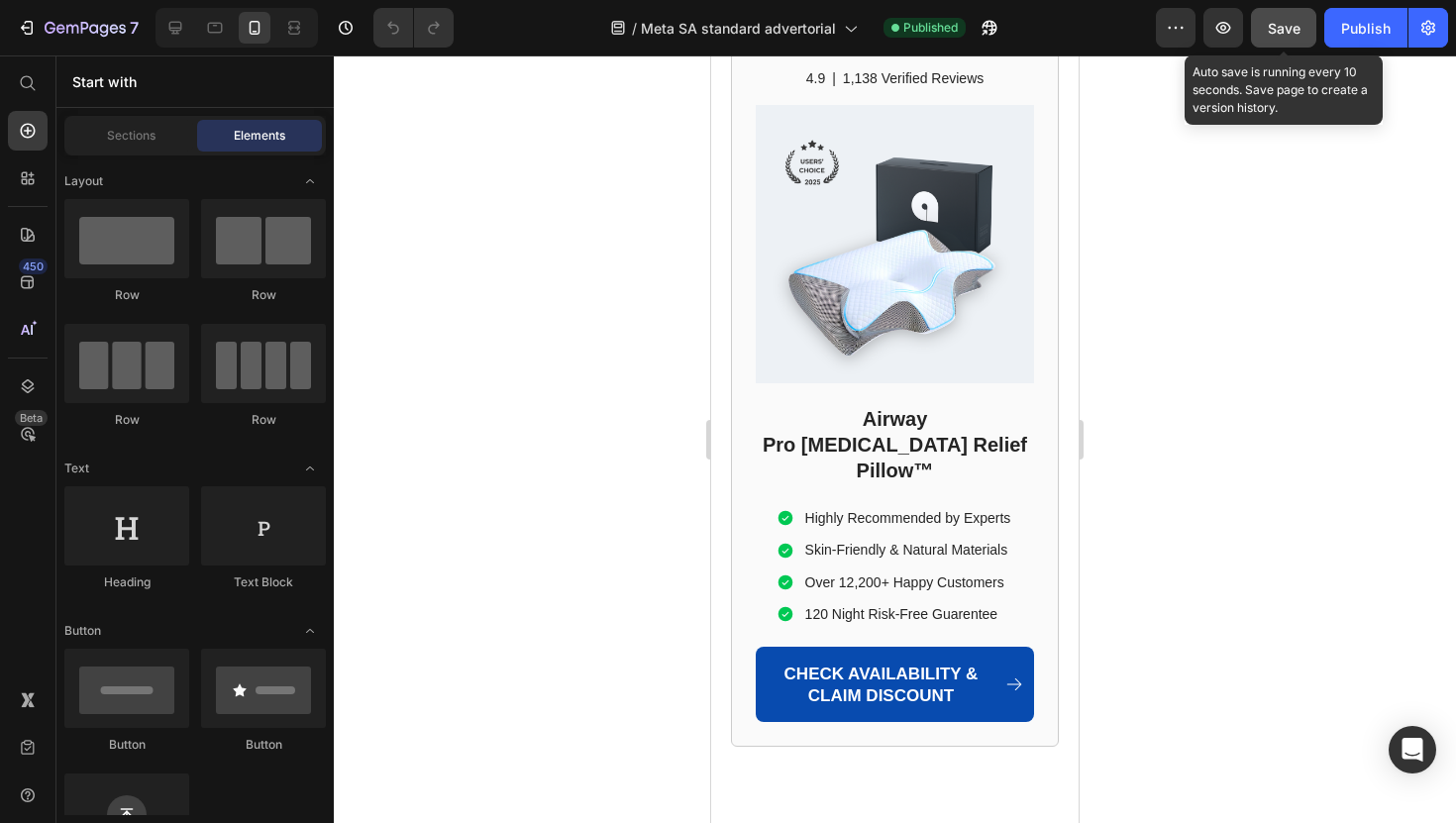 click on "Save" at bounding box center [1284, 28] 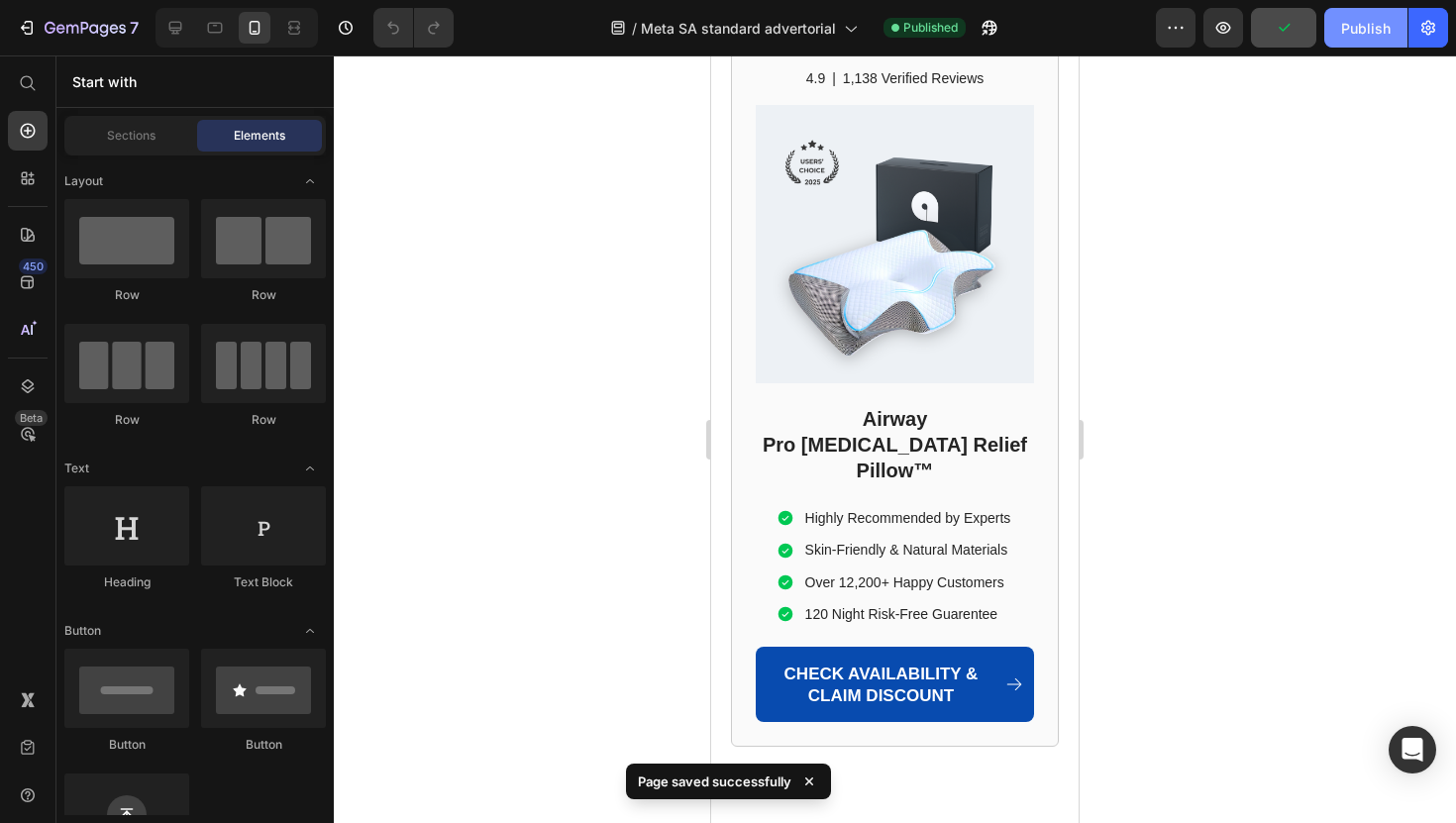 click on "Publish" 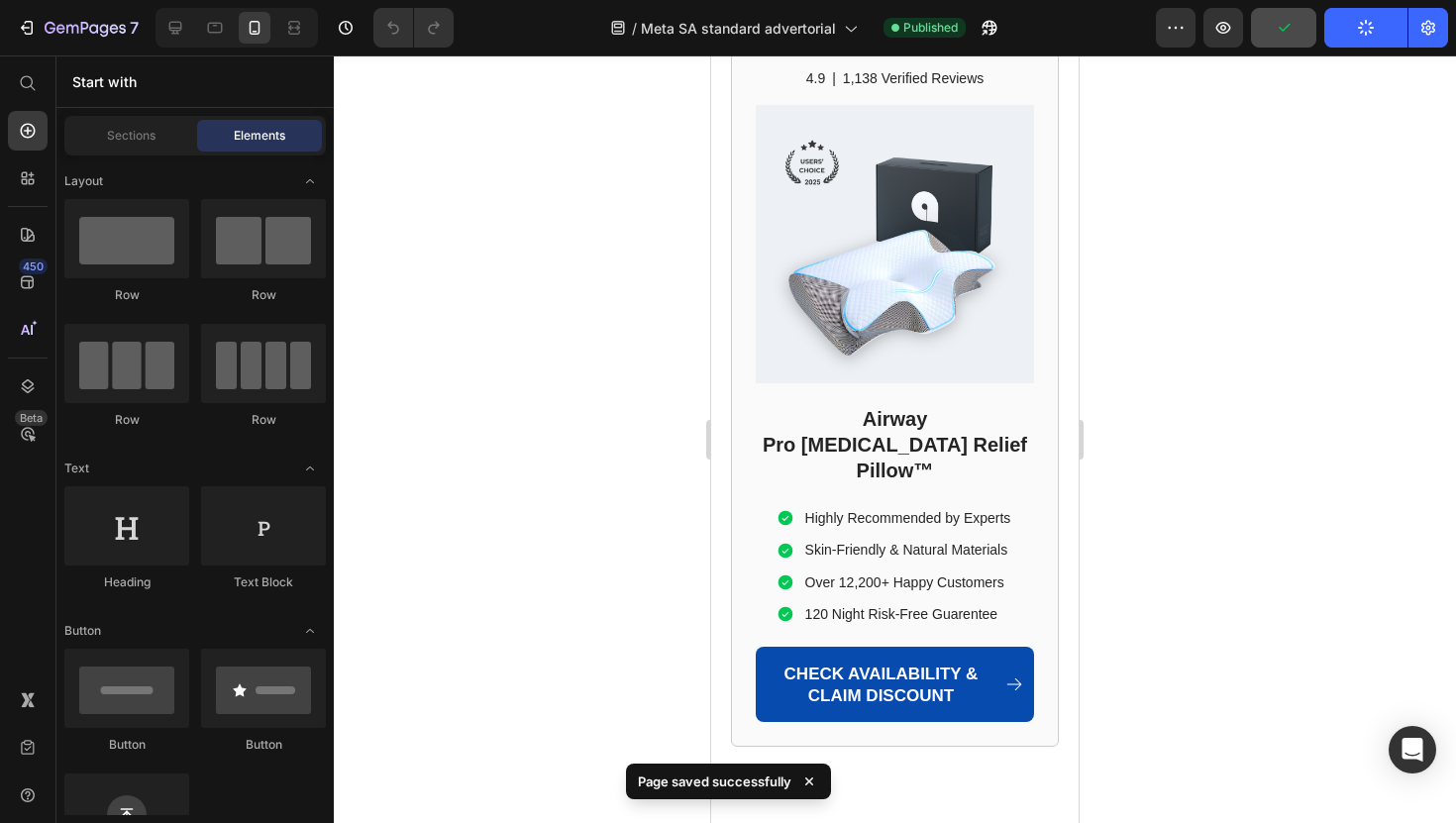 click on "The intimacy of sharing a bed again. The energy to enjoy our life together." at bounding box center (877, -1042) 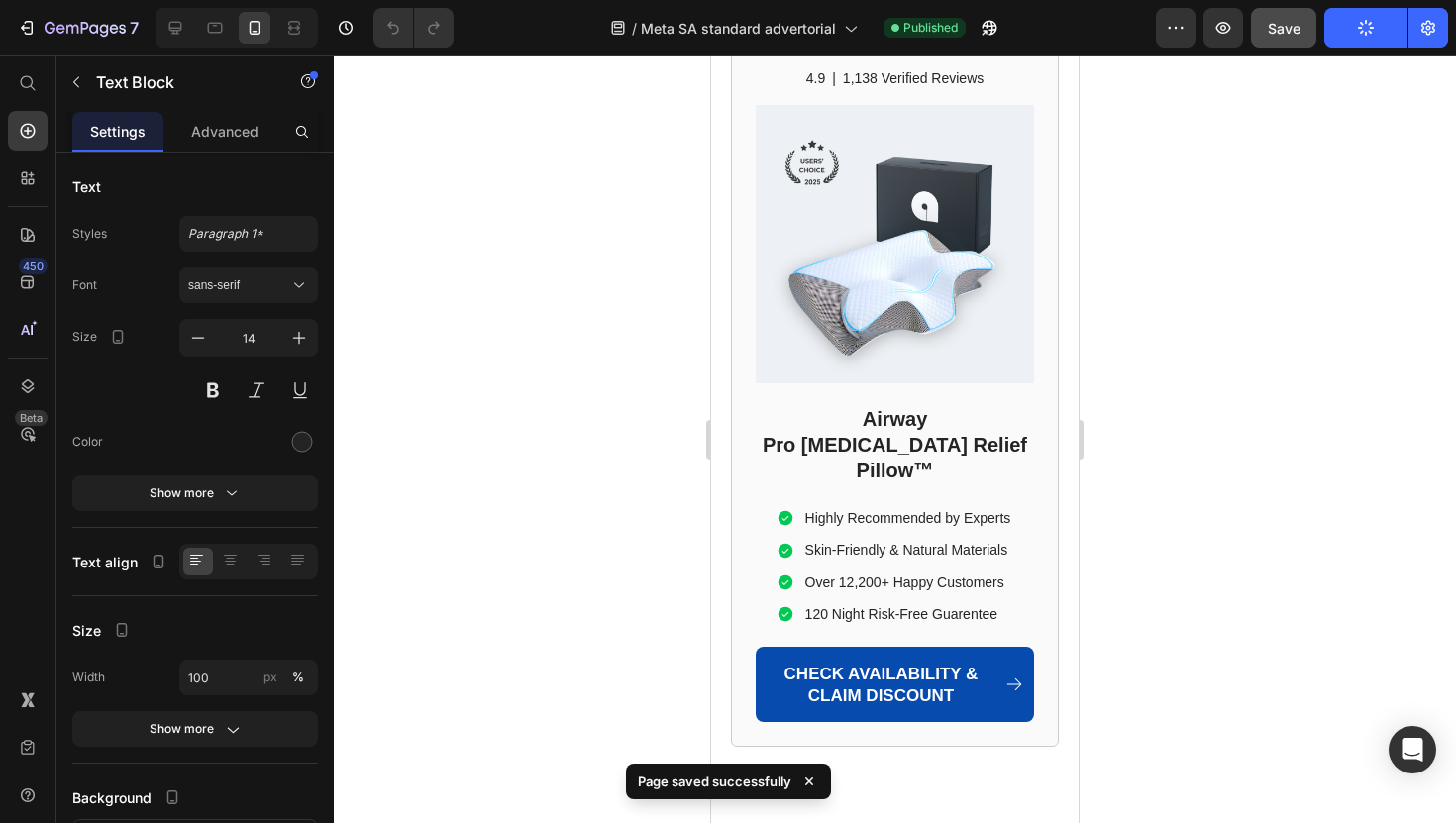 click on "The intimacy of sharing a bed again. The energy to enjoy our life together." at bounding box center [877, -1042] 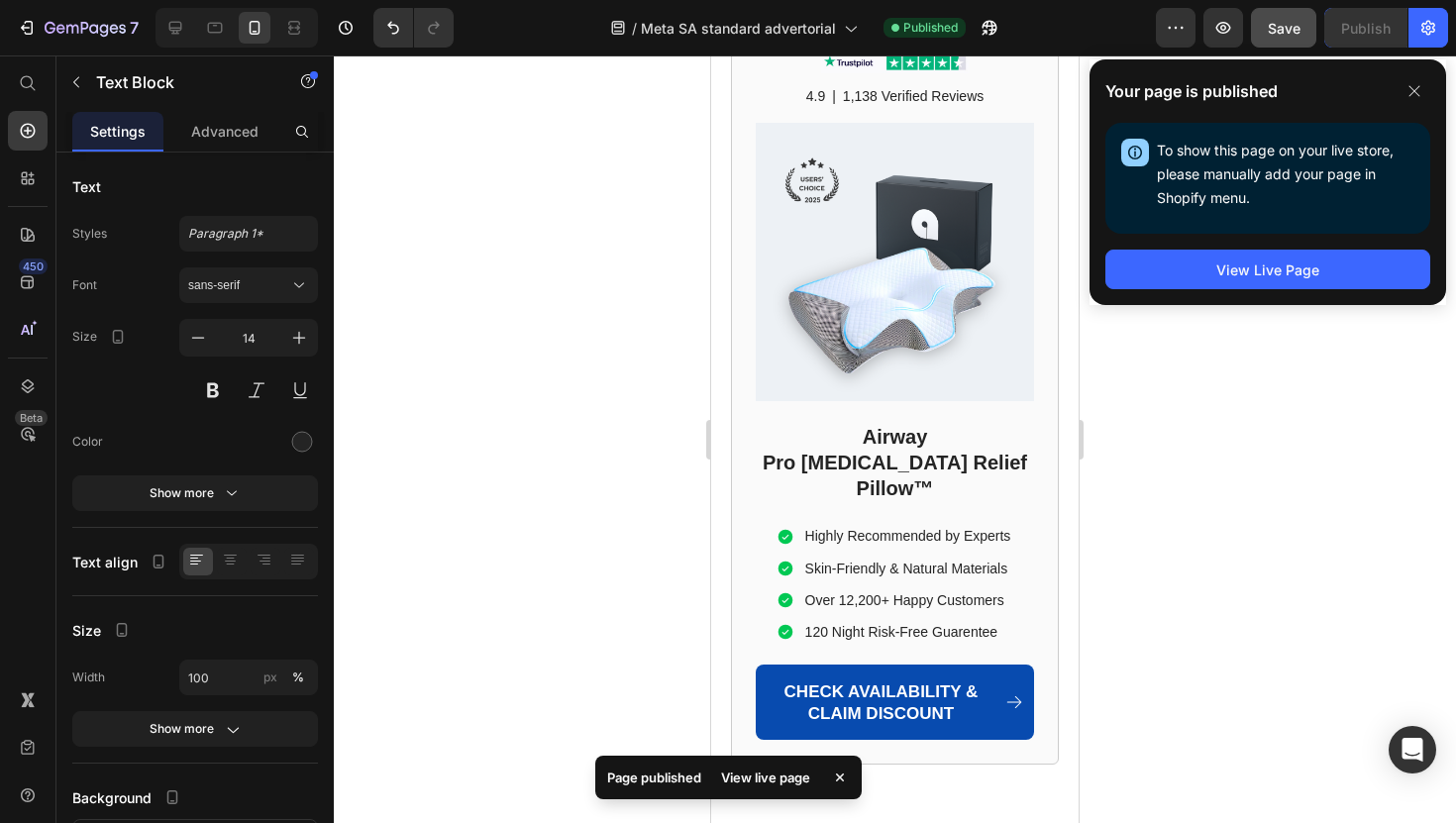 drag, startPoint x: 766, startPoint y: 447, endPoint x: 812, endPoint y: 448, distance: 46.010868 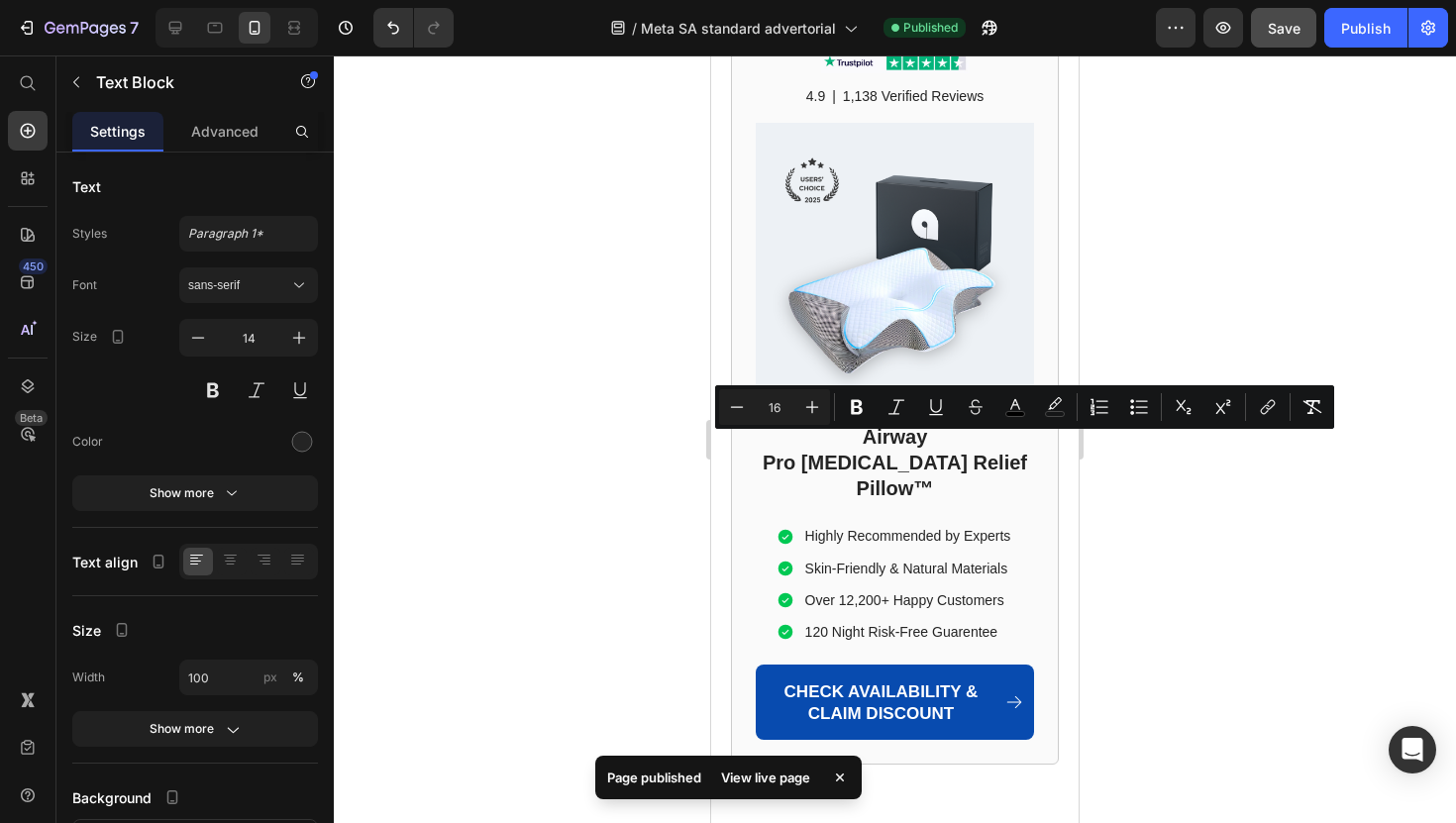 drag, startPoint x: 832, startPoint y: 446, endPoint x: 1009, endPoint y: 453, distance: 177.13836 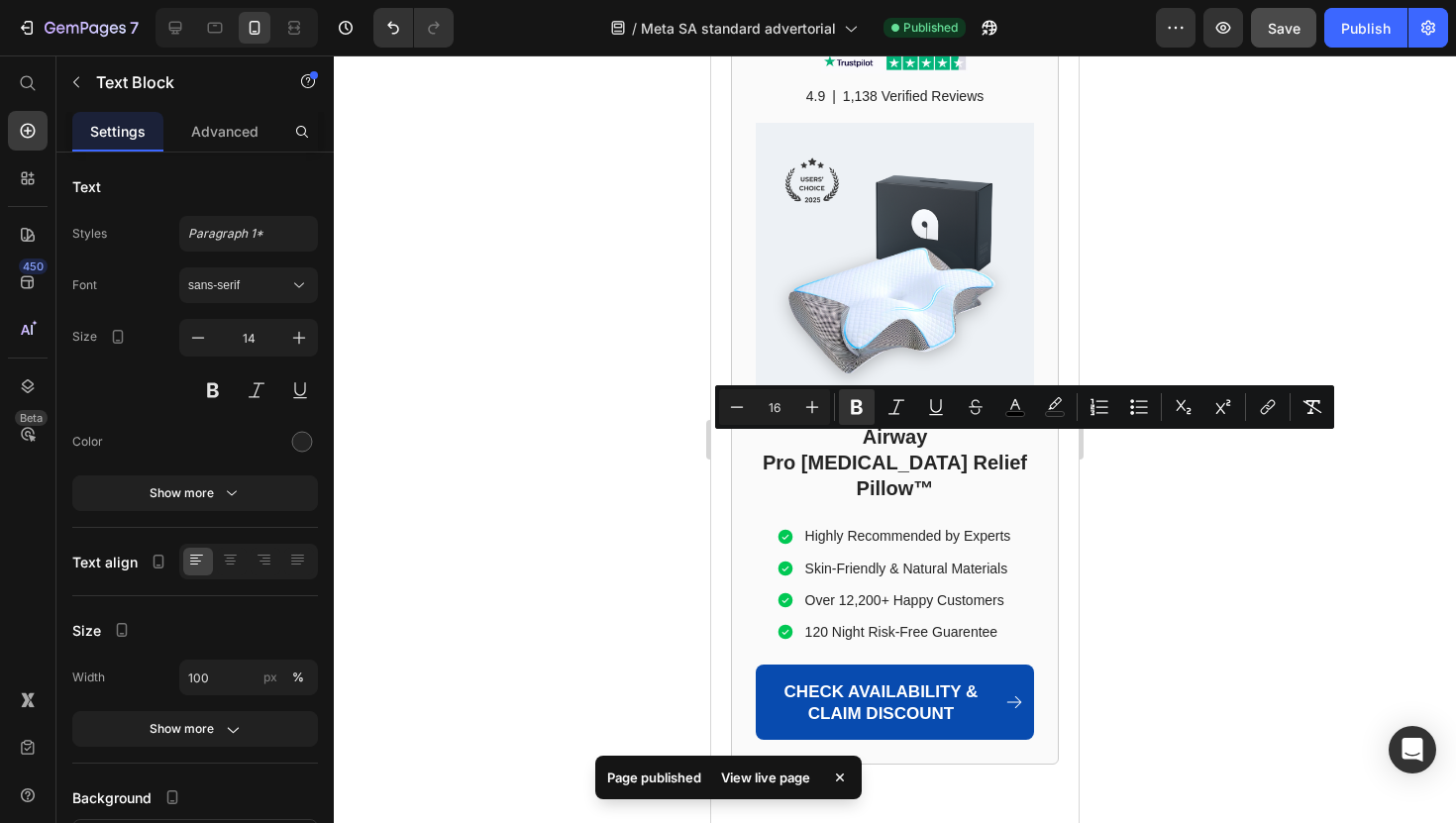 click on "enjoy our life together." at bounding box center (916, -1014) 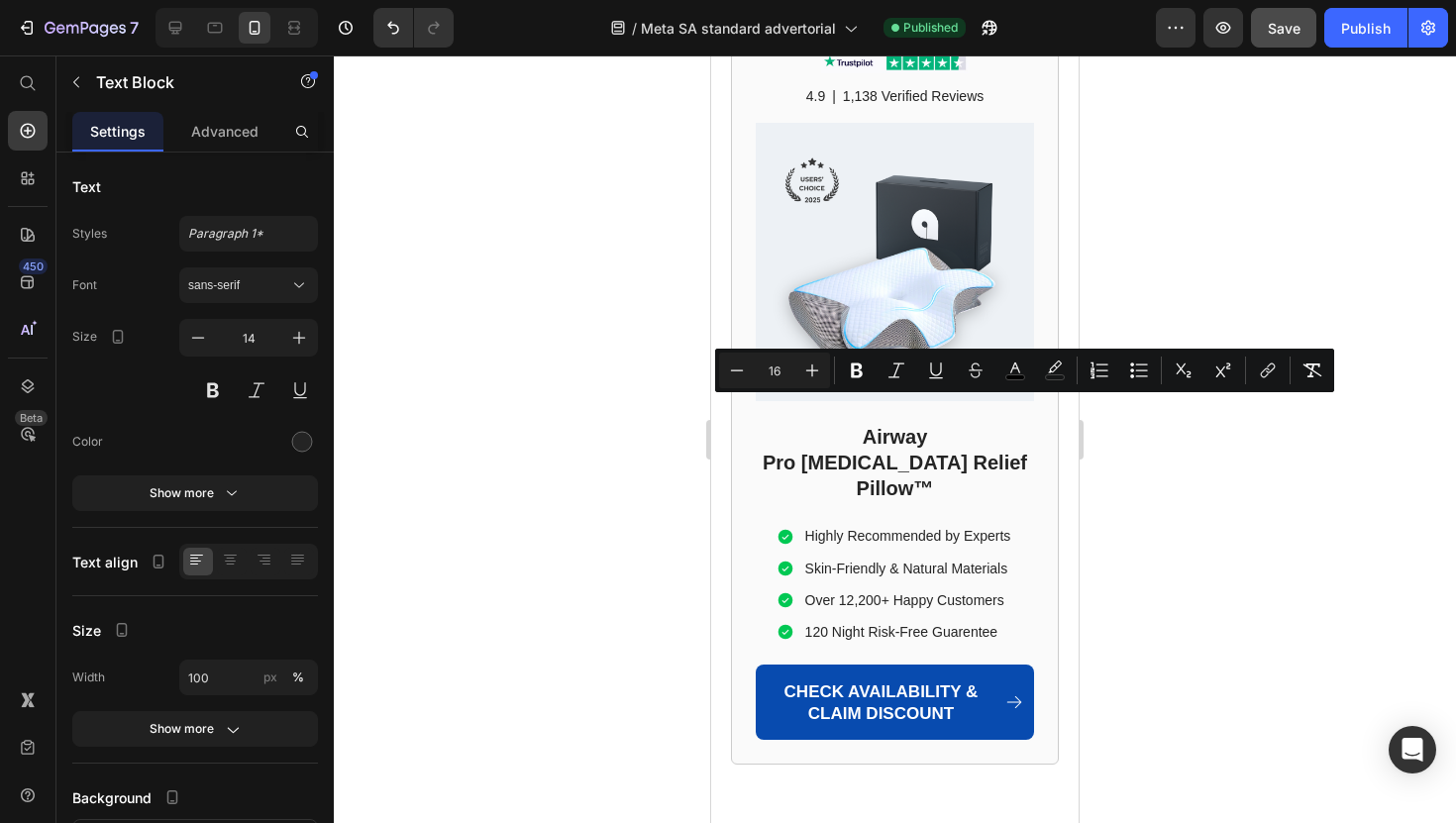 drag, startPoint x: 846, startPoint y: 408, endPoint x: 1051, endPoint y: 408, distance: 205 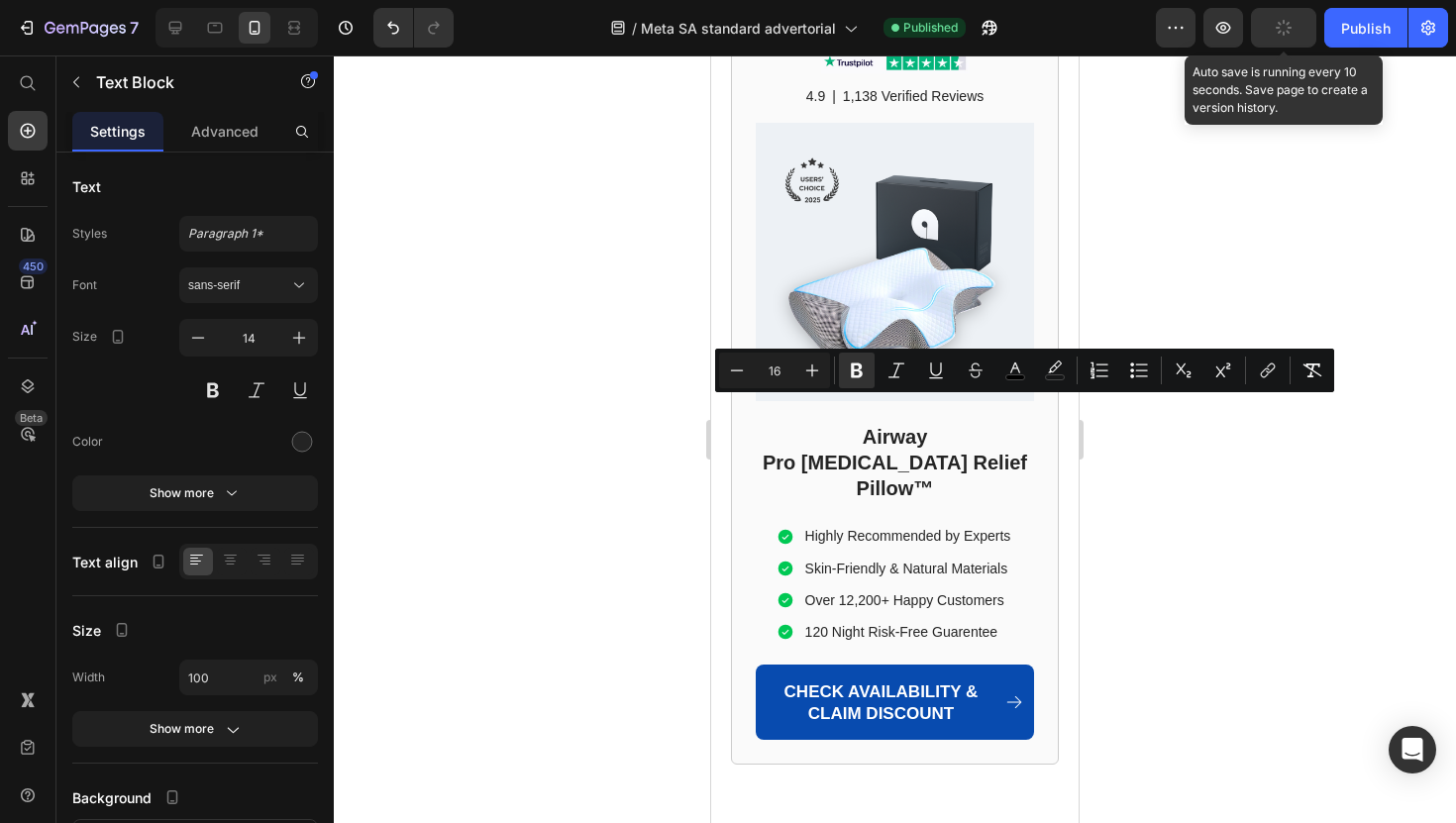 click 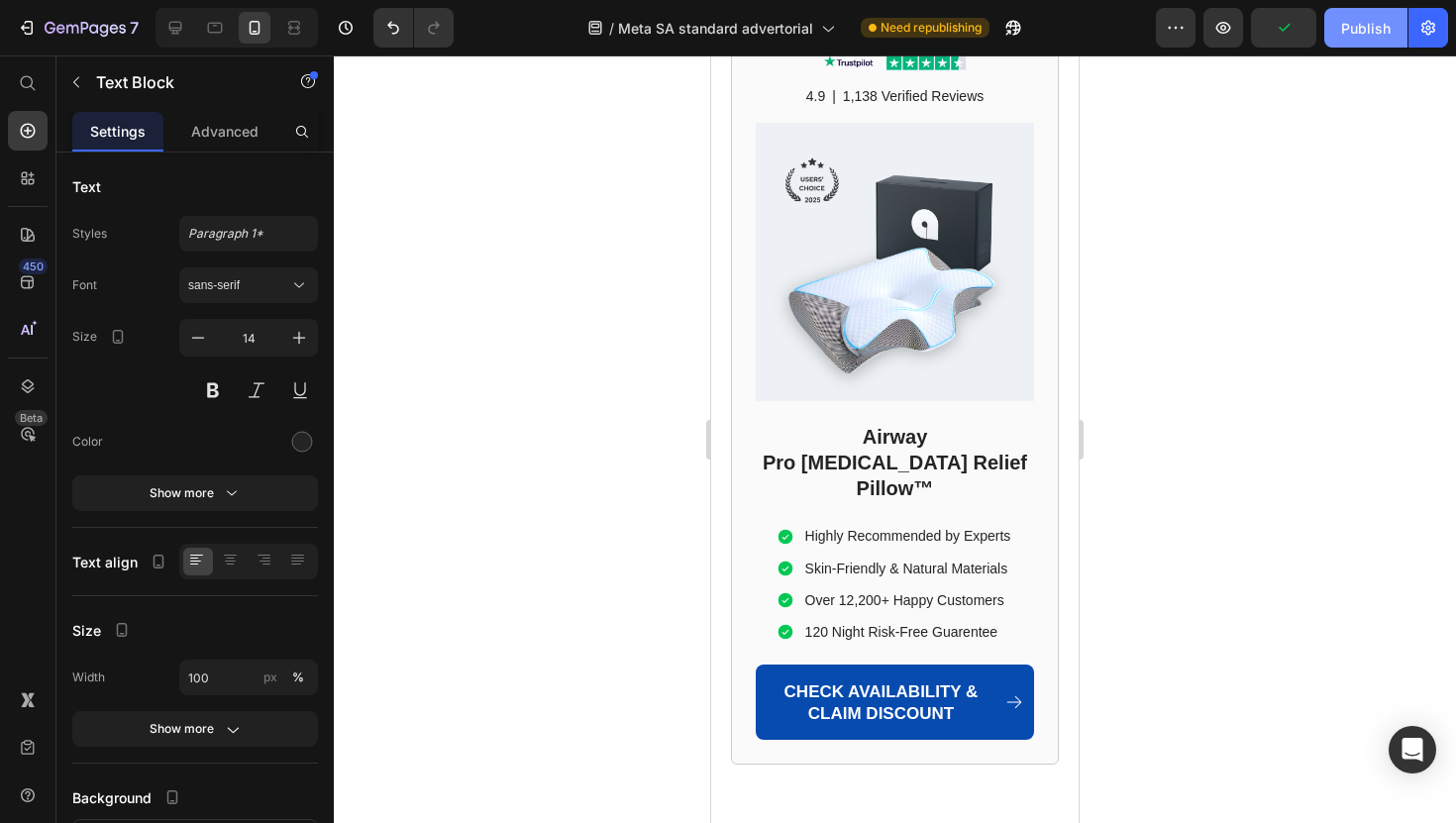 click on "Publish" at bounding box center [1366, 28] 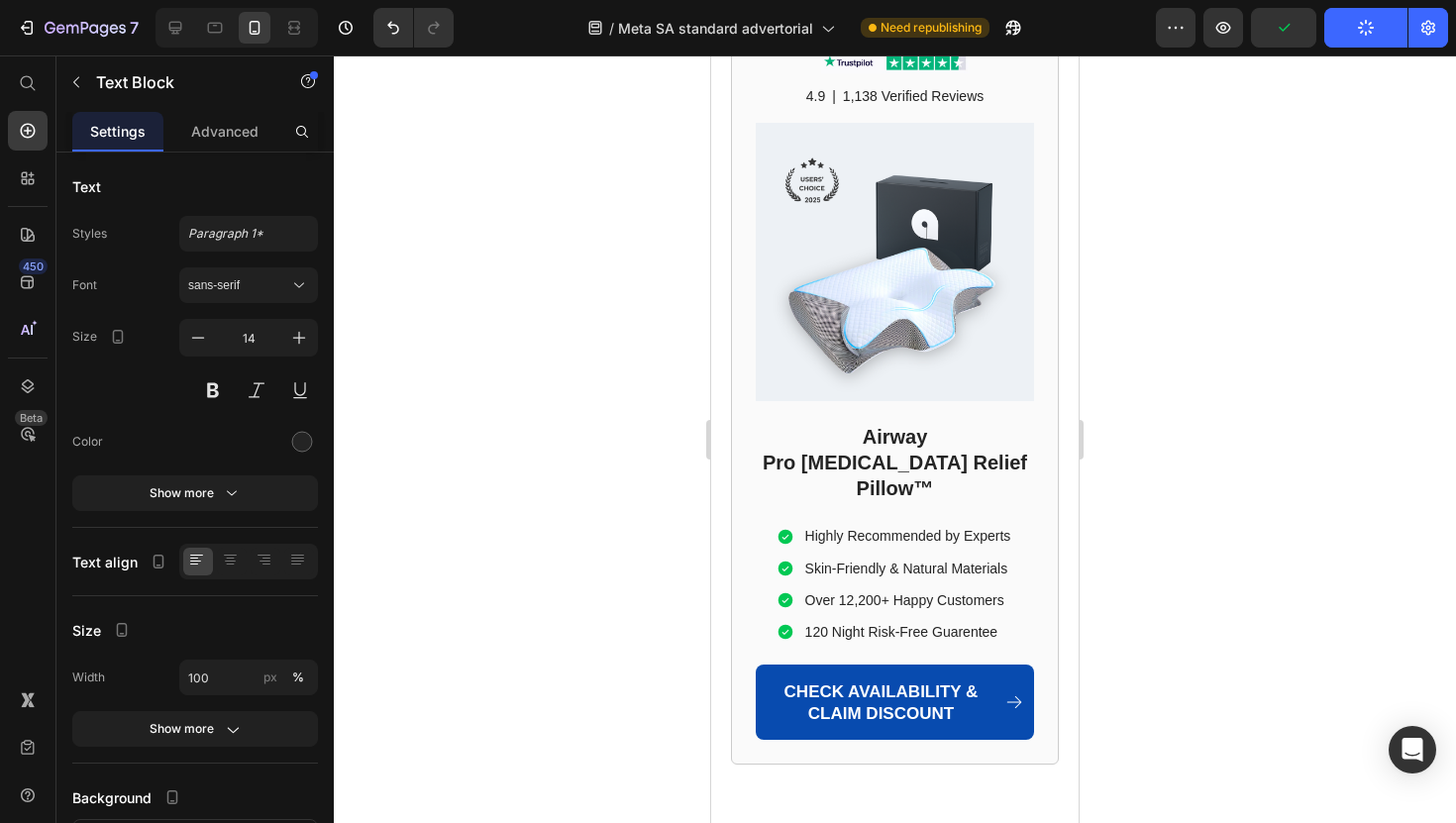 click on "Publish" 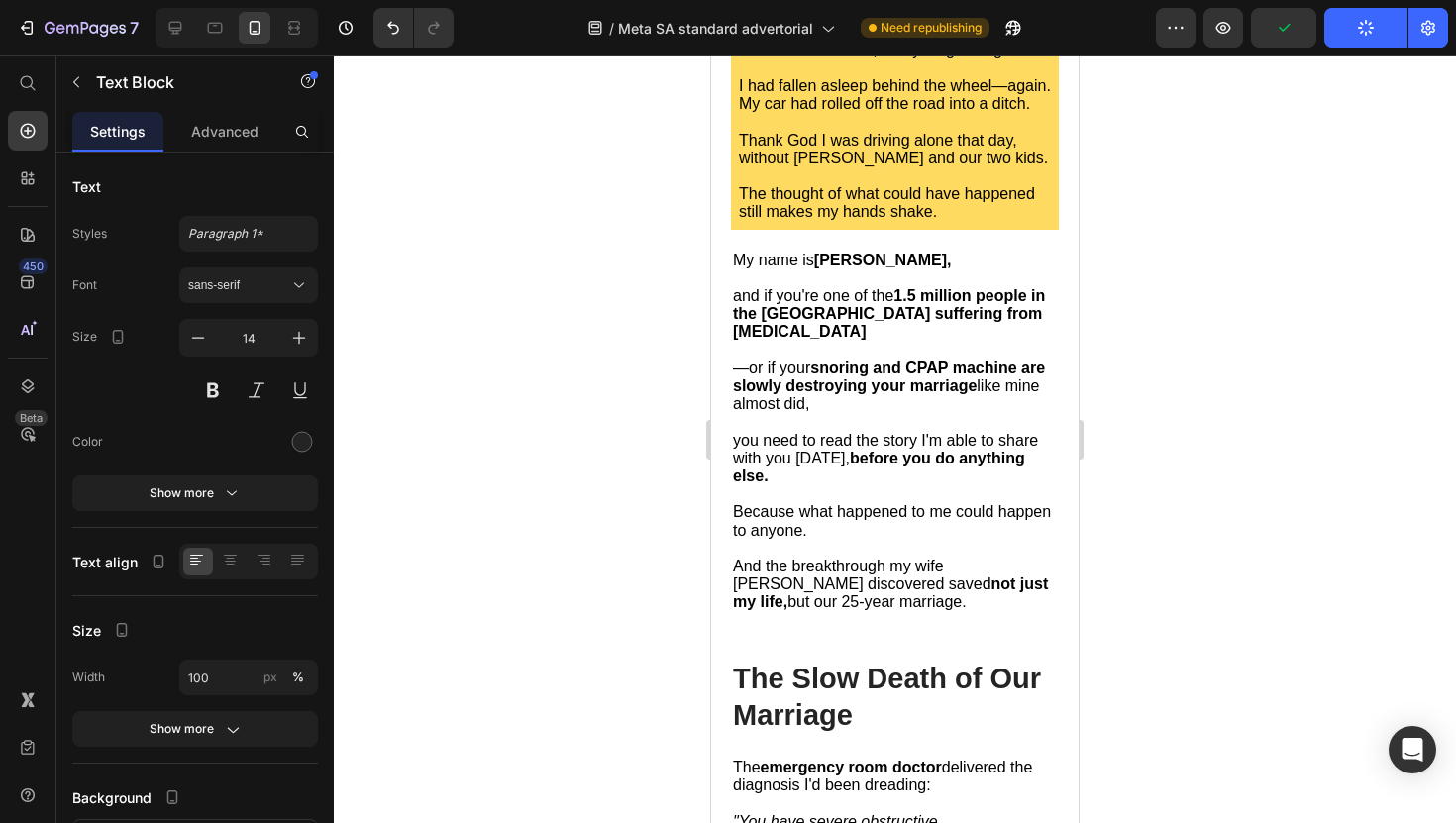 scroll, scrollTop: 0, scrollLeft: 0, axis: both 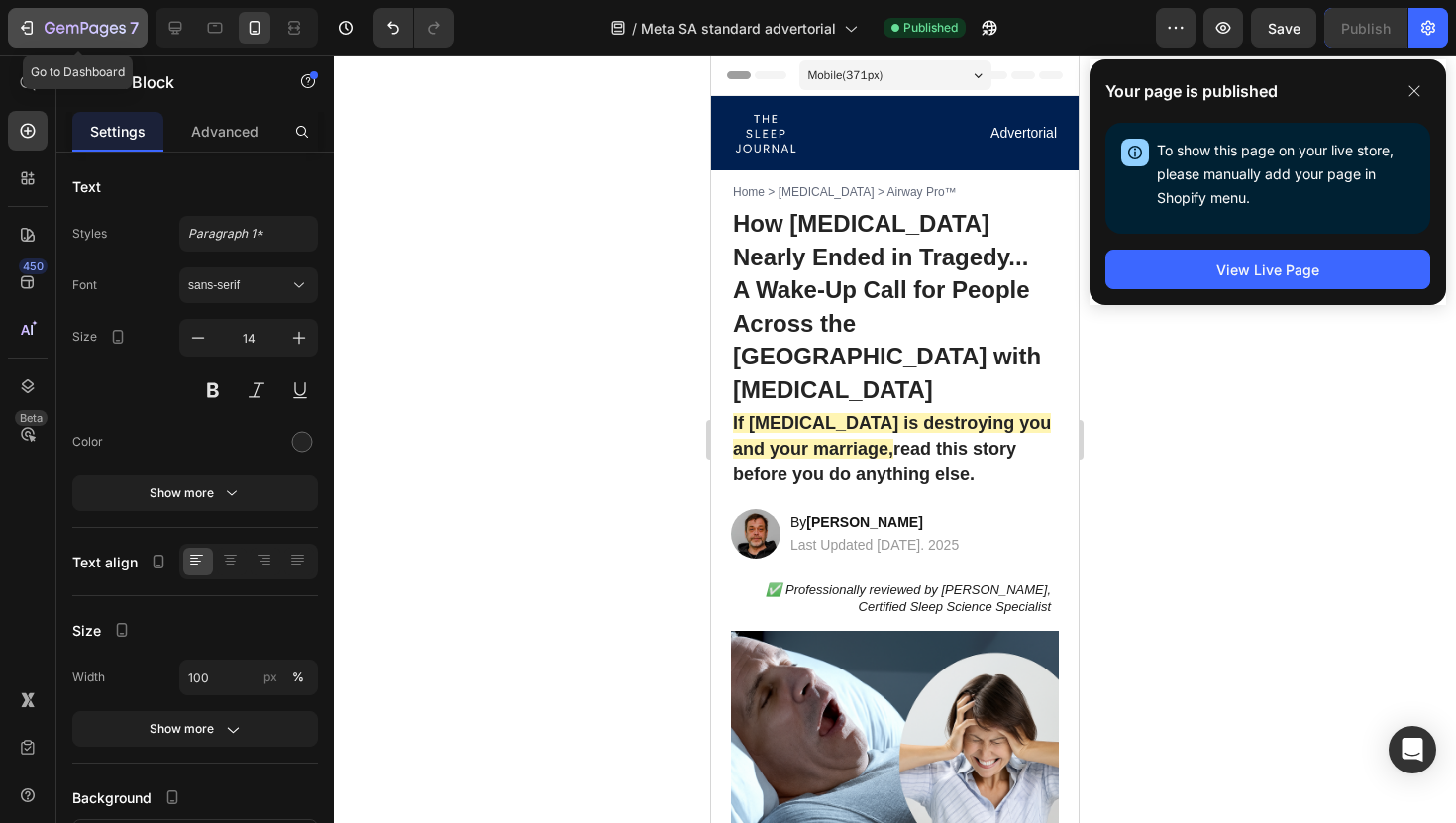 click 